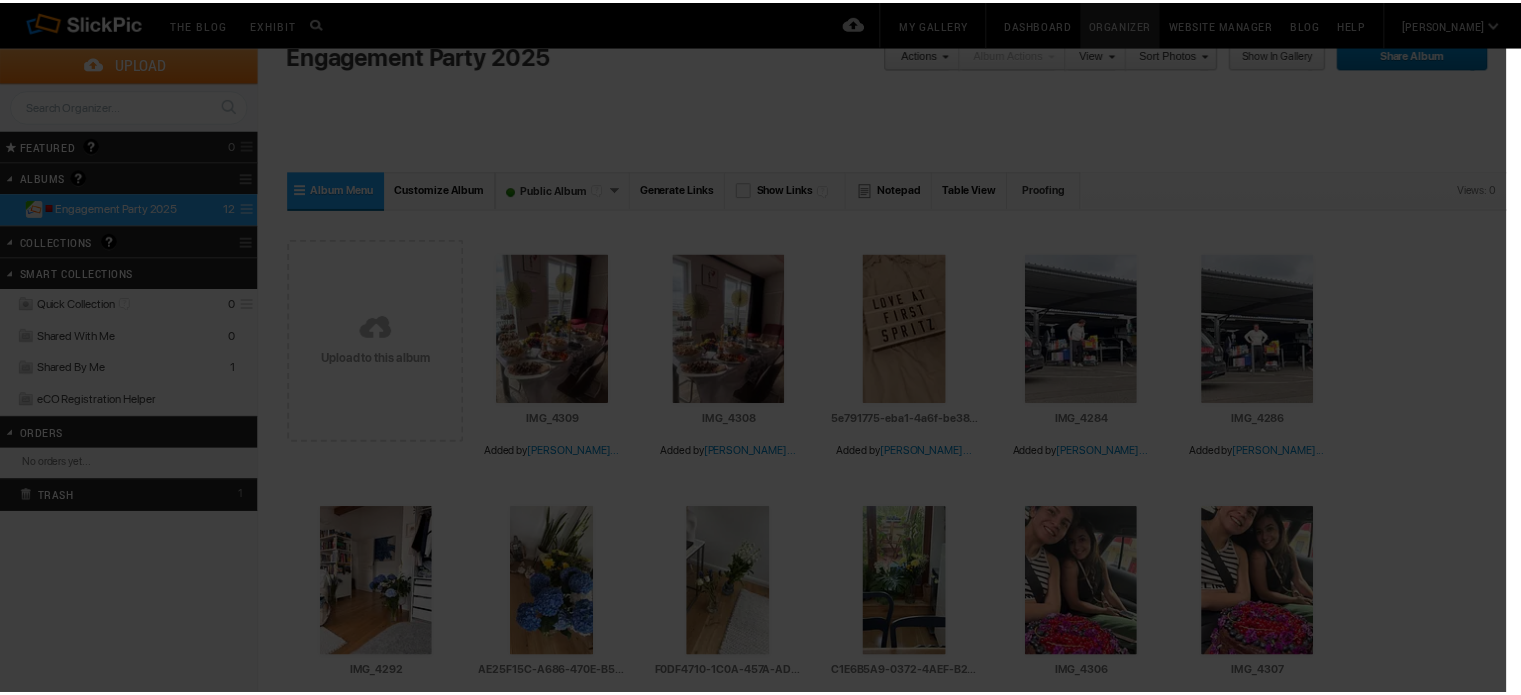 scroll, scrollTop: 298, scrollLeft: 0, axis: vertical 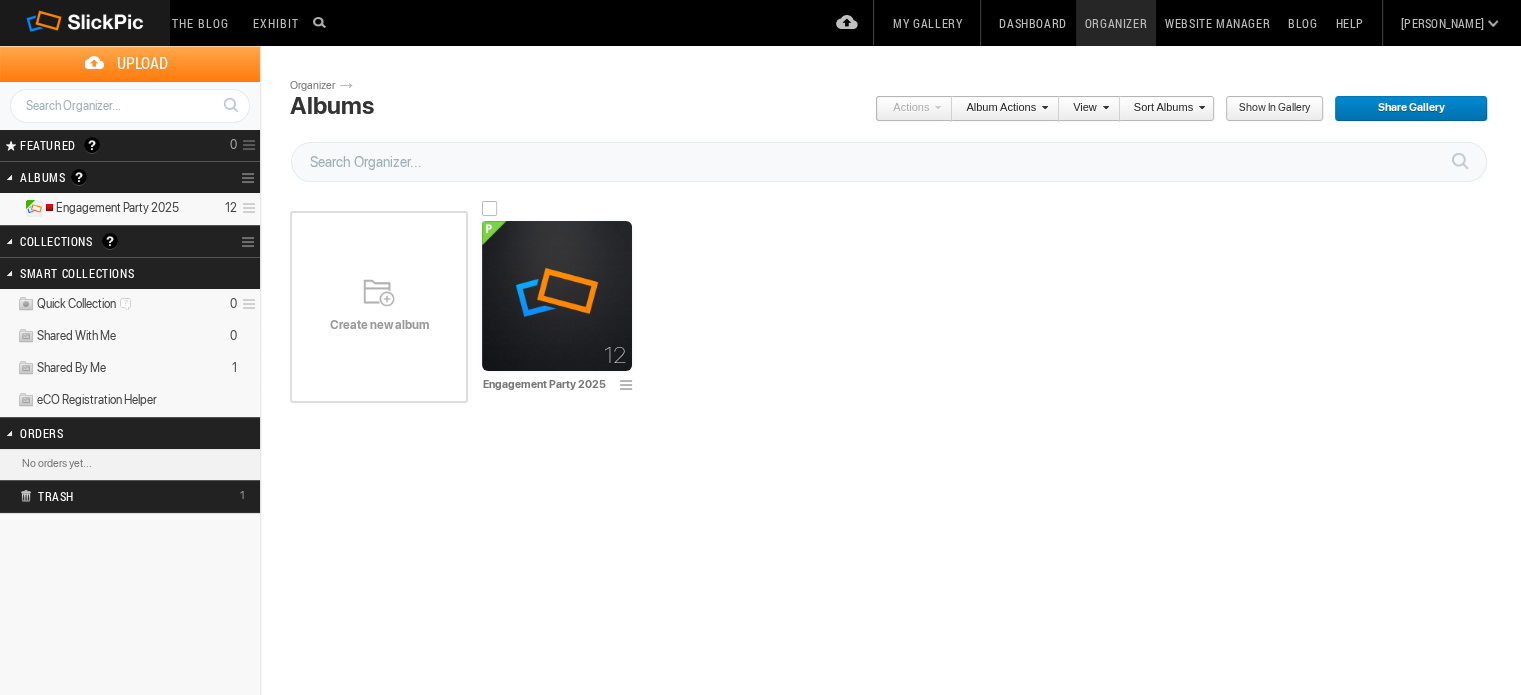 click at bounding box center [557, 296] 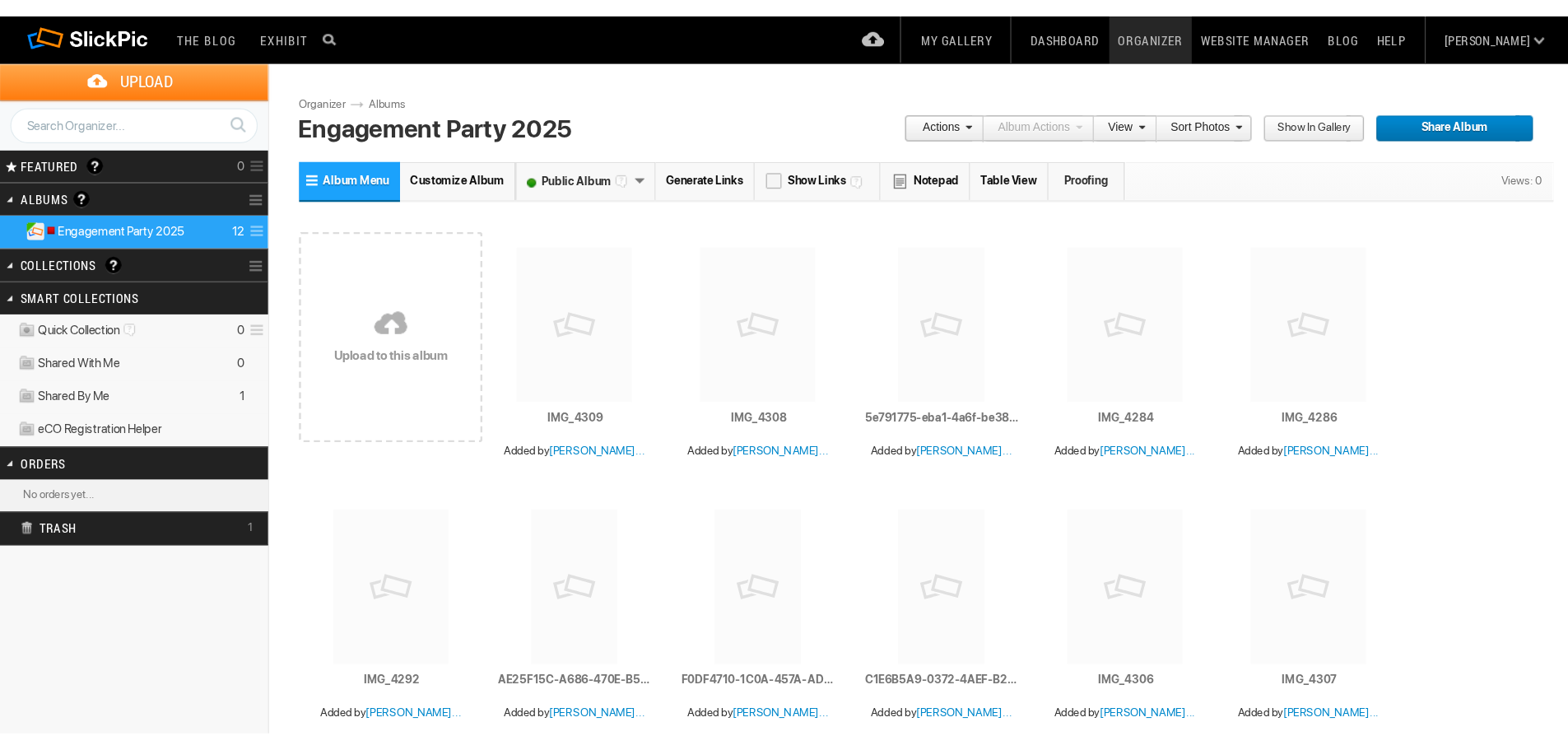 scroll, scrollTop: 0, scrollLeft: 0, axis: both 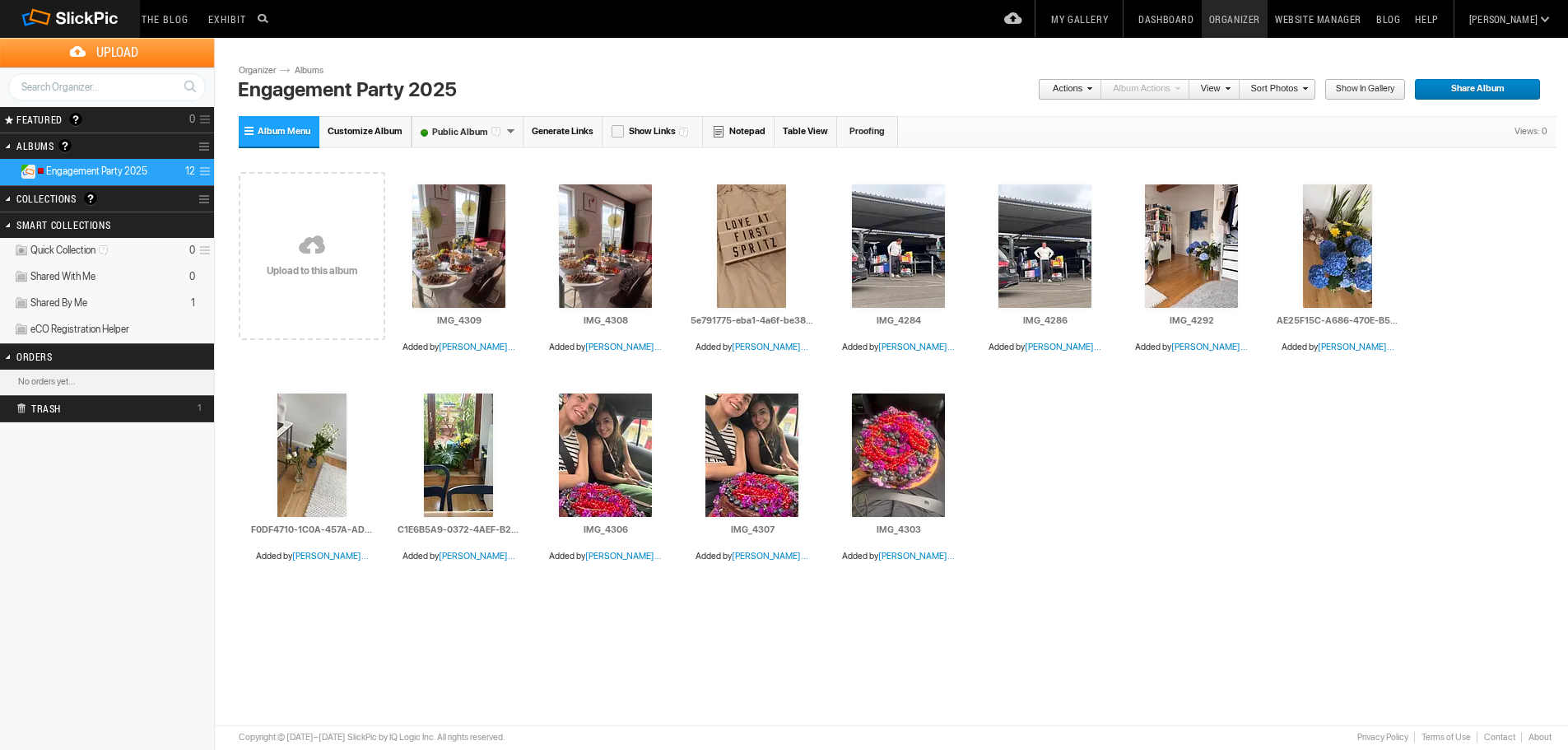 click on "Share Album" at bounding box center [1472, 90] 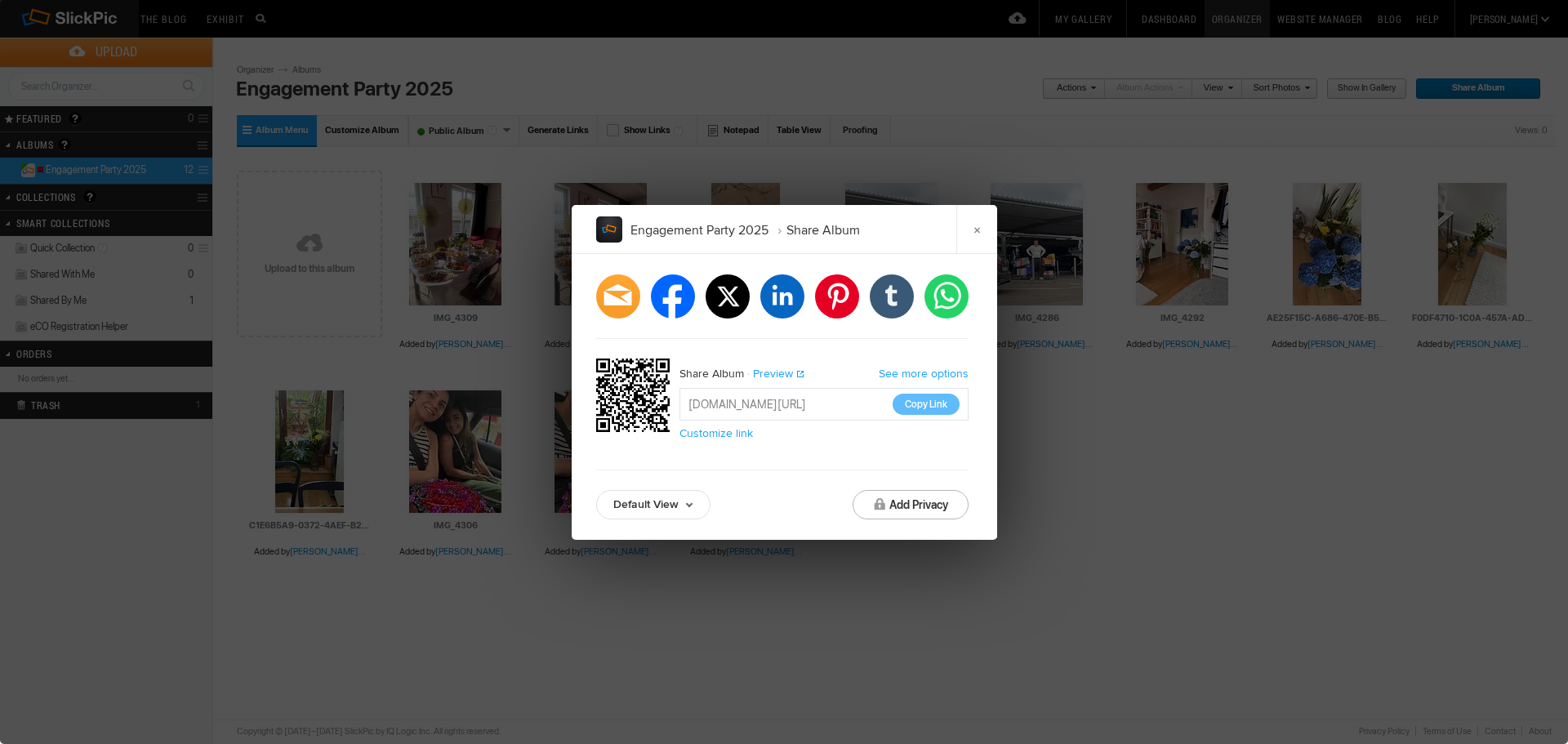 click on "Preview" 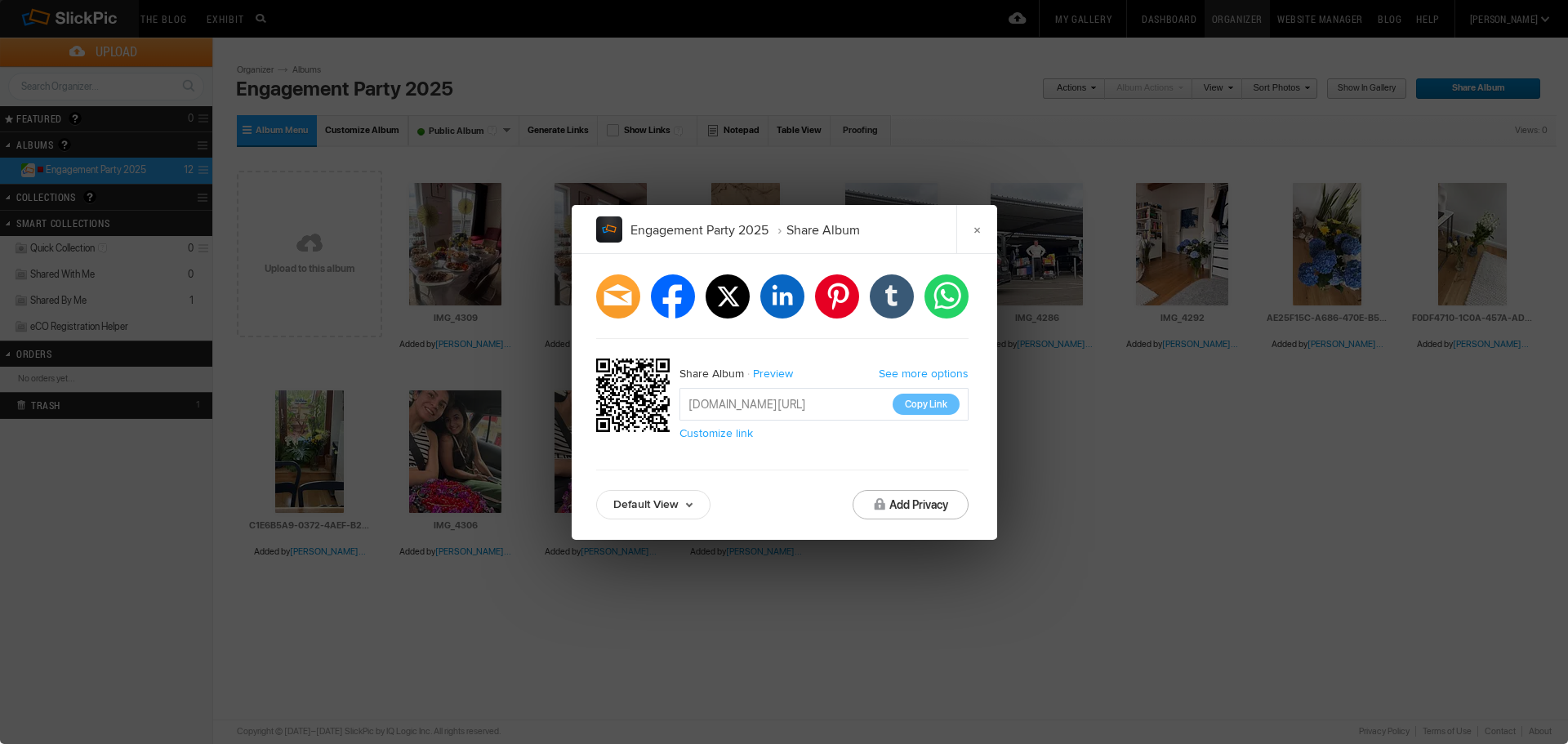 click on "See more options" 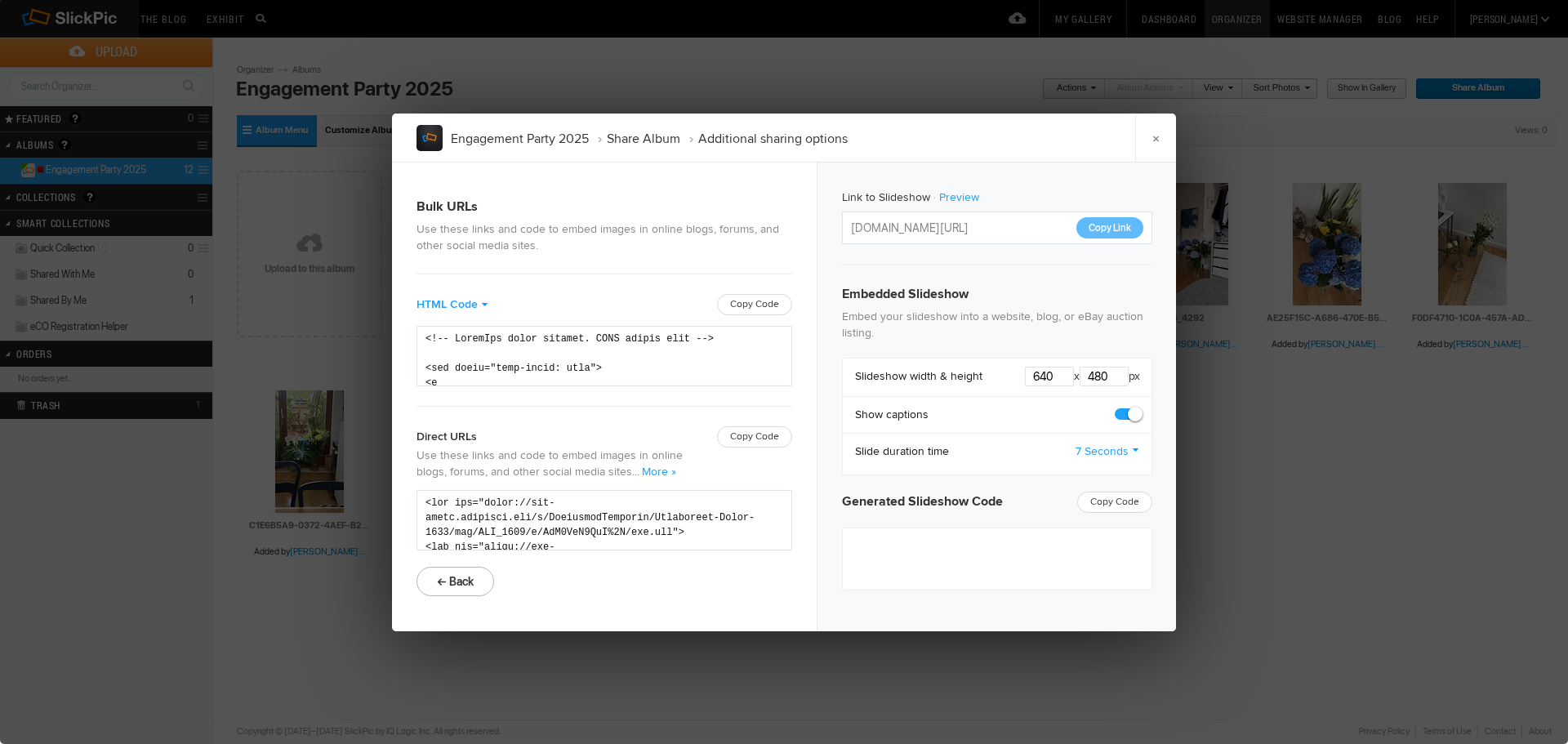 type on "<iframe src="https://www.slickpic.com/slideshow/simple/view/width/640/height/480/pause/7/title/1/c/0/o/0/a/1024361/u/400982" width="640" height="480" frameborder=0 margin=0 allowfullscreen></iframe>" 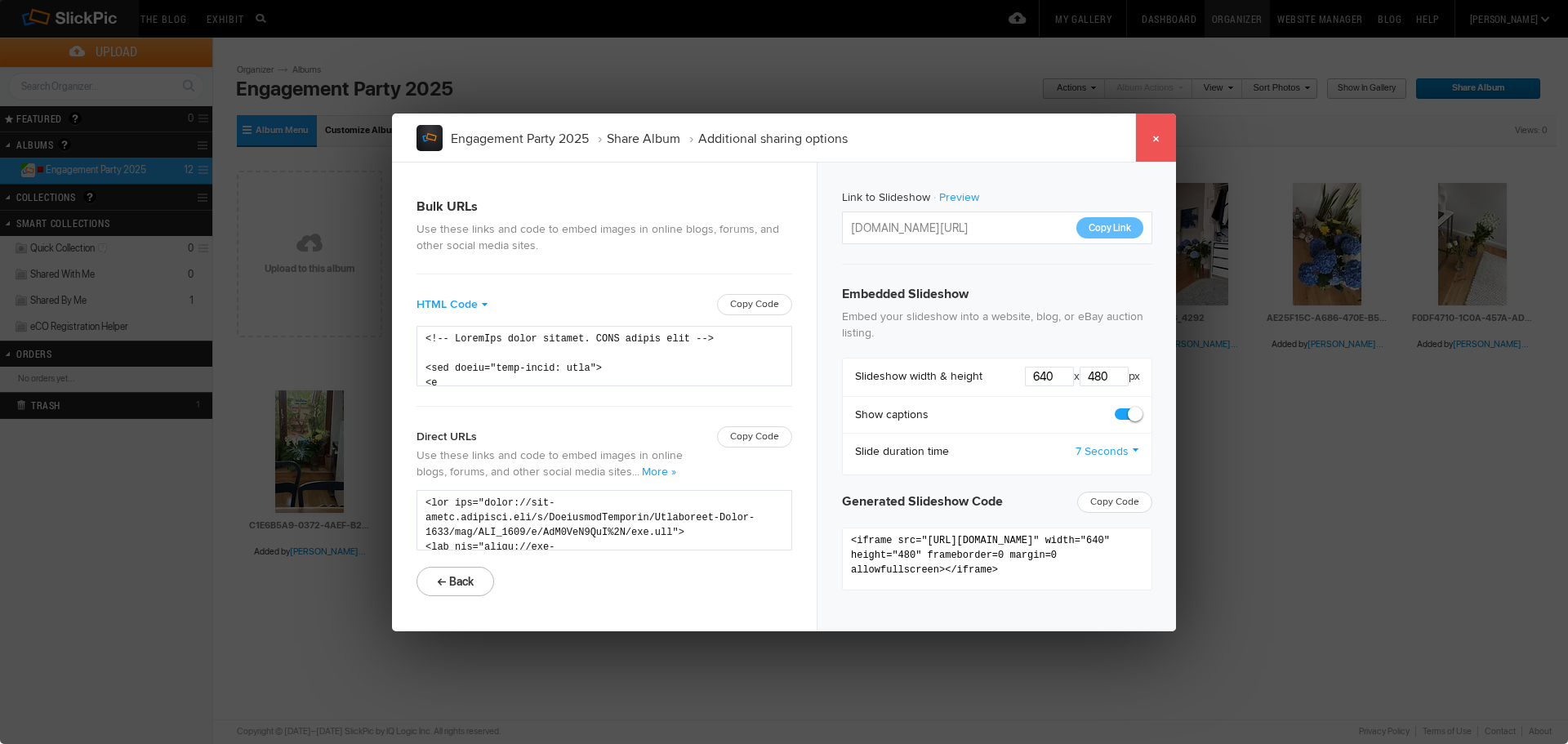 click on "×" 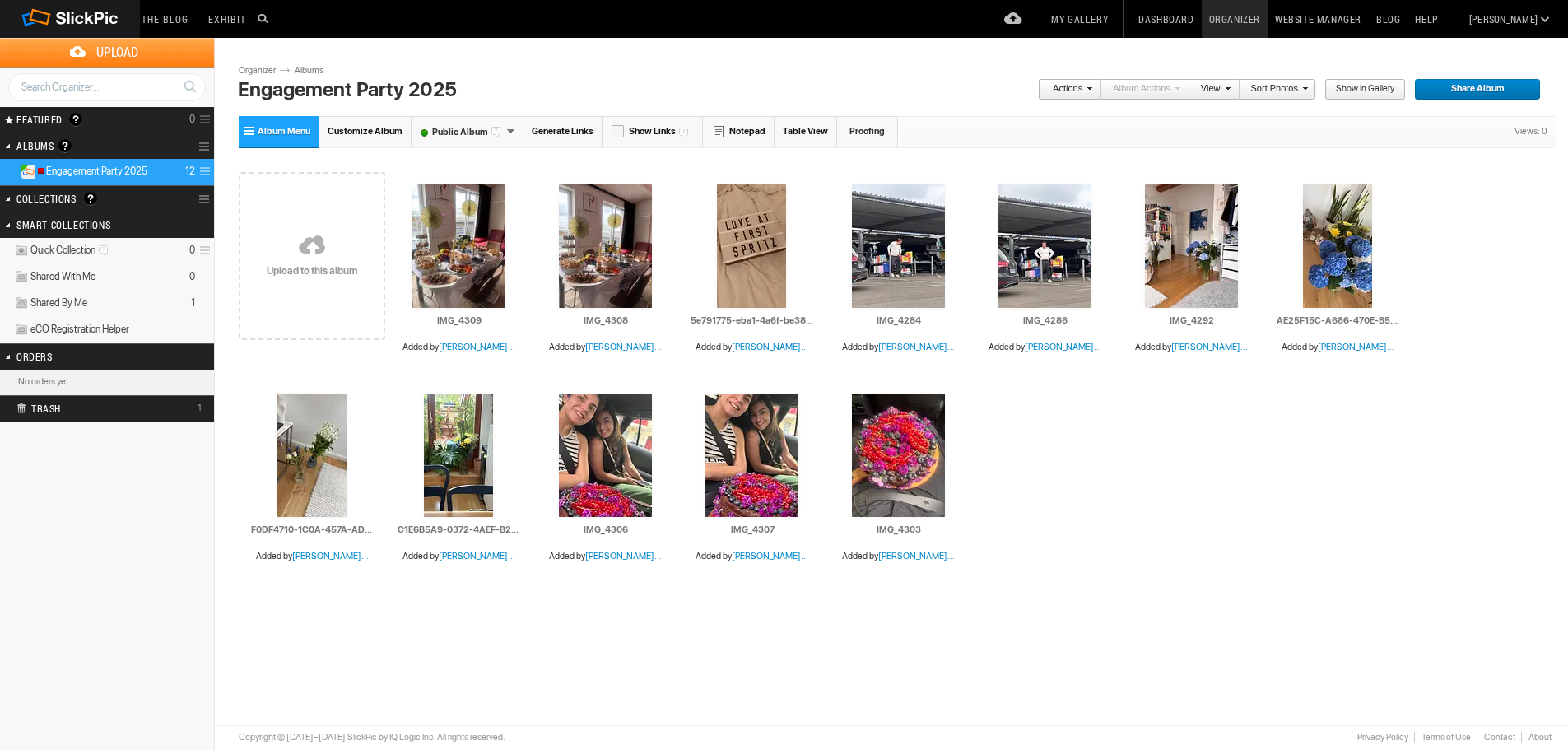 click on "Share Album" at bounding box center [1472, 90] 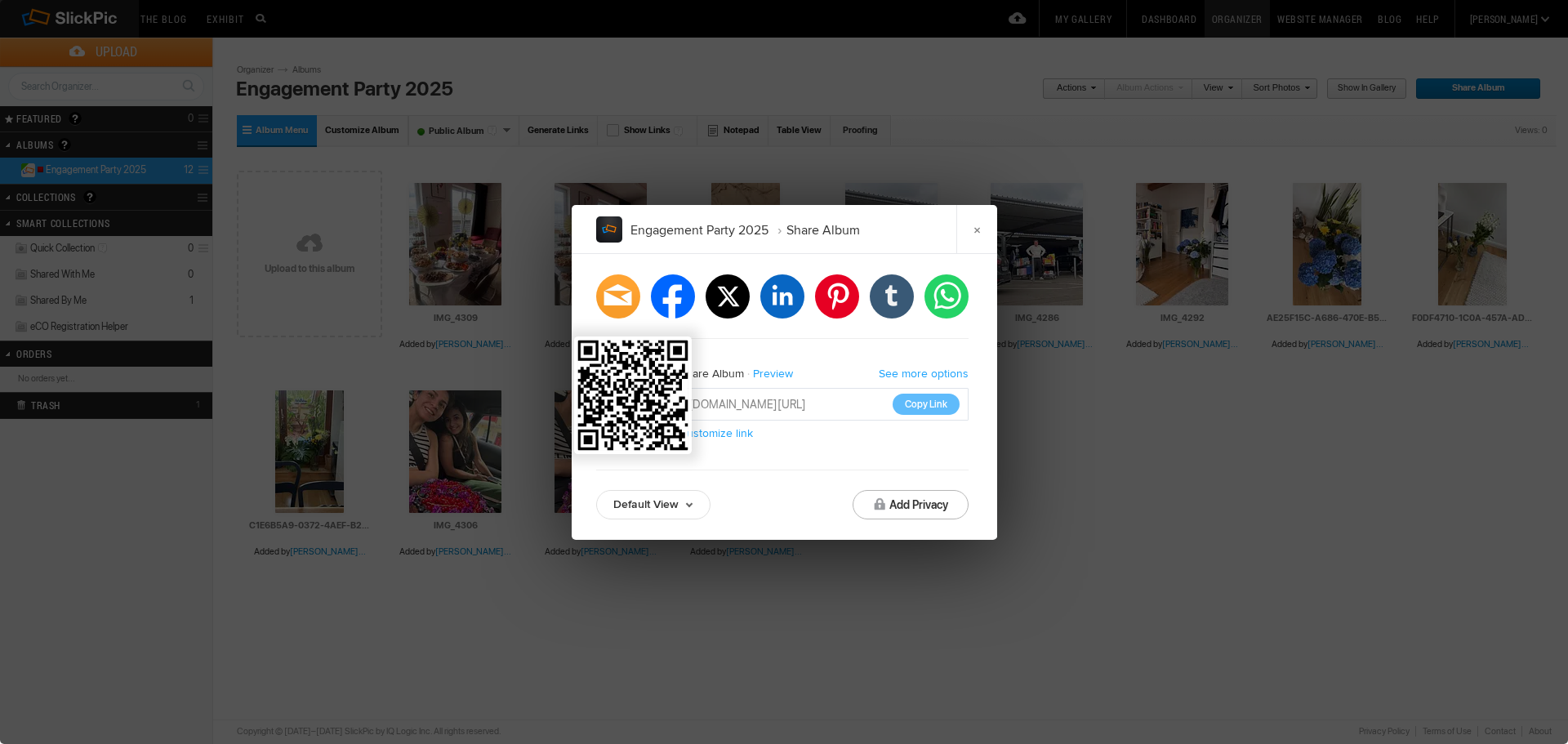 drag, startPoint x: 621, startPoint y: 403, endPoint x: 626, endPoint y: 397, distance: 7.81025 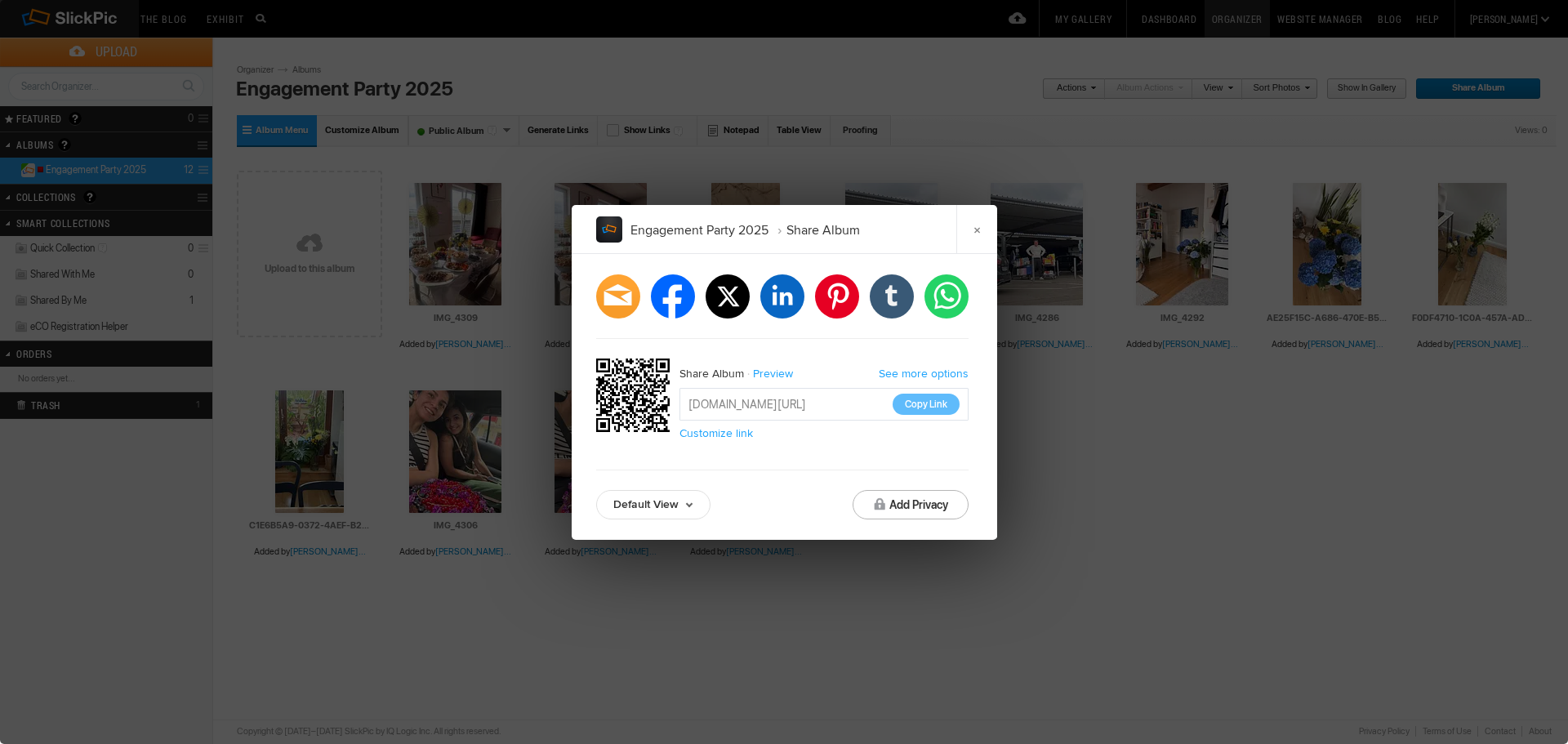 click on "Engagement Party 2025 Share Album ×	  facebook   twitter   linkedin   pinterest   tumblr   whatsapp  Share Album Preview See more options https://slickpic.us/17711823jjON Copy Link  Customize link Default View Default View Proofing View Slideshow View TV View Add Privacy" 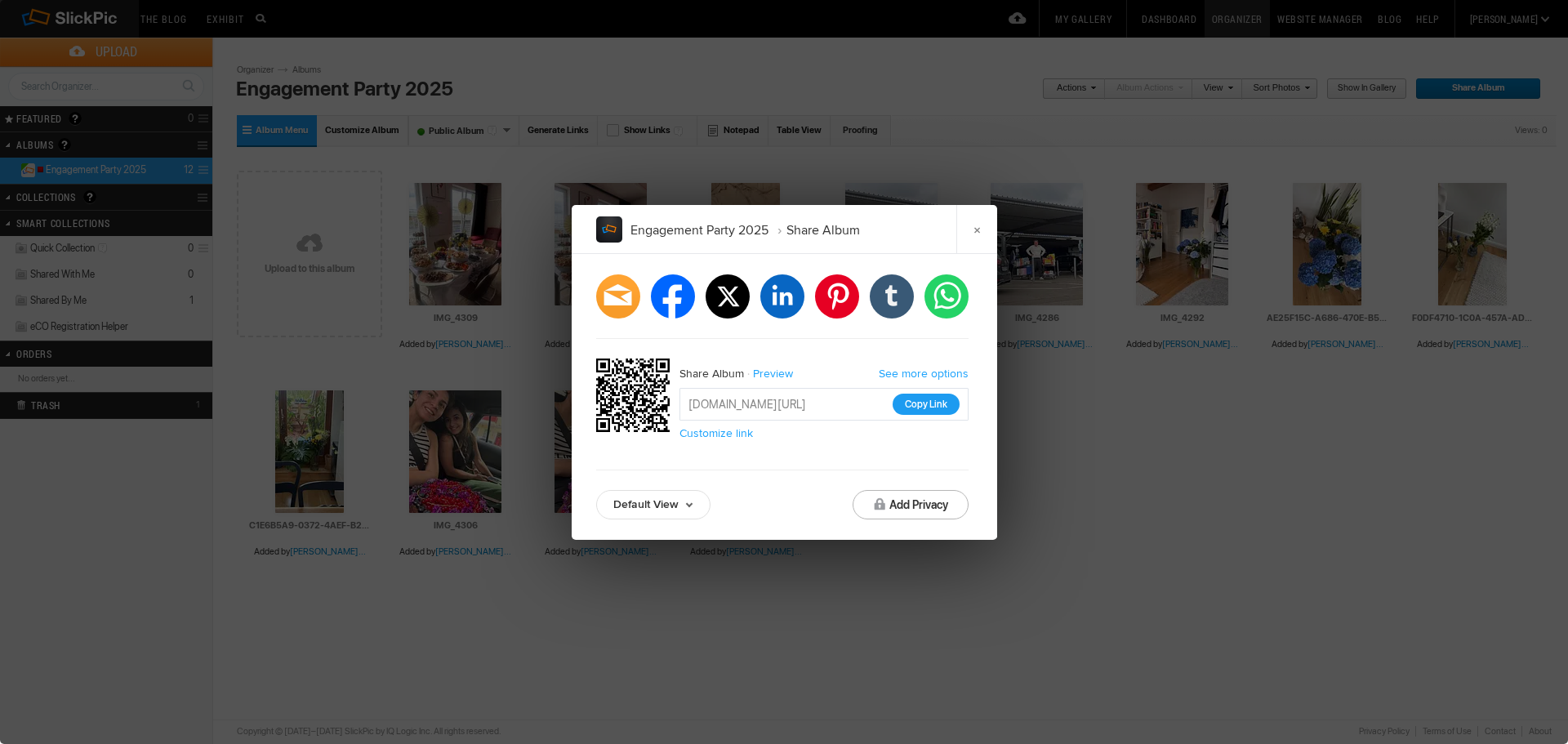 click on "Copy Link" 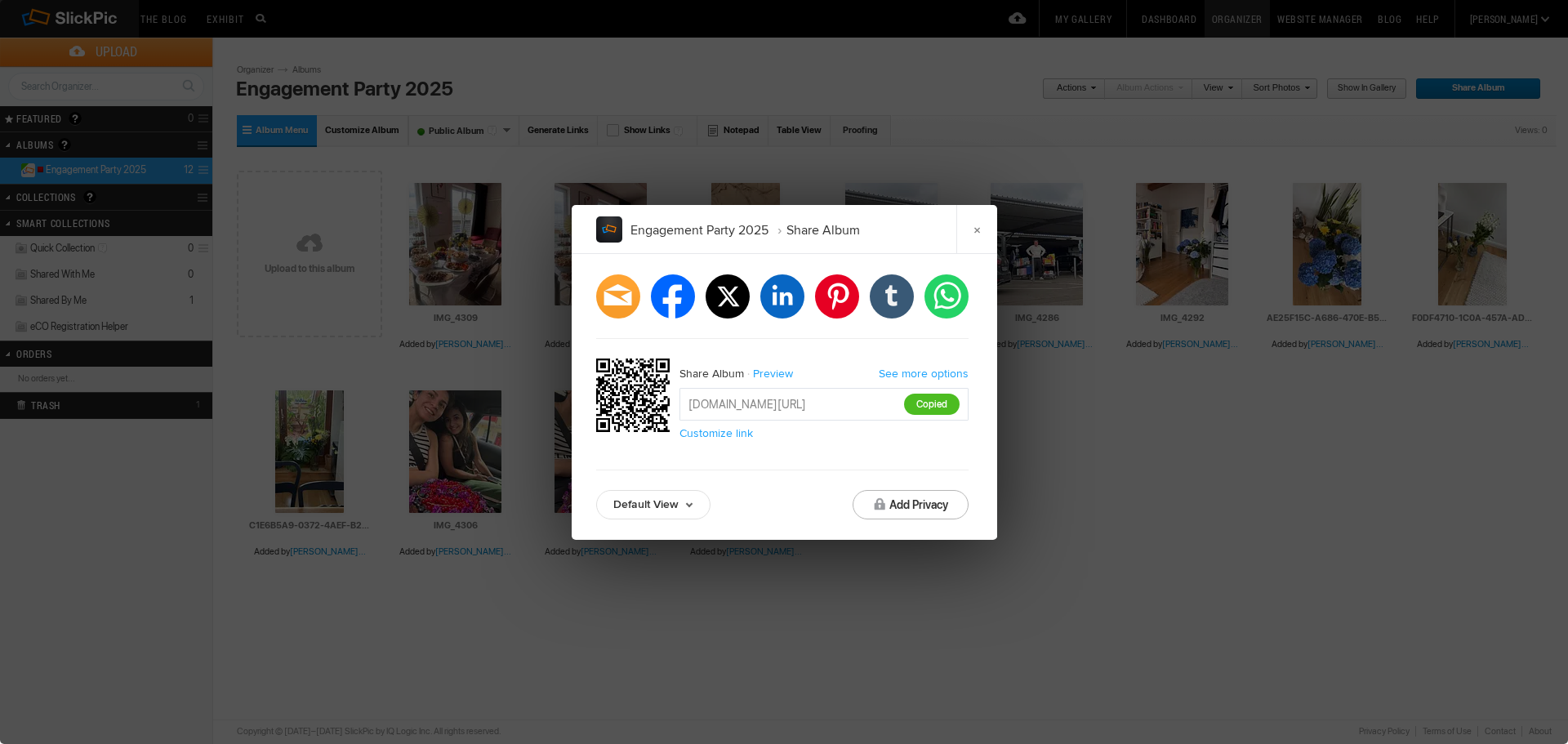 drag, startPoint x: 1365, startPoint y: 510, endPoint x: 1349, endPoint y: 510, distance: 16 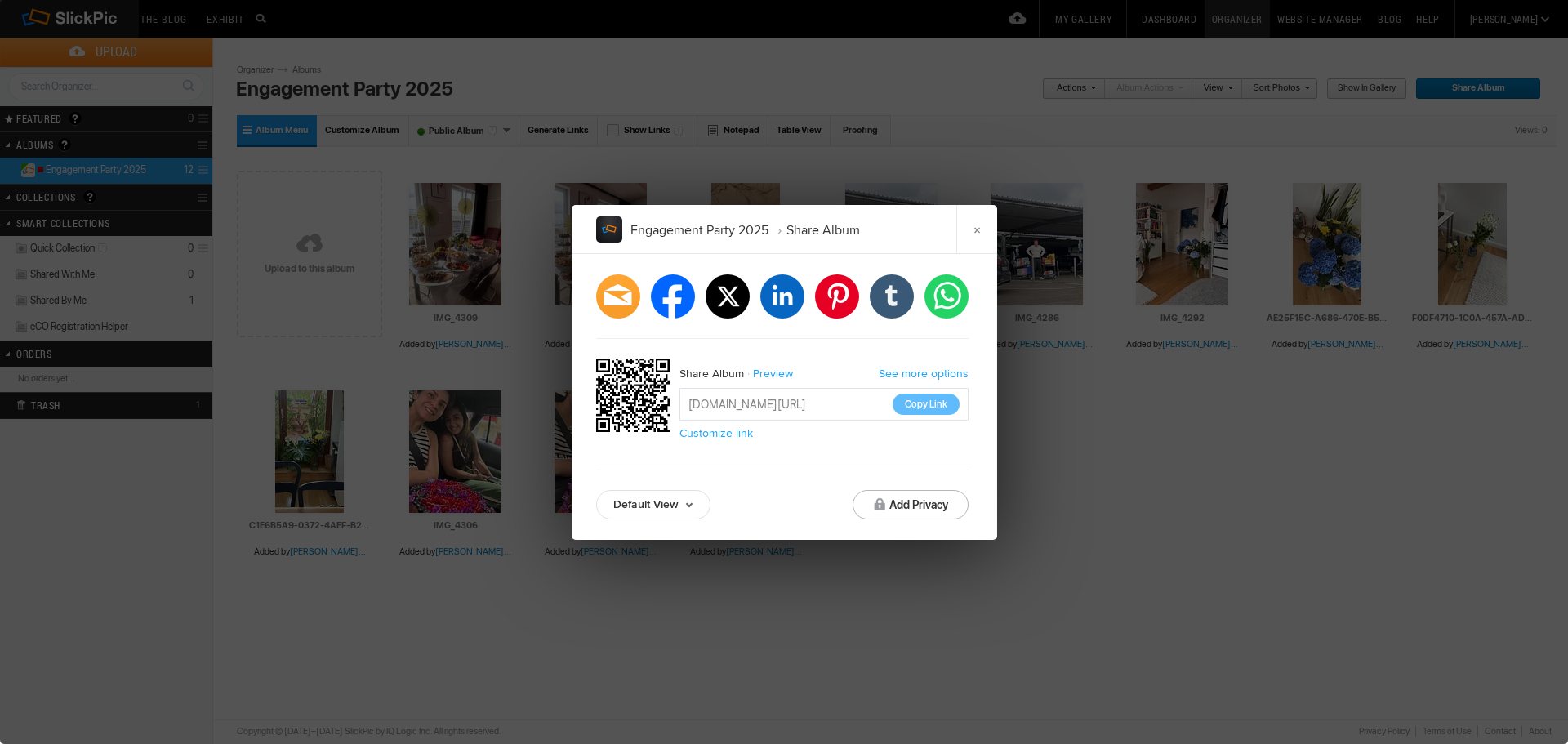 click on "Copy Link" 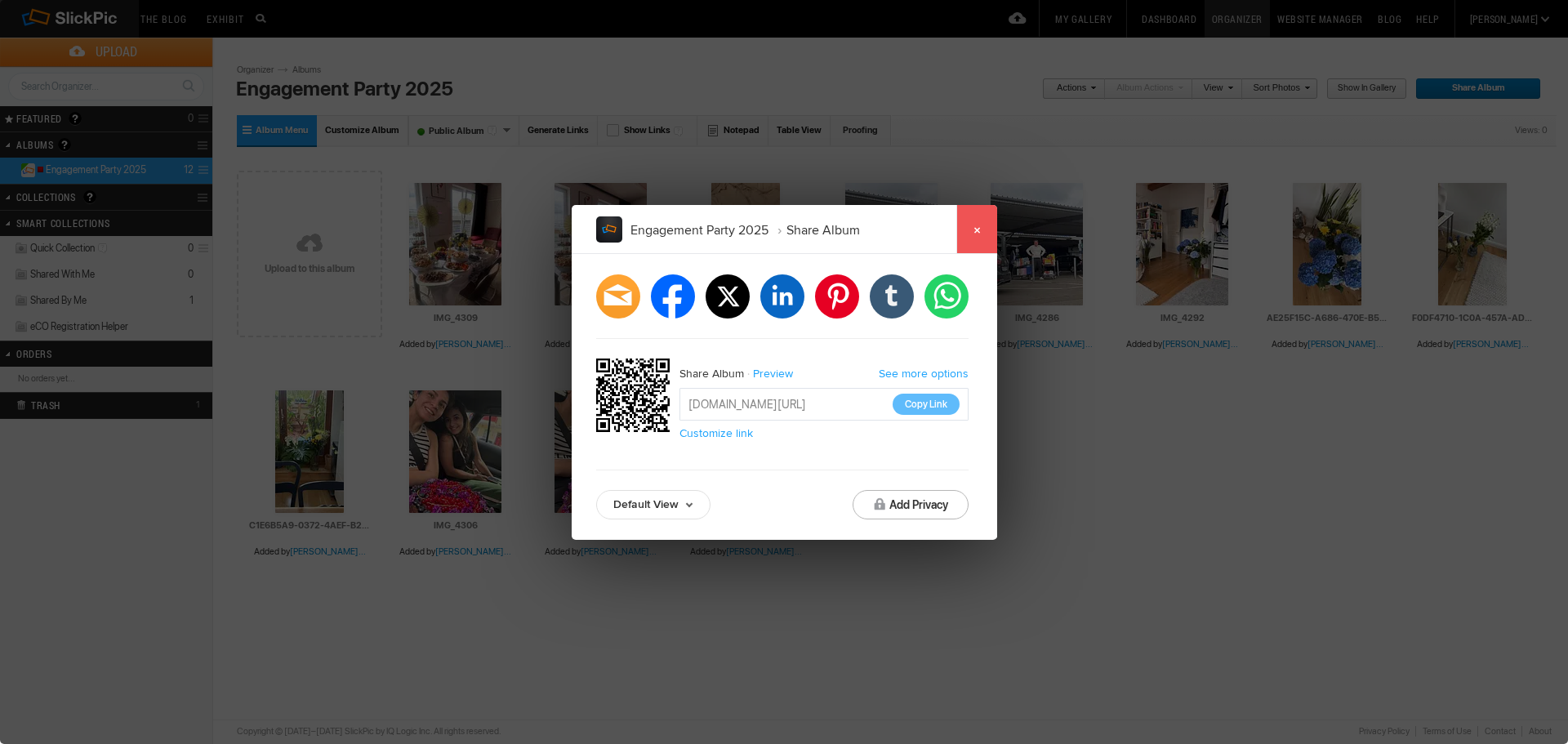 click on "×" 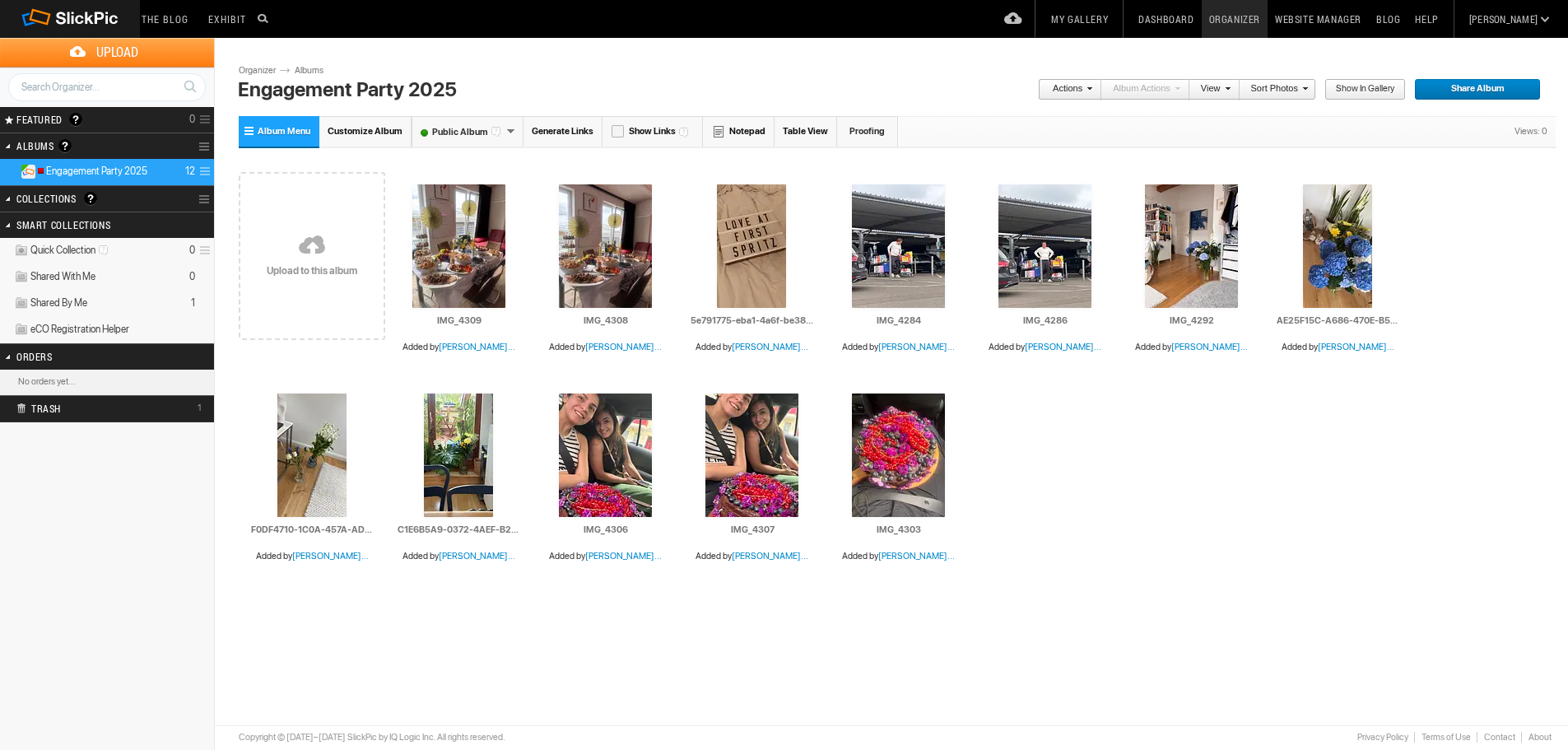 click on "Album Actions" at bounding box center [1141, 90] 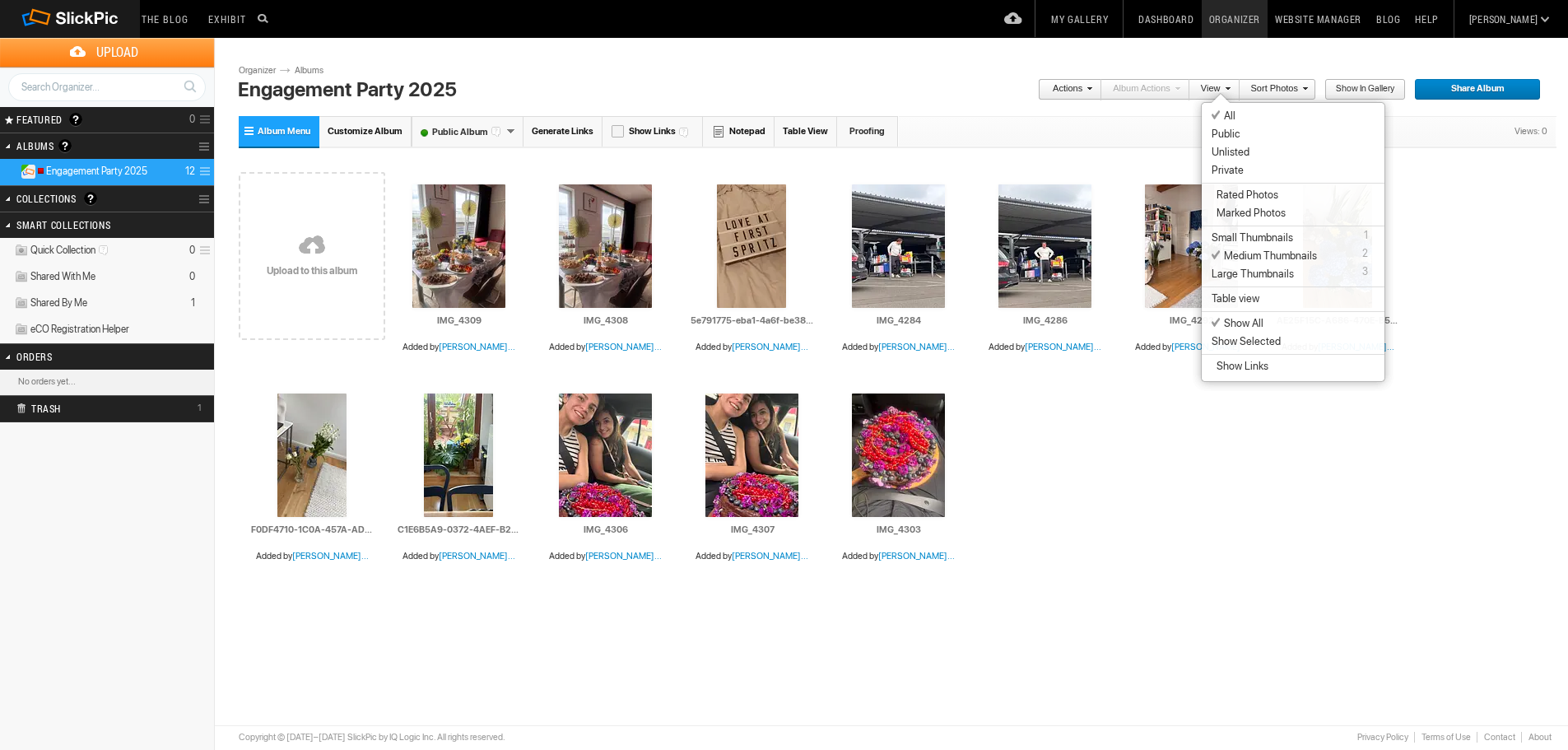 click on "Small Thumbnails 1" at bounding box center [1293, 238] 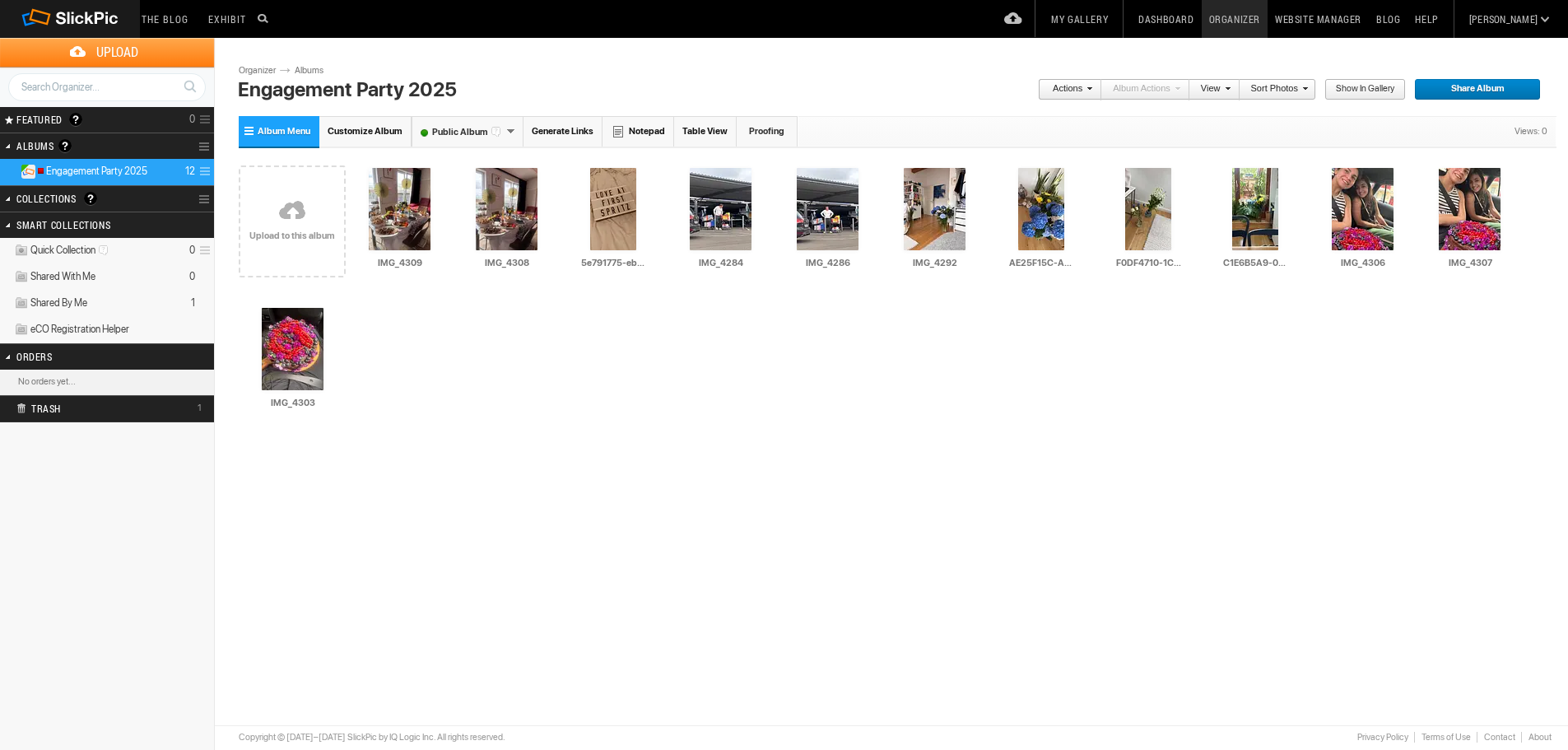 click at bounding box center (1226, 88) 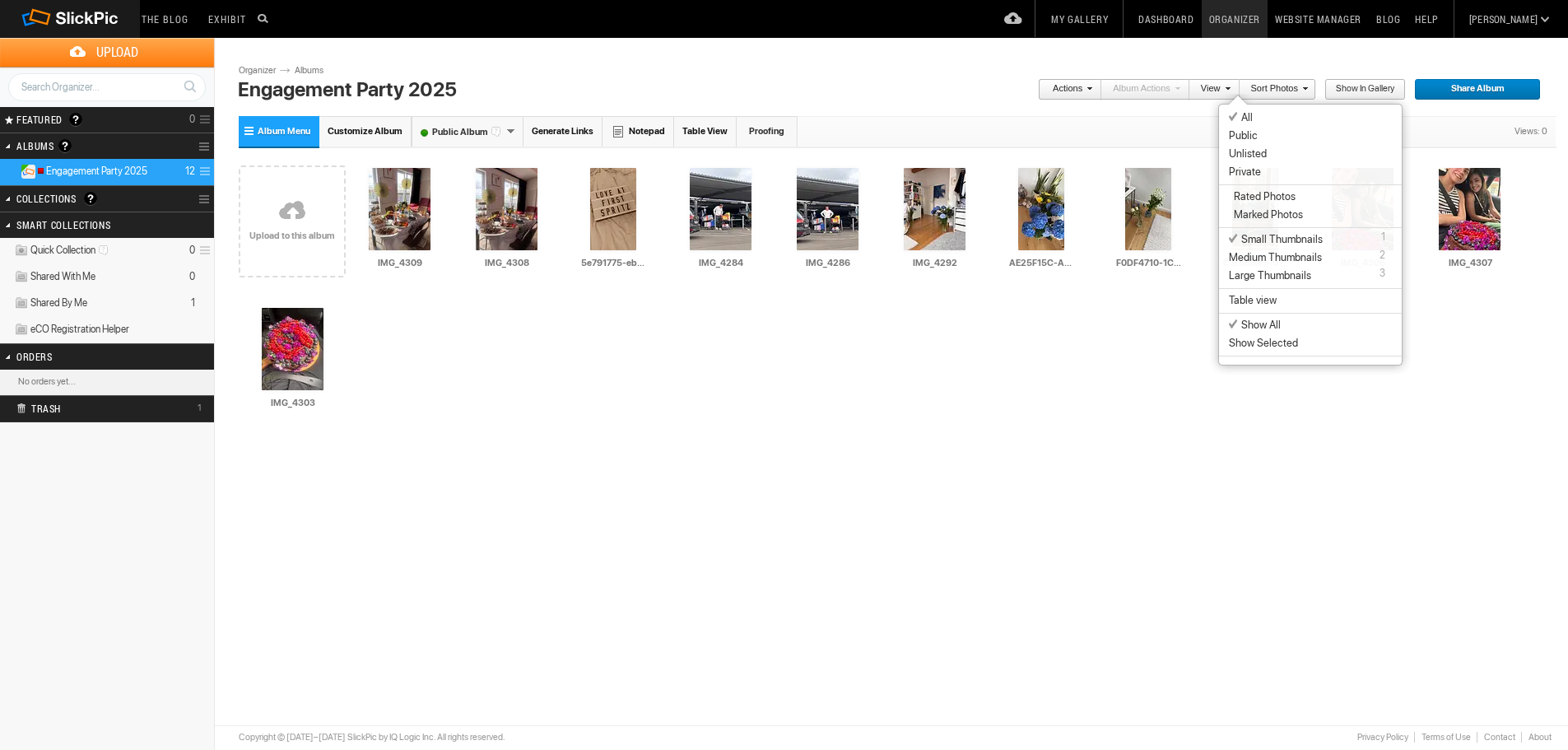 click on "Table view" at bounding box center (1310, 300) 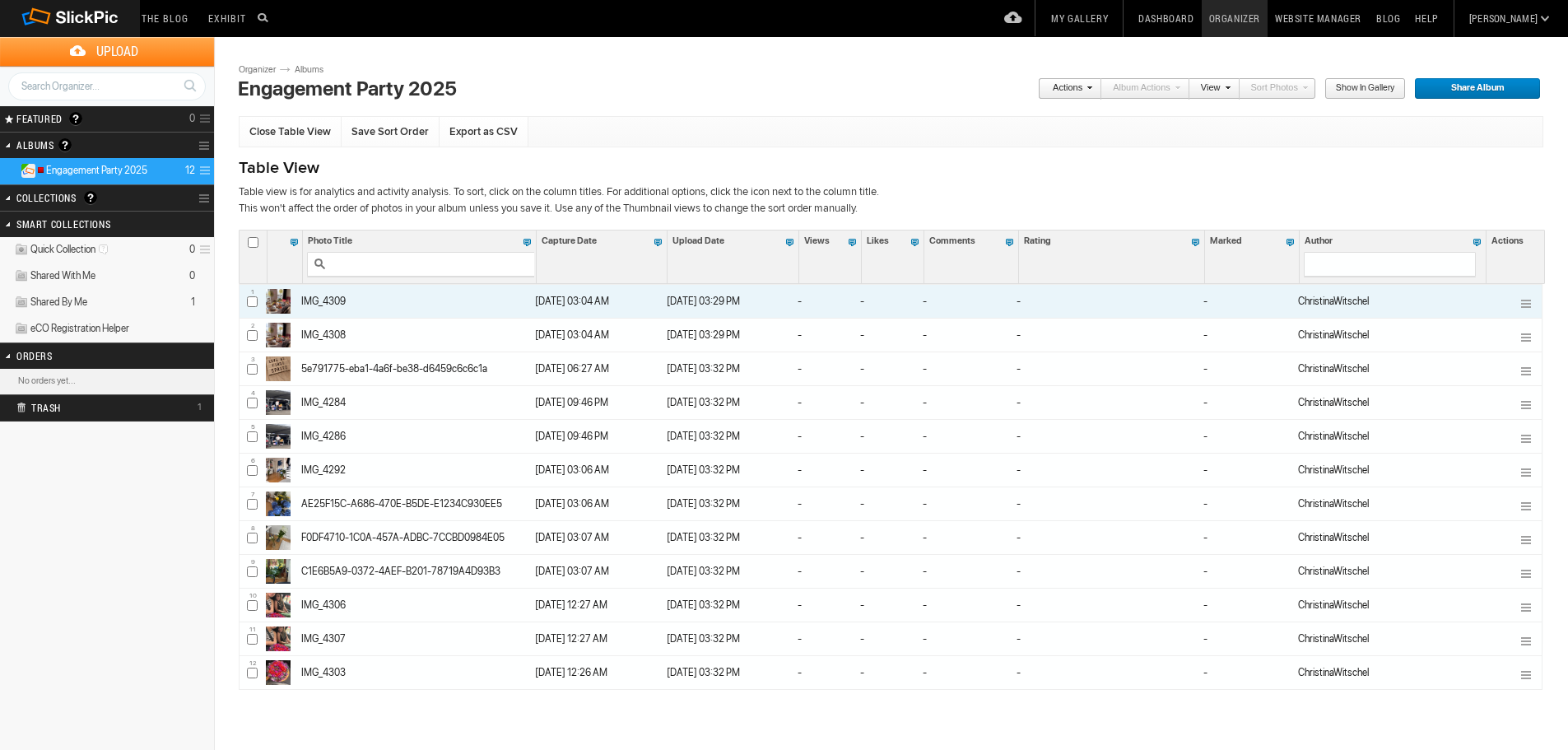 scroll, scrollTop: 0, scrollLeft: 0, axis: both 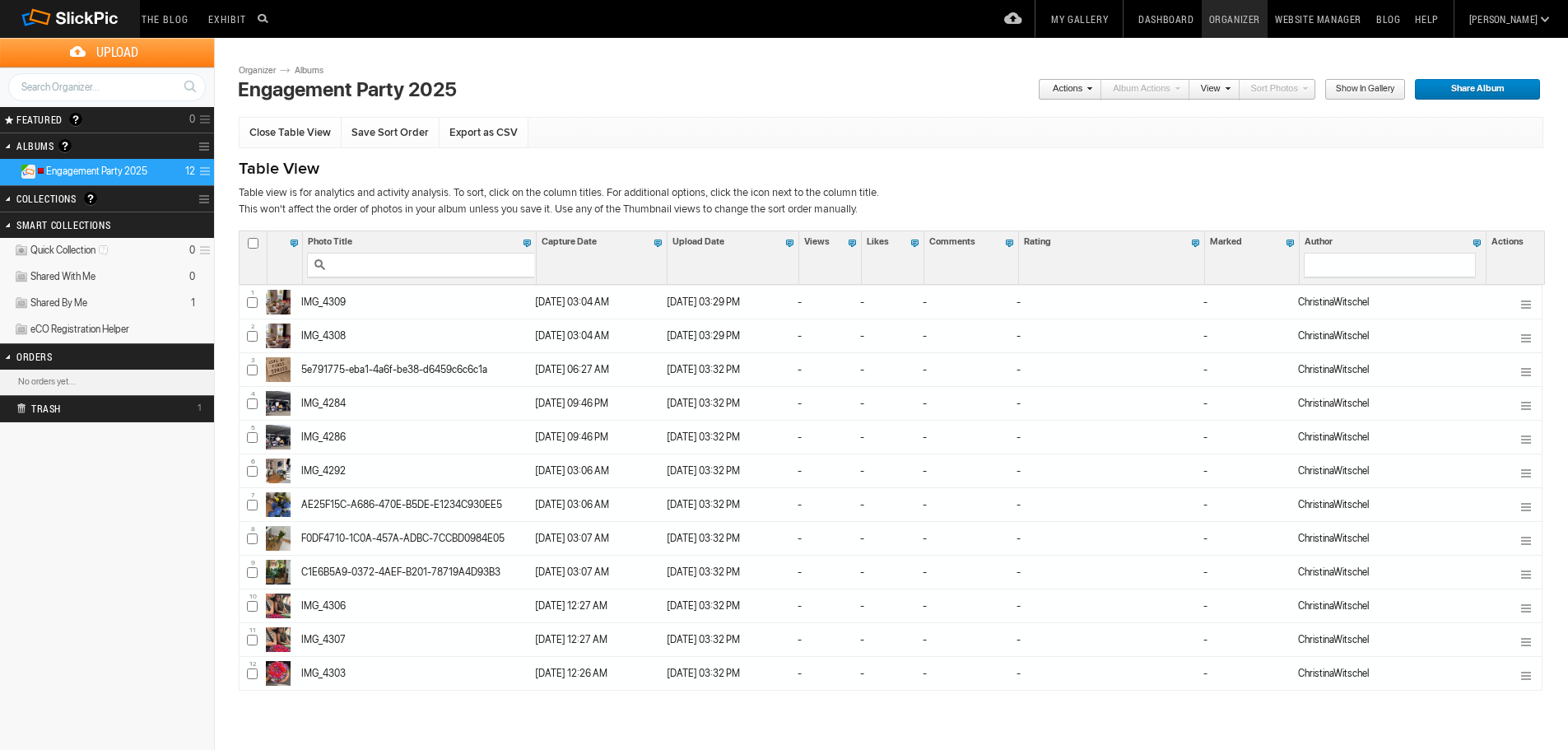 click at bounding box center [1226, 88] 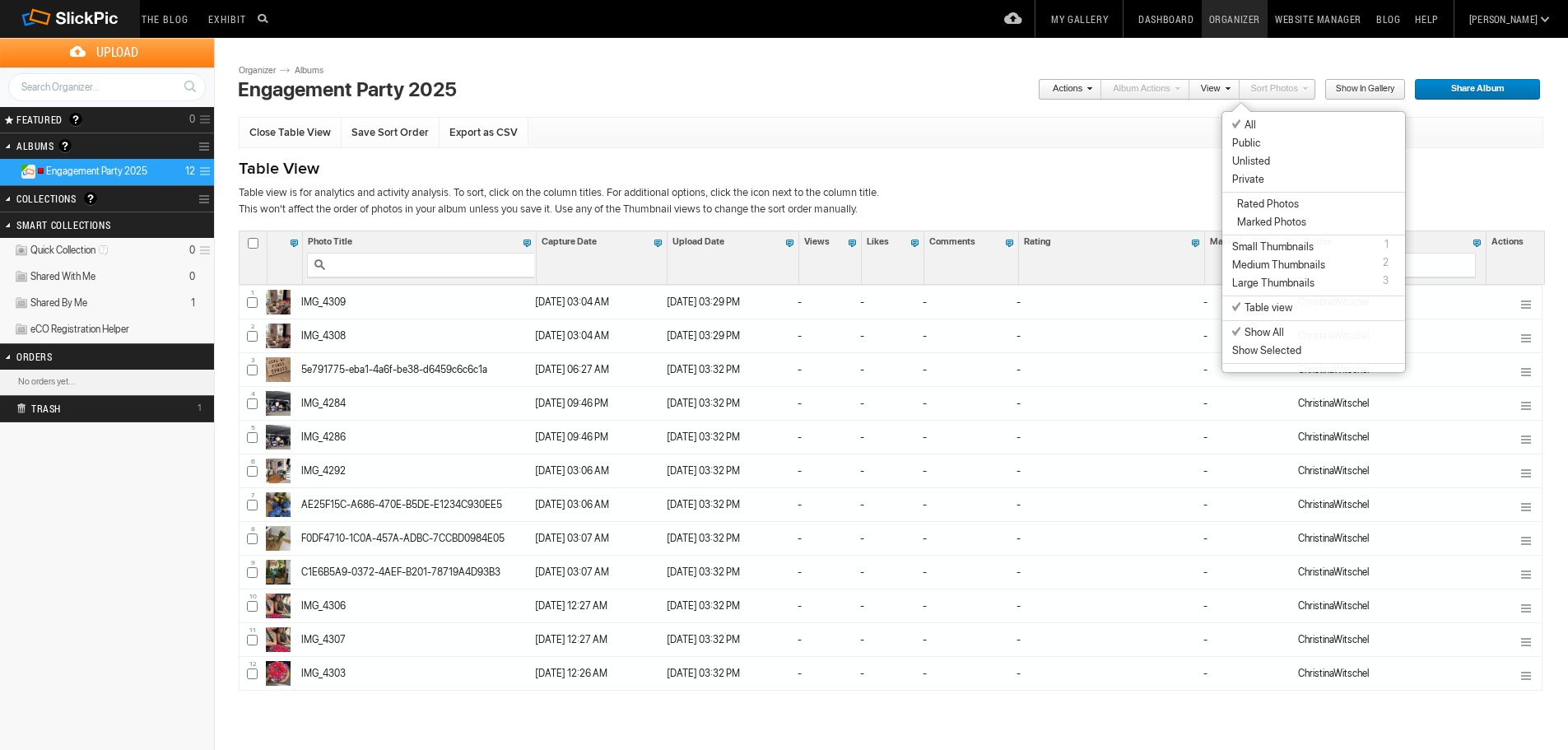 click on "Small Thumbnails" at bounding box center (1273, 247) 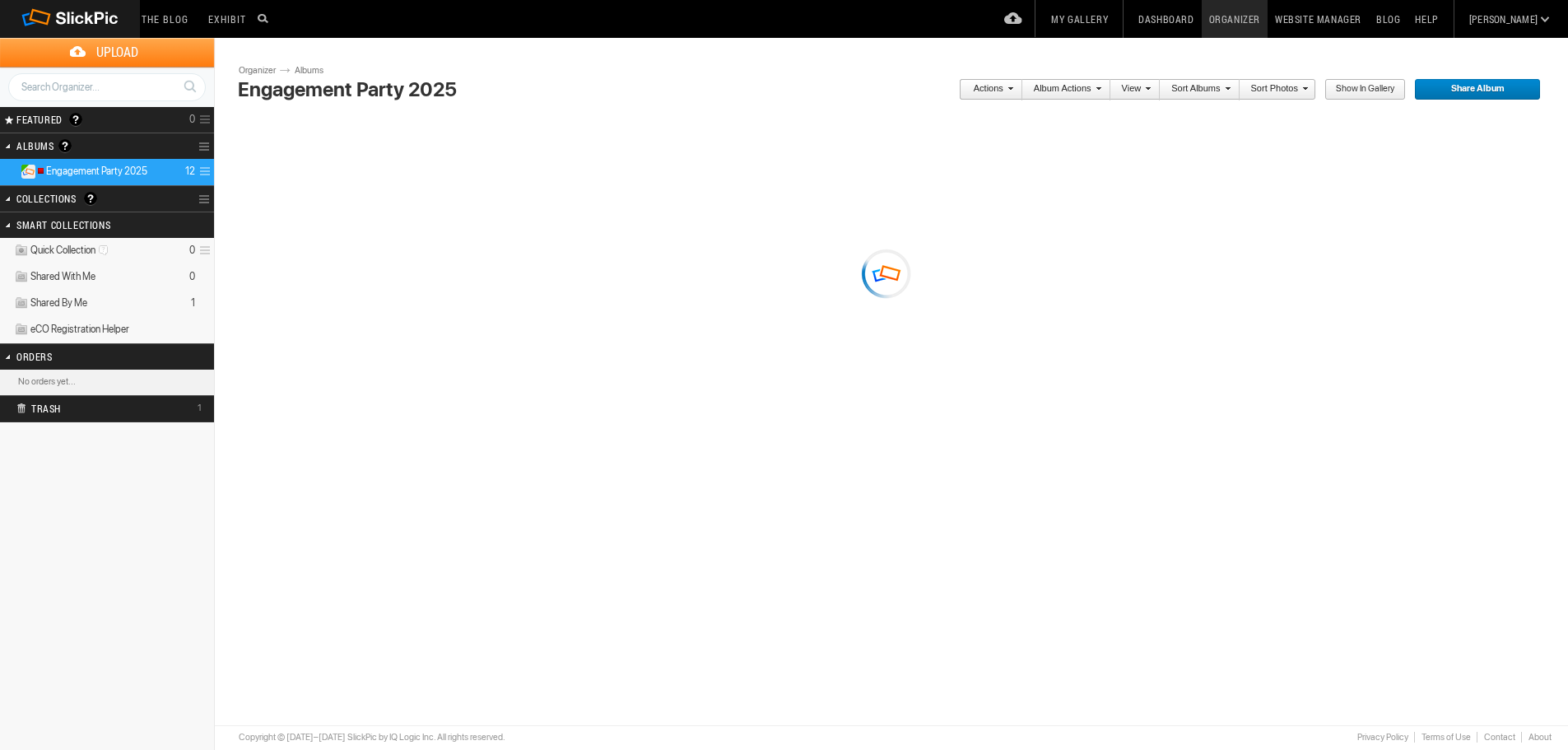 scroll, scrollTop: 0, scrollLeft: 0, axis: both 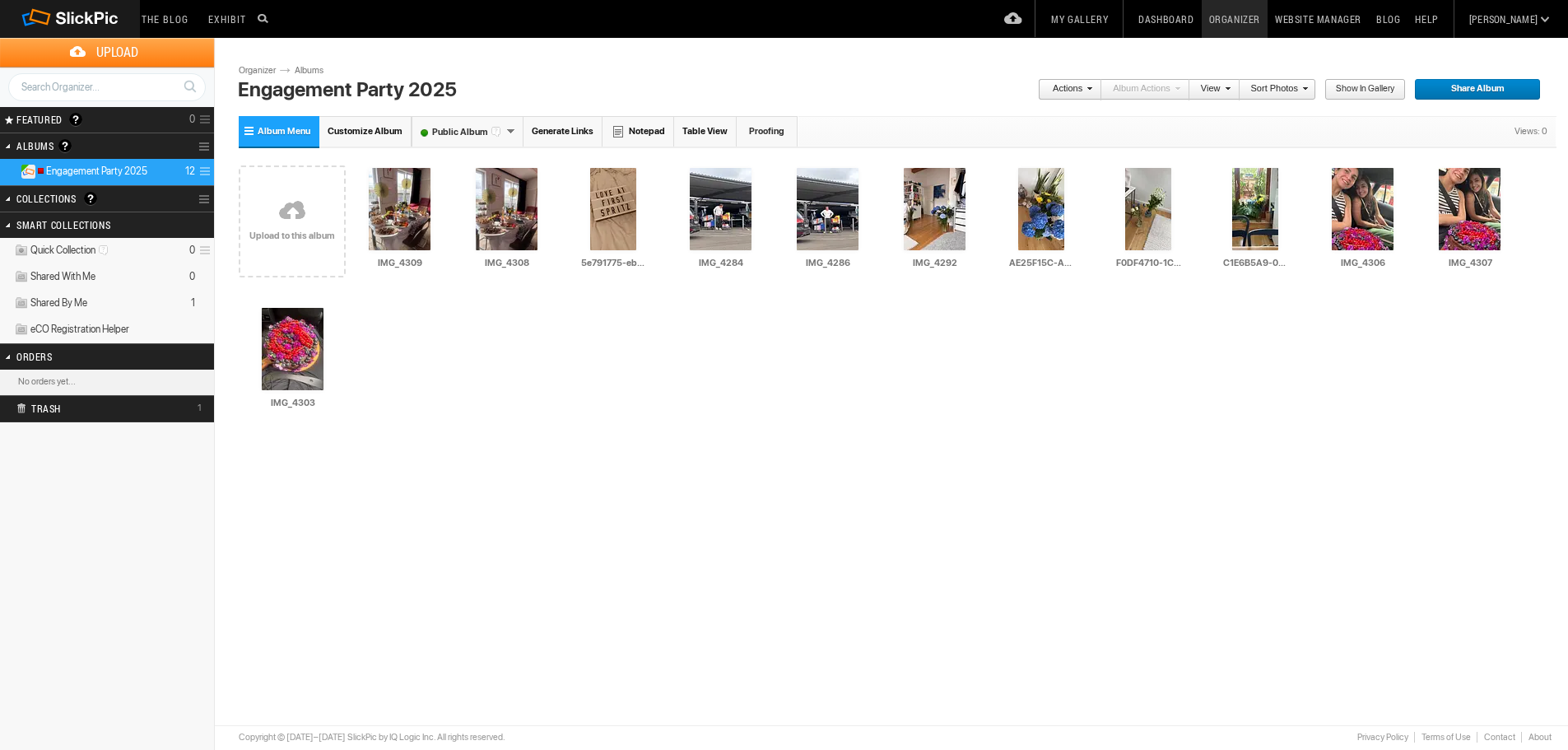 click on "Sort Photos" at bounding box center (1273, 90) 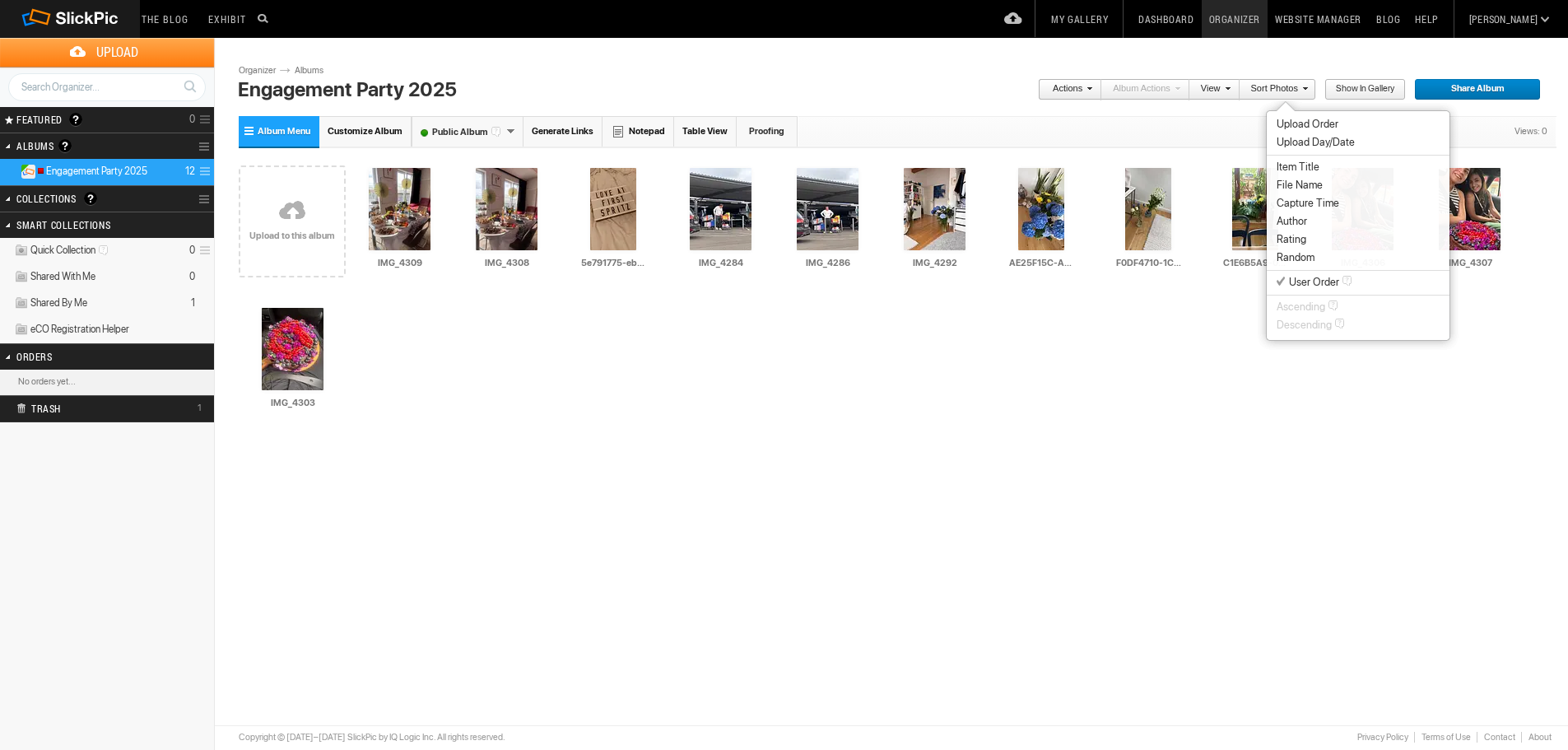 click on "Sort Photos" at bounding box center (1273, 90) 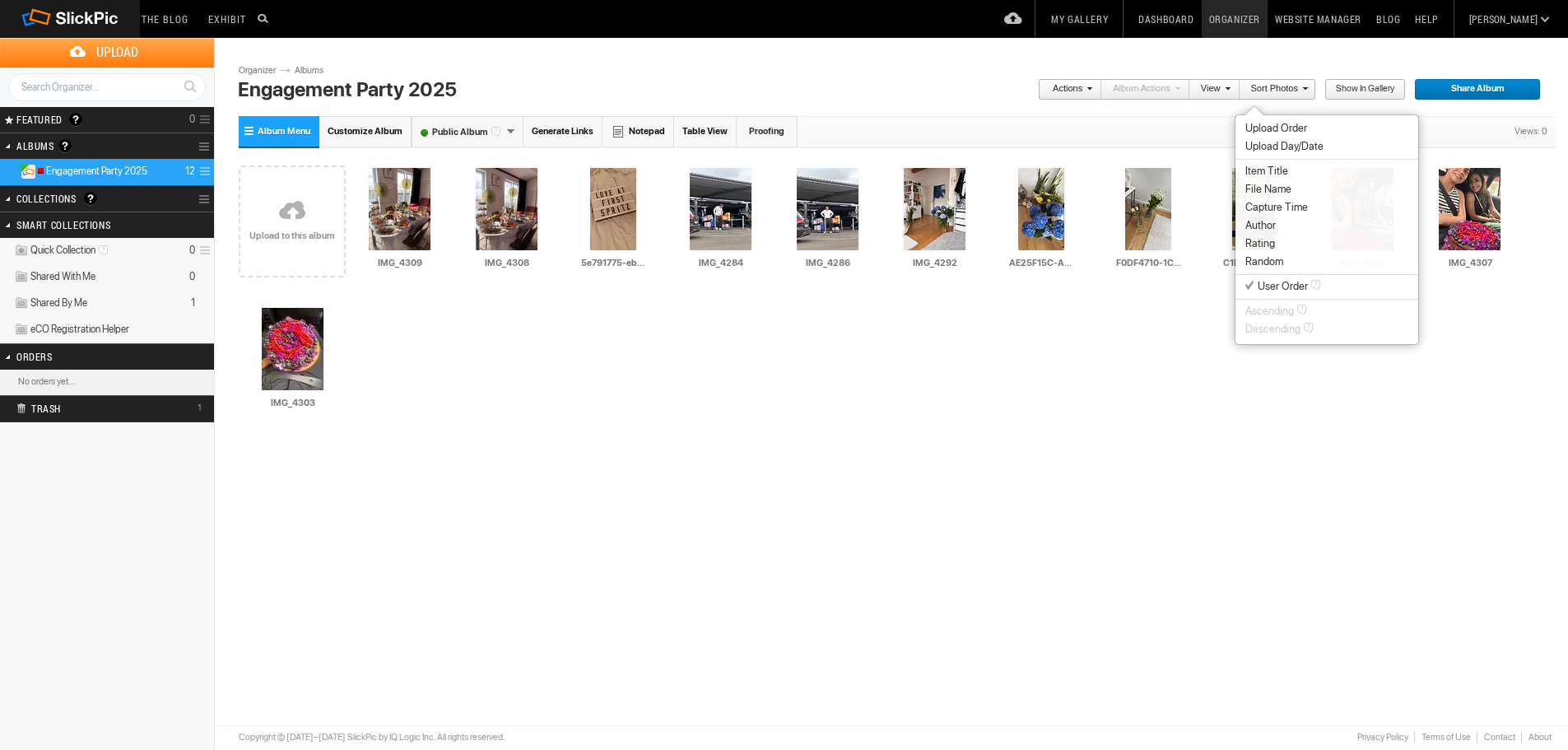 click on "View" at bounding box center [1214, 90] 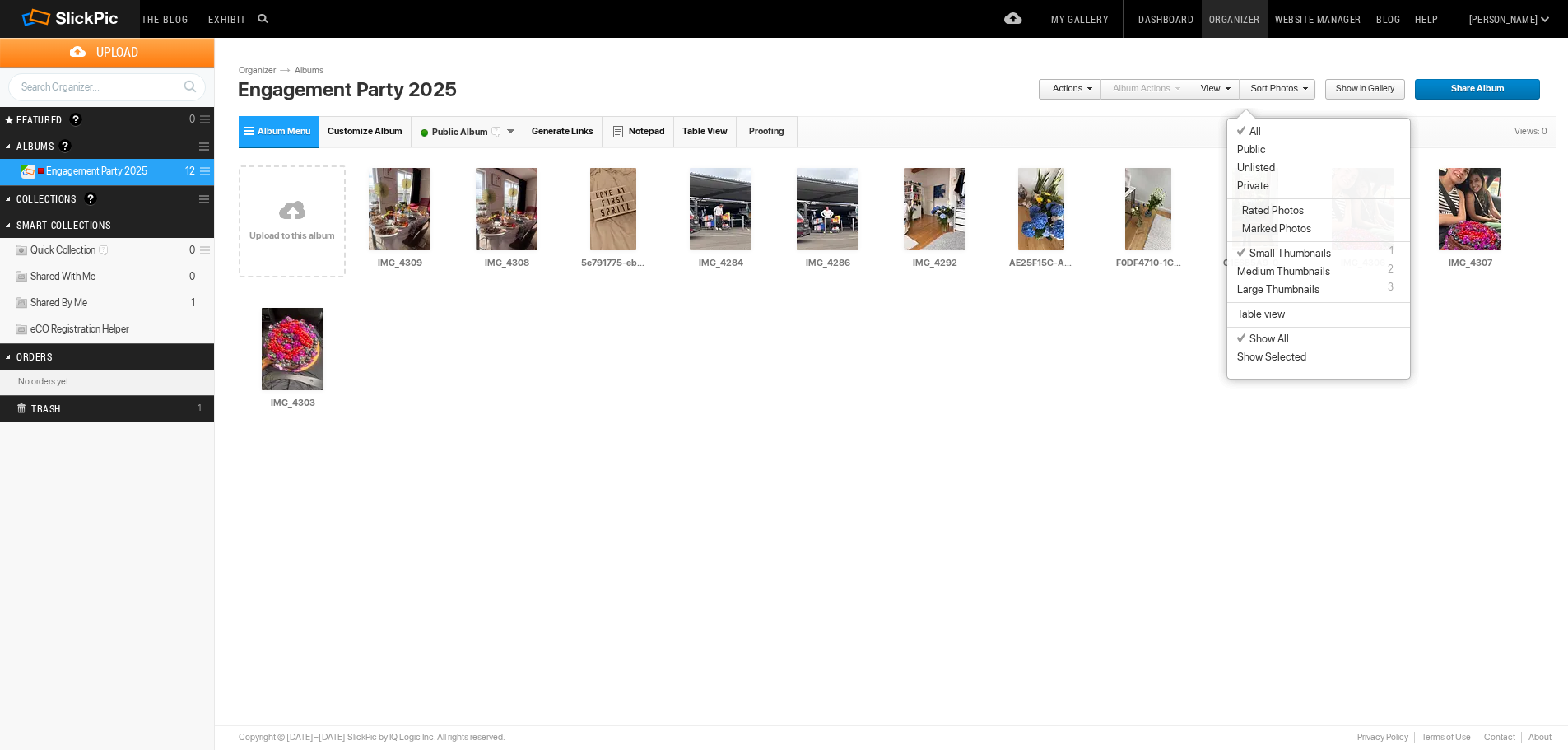 click on "Drop your photos here Upload to this album
AI IMG_4309 Added by  Christina...
HTML:
Direct:
Forum:
Photo ID:
22765534
More..." at bounding box center [897, 291] 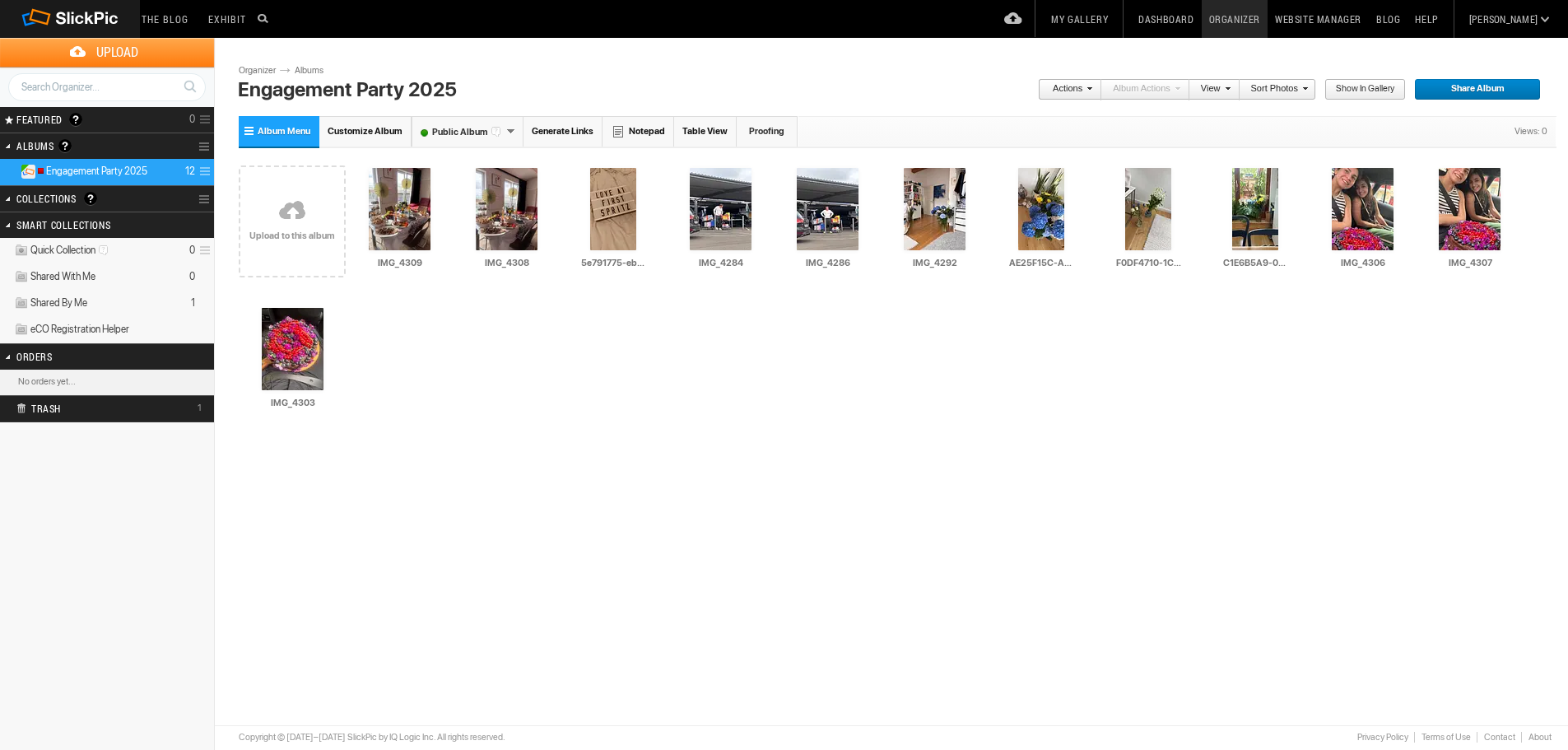 click on "Show in Gallery" at bounding box center (1359, 90) 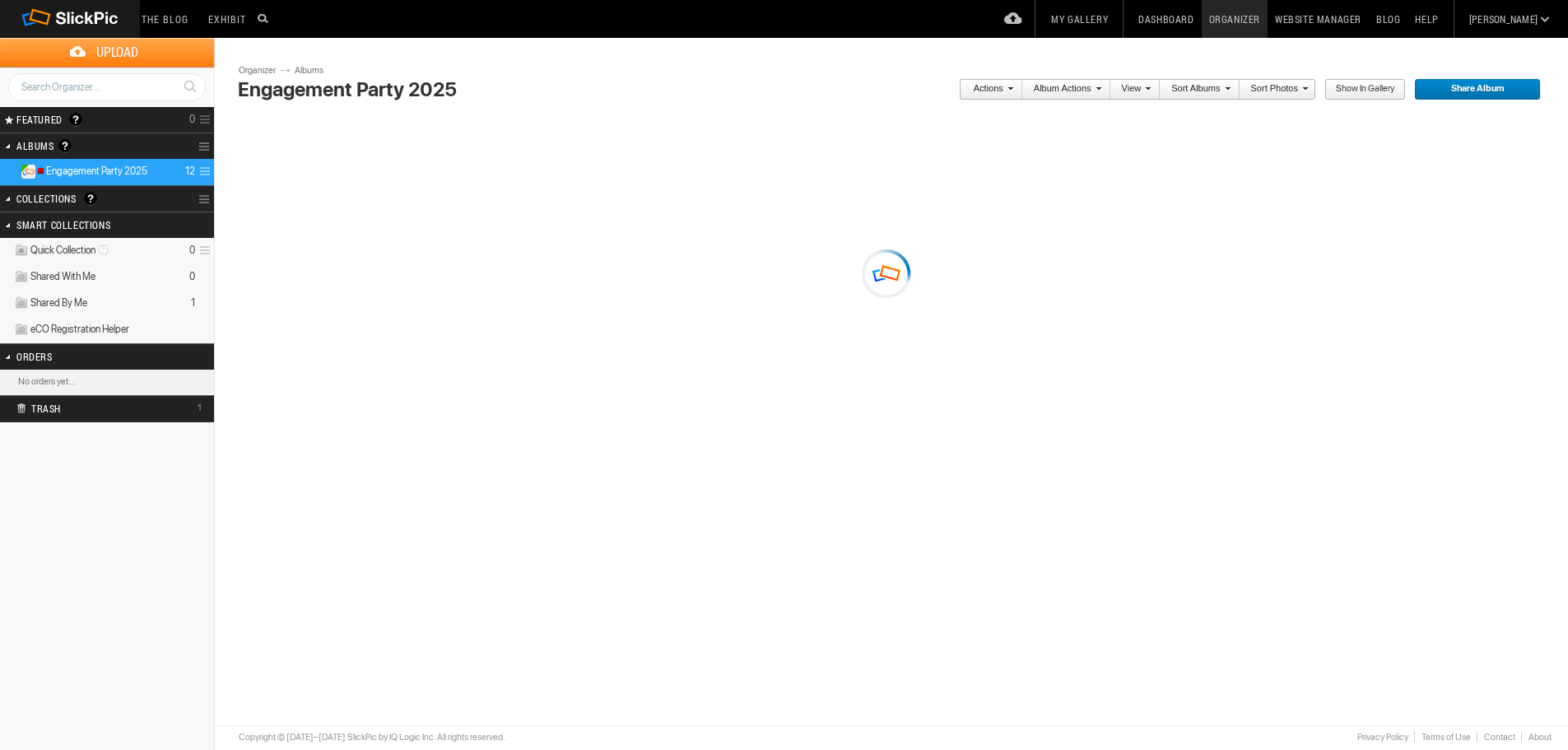 scroll, scrollTop: 0, scrollLeft: 0, axis: both 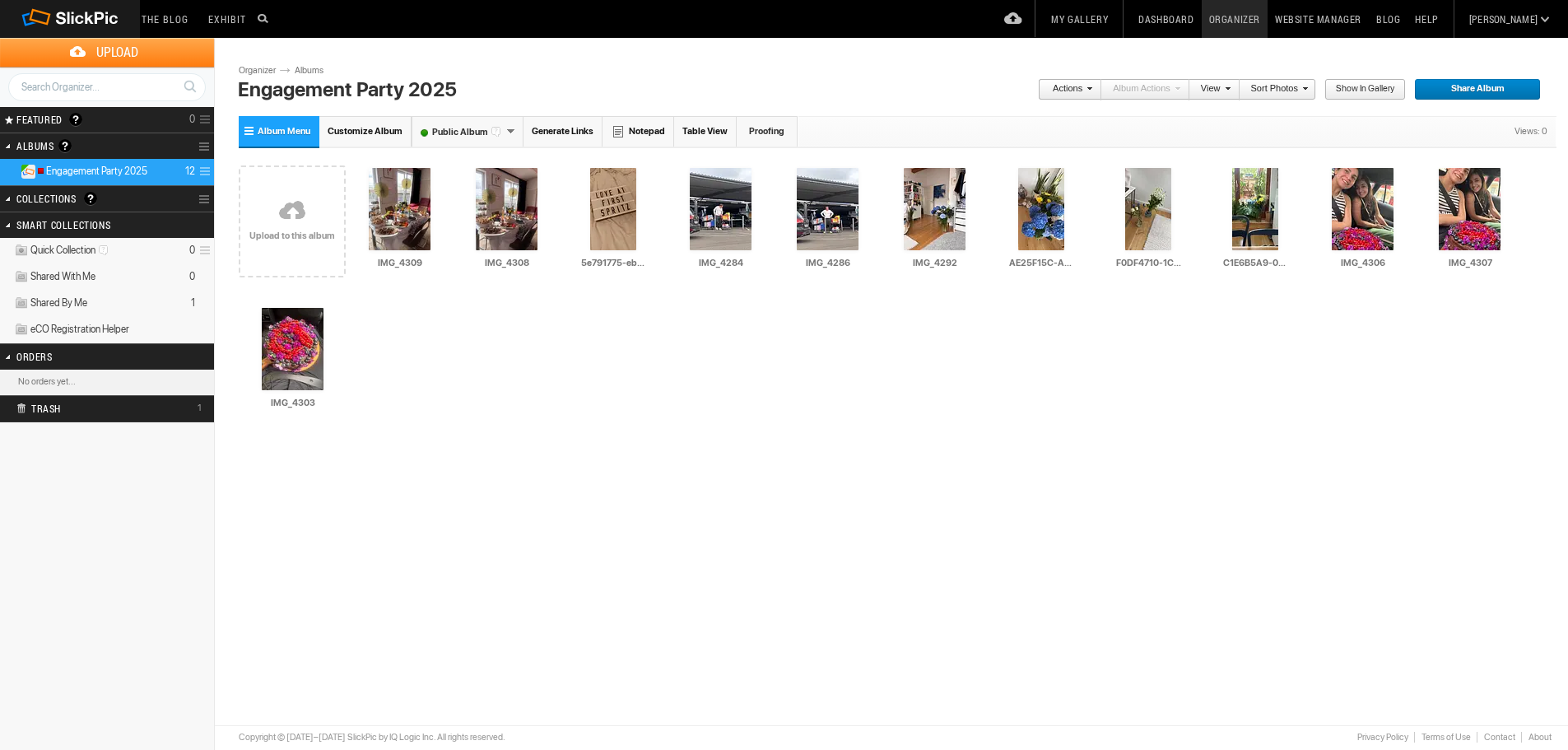 click on "Share Album" at bounding box center [1472, 90] 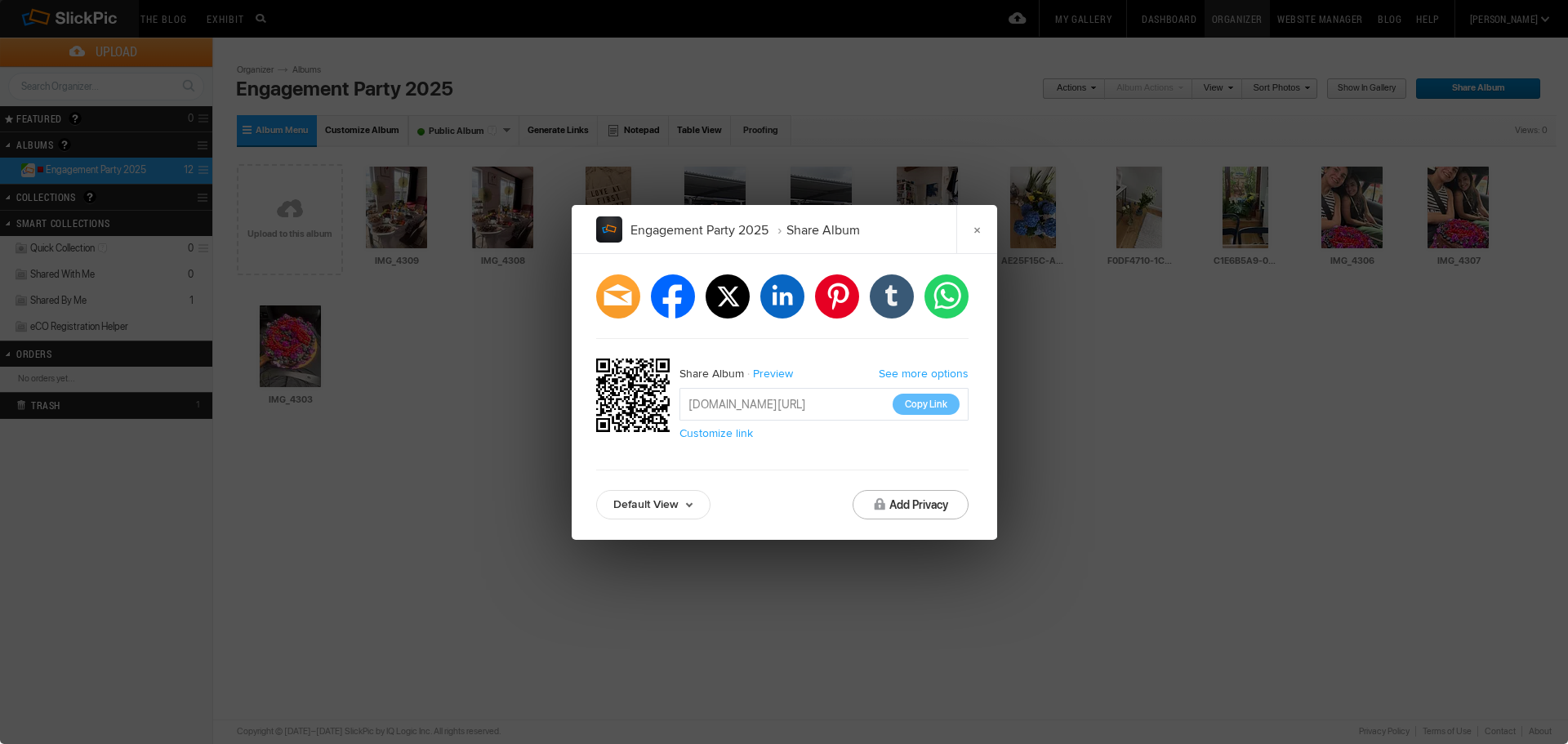 click on "Engagement Party 2025 Share Album ×	  facebook   twitter   linkedin   pinterest   tumblr   whatsapp  Share Album Preview See more options https://slickpic.us/17712045M4gm Copy Link  Customize link Default View Default View Proofing View Slideshow View TV View Add Privacy" 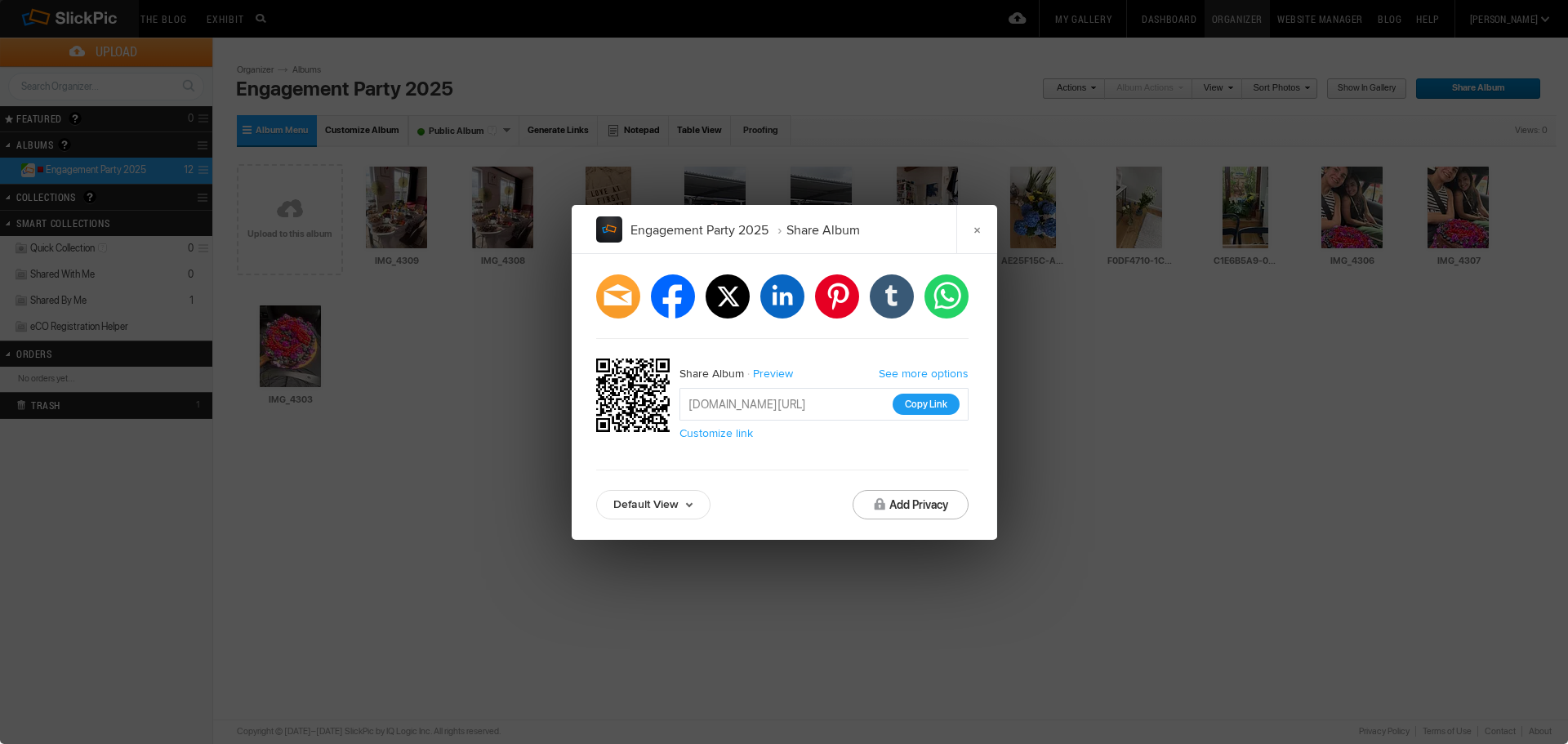 click on "Copy Link" 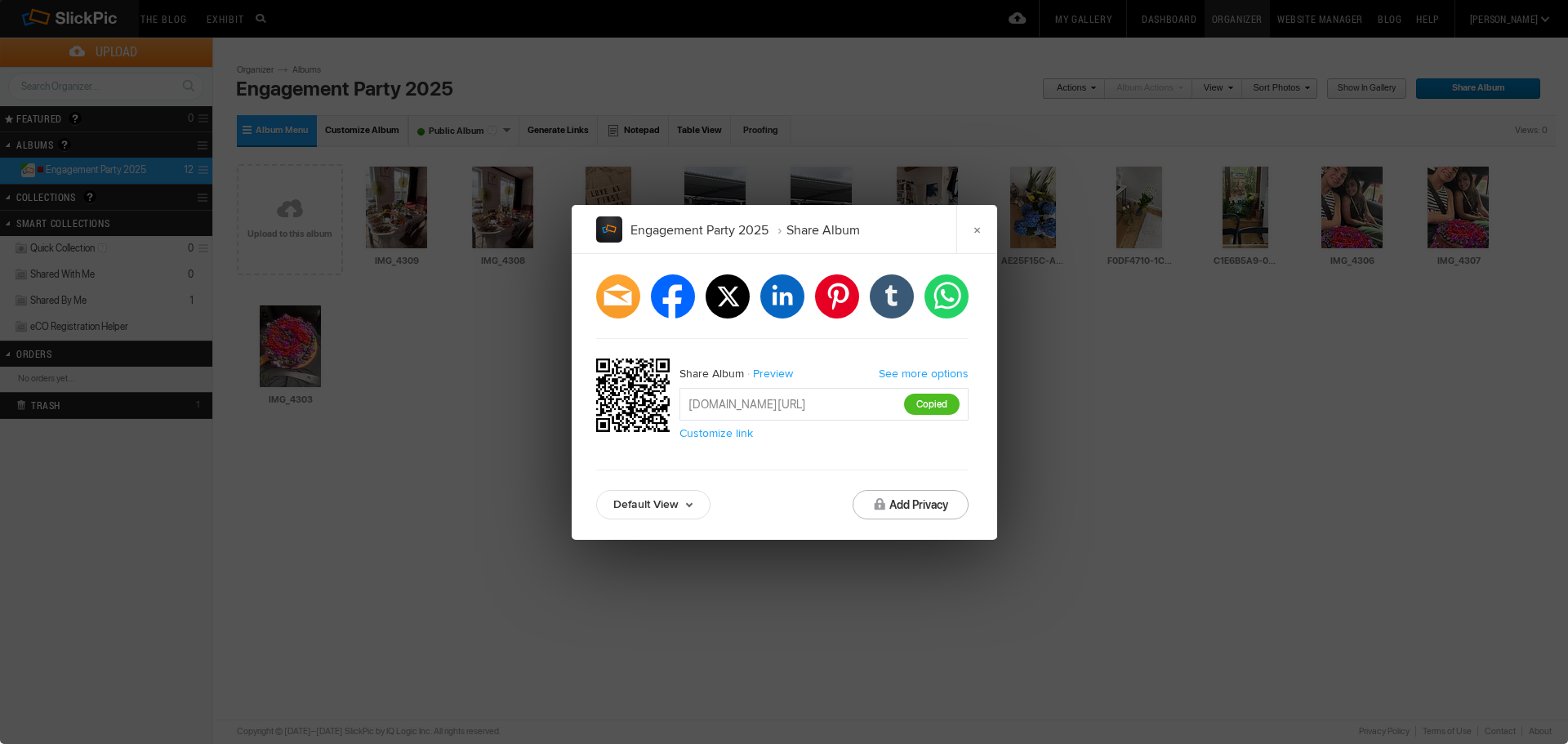 click on "Engagement Party 2025 Share Album ×	  facebook   twitter   linkedin   pinterest   tumblr   whatsapp  Share Album Preview See more options https://slickpic.us/17712045M4gm Copied  Customize link Default View Default View Proofing View Slideshow View TV View Add Privacy" 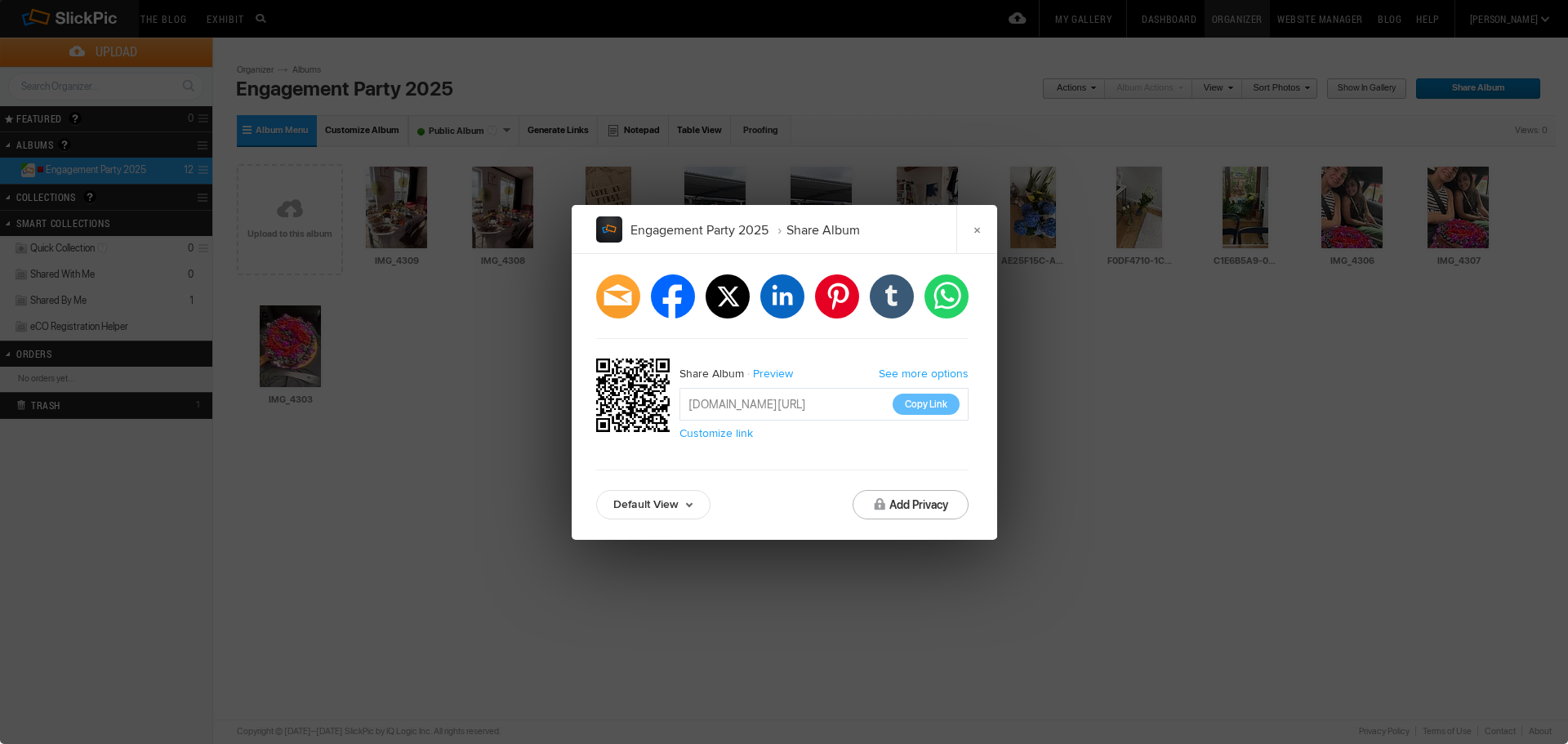 click on "Engagement Party 2025 Share Album ×	  facebook   twitter   linkedin   pinterest   tumblr   whatsapp  Share Album Preview See more options https://slickpic.us/17712045M4gm Copy Link  Customize link Default View Default View Proofing View Slideshow View TV View Add Privacy" 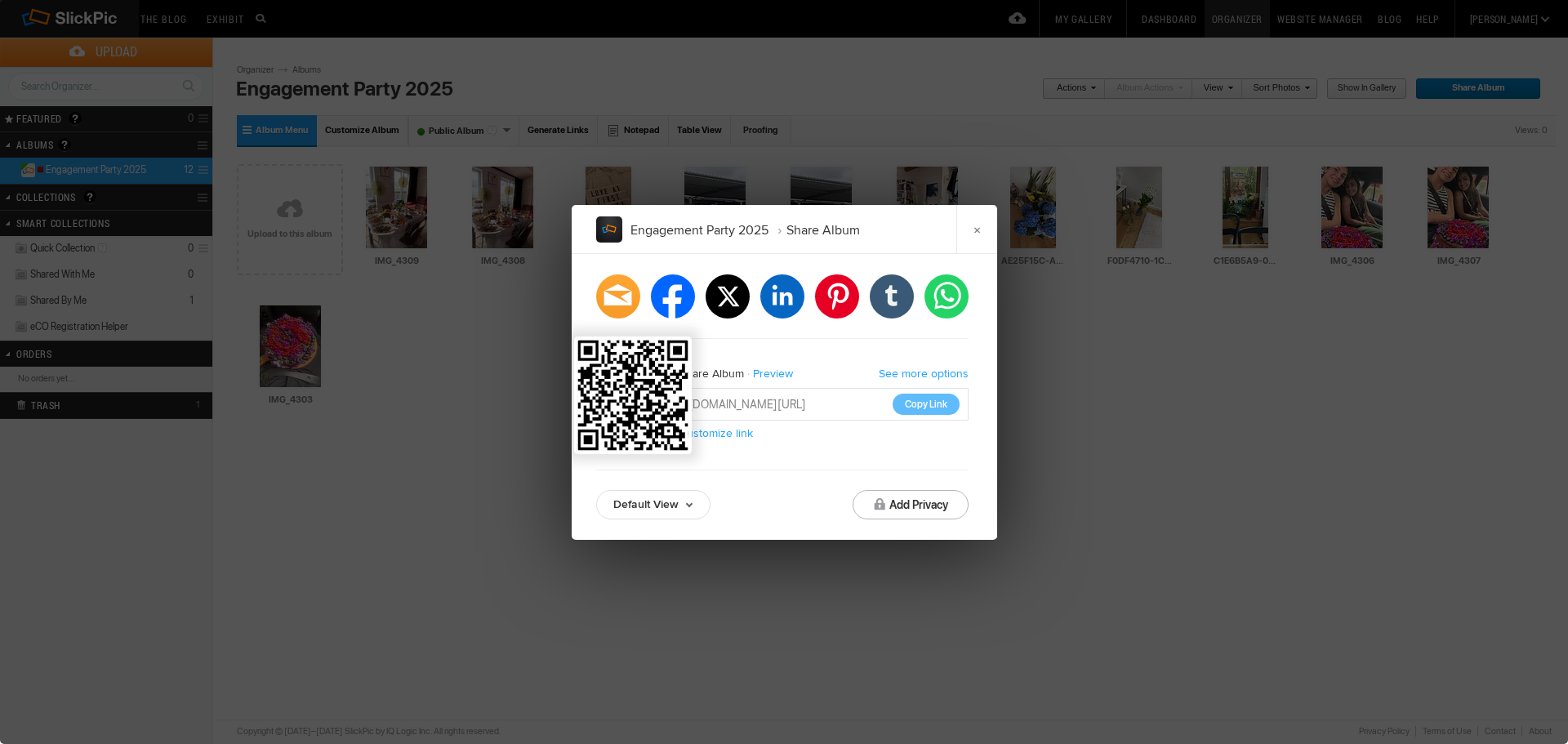 drag, startPoint x: 672, startPoint y: 399, endPoint x: 662, endPoint y: 400, distance: 10.049876 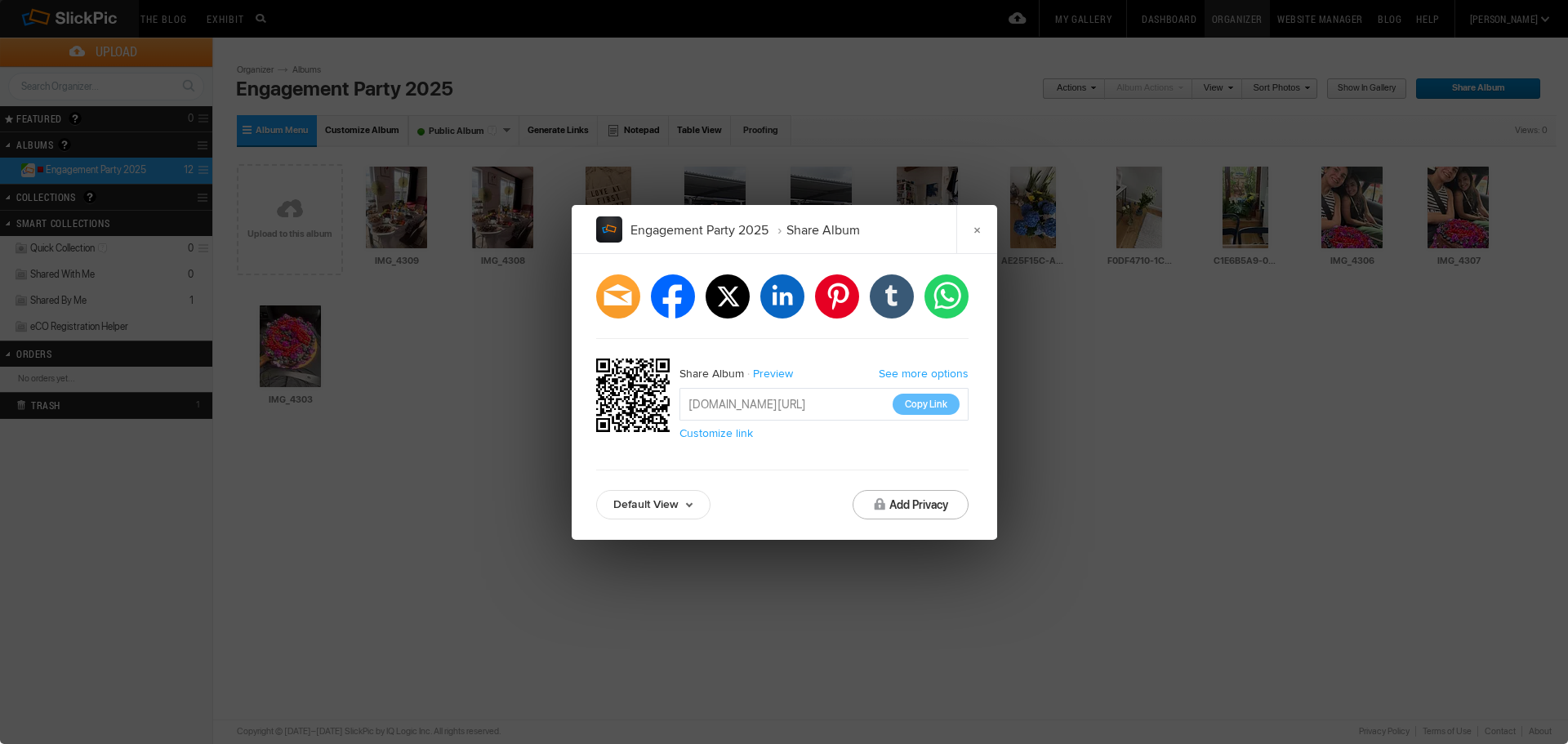 click on "Engagement Party 2025 Share Album ×	  facebook   twitter   linkedin   pinterest   tumblr   whatsapp  Share Album Preview See more options https://slickpic.us/17712045M4gm Copy Link  Customize link Default View Default View Proofing View Slideshow View TV View Add Privacy" 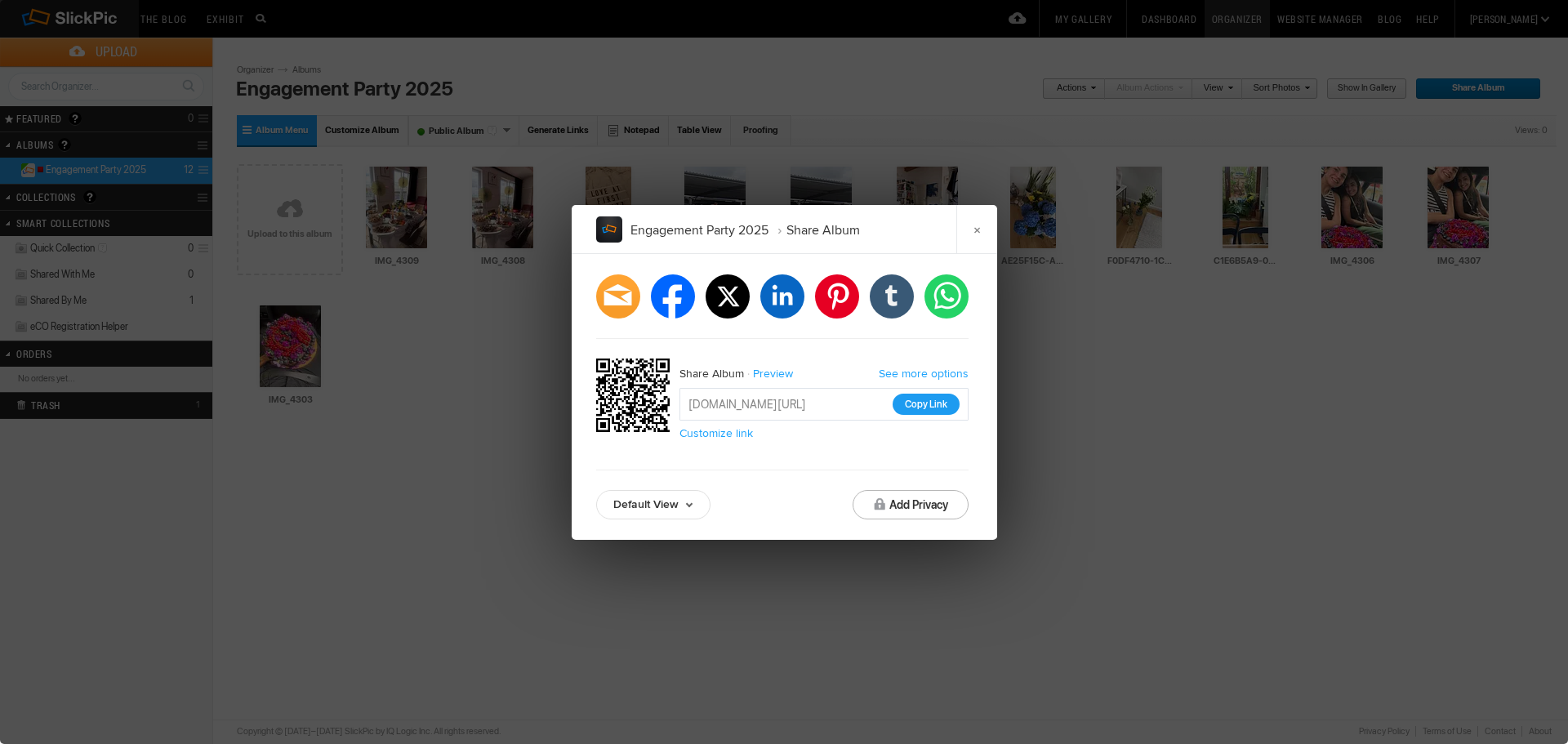 click on "Copy Link" 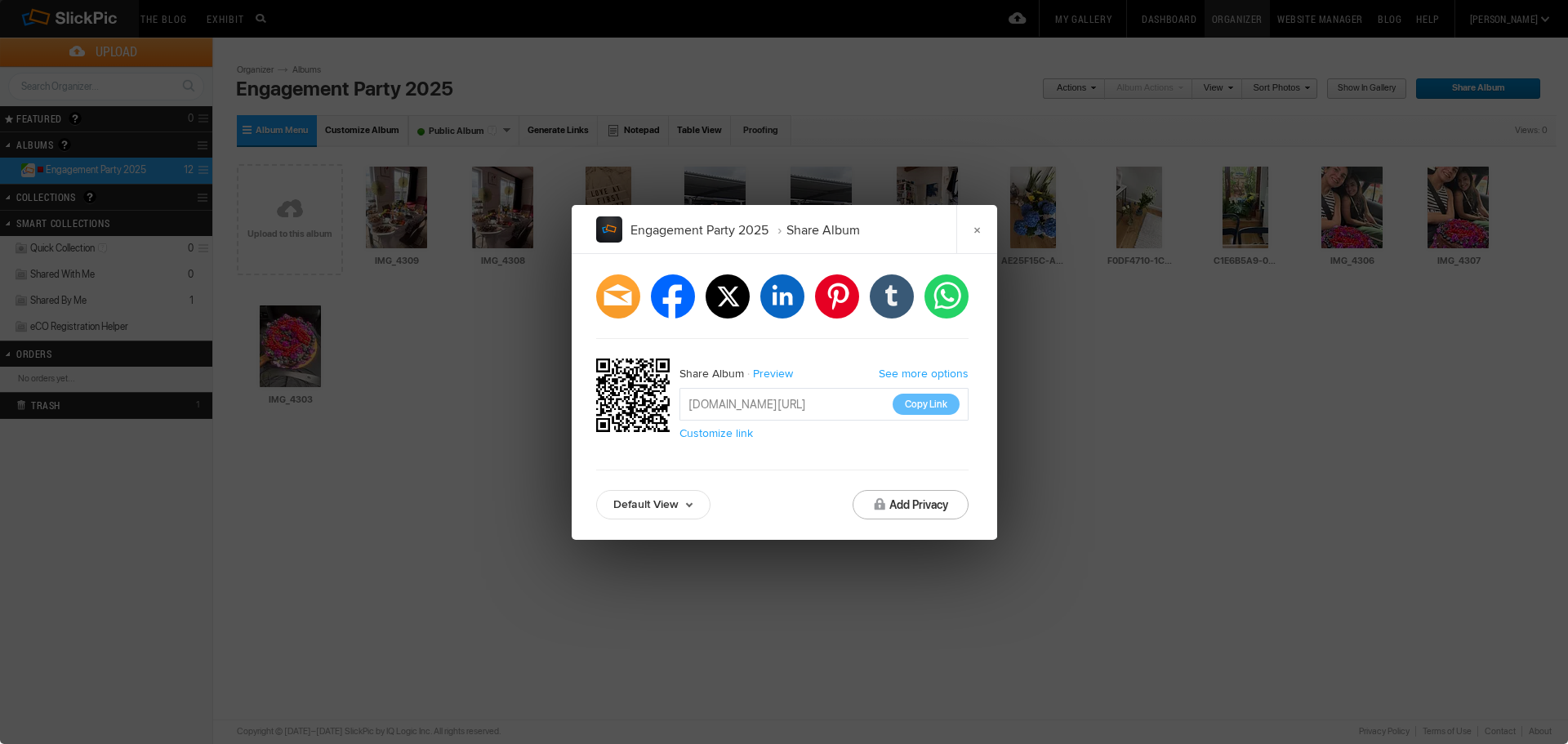 click on "Engagement Party 2025 Share Album ×	  facebook   twitter   linkedin   pinterest   tumblr   whatsapp  Share Album Preview See more options https://slickpic.us/17712045M4gm Copy Link  Customize link Default View Default View Proofing View Slideshow View TV View Add Privacy" 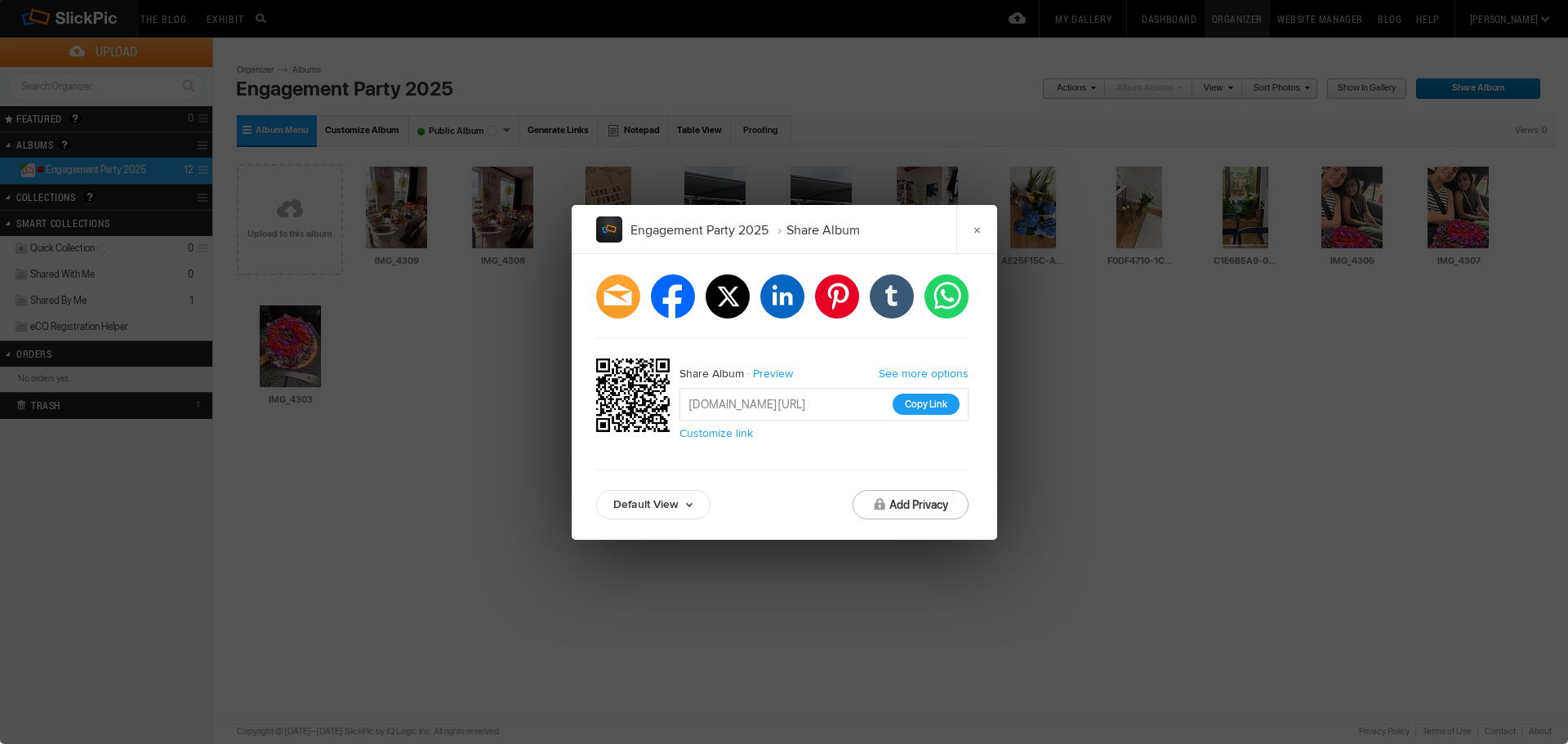 click on "Copy Link" 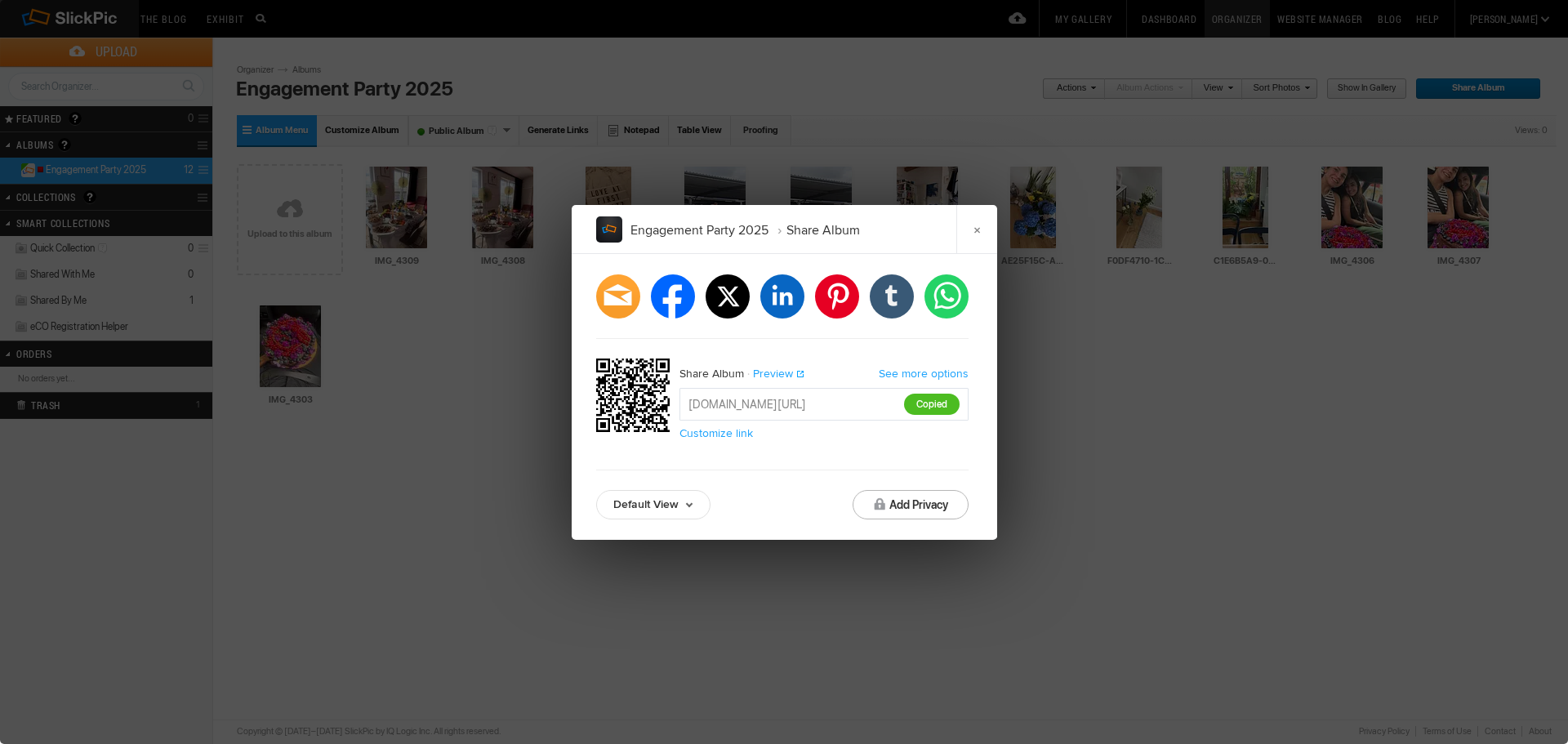 click on "Preview" 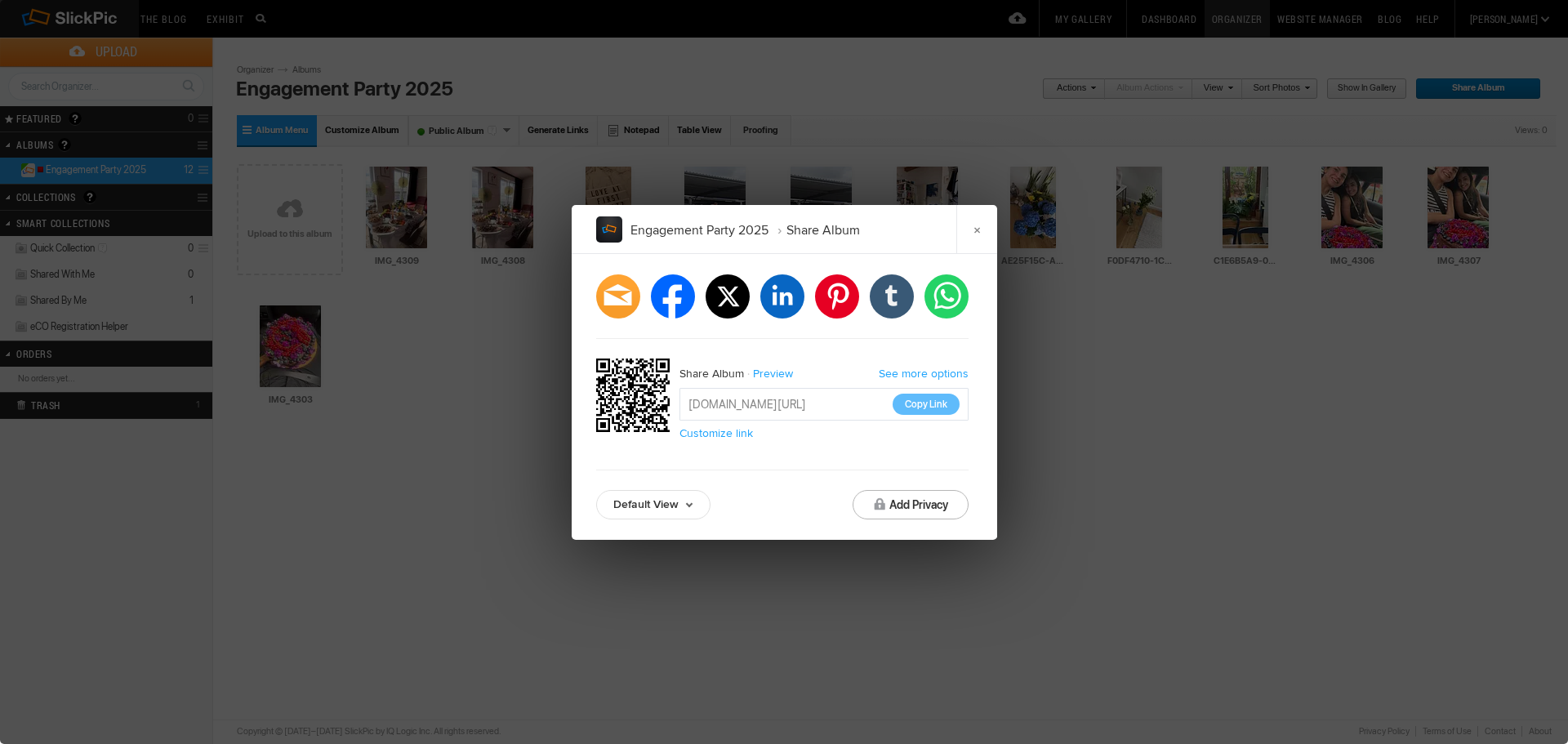 click on "Engagement Party 2025 Share Album ×	  facebook   twitter   linkedin   pinterest   tumblr   whatsapp  Share Album Preview See more options https://slickpic.us/17712045M4gm Copy Link  Customize link Default View Default View Proofing View Slideshow View TV View Add Privacy" 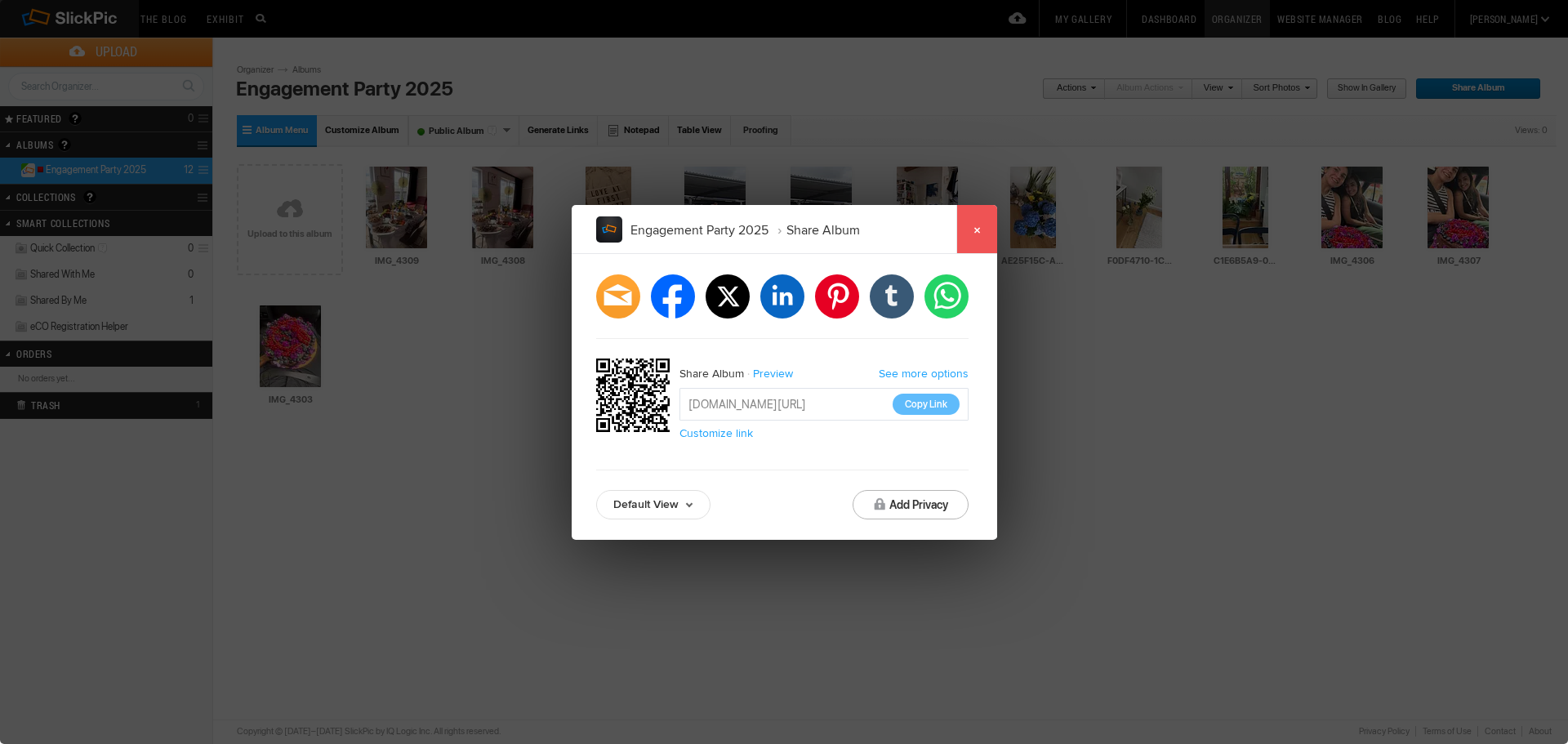 click on "×" 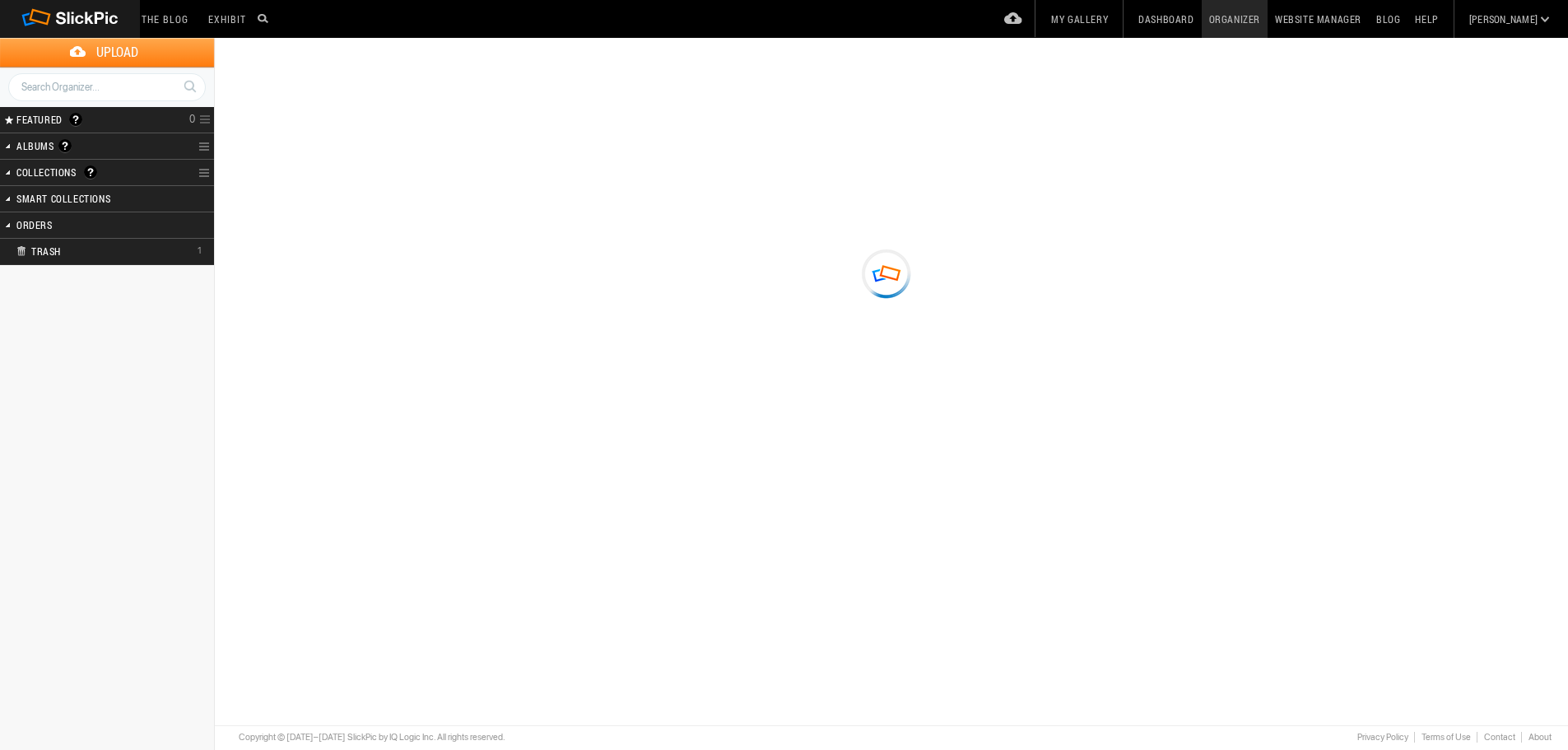 scroll, scrollTop: 0, scrollLeft: 0, axis: both 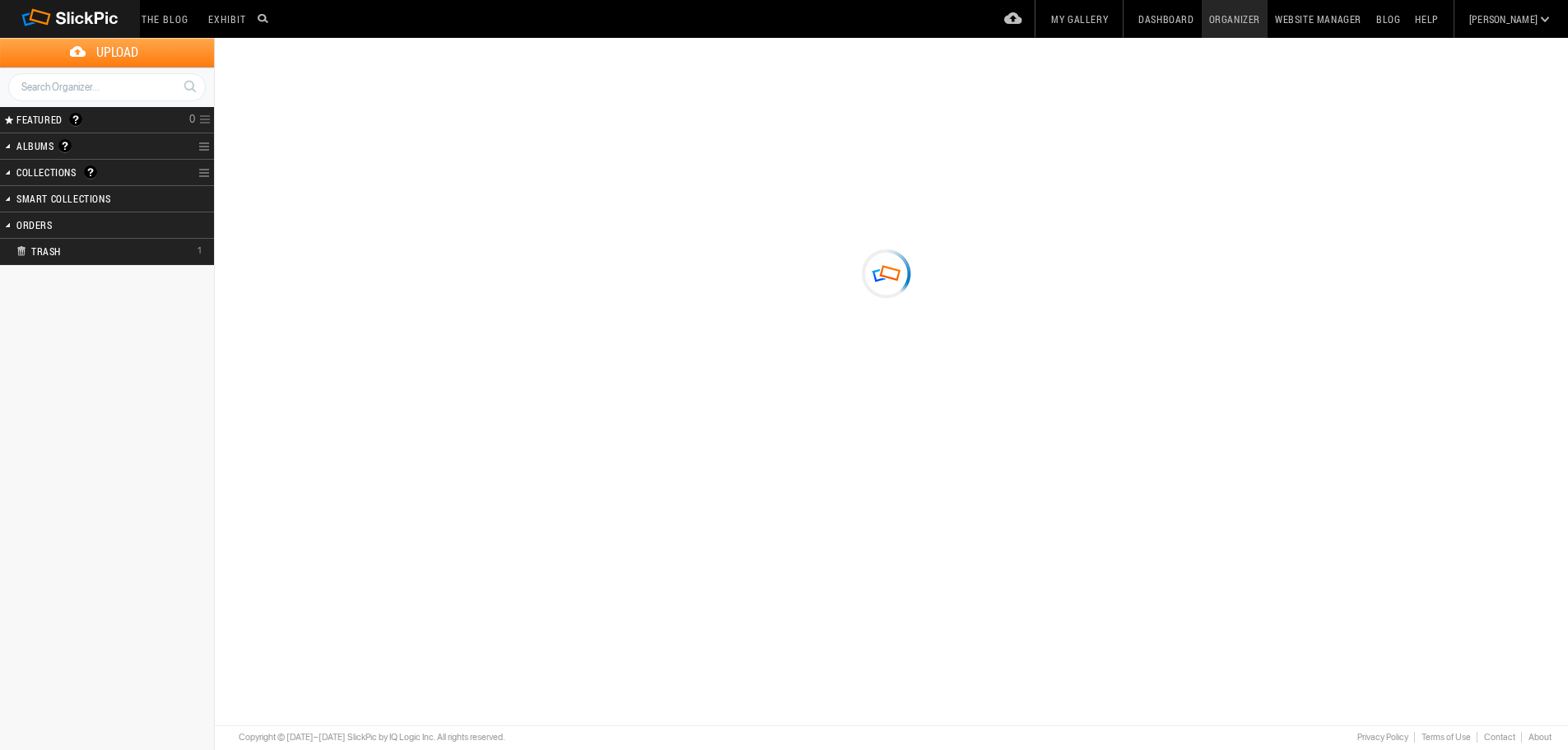 type on "Engagement Party 2025" 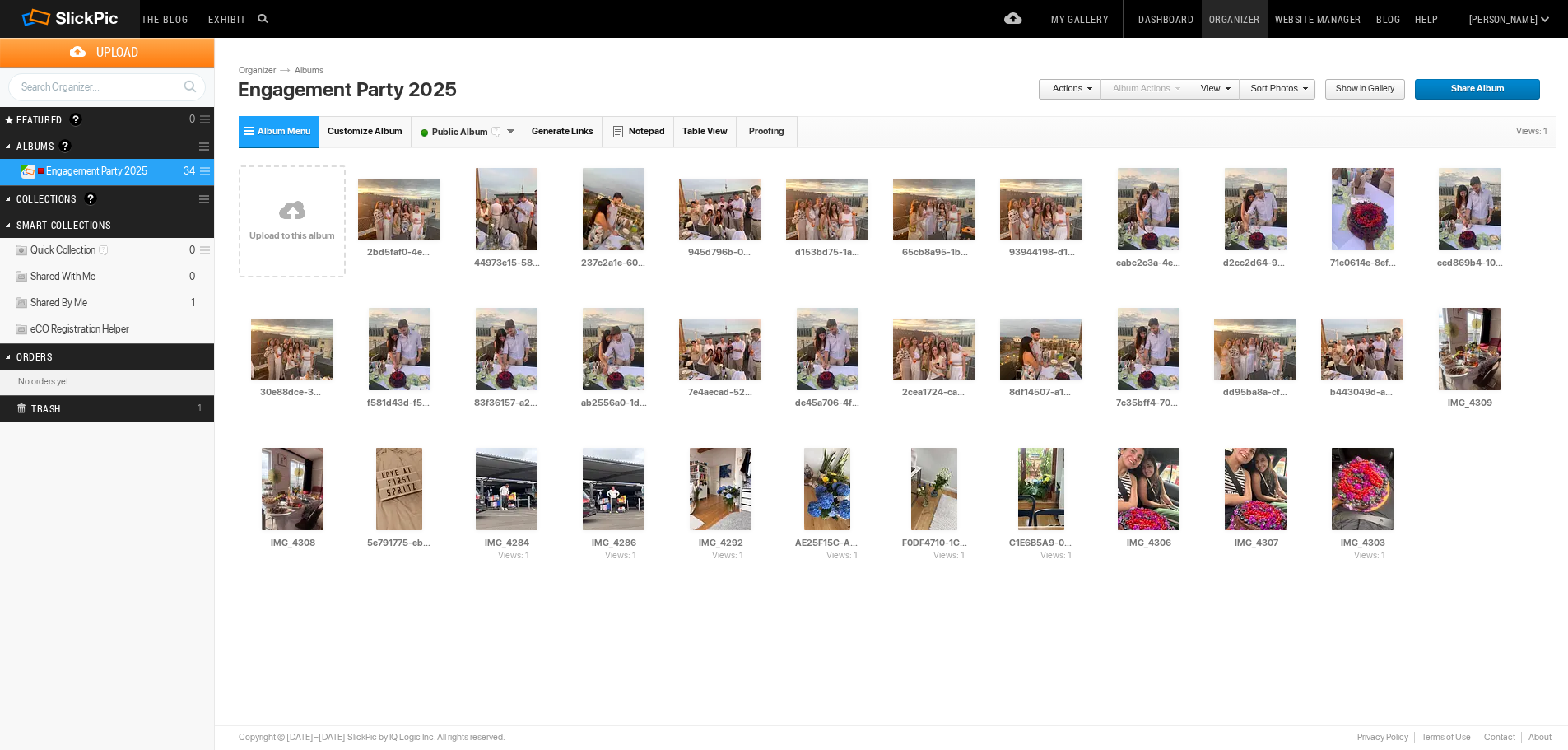 drag, startPoint x: 1327, startPoint y: 641, endPoint x: 1362, endPoint y: 596, distance: 57.00877 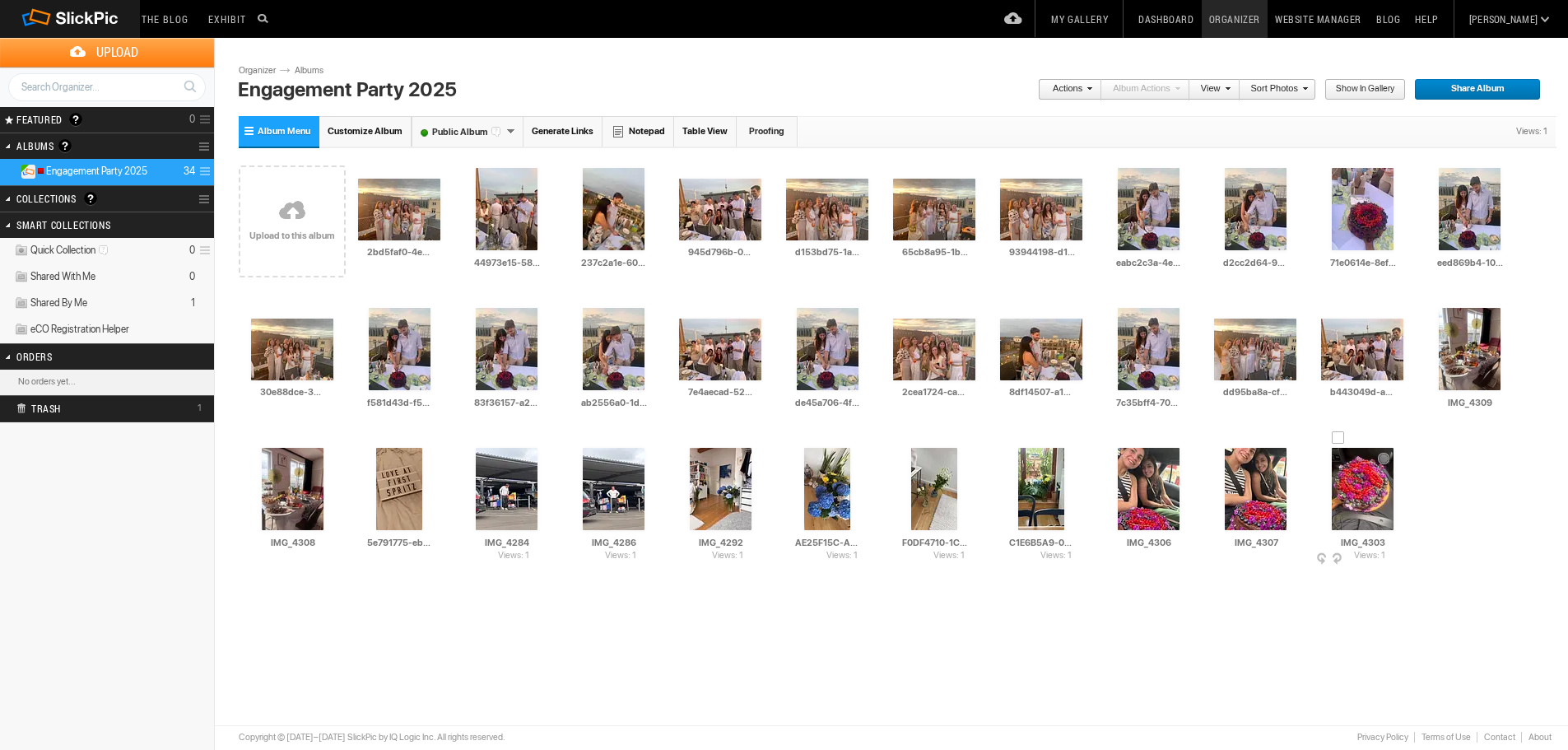 click at bounding box center (1338, 438) 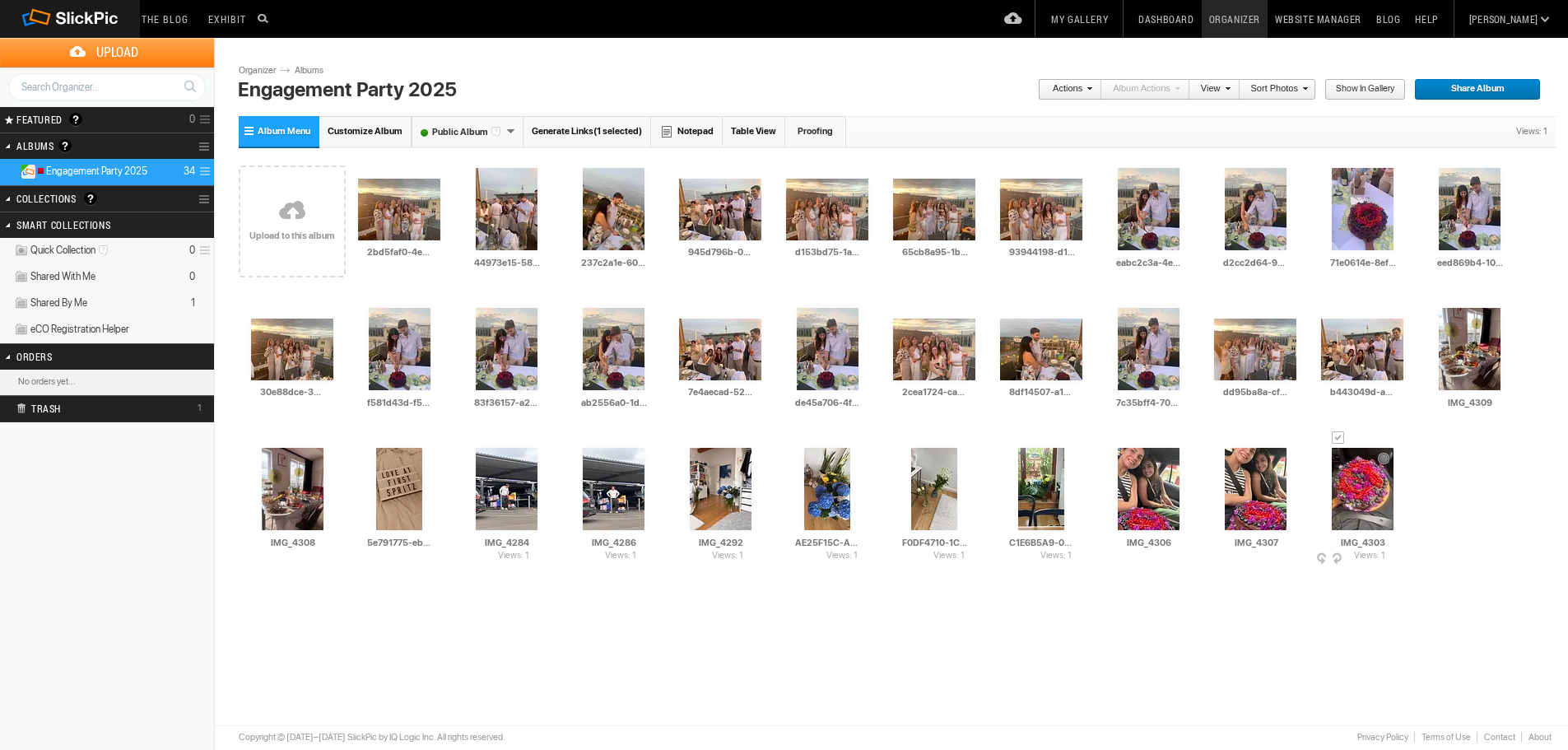 drag, startPoint x: 1371, startPoint y: 514, endPoint x: 1344, endPoint y: 608, distance: 97.800818 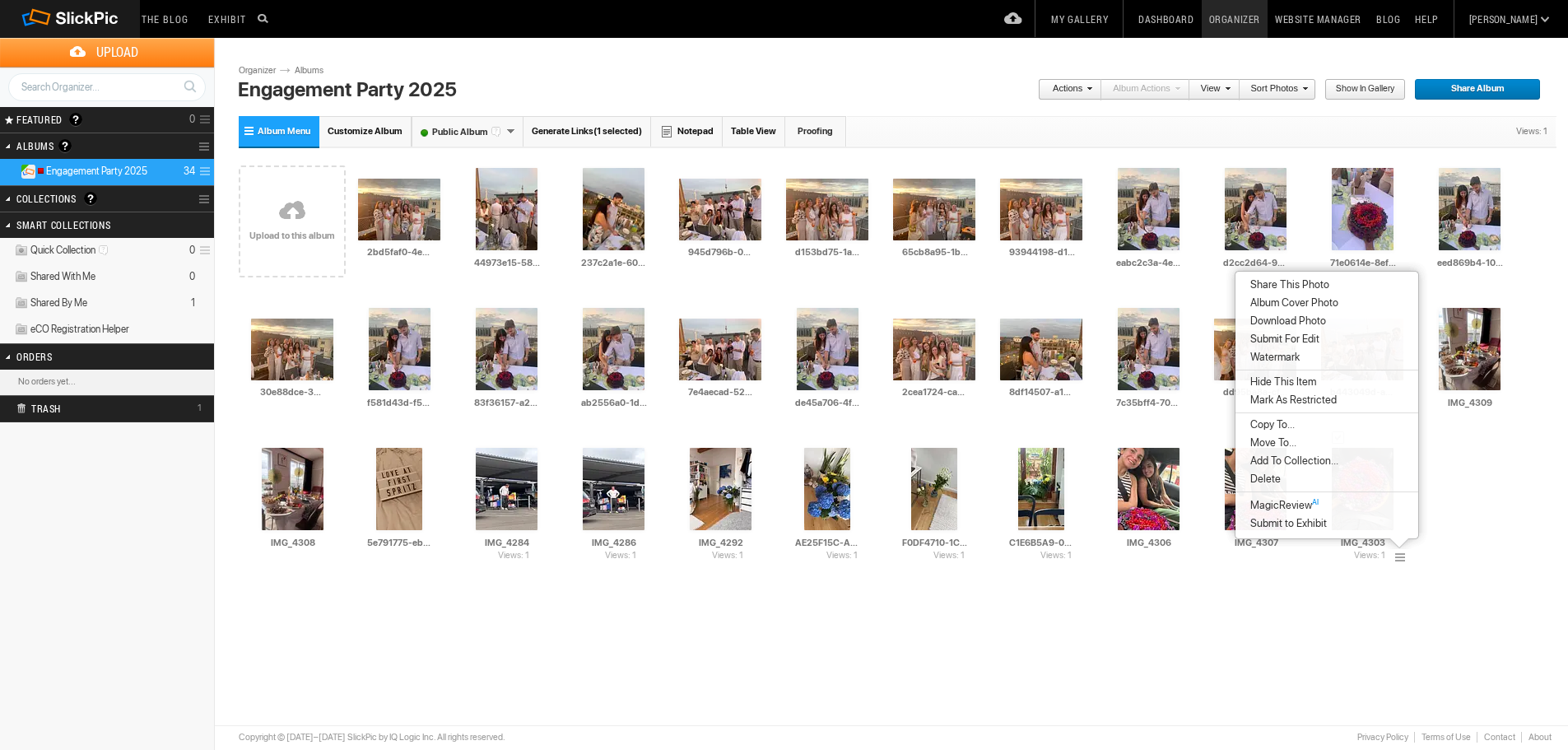 click on "Hide This Item" at bounding box center [1281, 382] 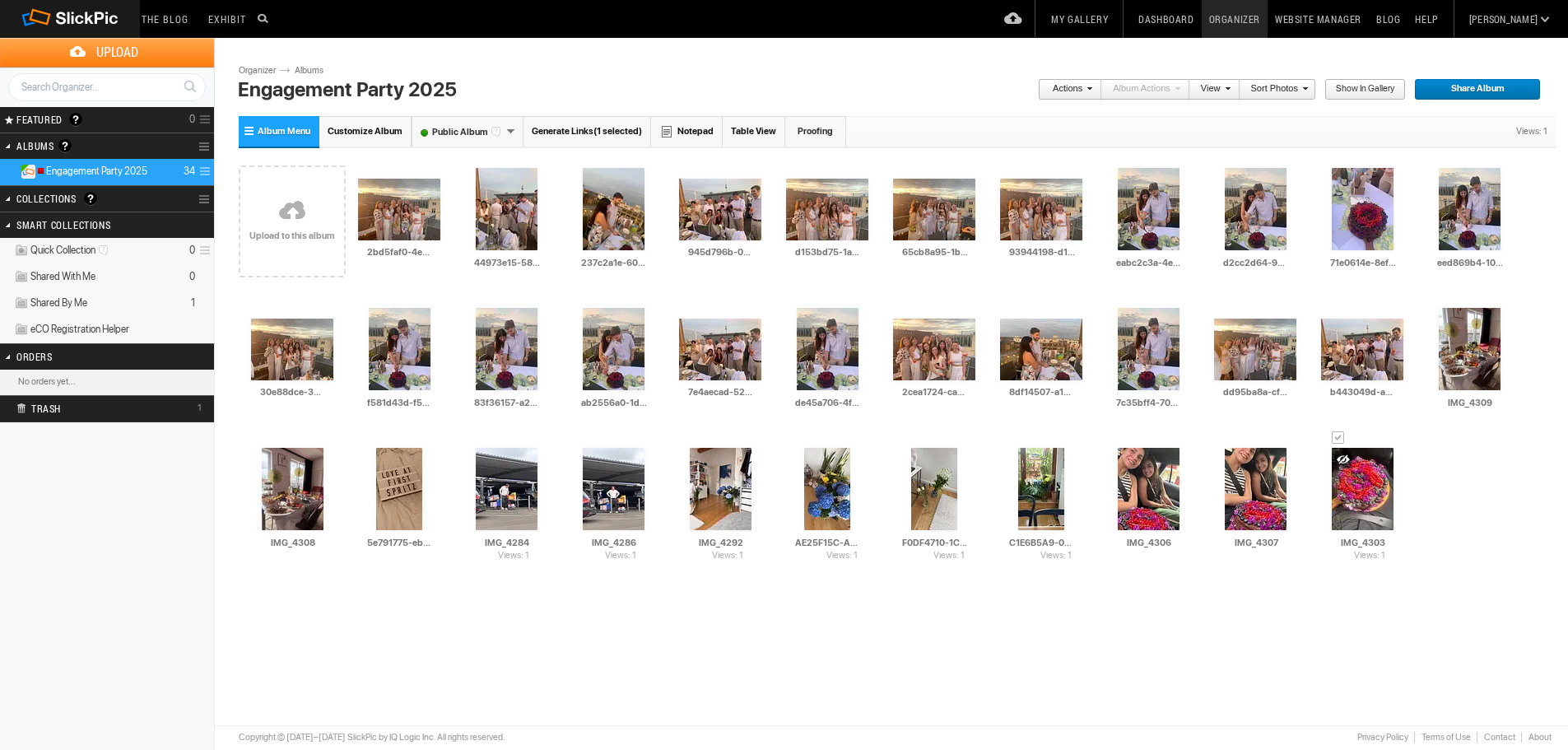 drag, startPoint x: 1365, startPoint y: 608, endPoint x: 1347, endPoint y: 606, distance: 18.11077 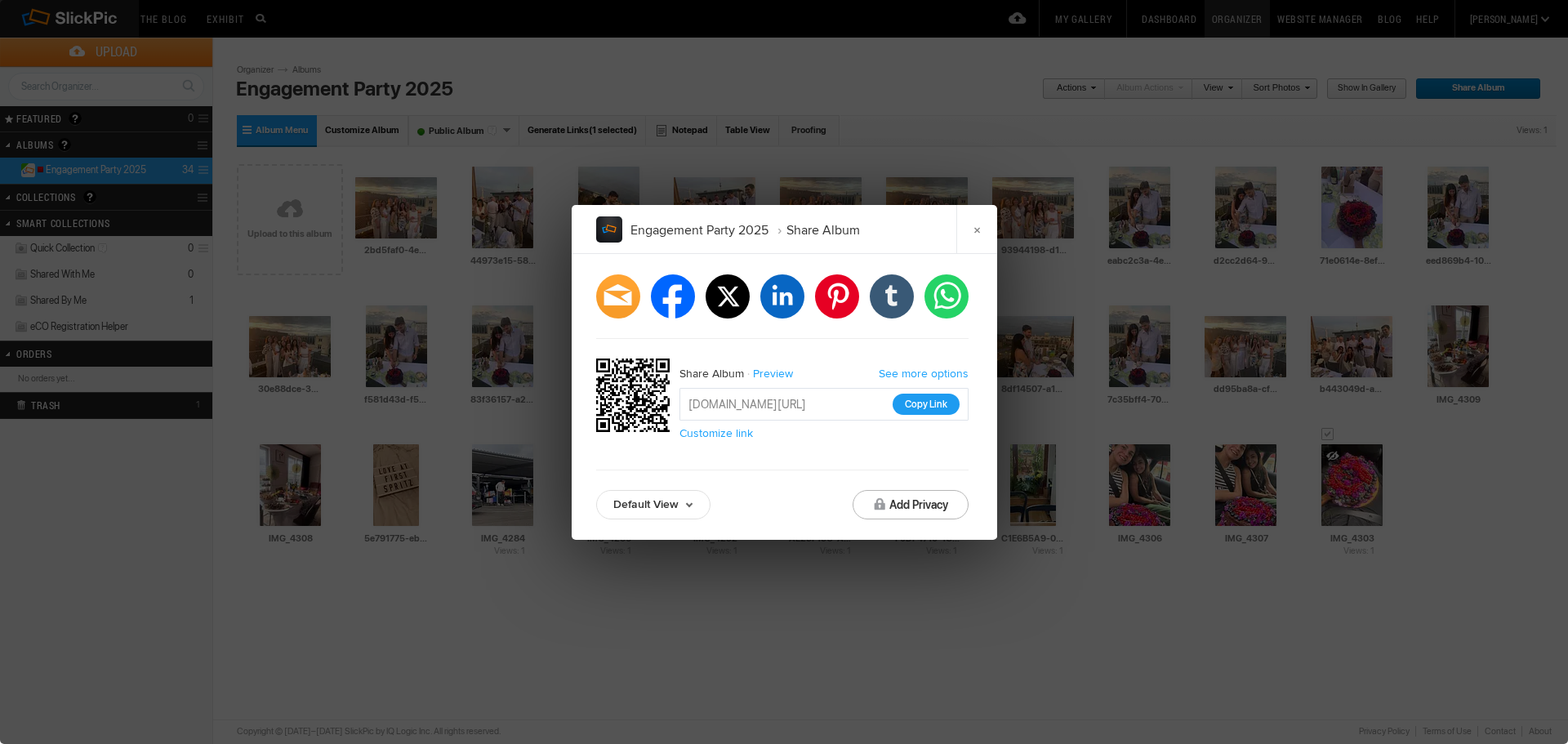 click on "Copy Link" 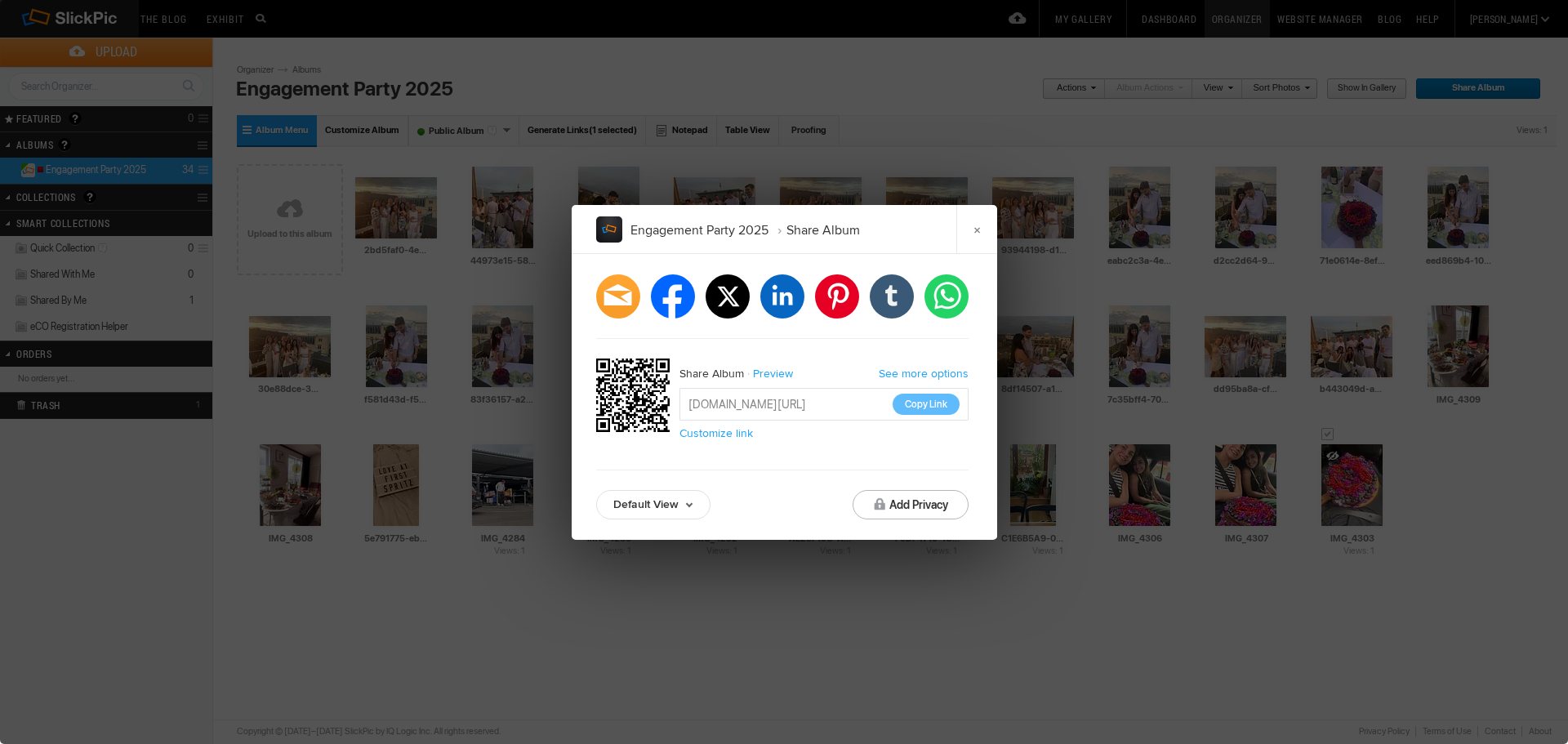 click on "Engagement Party 2025 Share Album ×	  facebook   twitter   linkedin   pinterest   tumblr   whatsapp  Share Album Preview See more options https://slickpic.us/17712347DkMY Copy Link  Customize link Default View Default View Proofing View Slideshow View TV View Add Privacy" 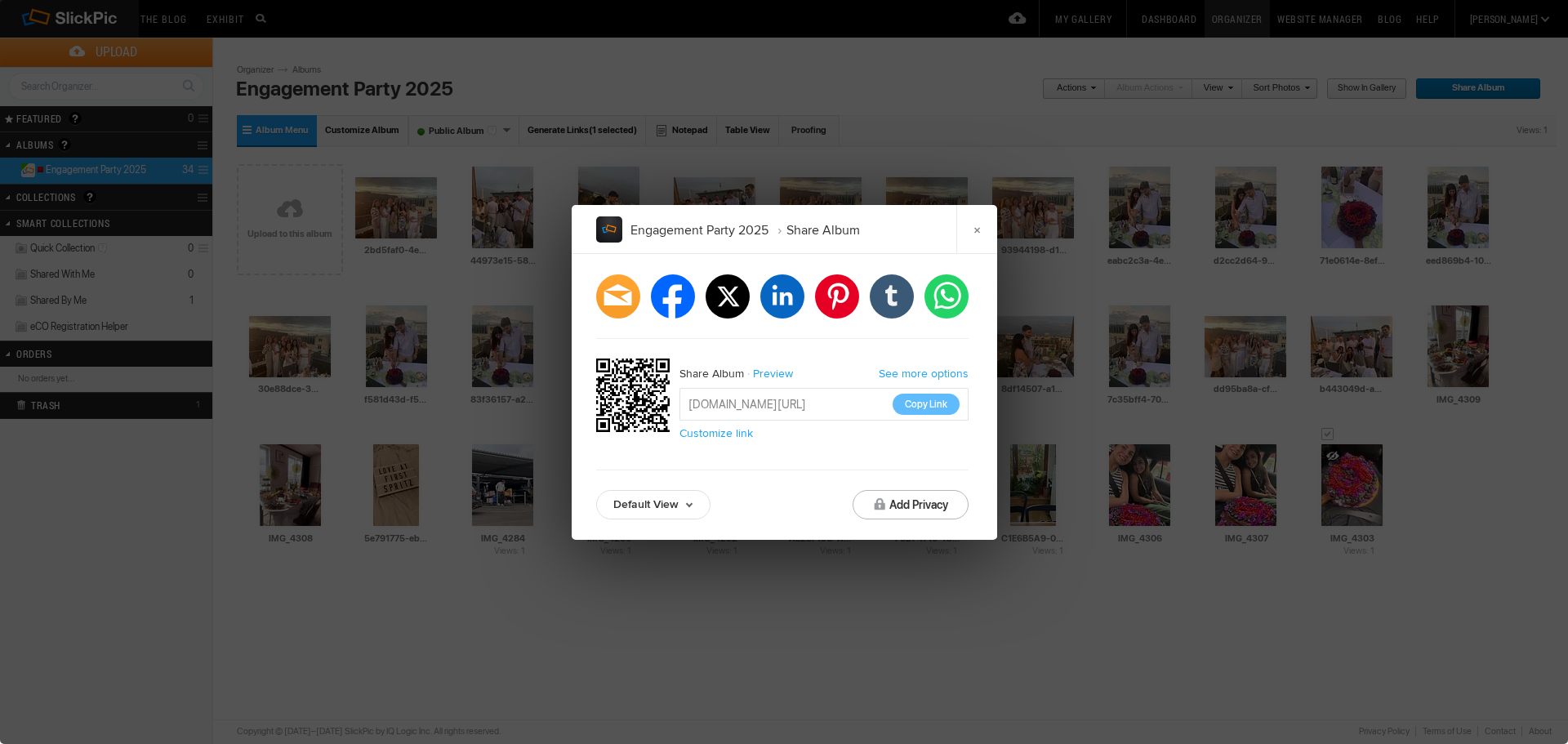 drag, startPoint x: 1432, startPoint y: 626, endPoint x: 1349, endPoint y: 553, distance: 110.53506 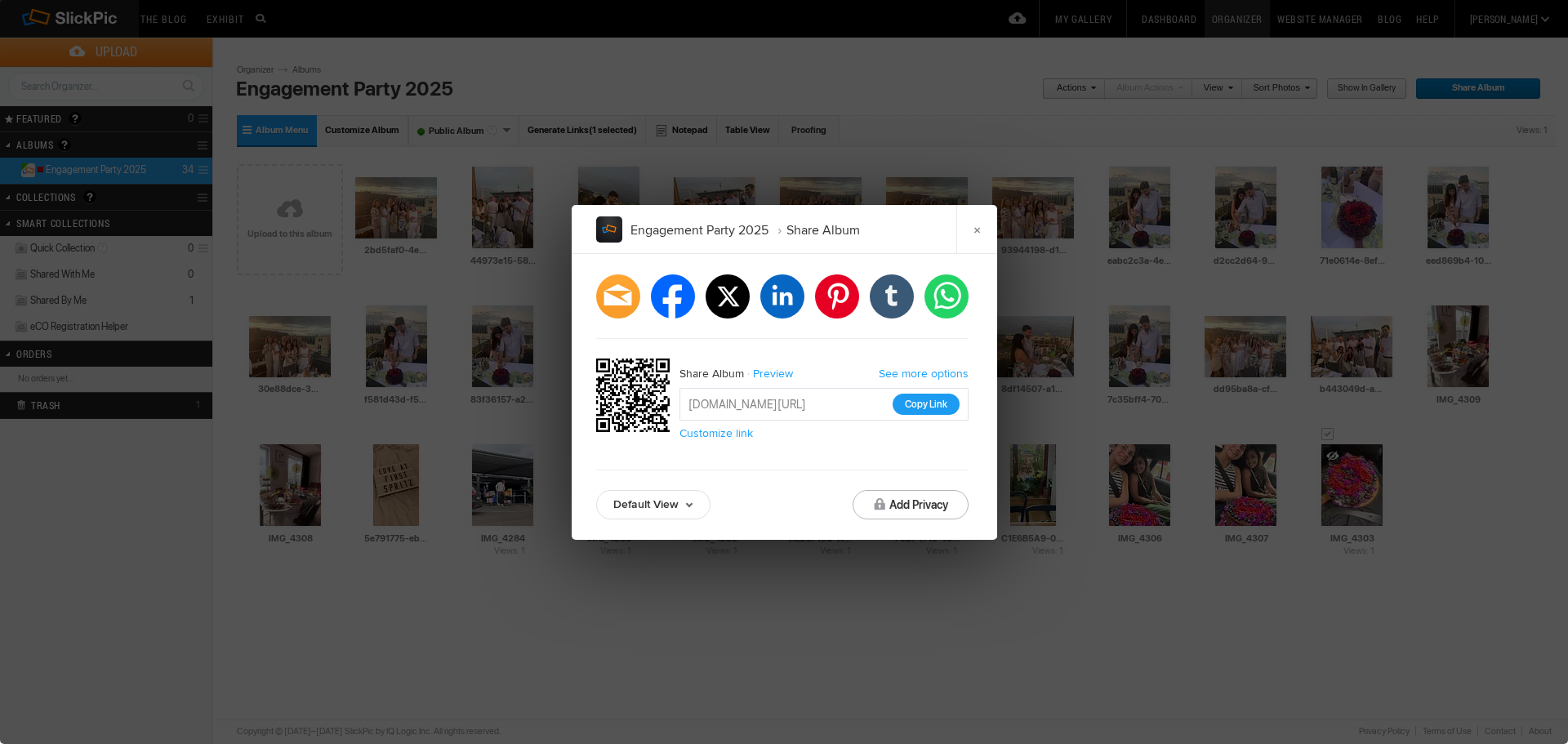 click on "Copy Link" 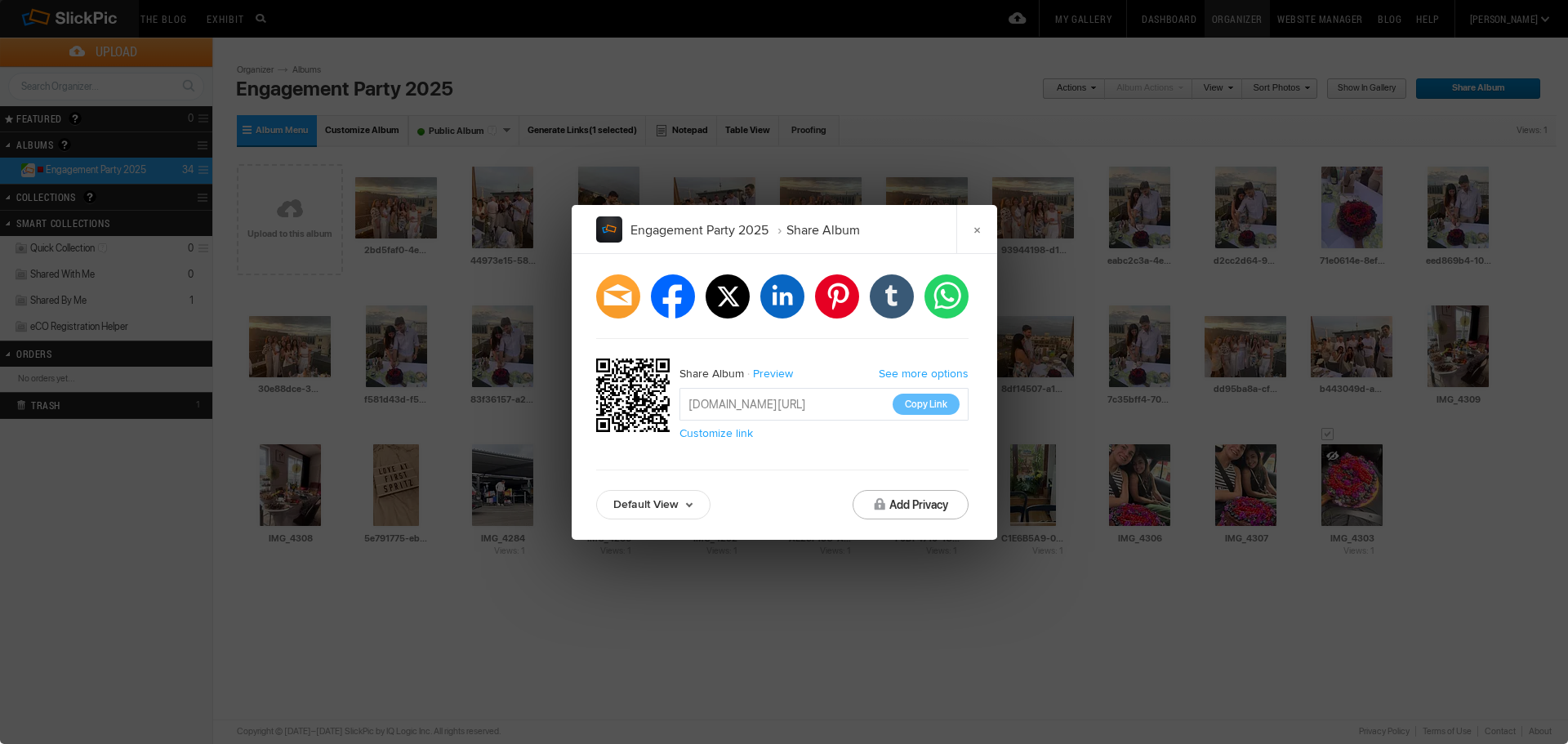 click on "Engagement Party 2025 Share Album ×	  facebook   twitter   linkedin   pinterest   tumblr   whatsapp  Share Album Preview See more options https://slickpic.us/17712347DkMY Copy Link  Customize link Default View Default View Proofing View Slideshow View TV View Add Privacy" 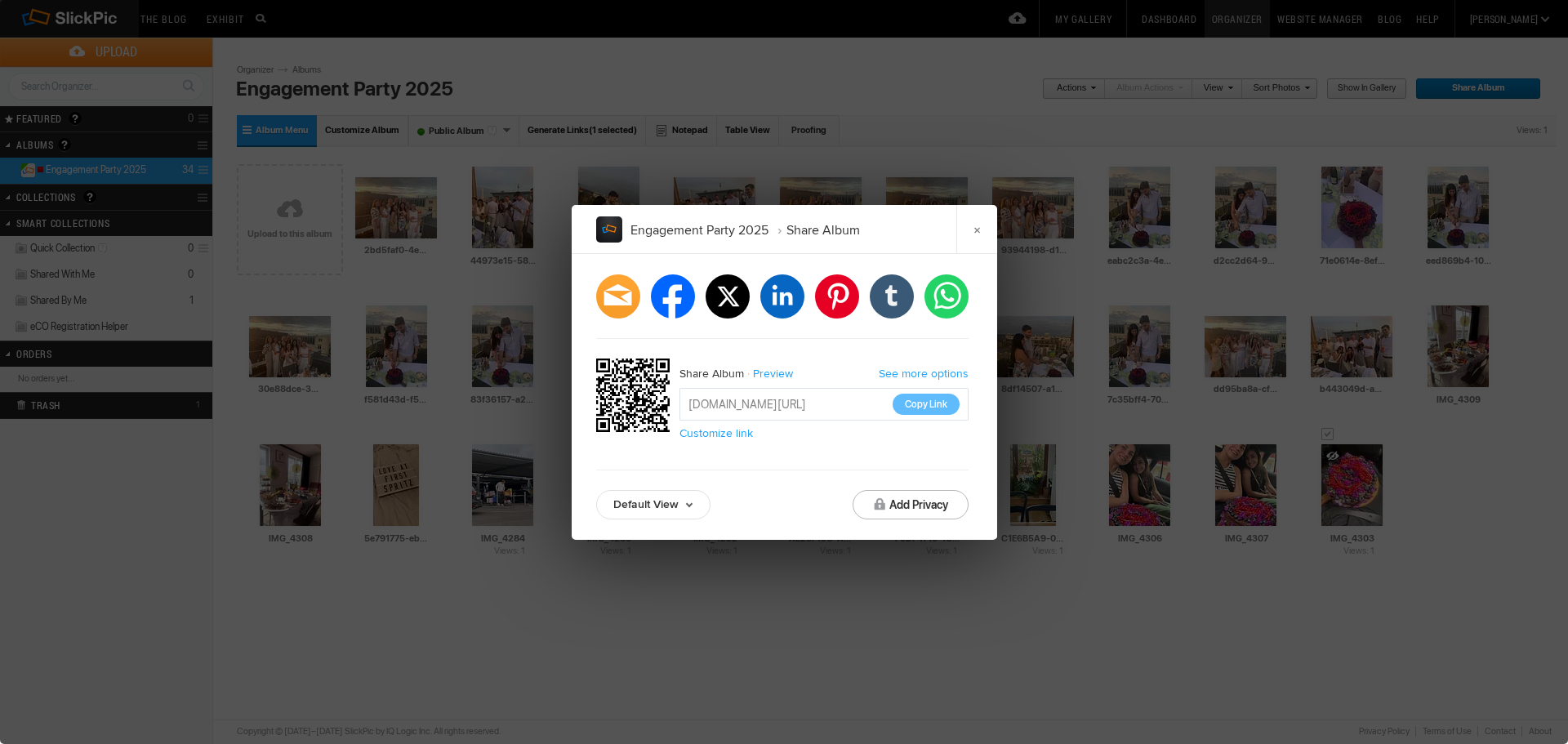 click on "Engagement Party 2025 Share Album ×	  facebook   twitter   linkedin   pinterest   tumblr   whatsapp  Share Album Preview See more options https://slickpic.us/17712347DkMY Copy Link  Customize link Default View Default View Proofing View Slideshow View TV View Add Privacy" 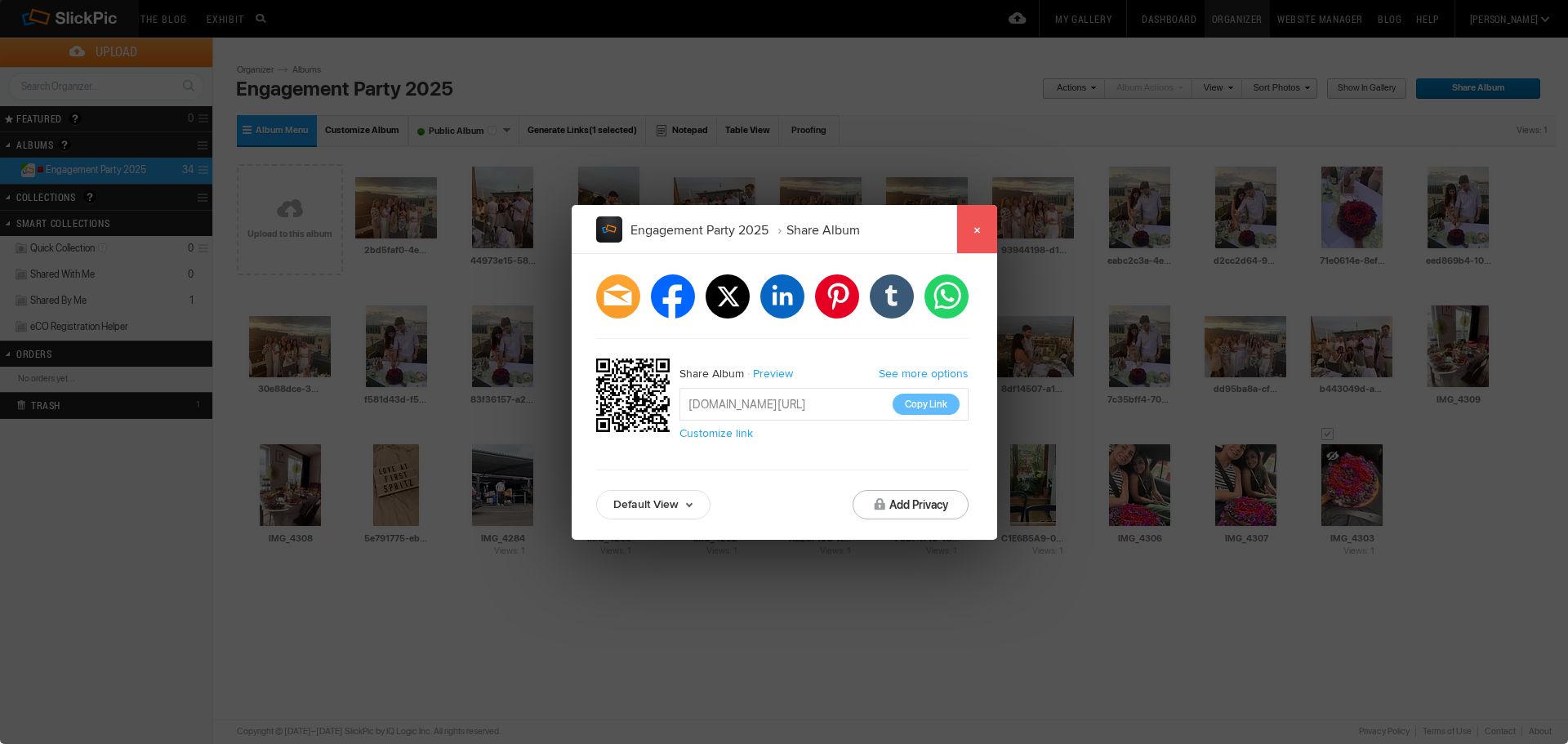 click on "×" 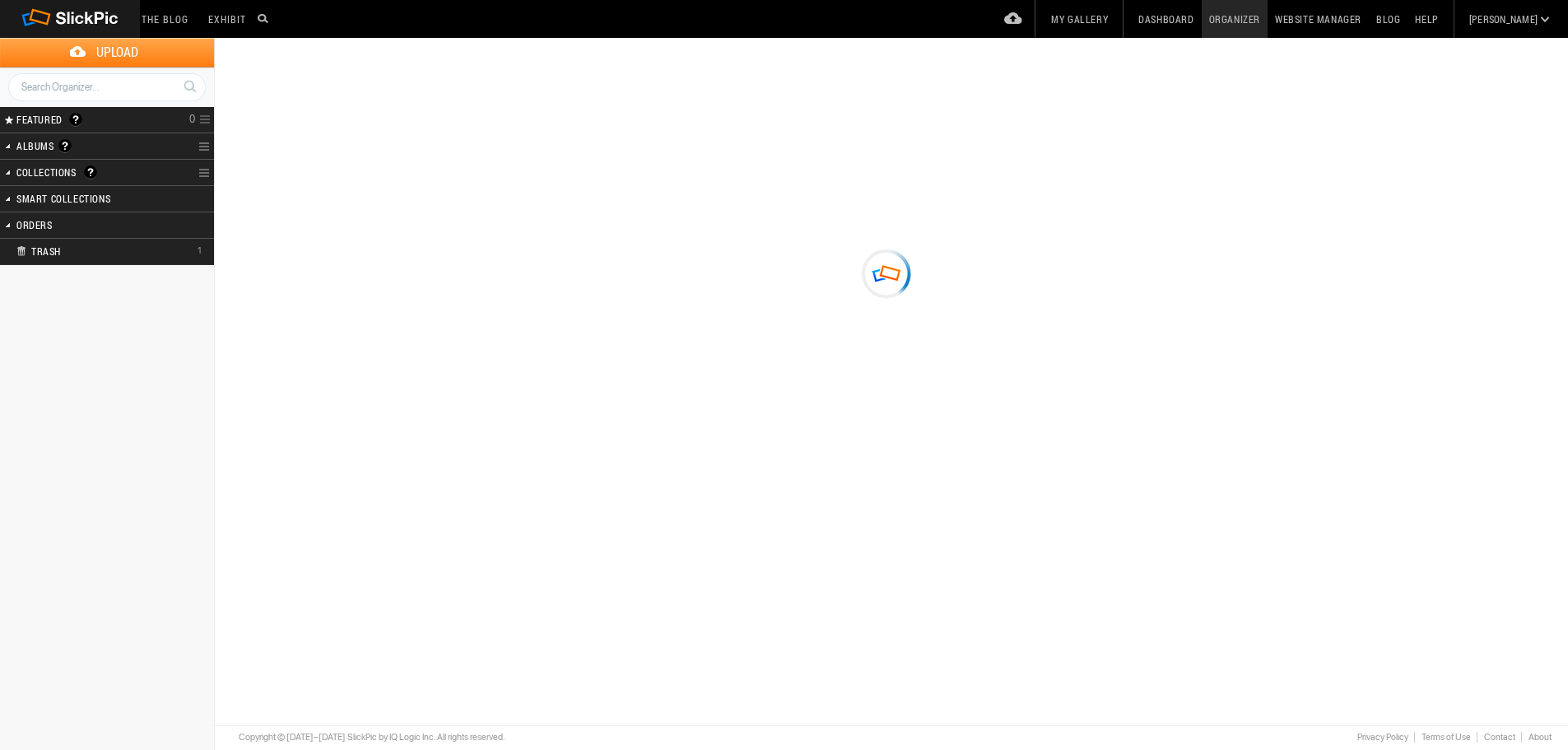 scroll, scrollTop: 0, scrollLeft: 0, axis: both 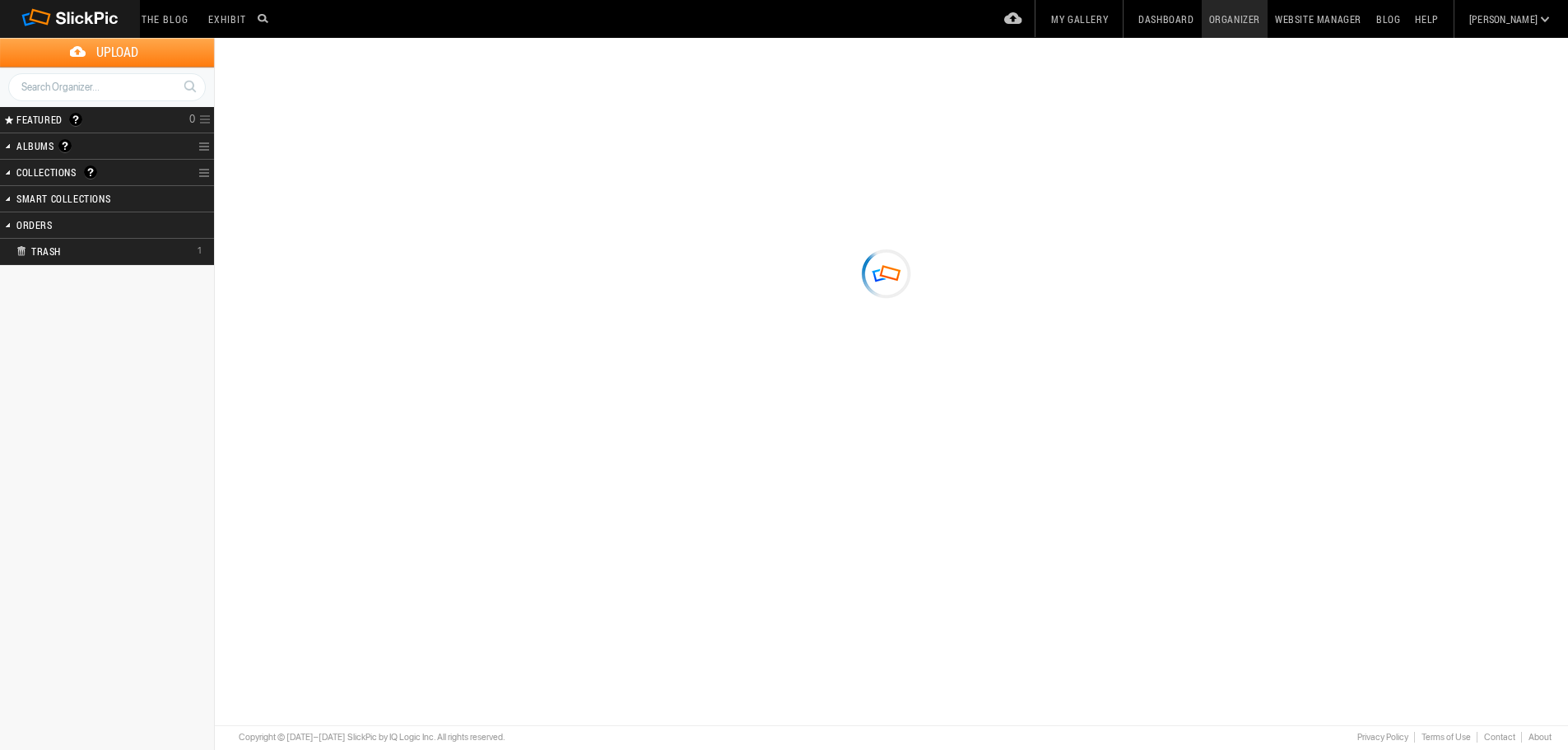 type on "Engagement Party 2025" 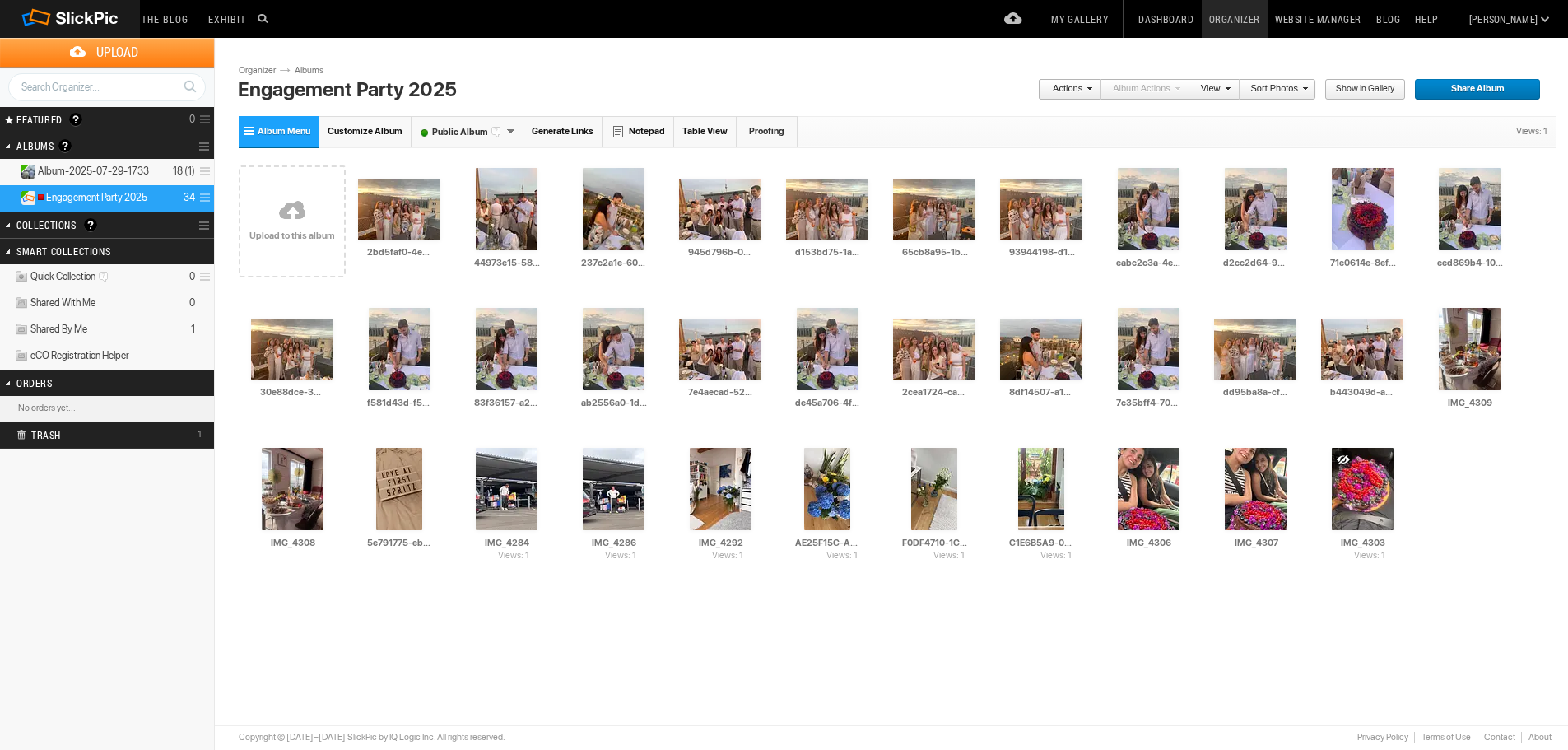 click on "Engagement Party 2025" at bounding box center (91, 198) 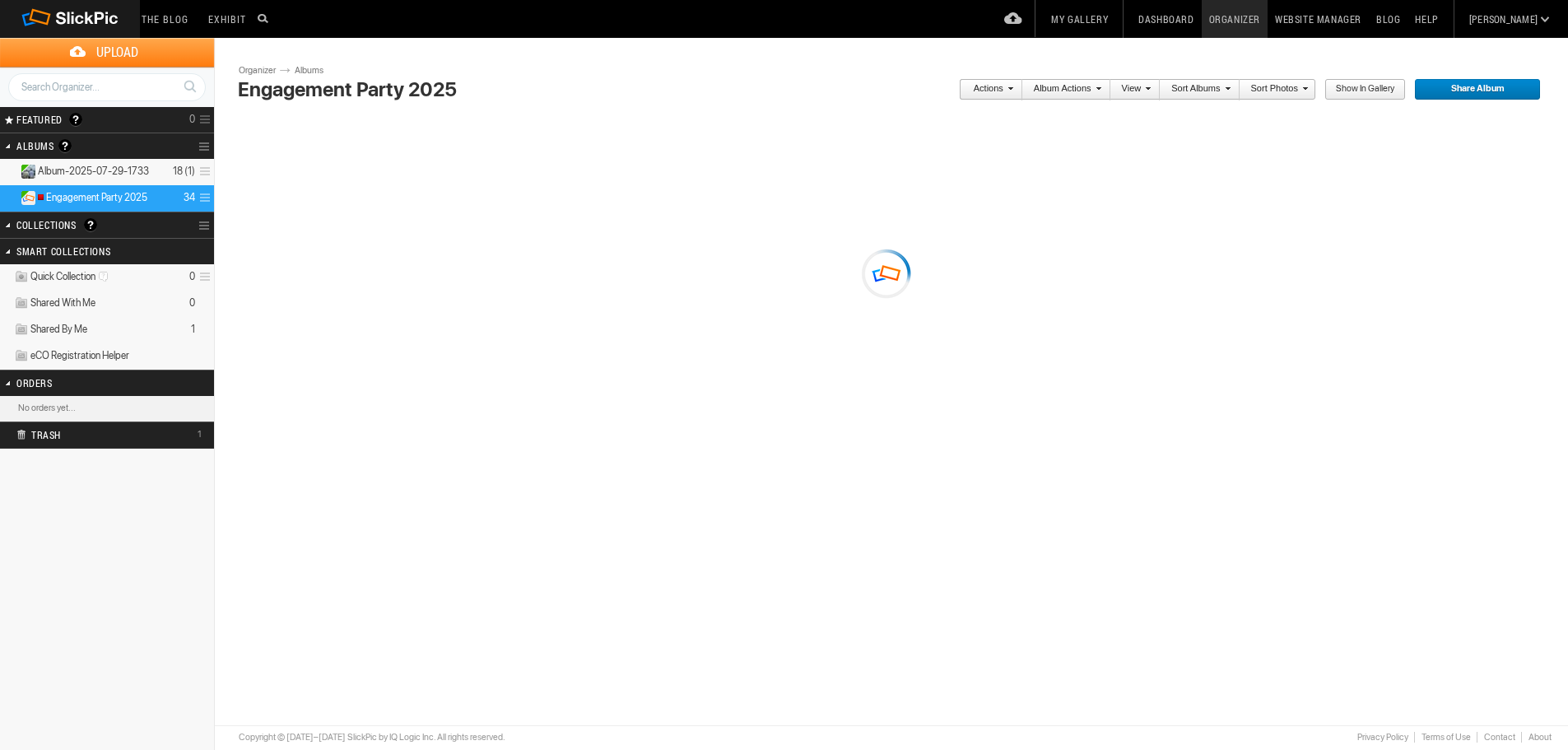 scroll, scrollTop: 0, scrollLeft: 0, axis: both 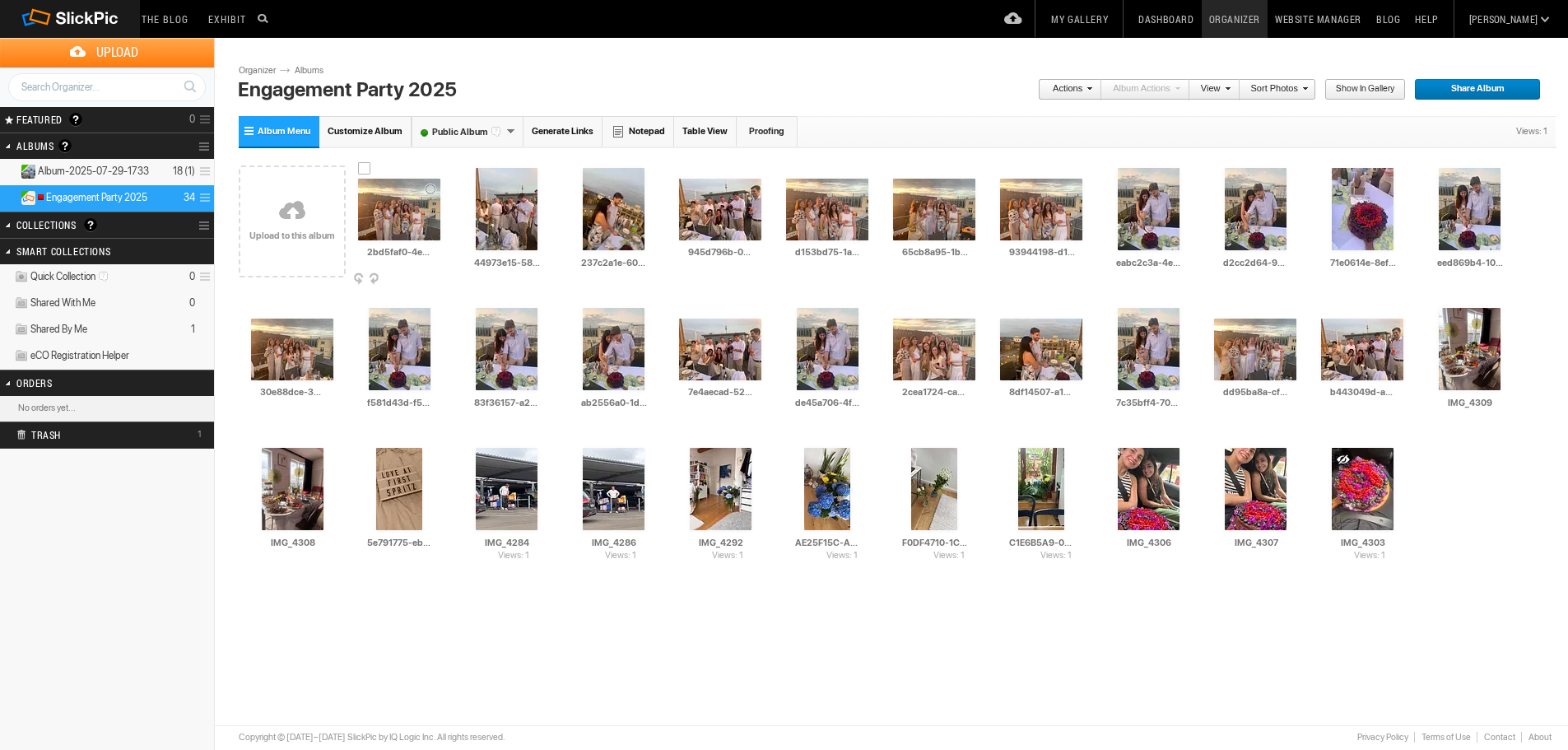 click at bounding box center (365, 169) 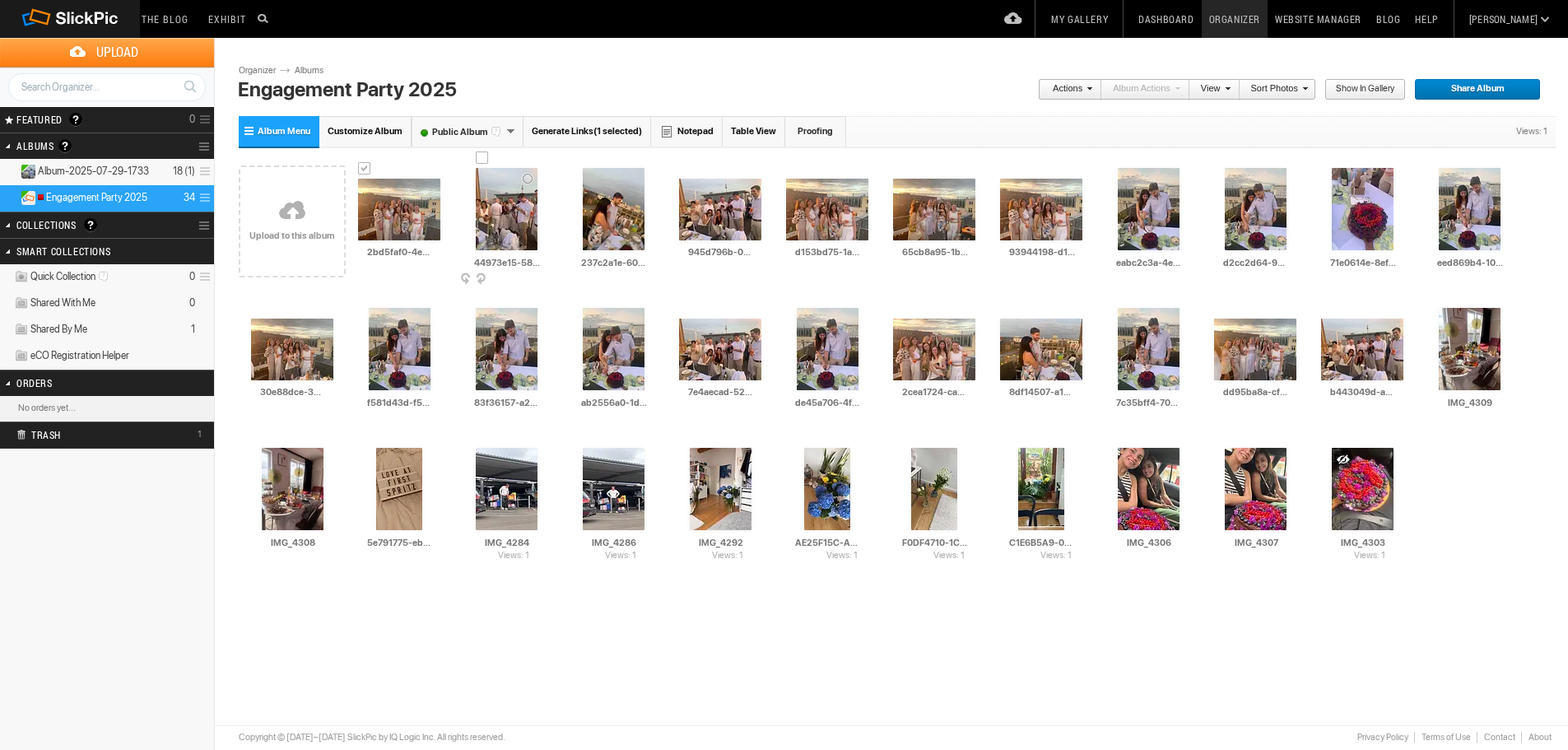 click at bounding box center [482, 158] 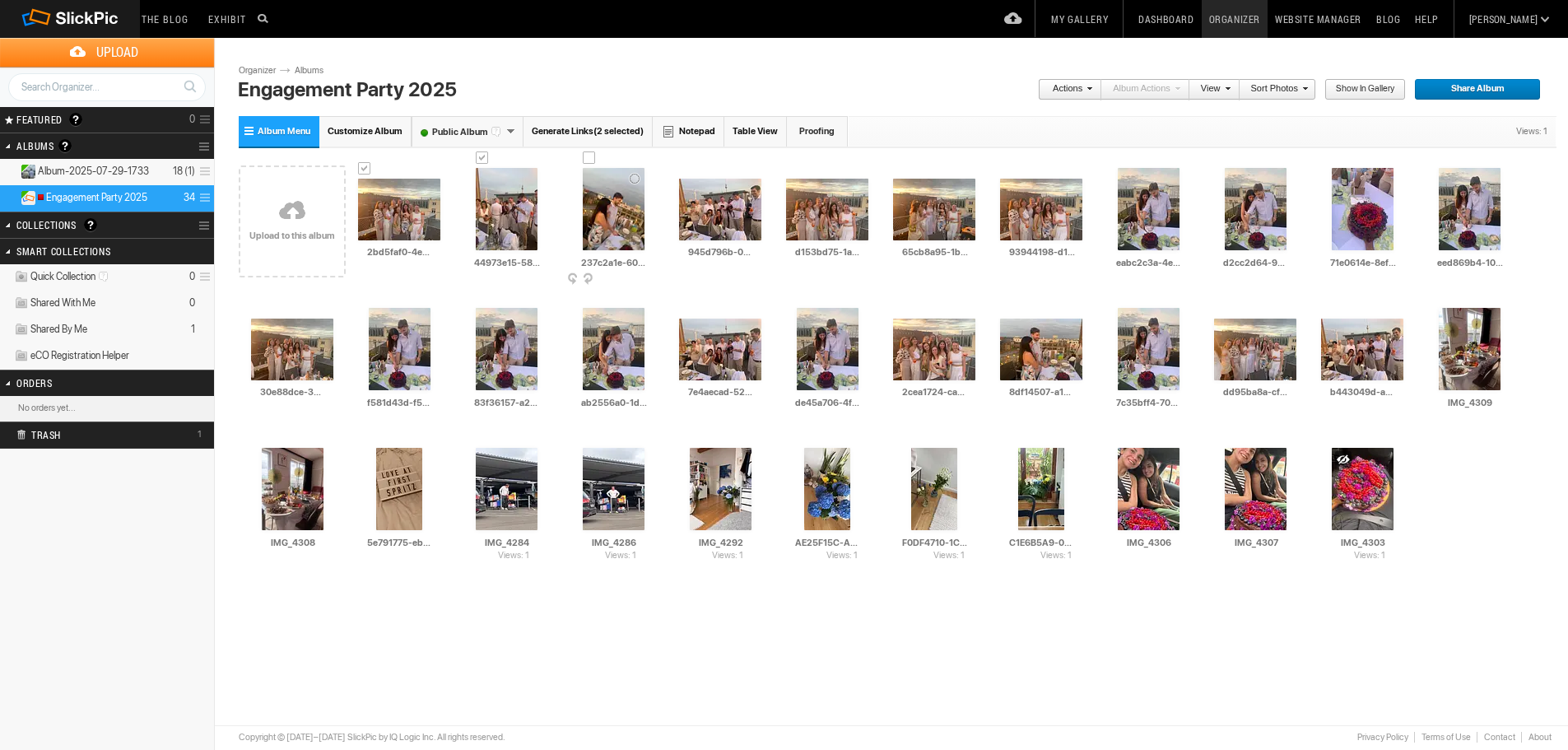 click at bounding box center [589, 158] 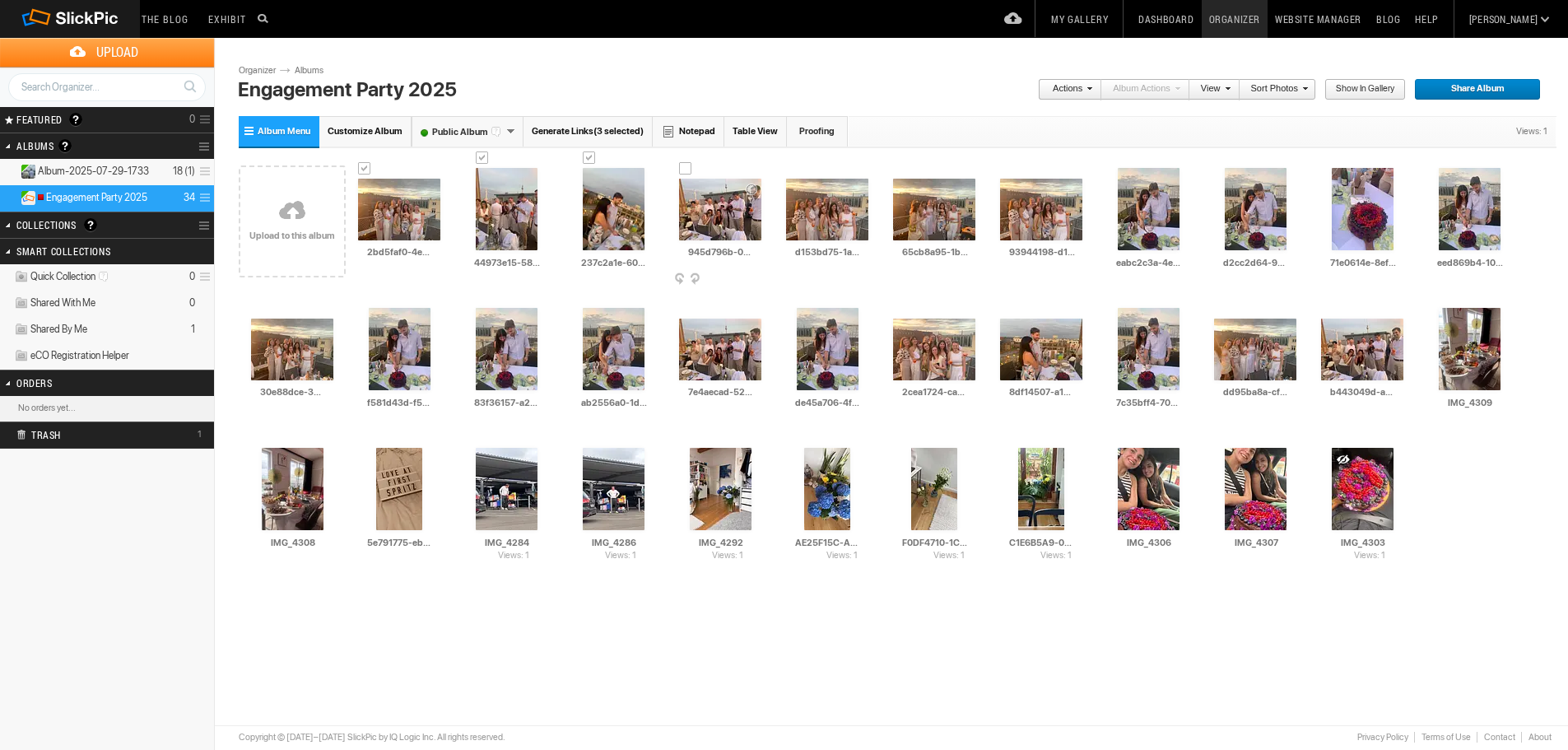 click at bounding box center [686, 169] 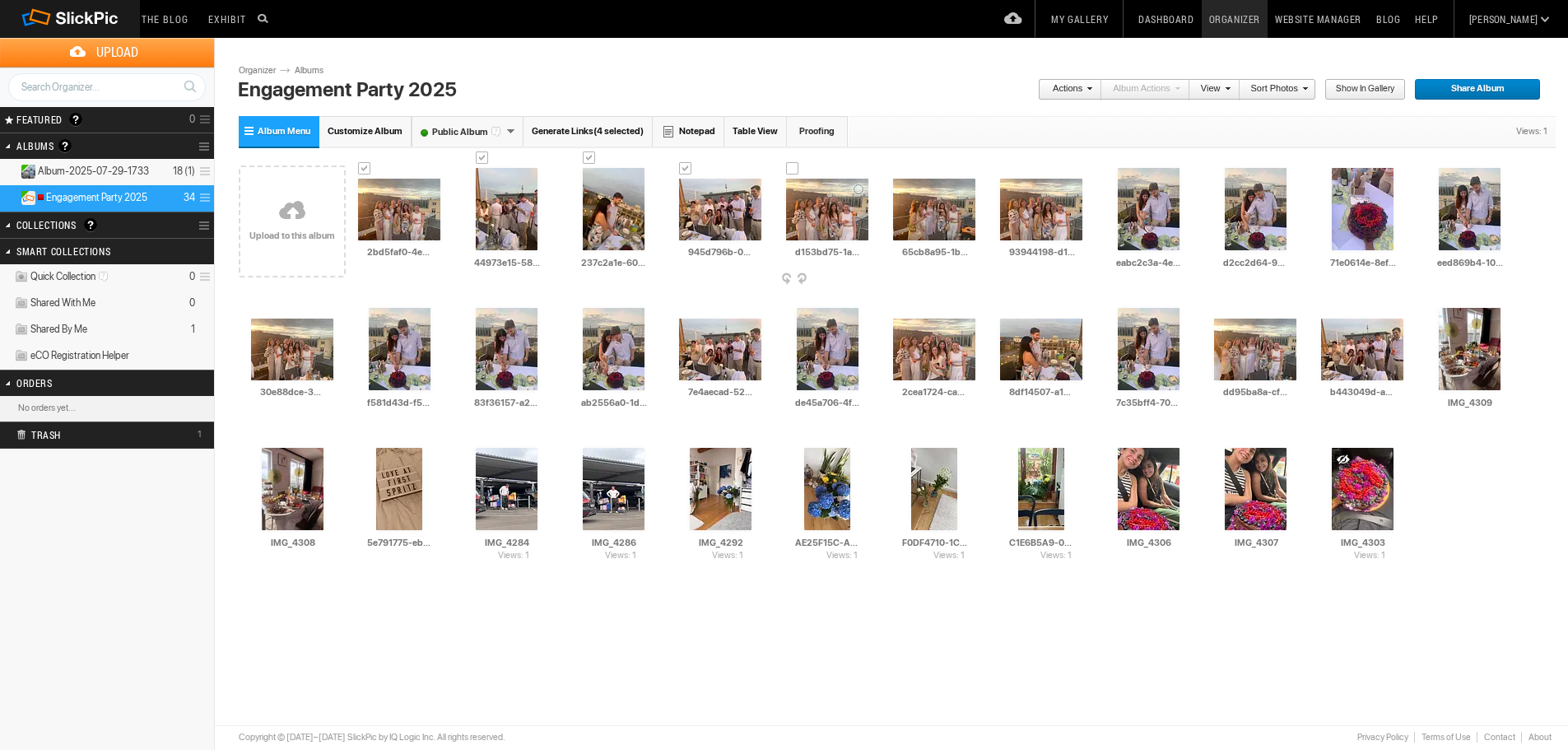 click at bounding box center [793, 169] 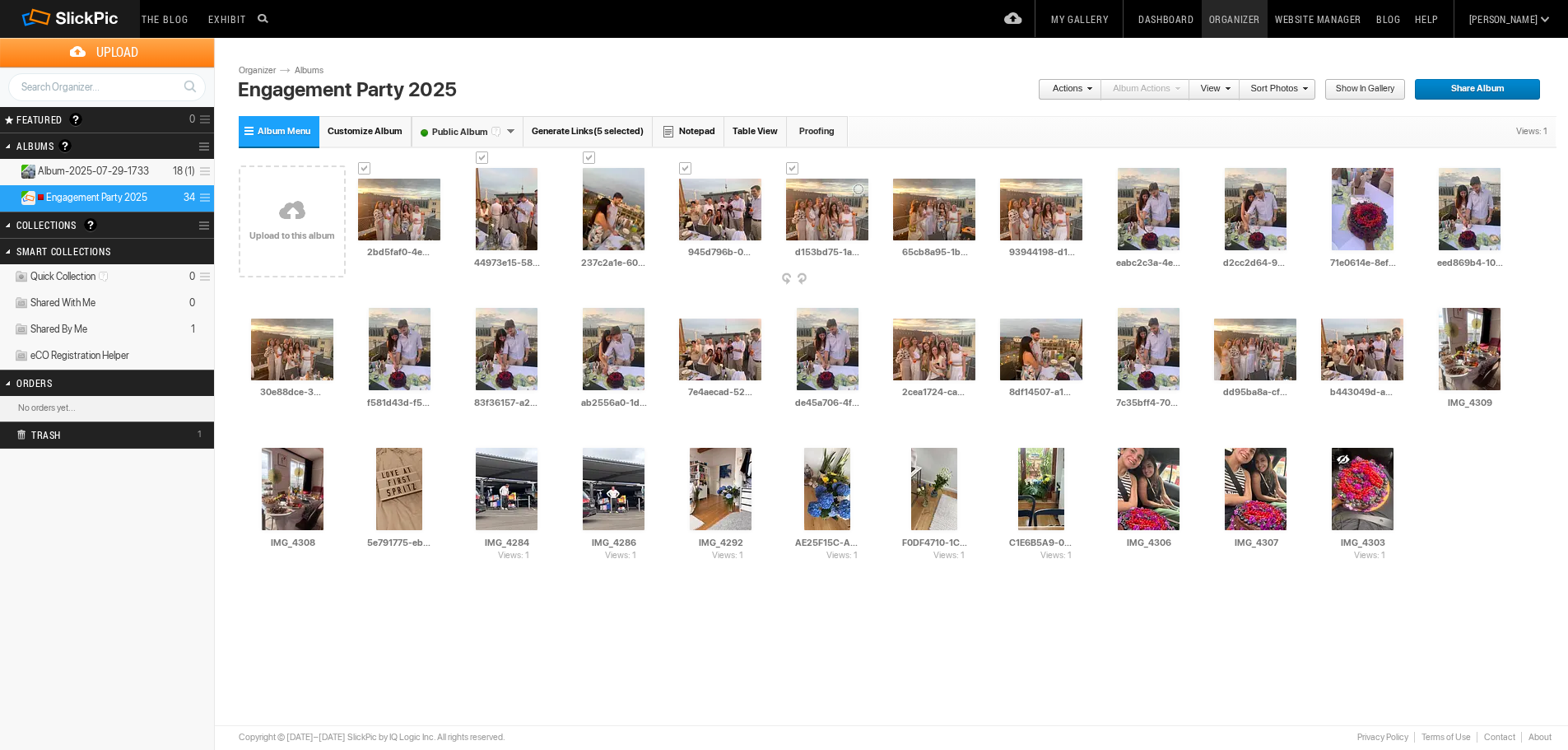 click on "AI d153bd75-1aaf-4d11-8f33-9d62ab3a6a41 Added by  Christina...
HTML:
Direct:
Forum:
Photo ID:
22765633
More..." at bounding box center (827, 221) 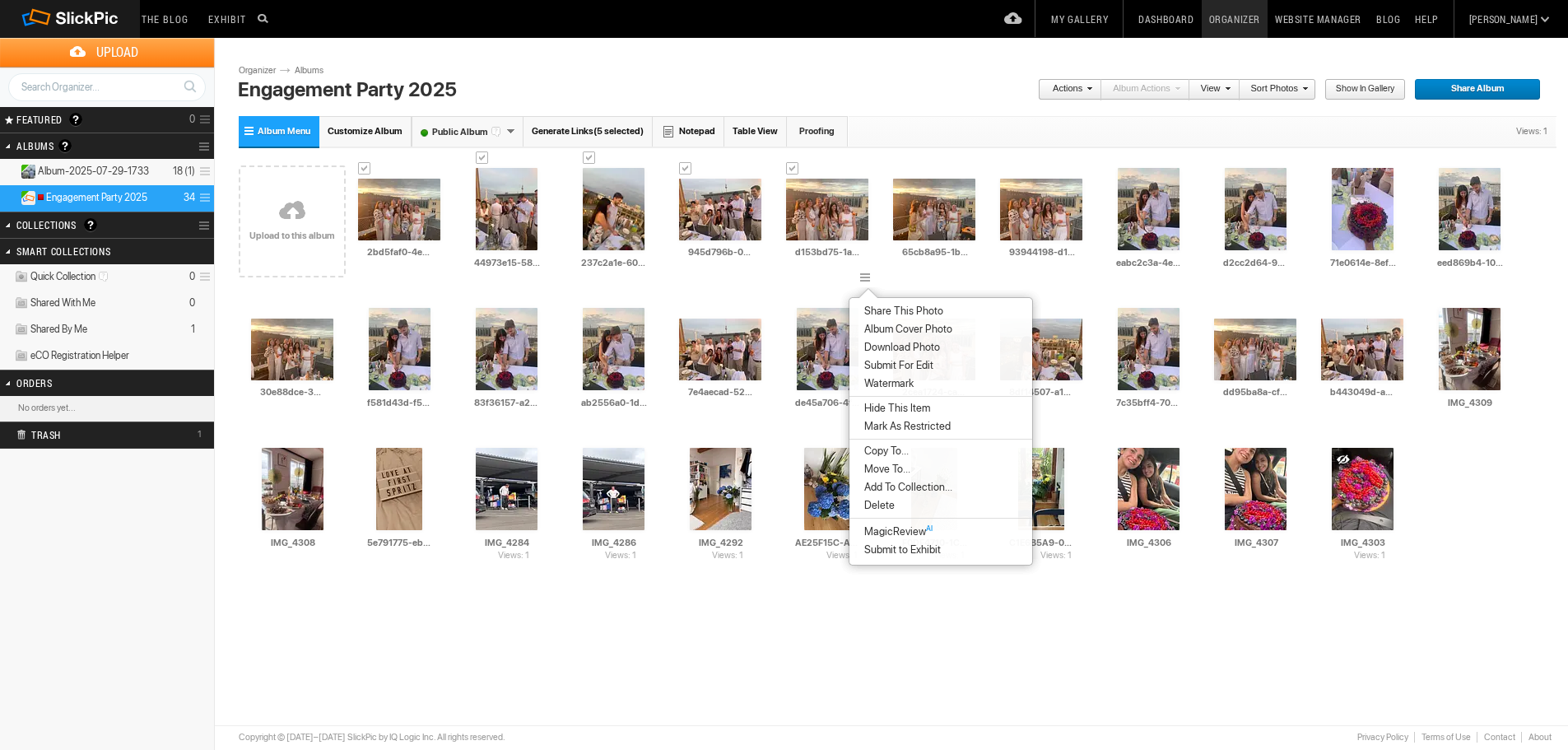 click on "Albums
Engagement Party 2025
← Back
Upload Page
Engagement Party 2025
Actions Album Actions Actions View Sort Albums Sort Photos
Show in Gallery
Share Album
Share Gallery
Quick tips: Drag and drop  photos around inside an album, drag and drop photos to other albums. Rename a photo by clicking on its title.
Close Quick Tips
Please do not navigate away from this pages while images and videos are uploading.
Upload Page
Use old upload page
Please do not navigate away from this page while images and videos are uploading.
of" at bounding box center [784, 341] 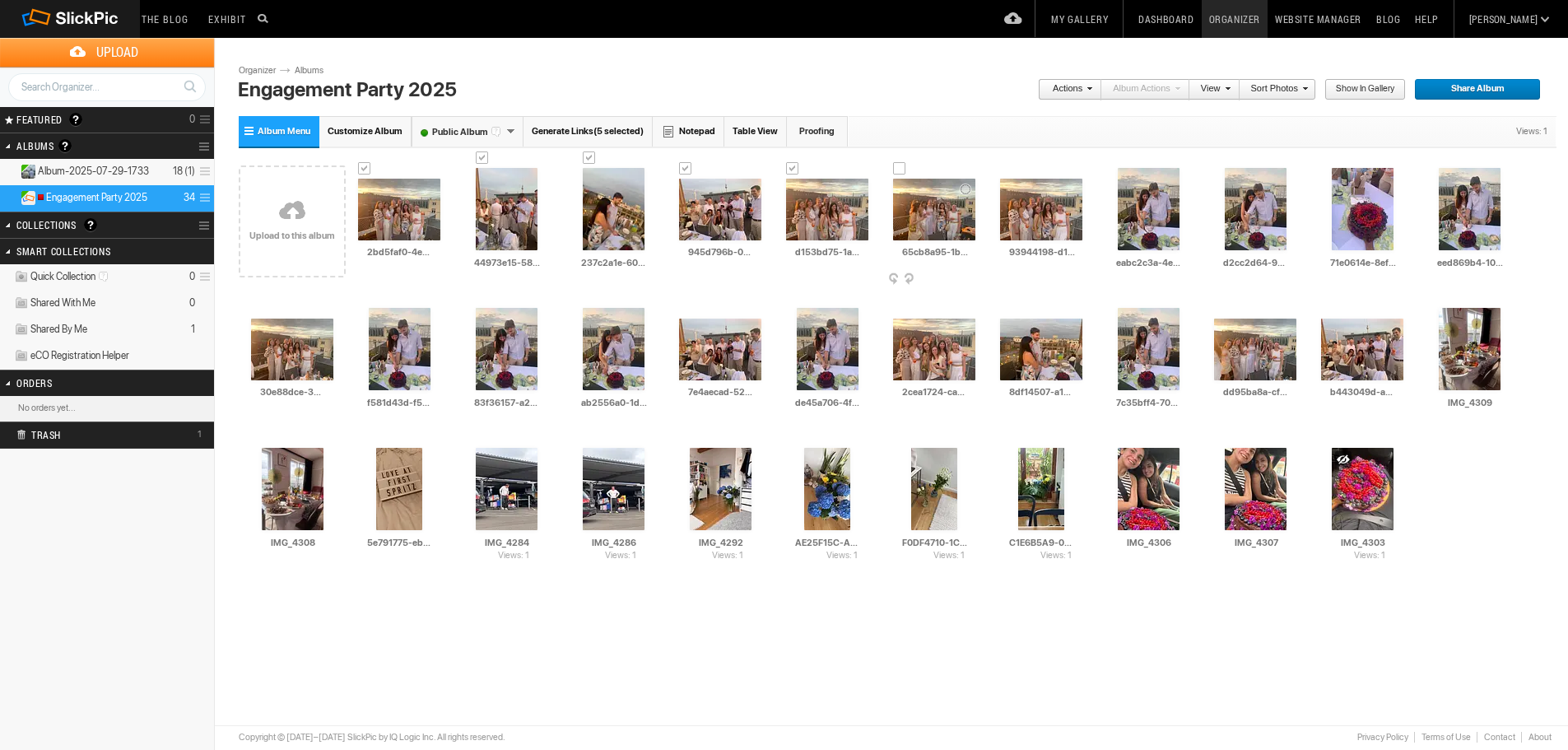 click at bounding box center (900, 169) 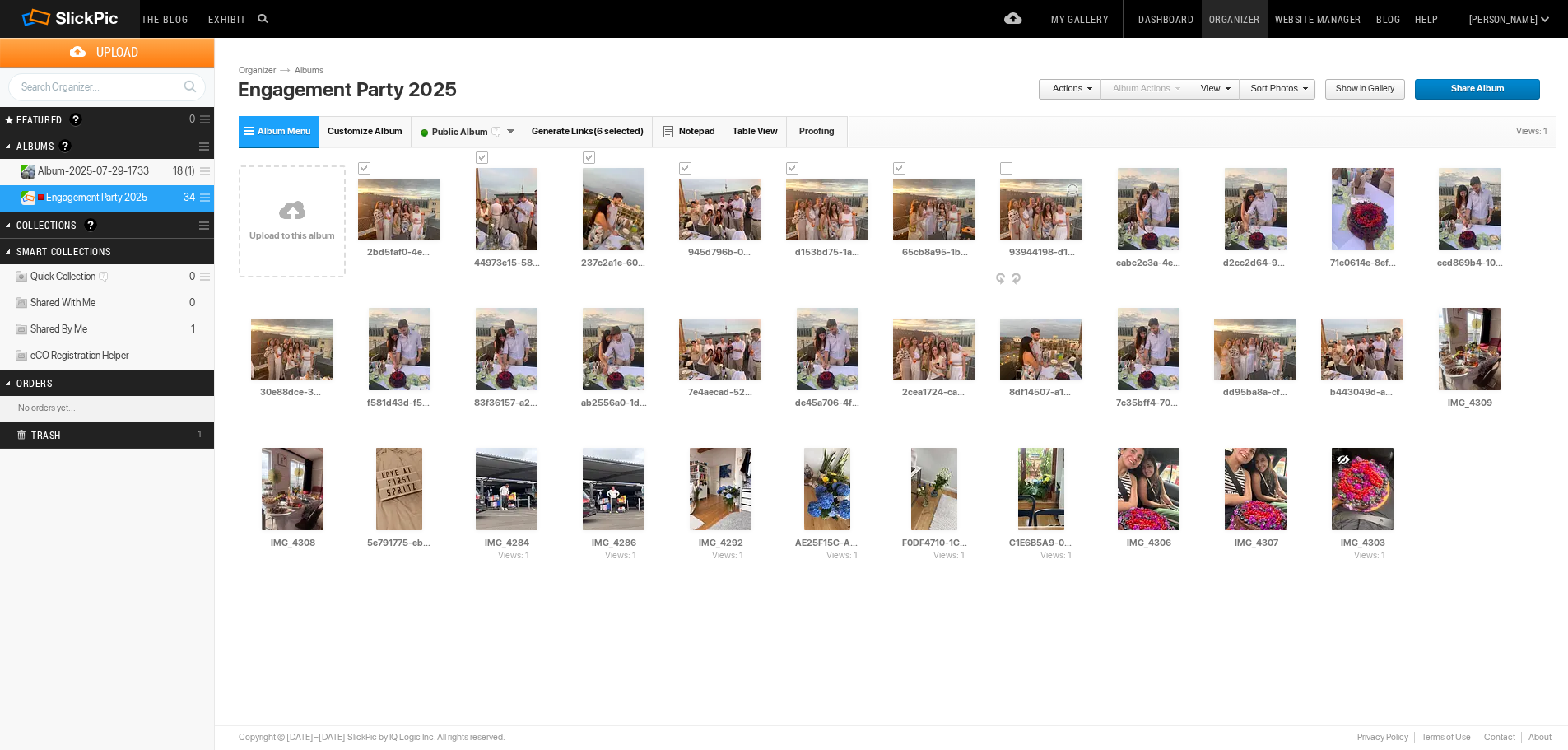 click at bounding box center [1007, 169] 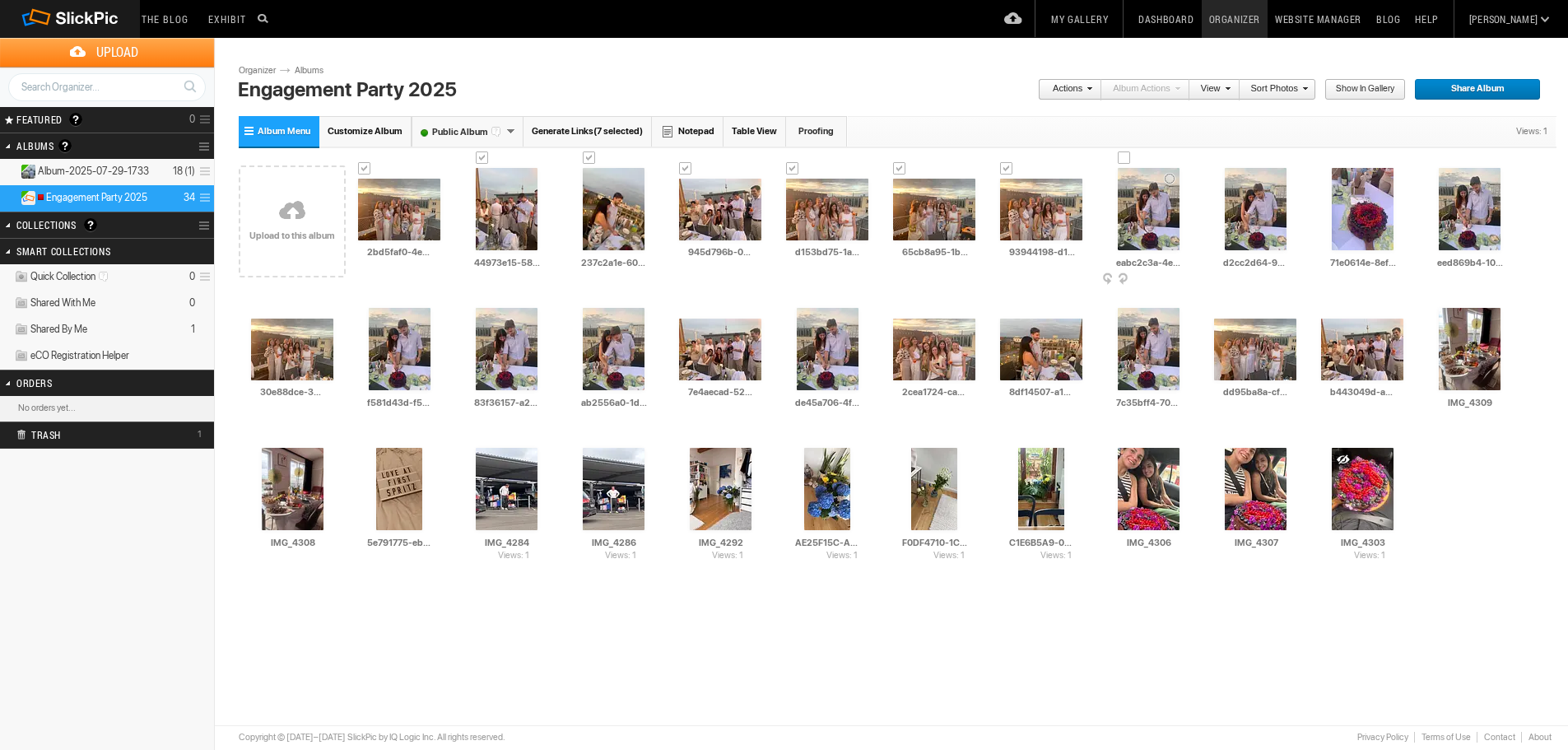 click at bounding box center [1124, 158] 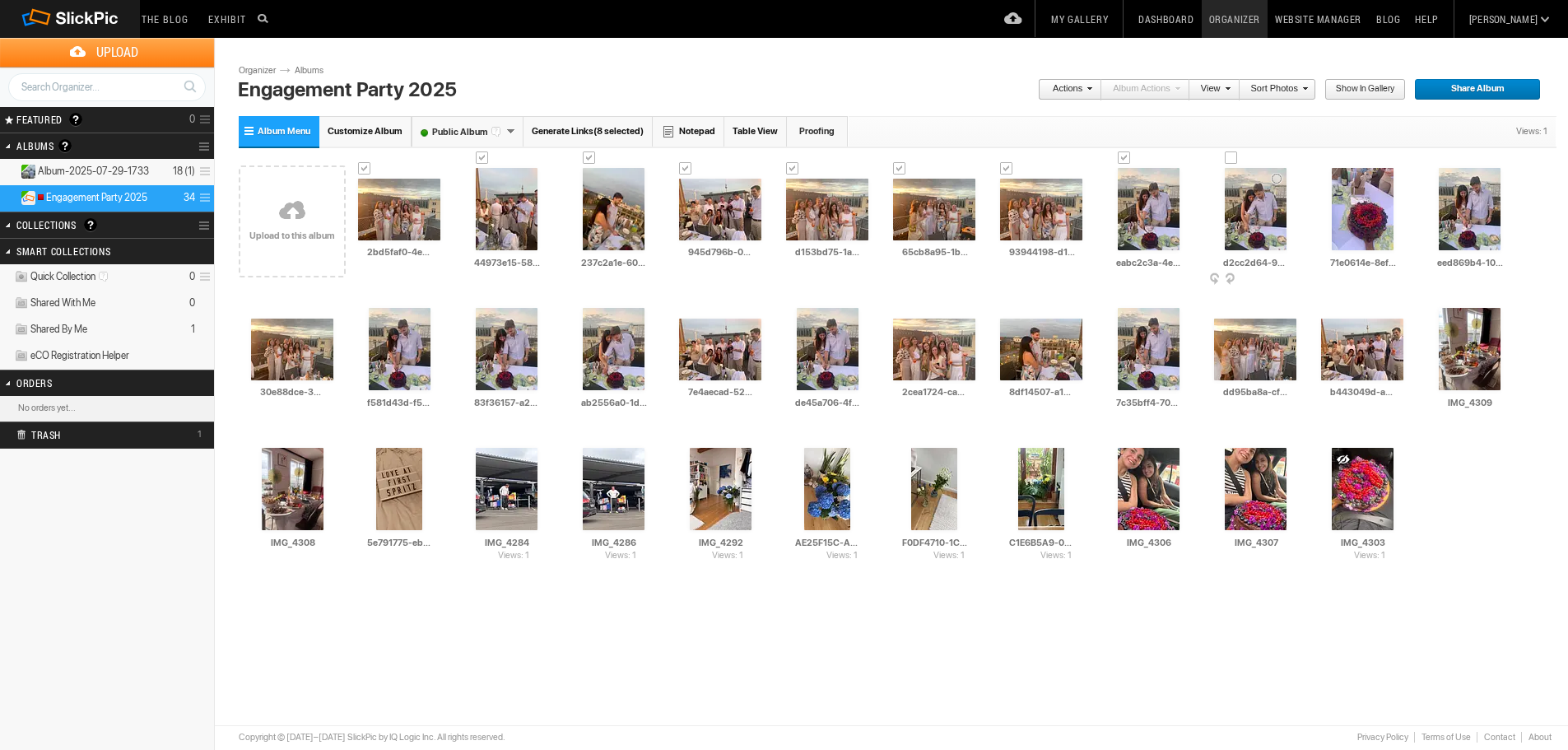click at bounding box center [1231, 158] 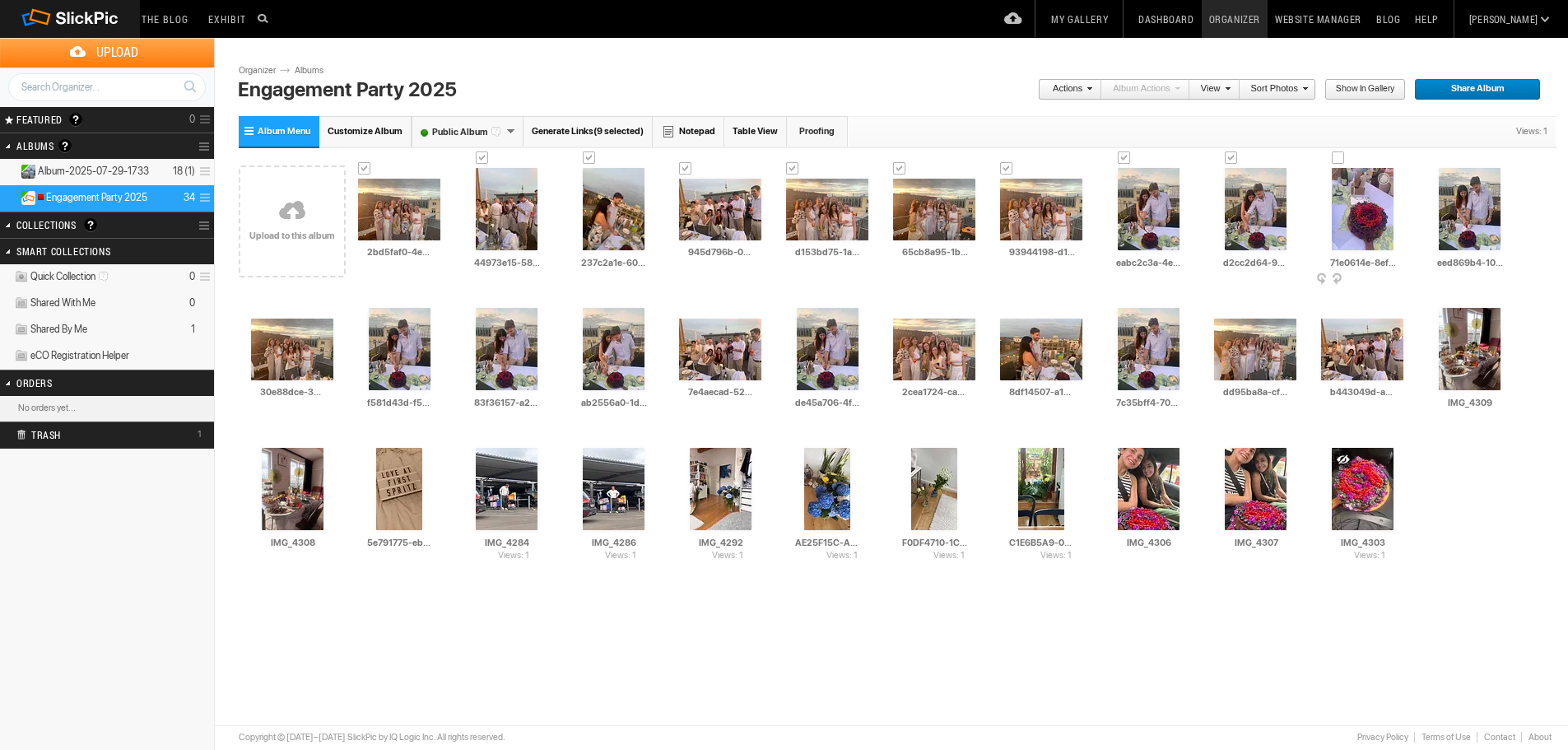 click at bounding box center [1338, 158] 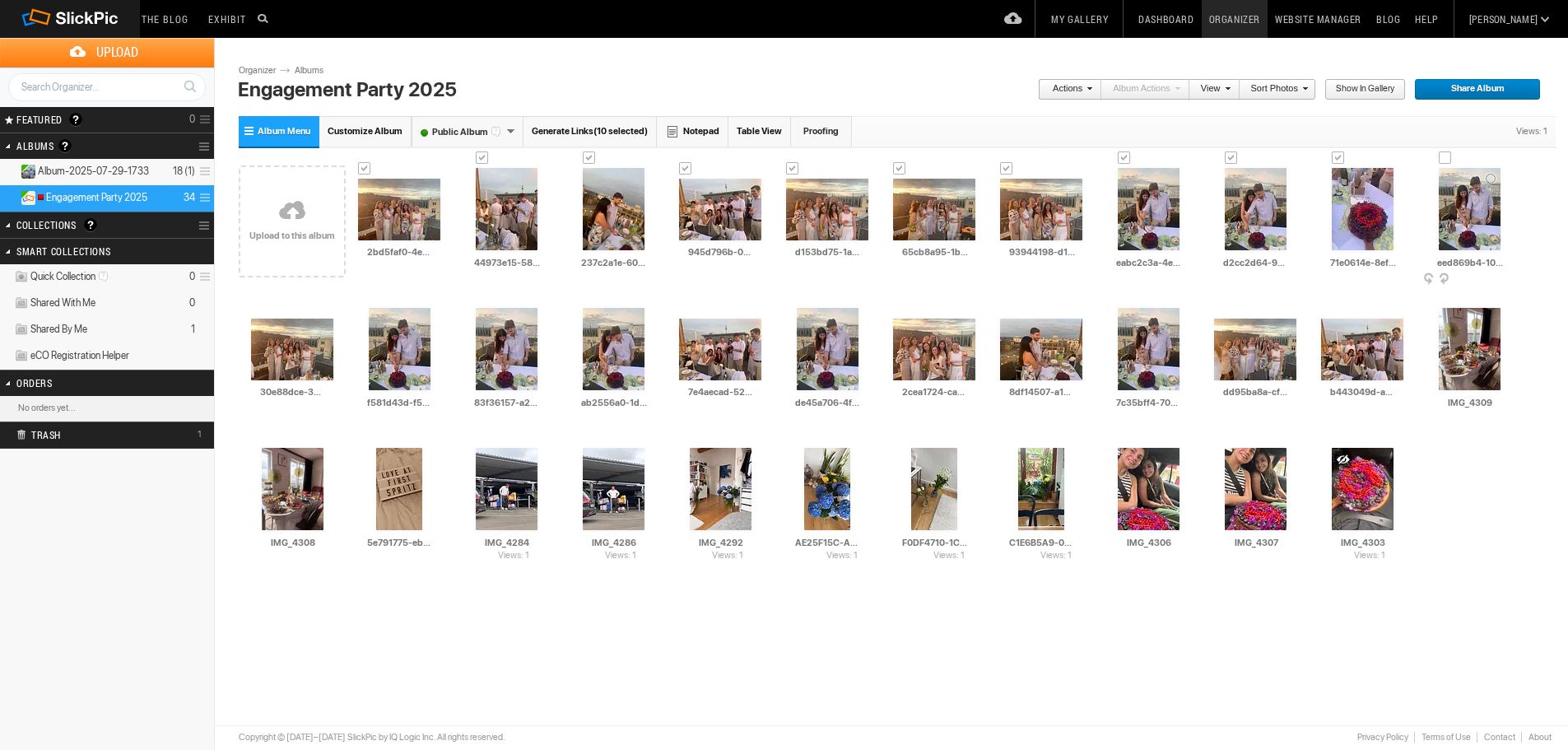 click at bounding box center (1445, 158) 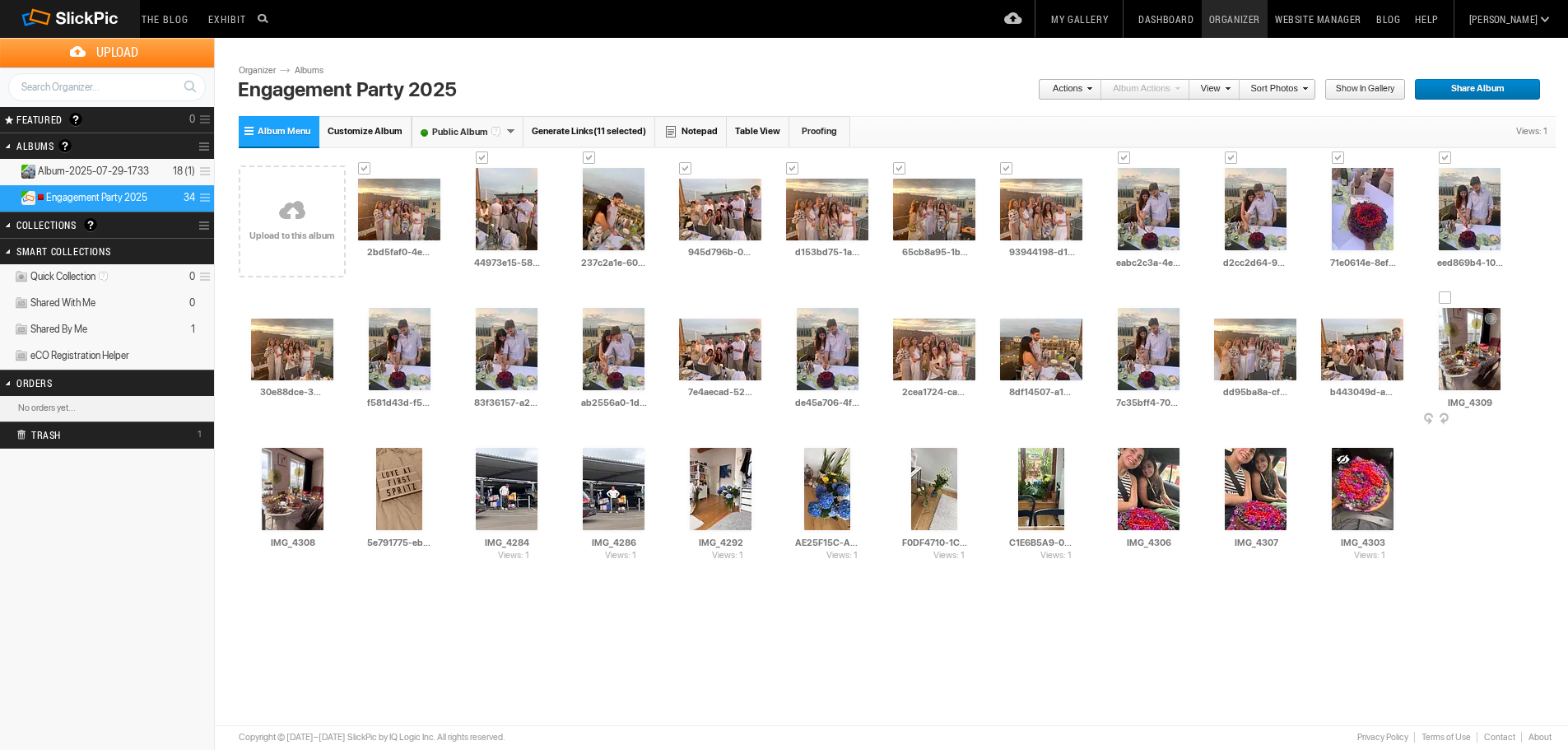 click at bounding box center [1469, 349] 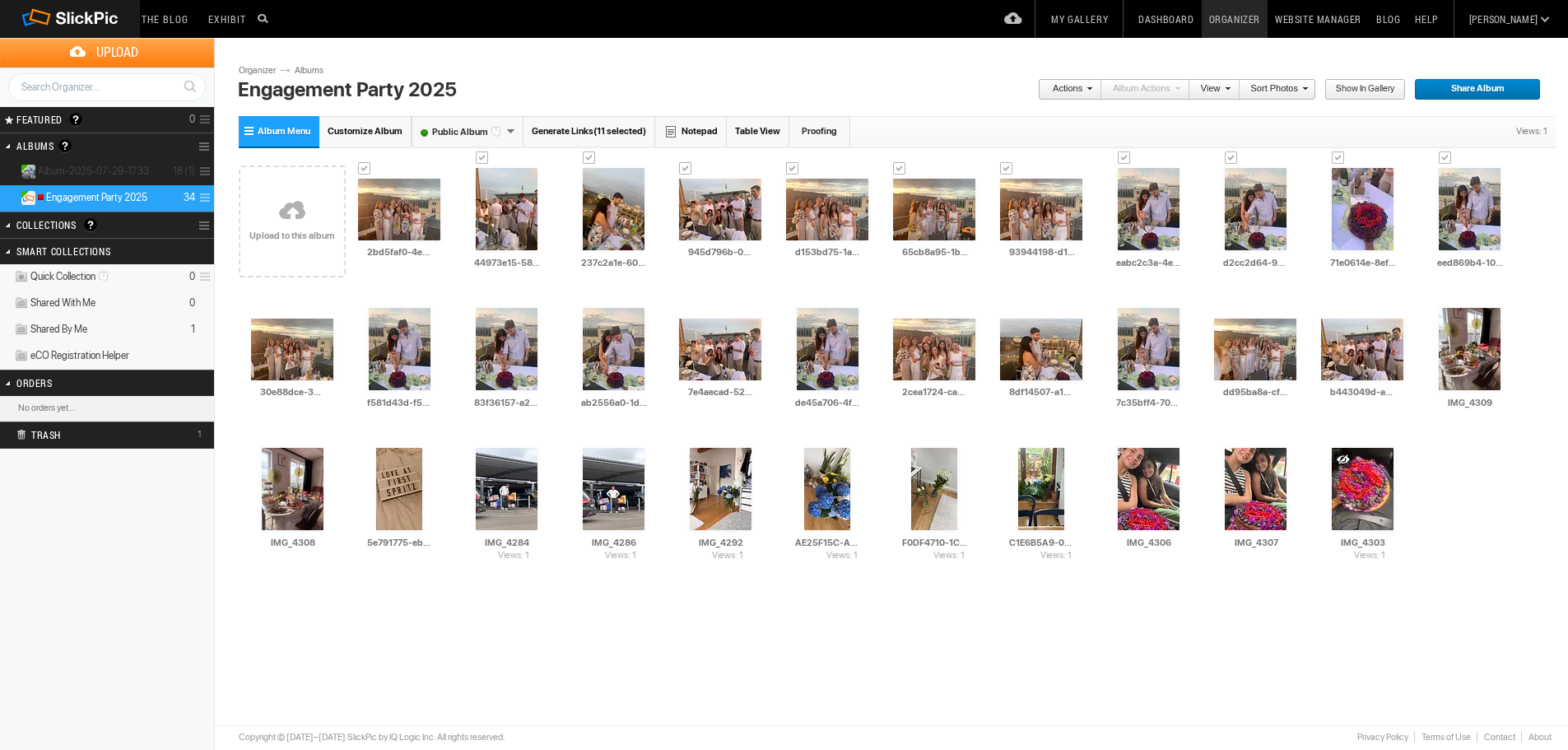 click on "Album-2025-07-29-1733" at bounding box center [93, 171] 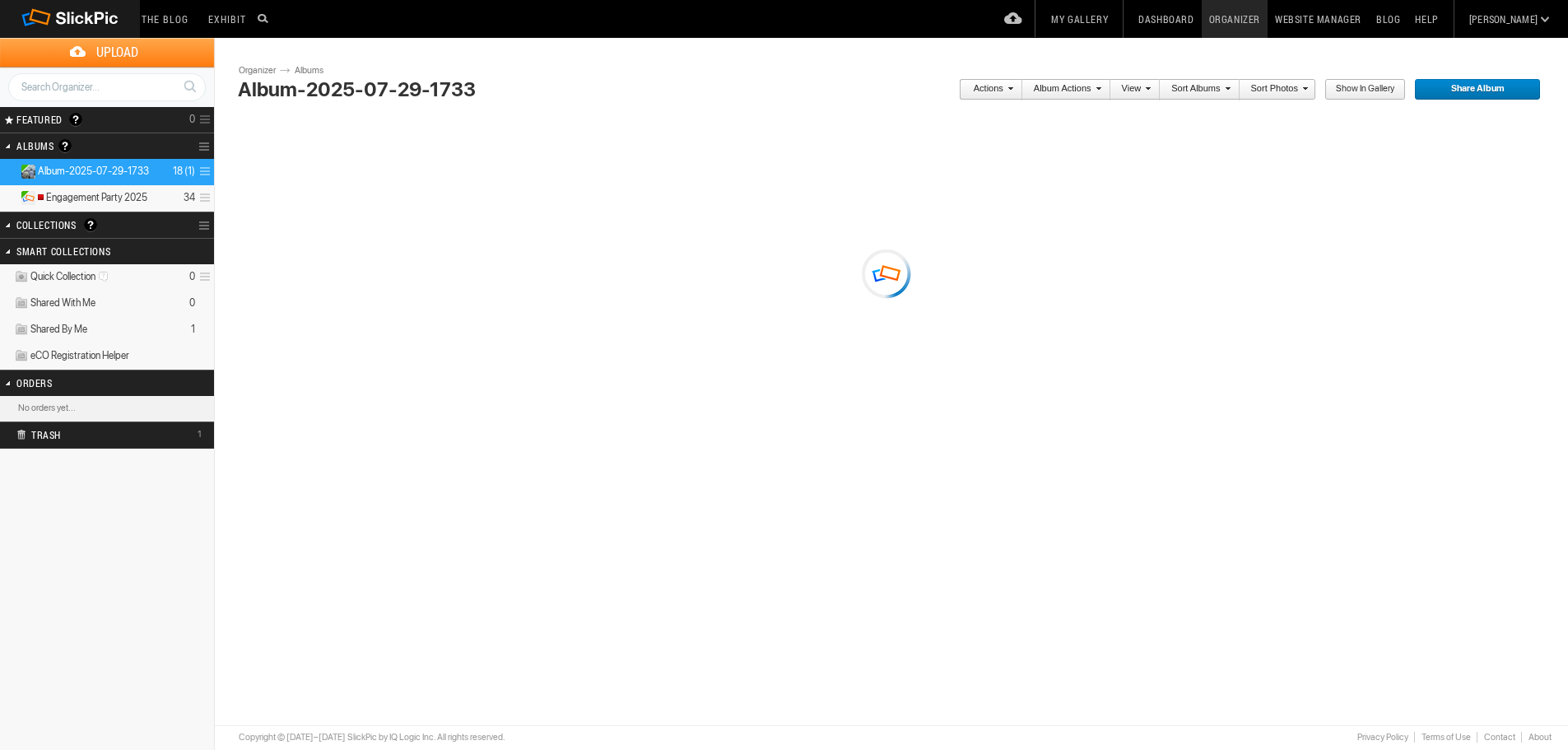 scroll, scrollTop: 0, scrollLeft: 0, axis: both 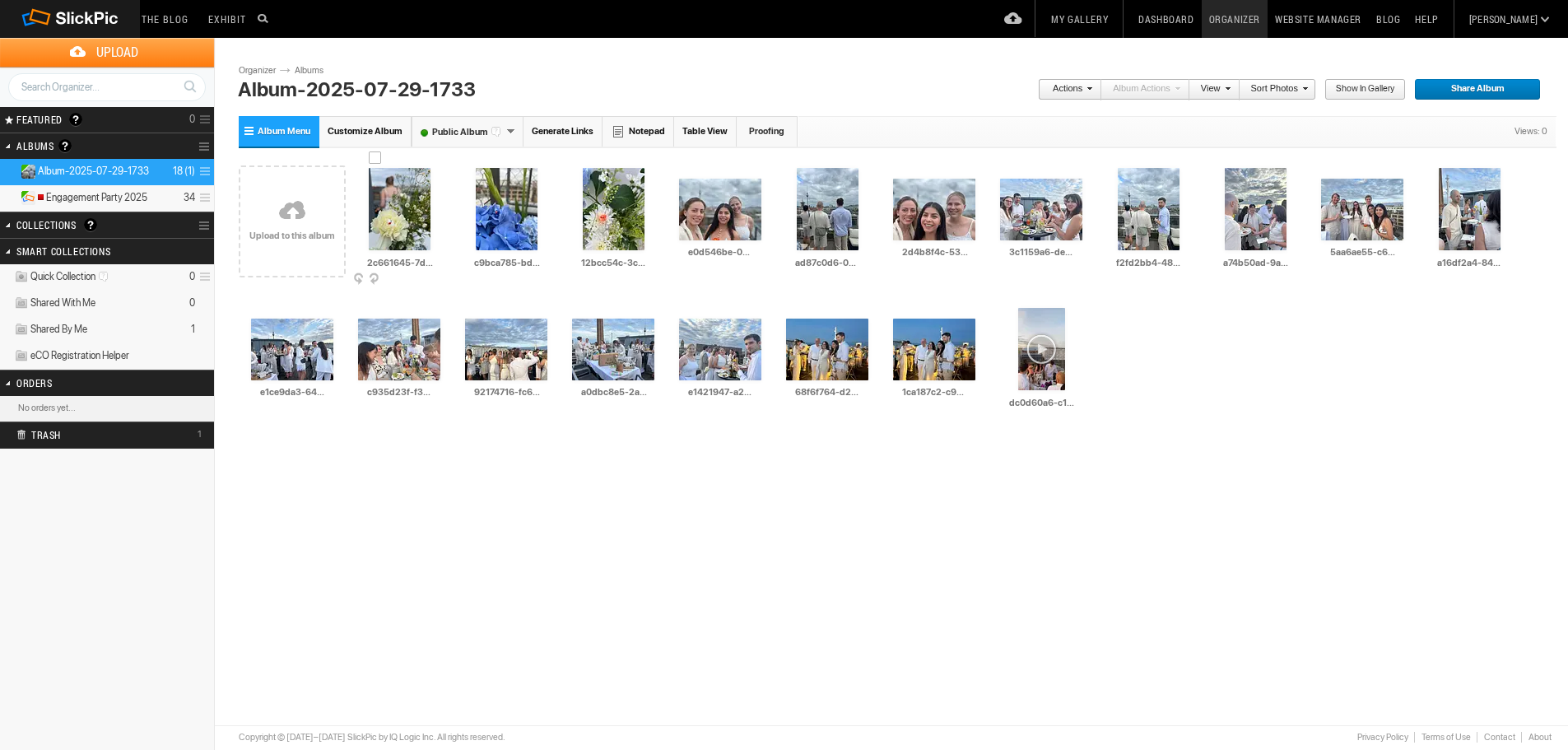 click at bounding box center [375, 158] 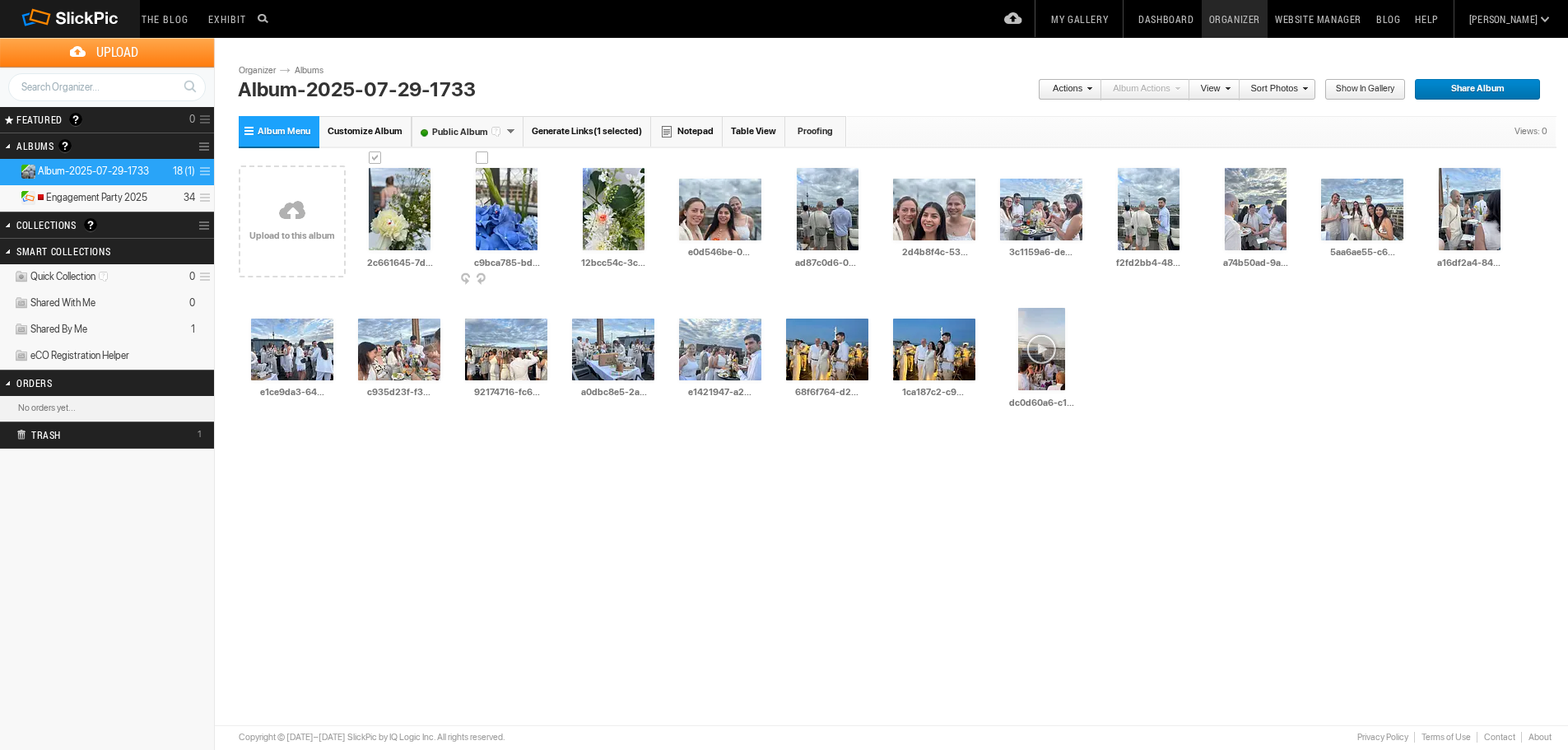 click at bounding box center (482, 158) 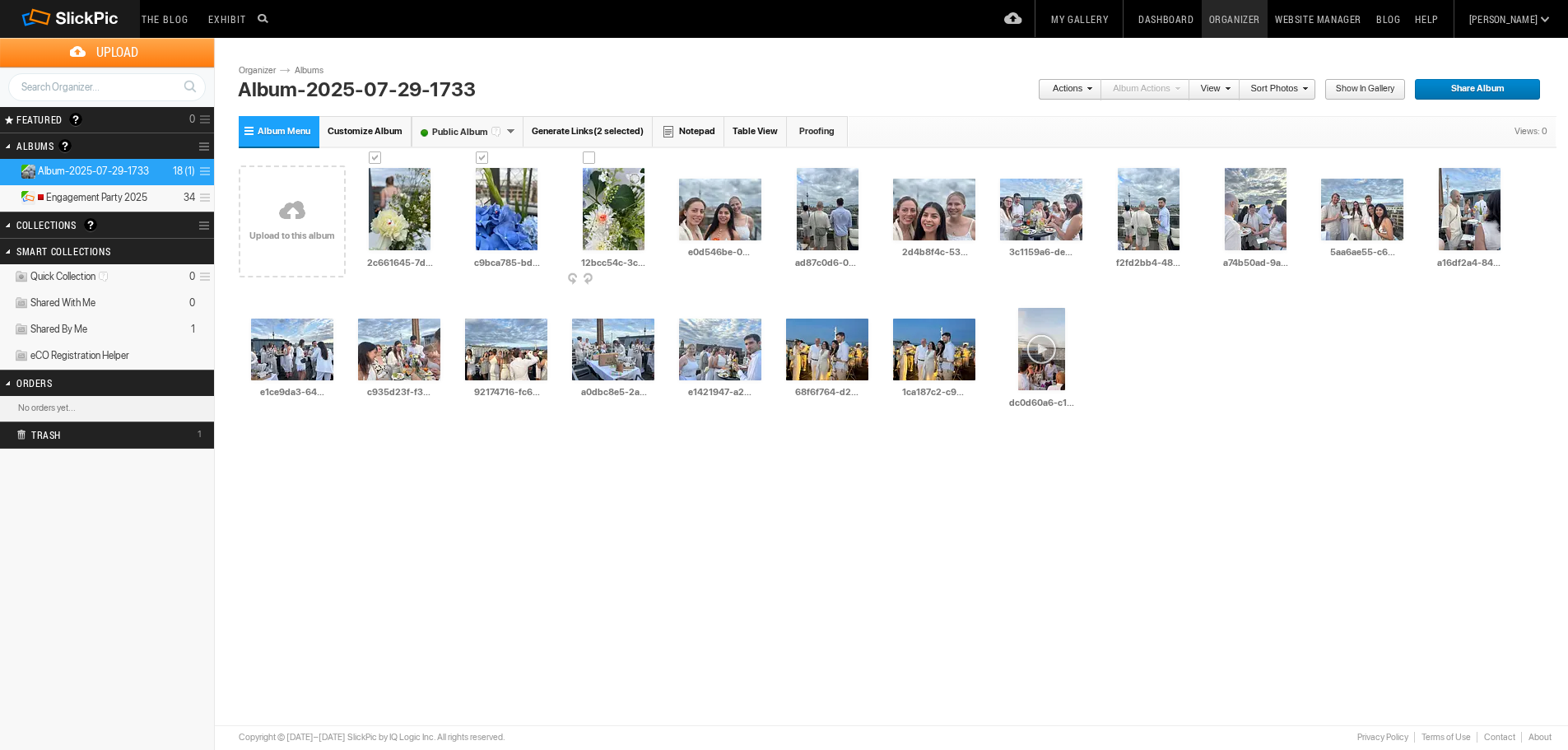 click at bounding box center (589, 158) 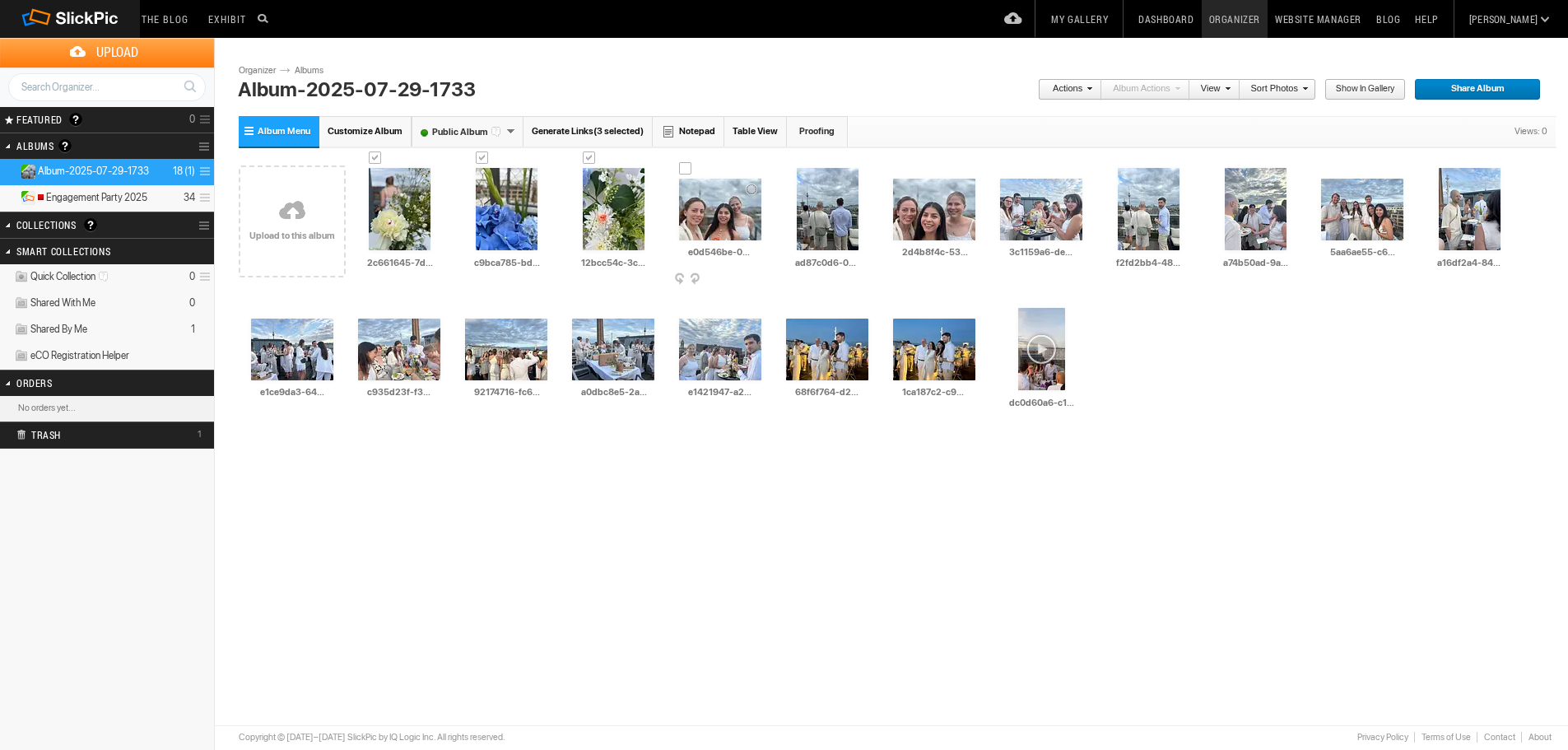 click at bounding box center (686, 169) 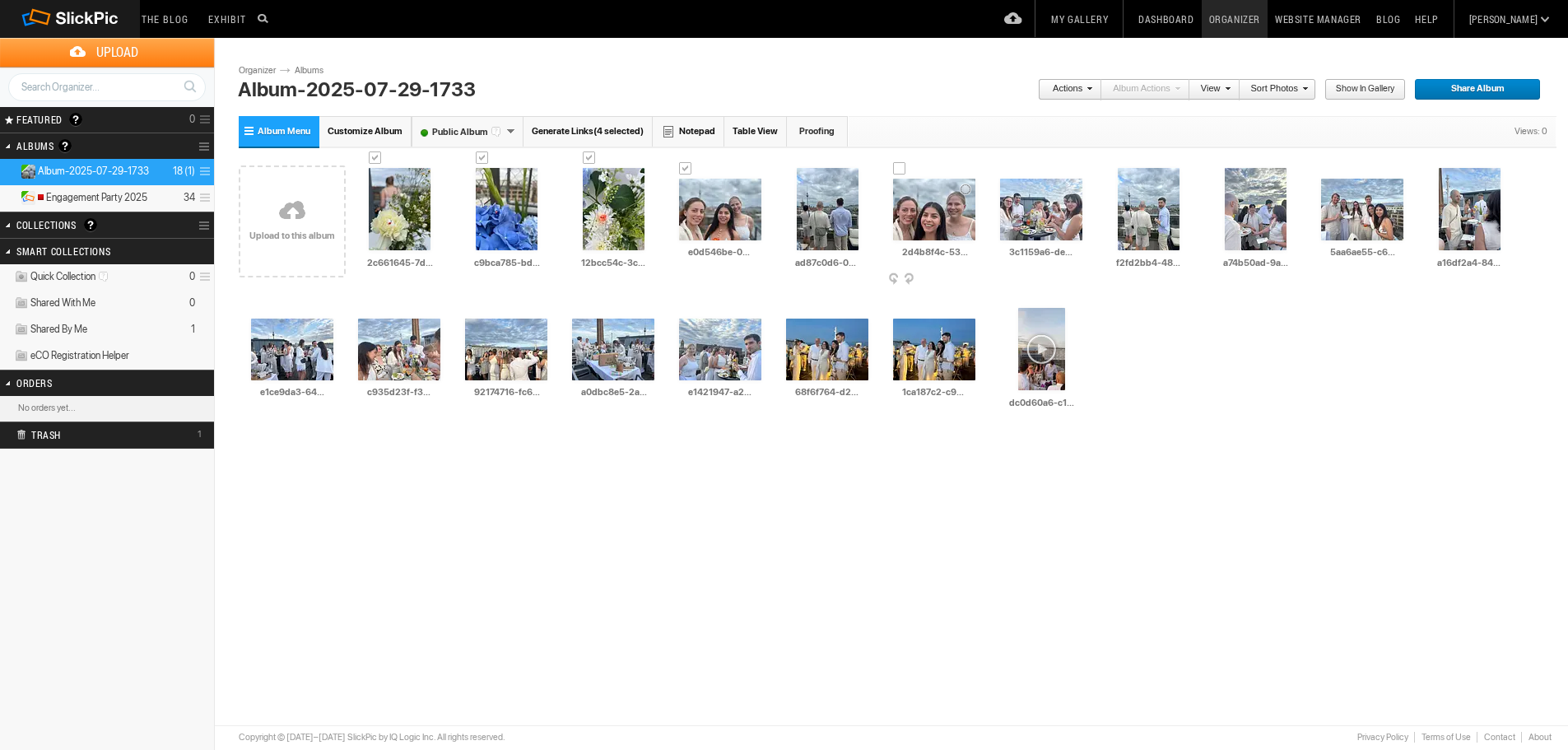 click at bounding box center (900, 169) 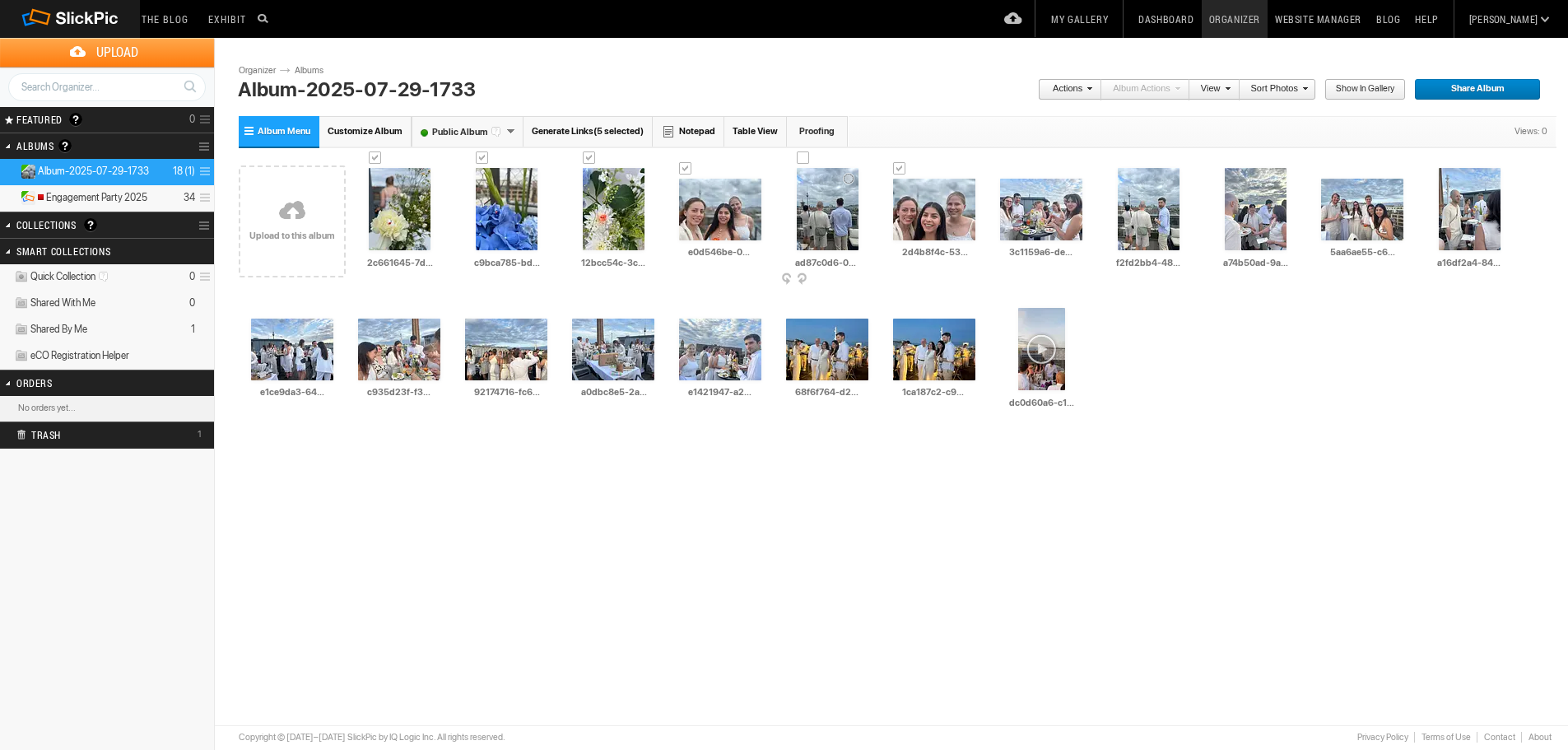 click at bounding box center [803, 158] 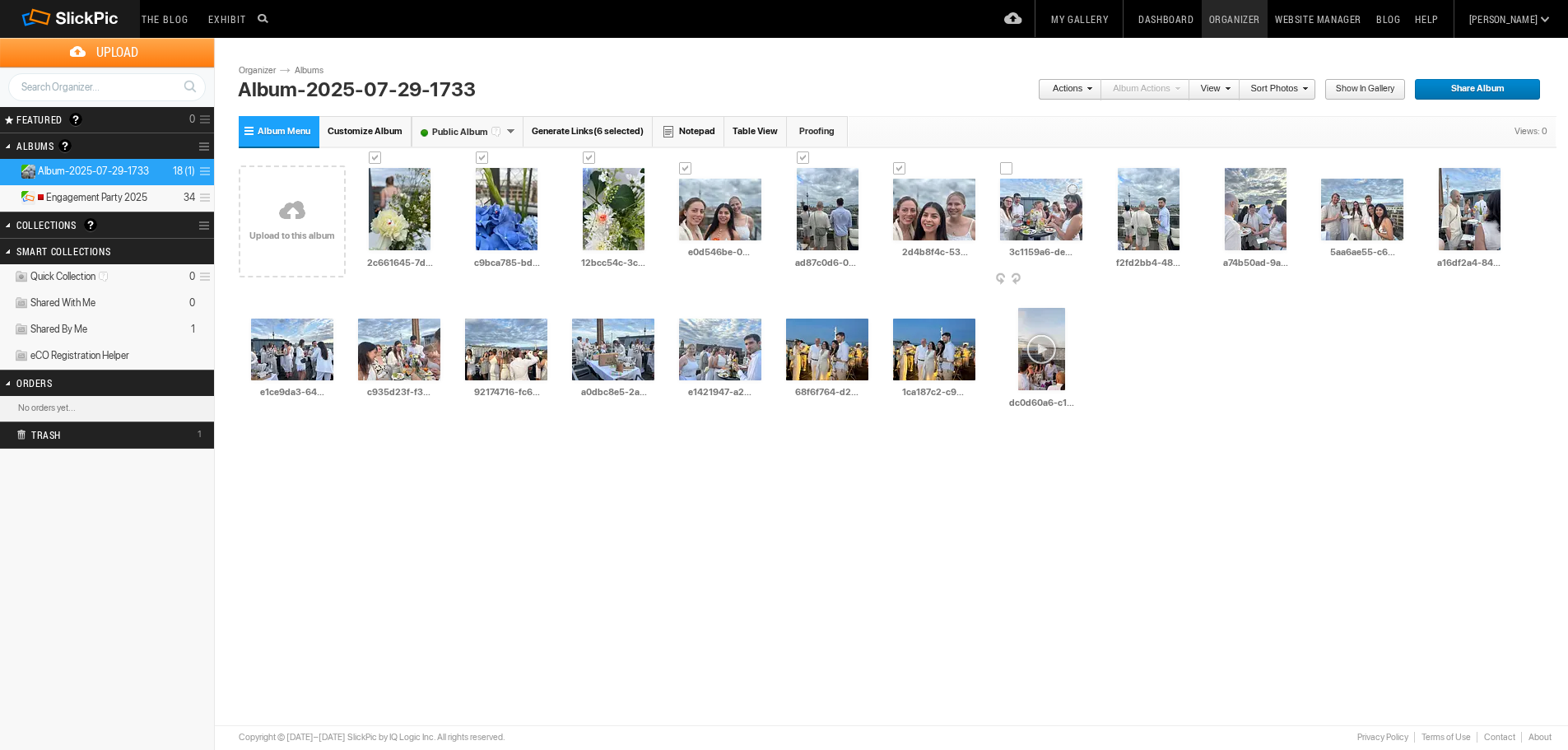 click at bounding box center [1007, 169] 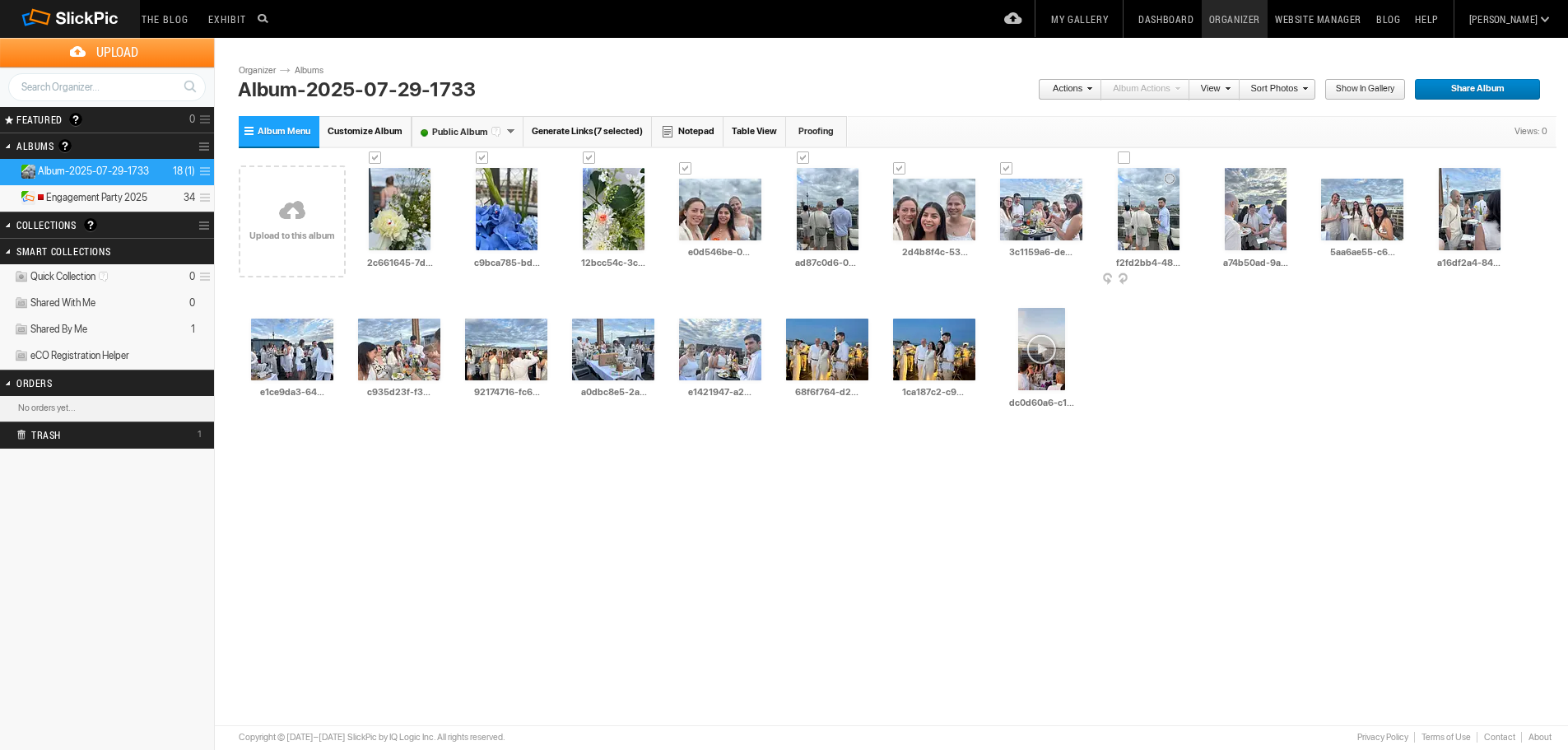 click at bounding box center [1124, 158] 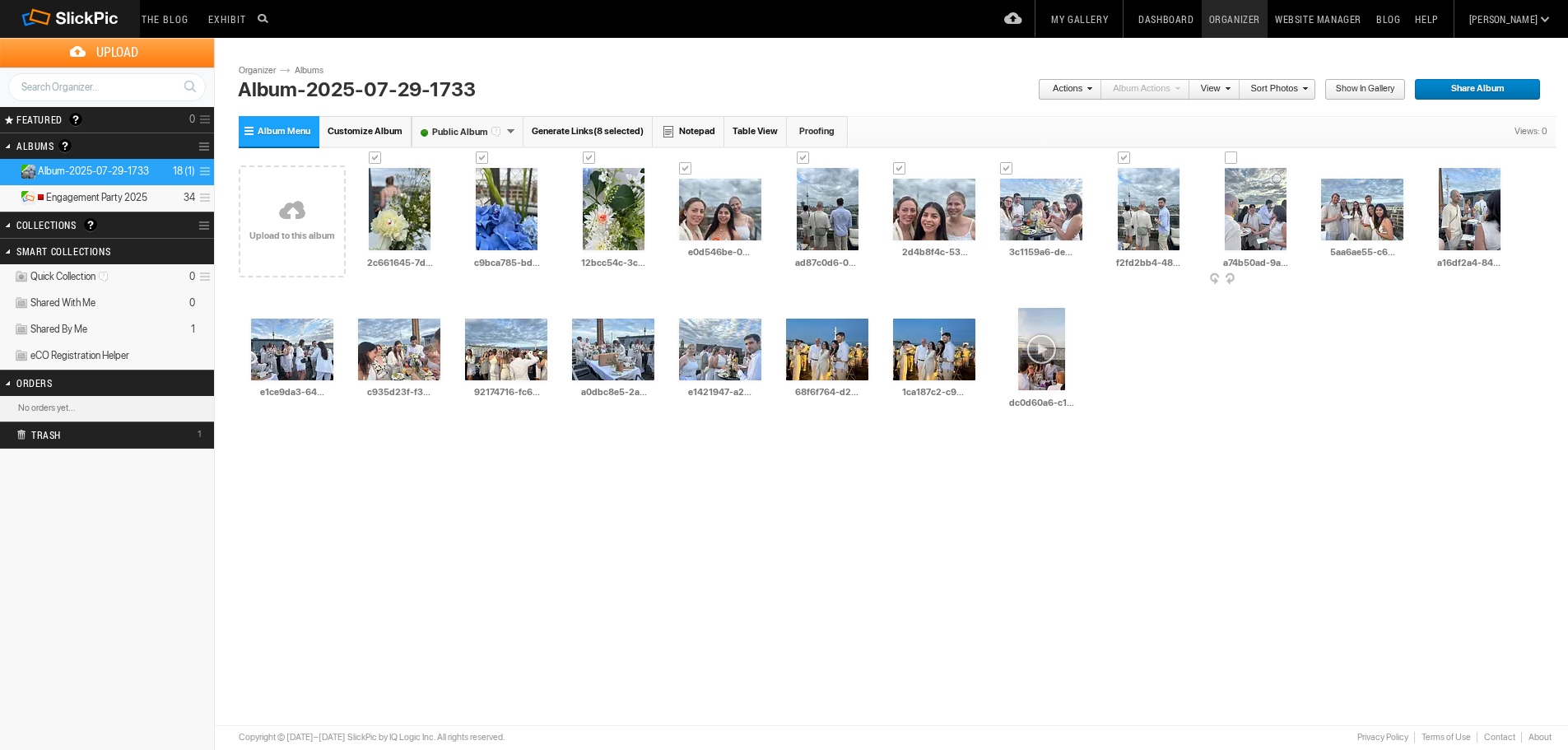 click at bounding box center [1231, 158] 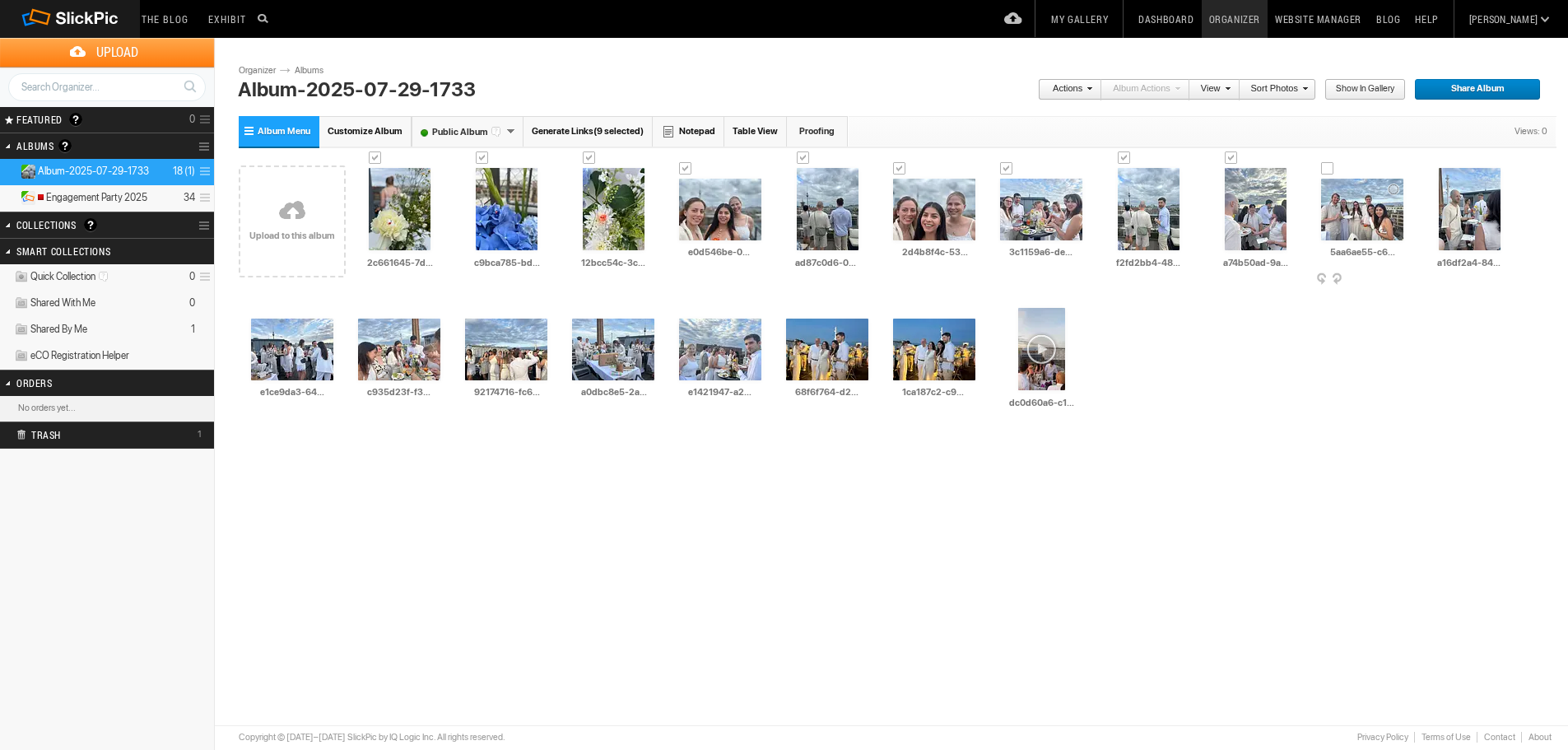 click at bounding box center [1328, 169] 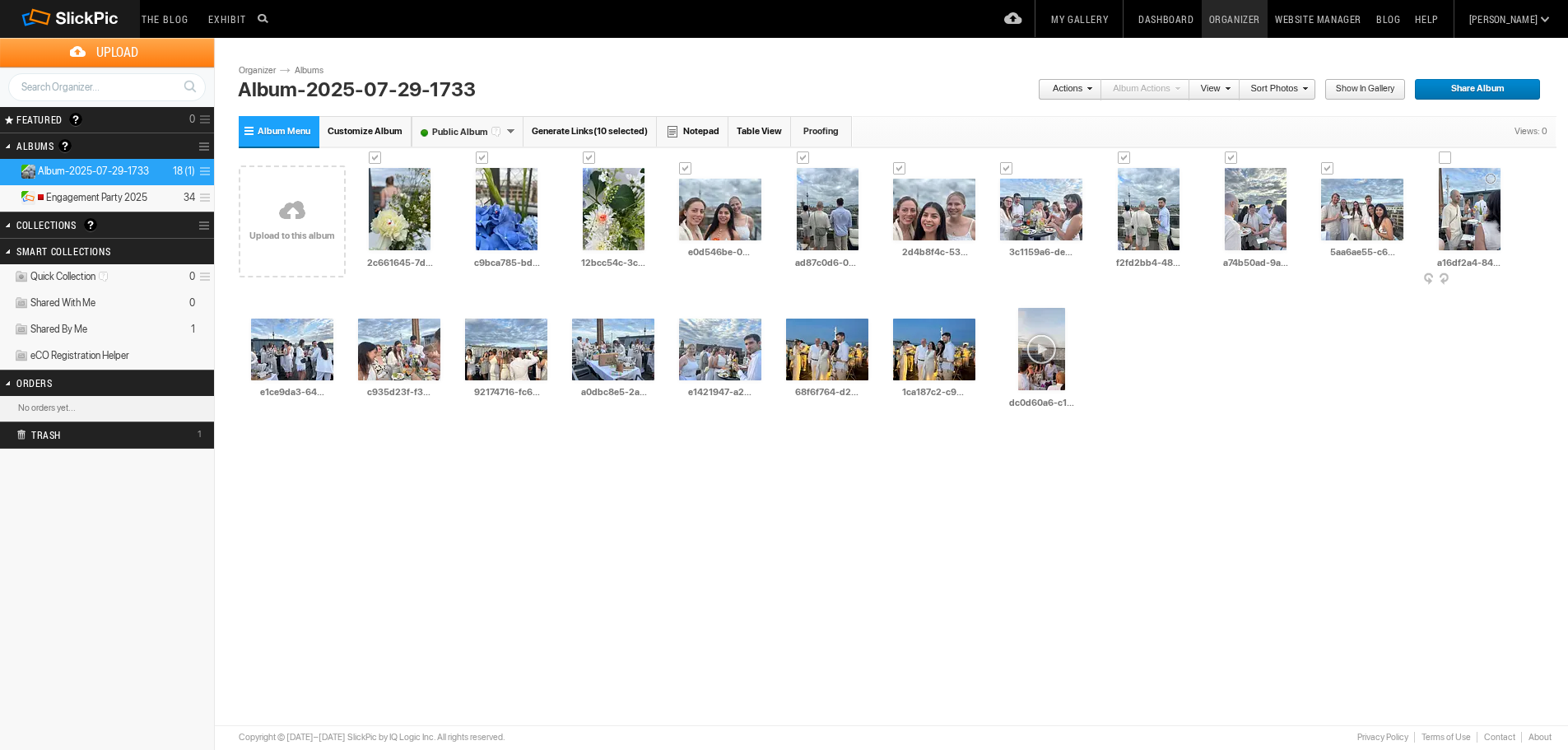 click at bounding box center [1445, 158] 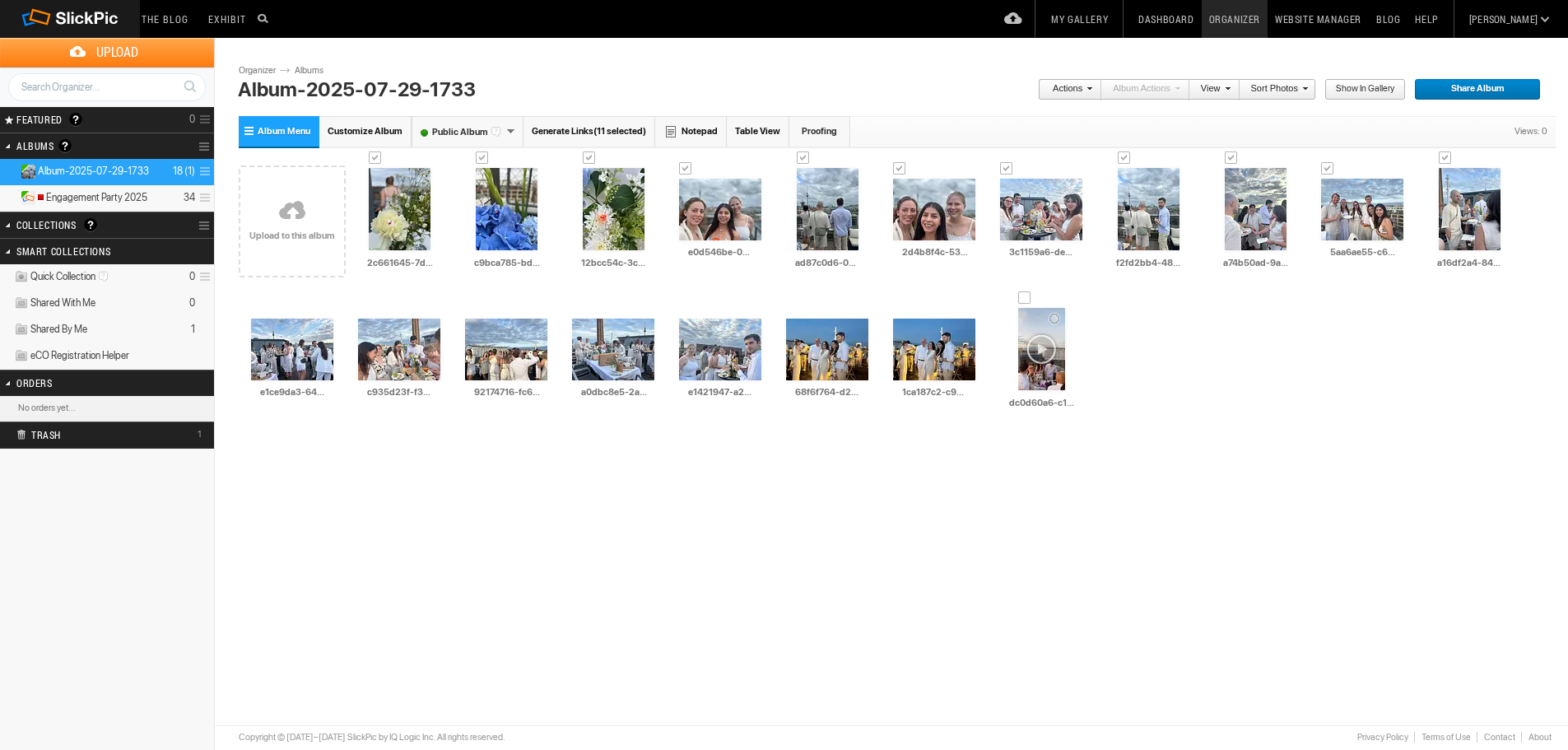click at bounding box center (1025, 298) 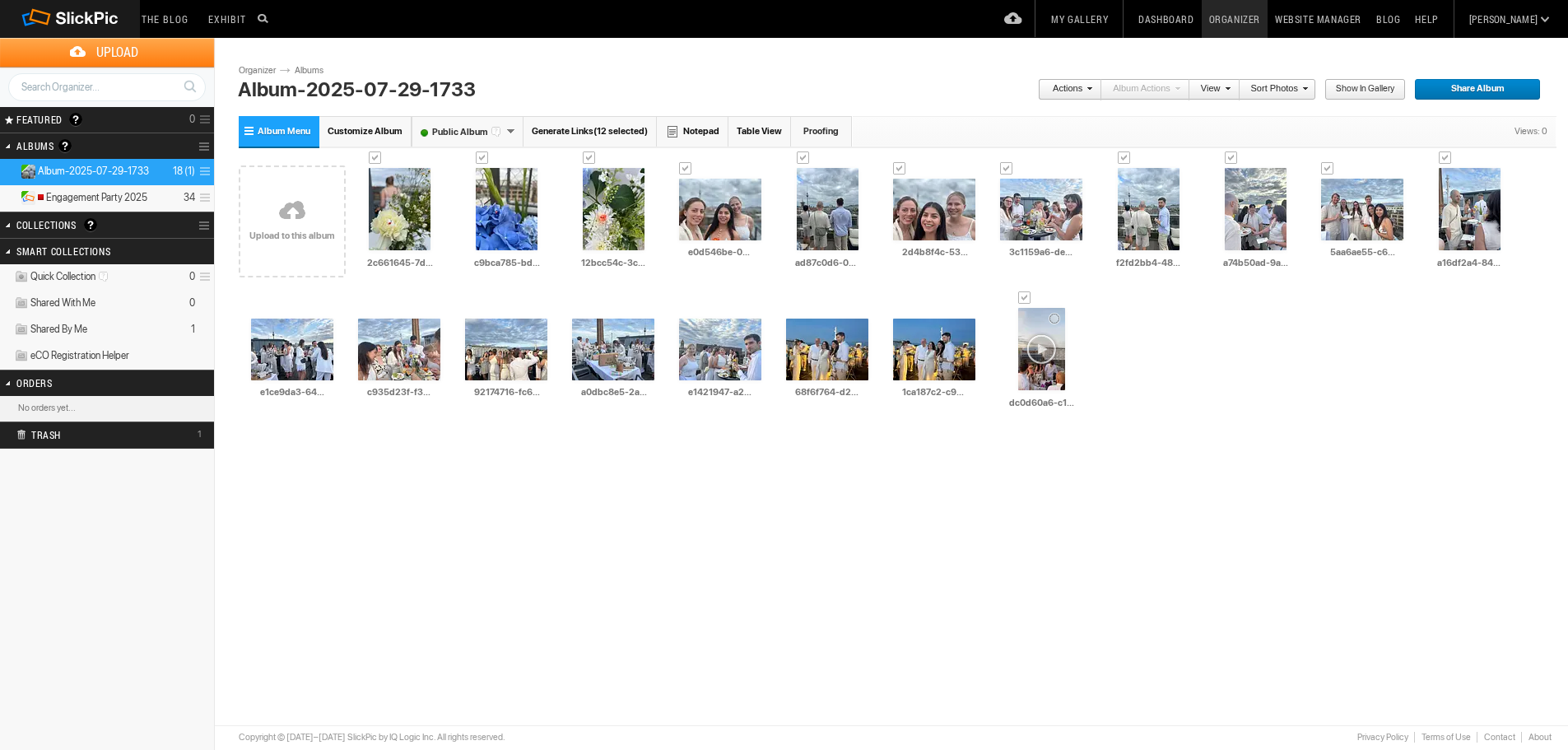 click at bounding box center [1025, 298] 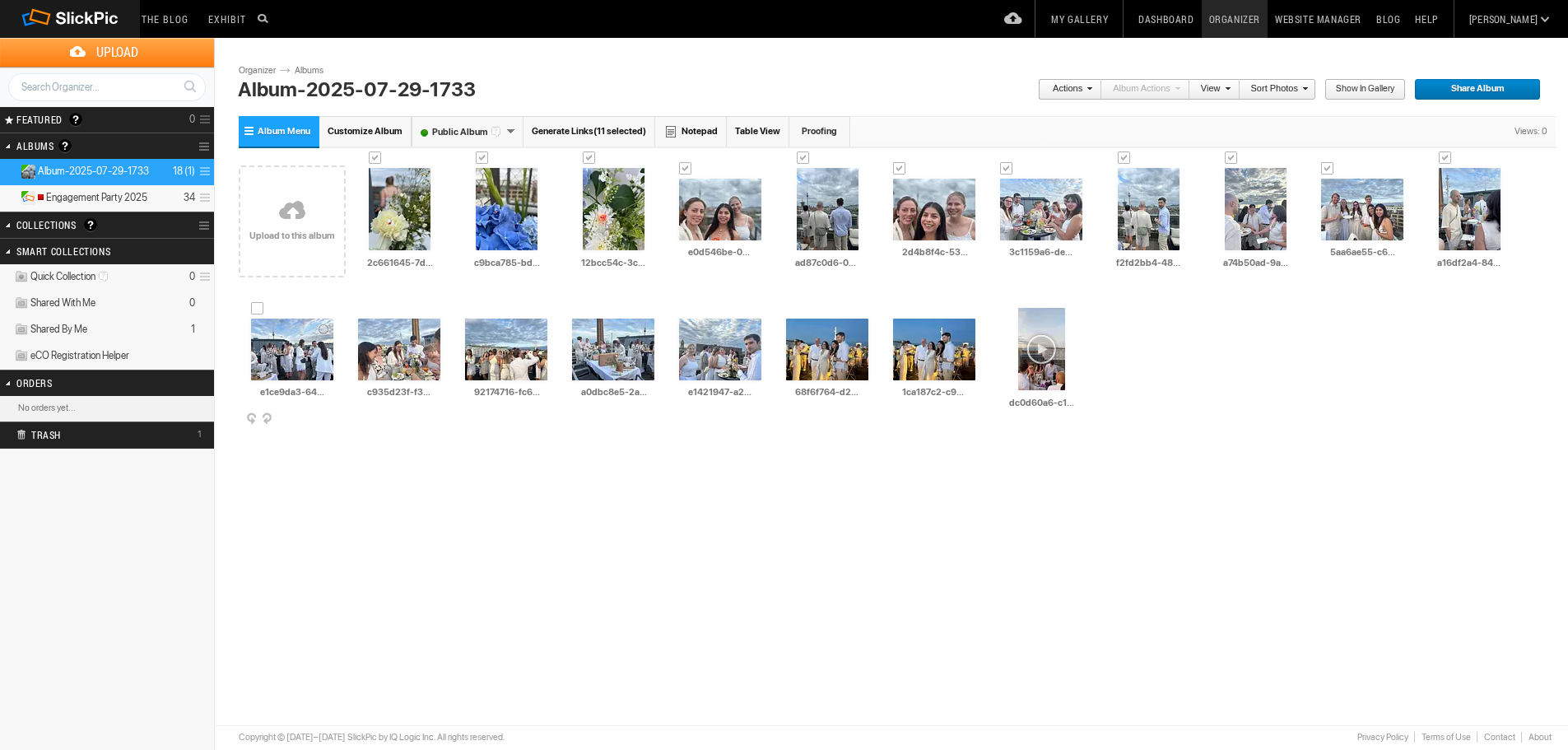 click at bounding box center (258, 309) 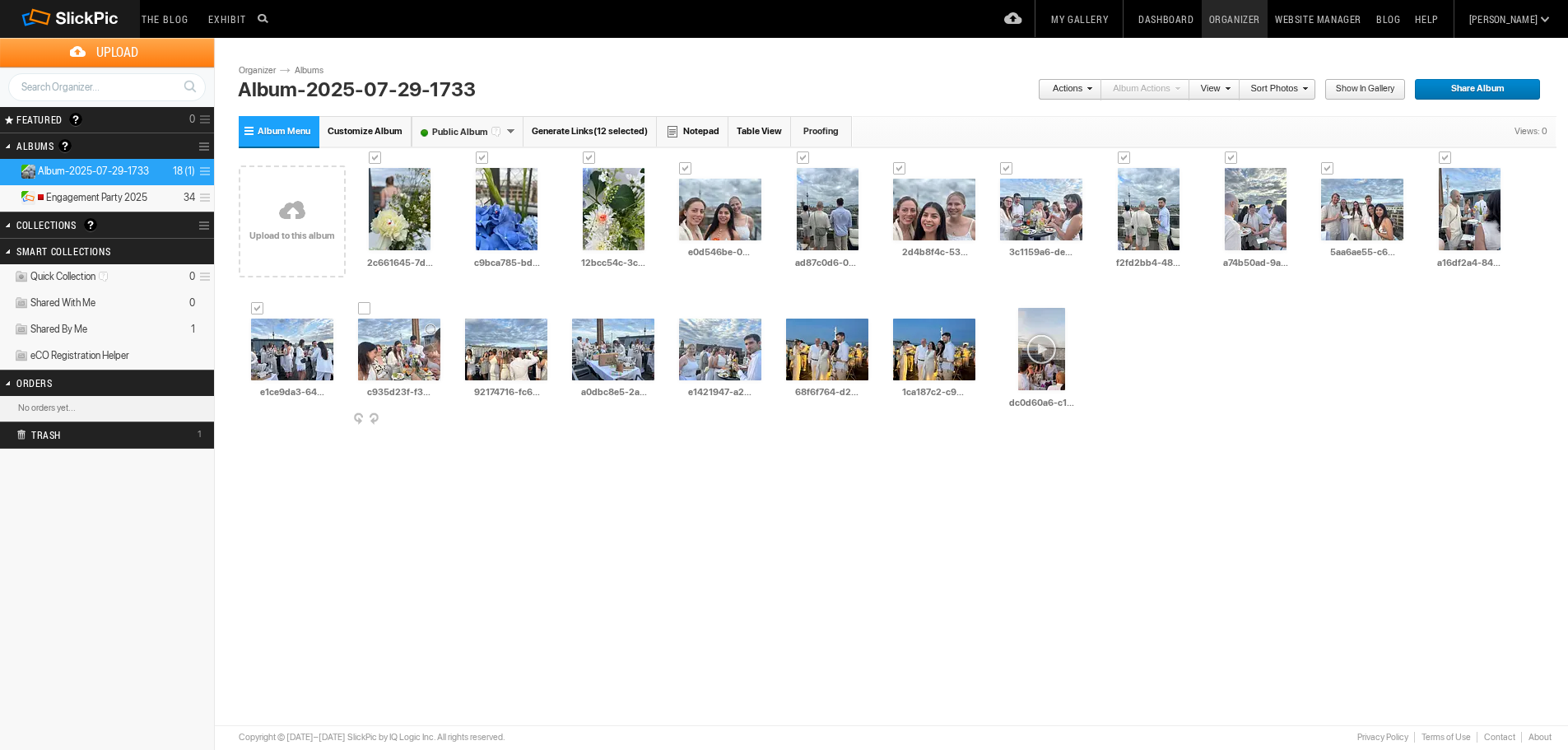click at bounding box center [365, 309] 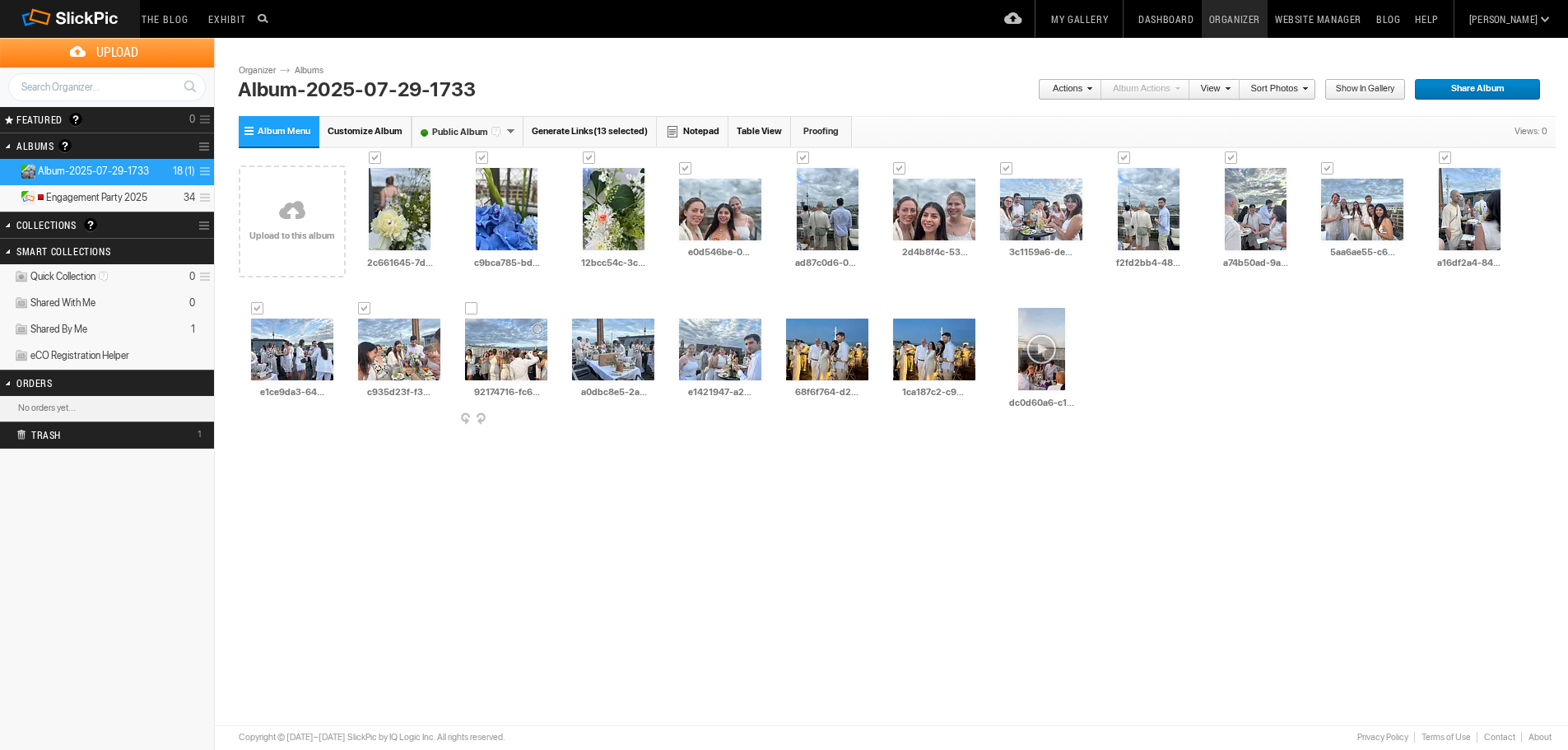 click at bounding box center (472, 309) 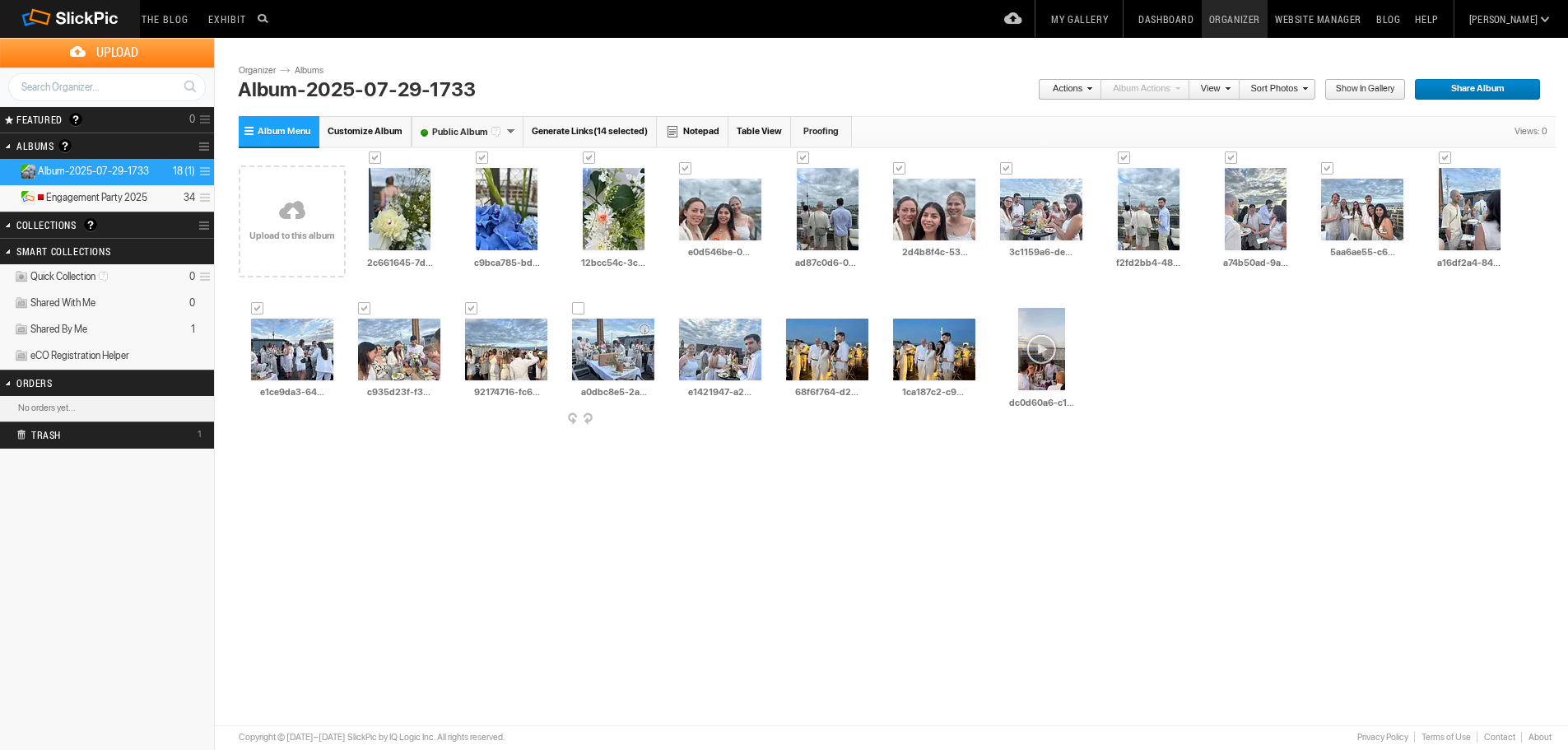 click at bounding box center [579, 309] 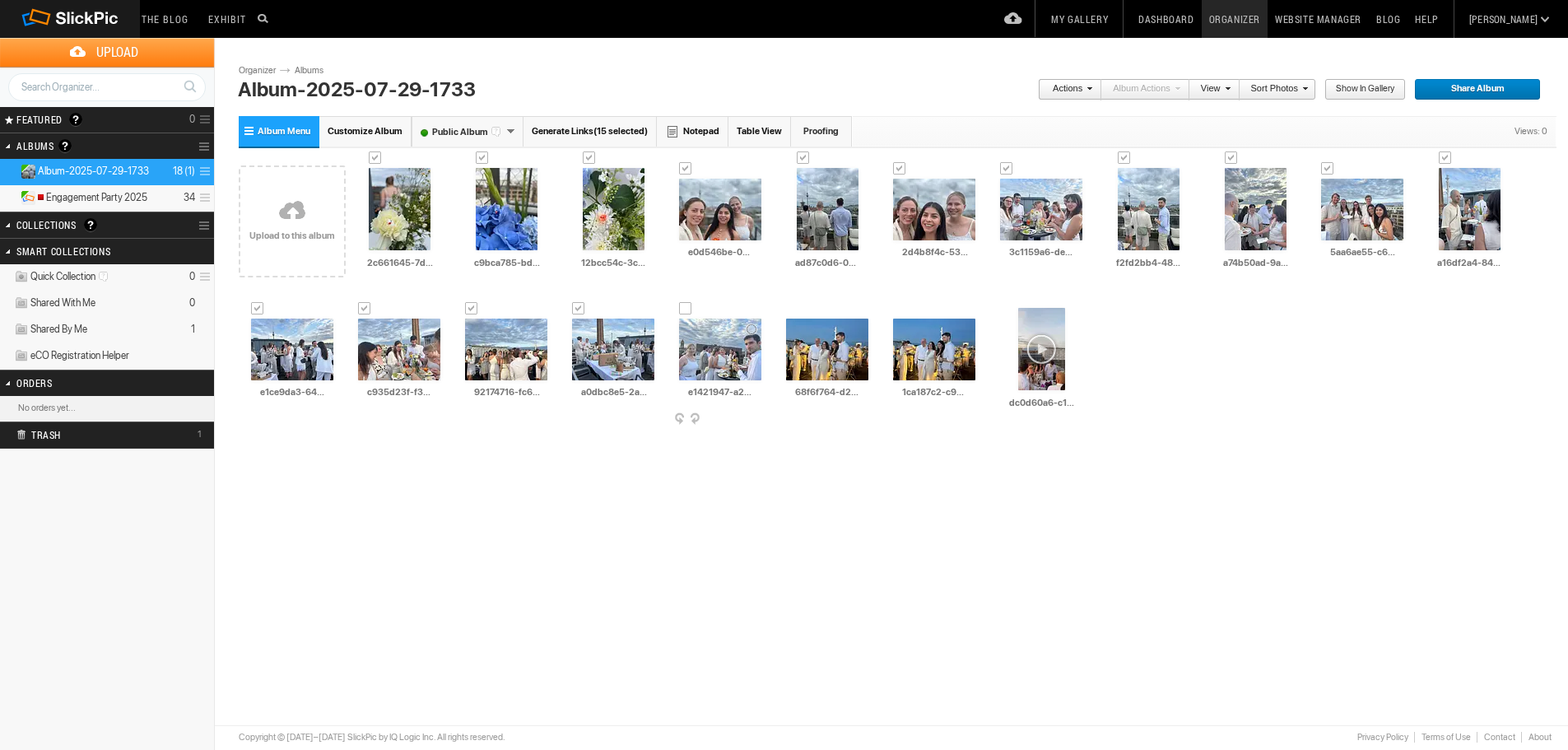 click at bounding box center (686, 309) 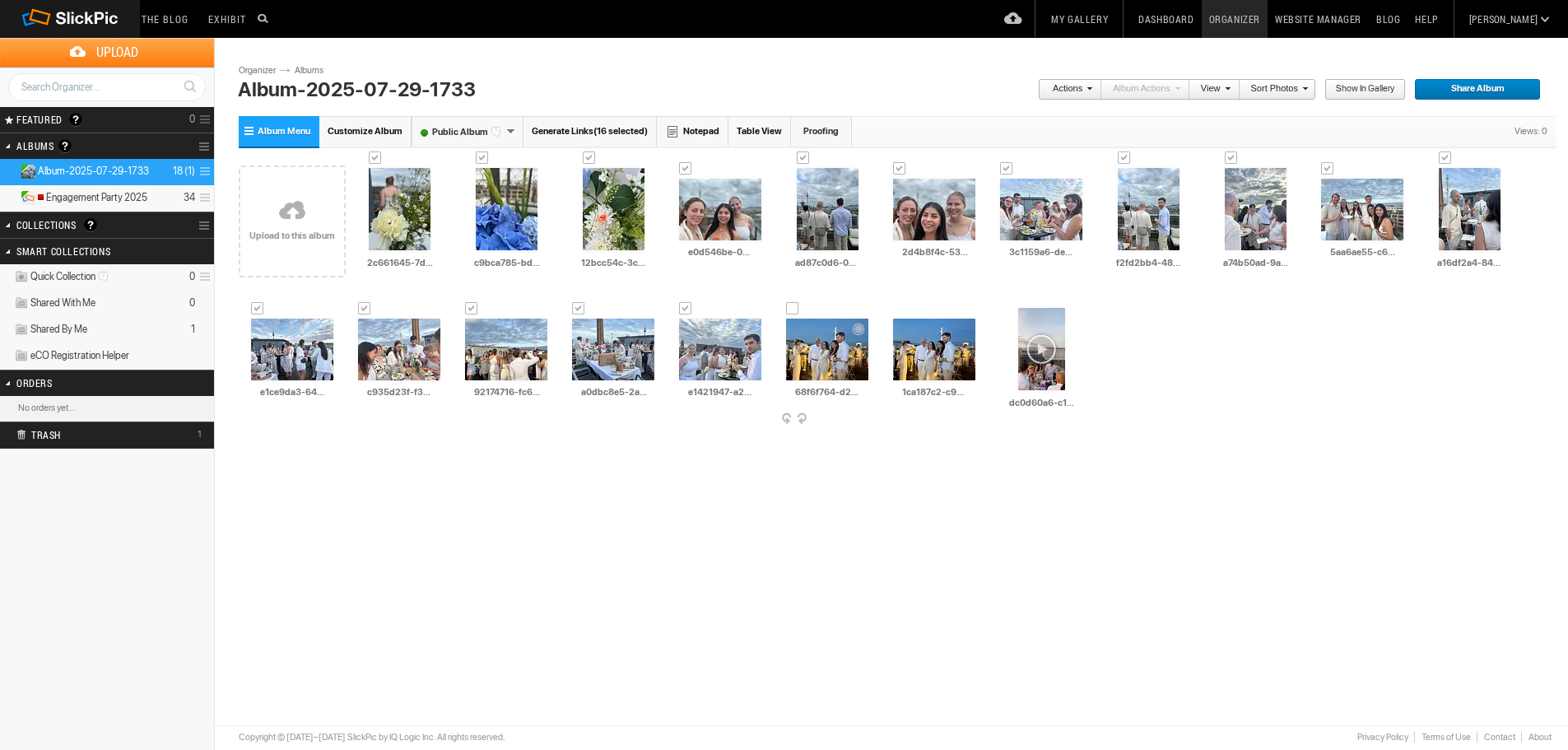 click at bounding box center [793, 309] 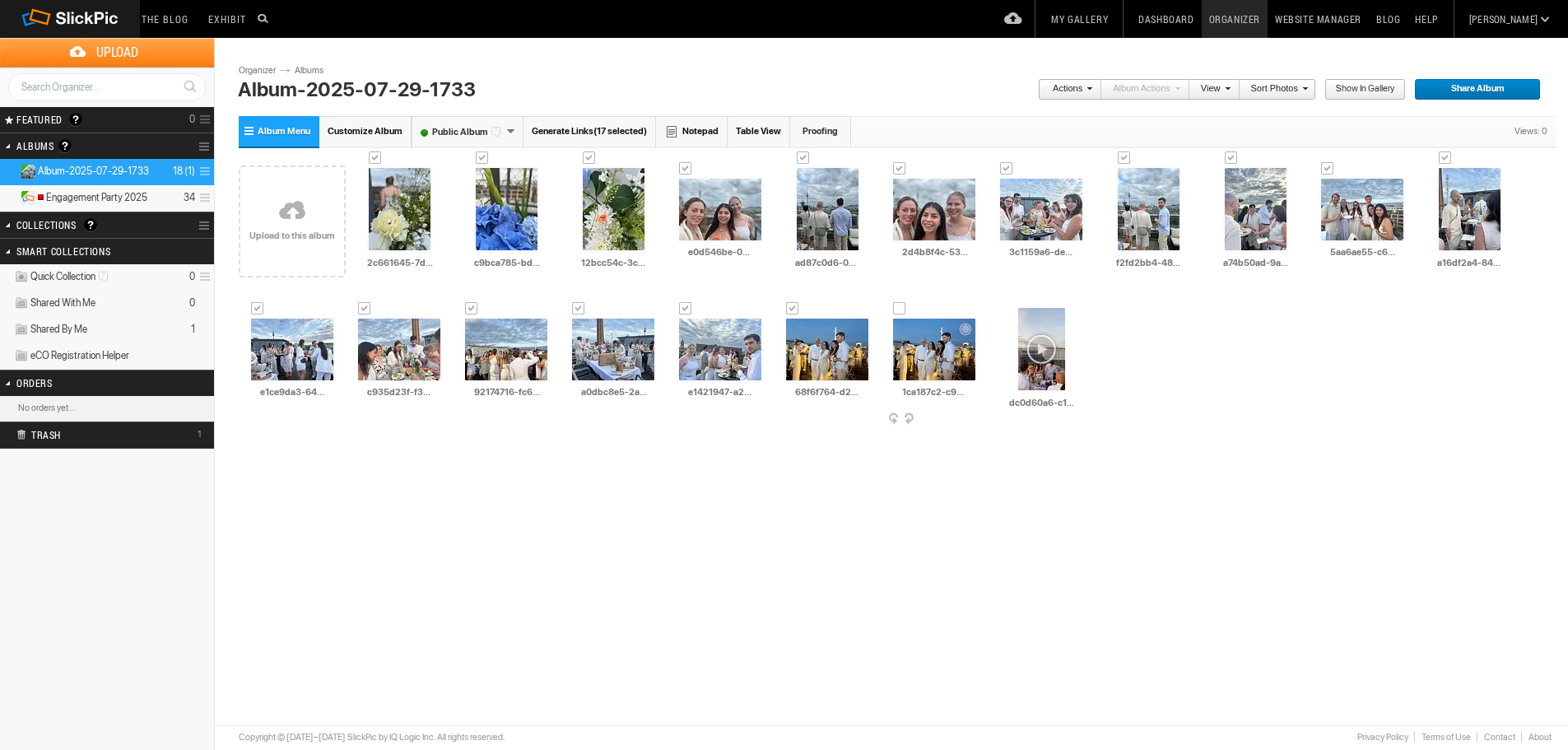 click at bounding box center [900, 309] 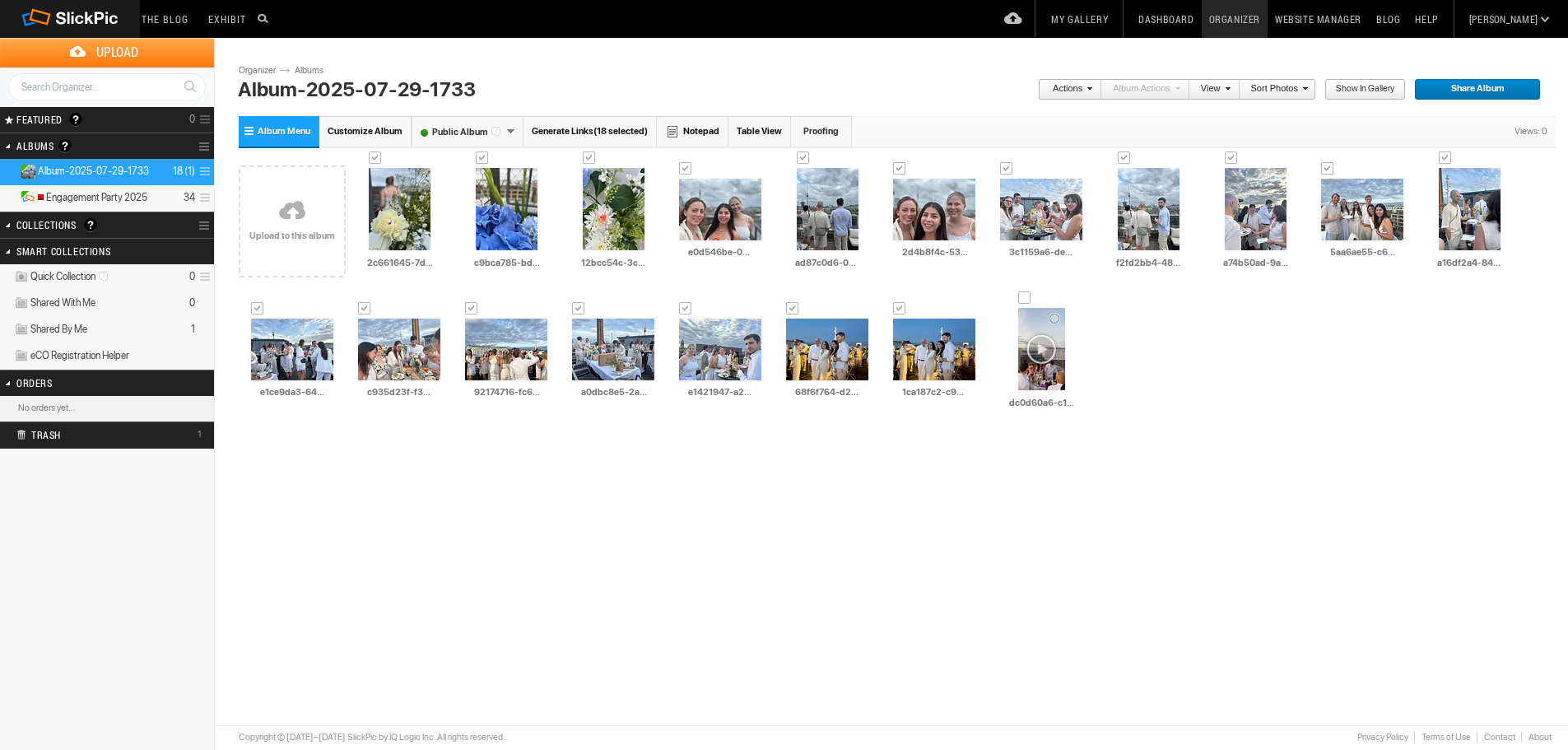click at bounding box center (1025, 298) 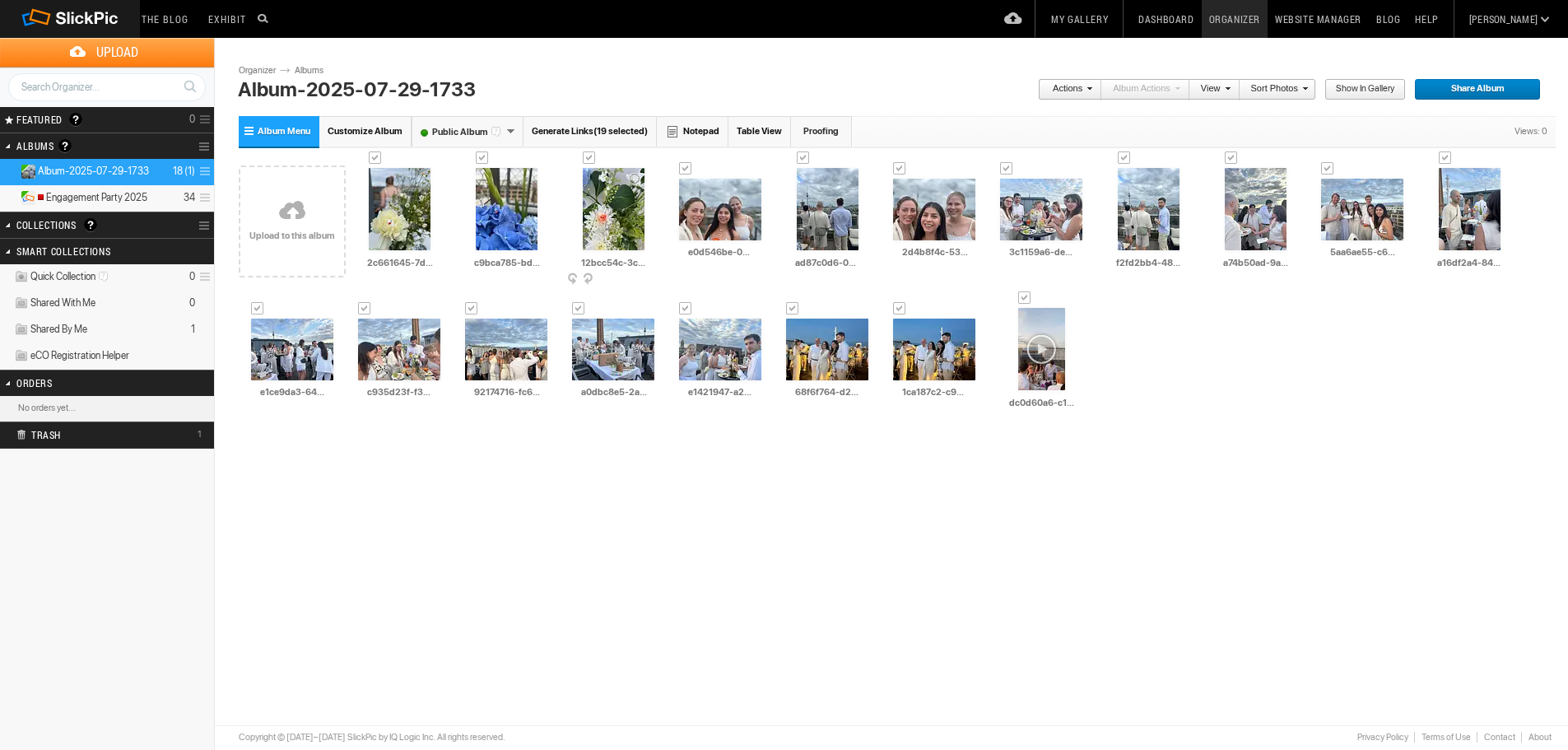 click at bounding box center [654, 280] 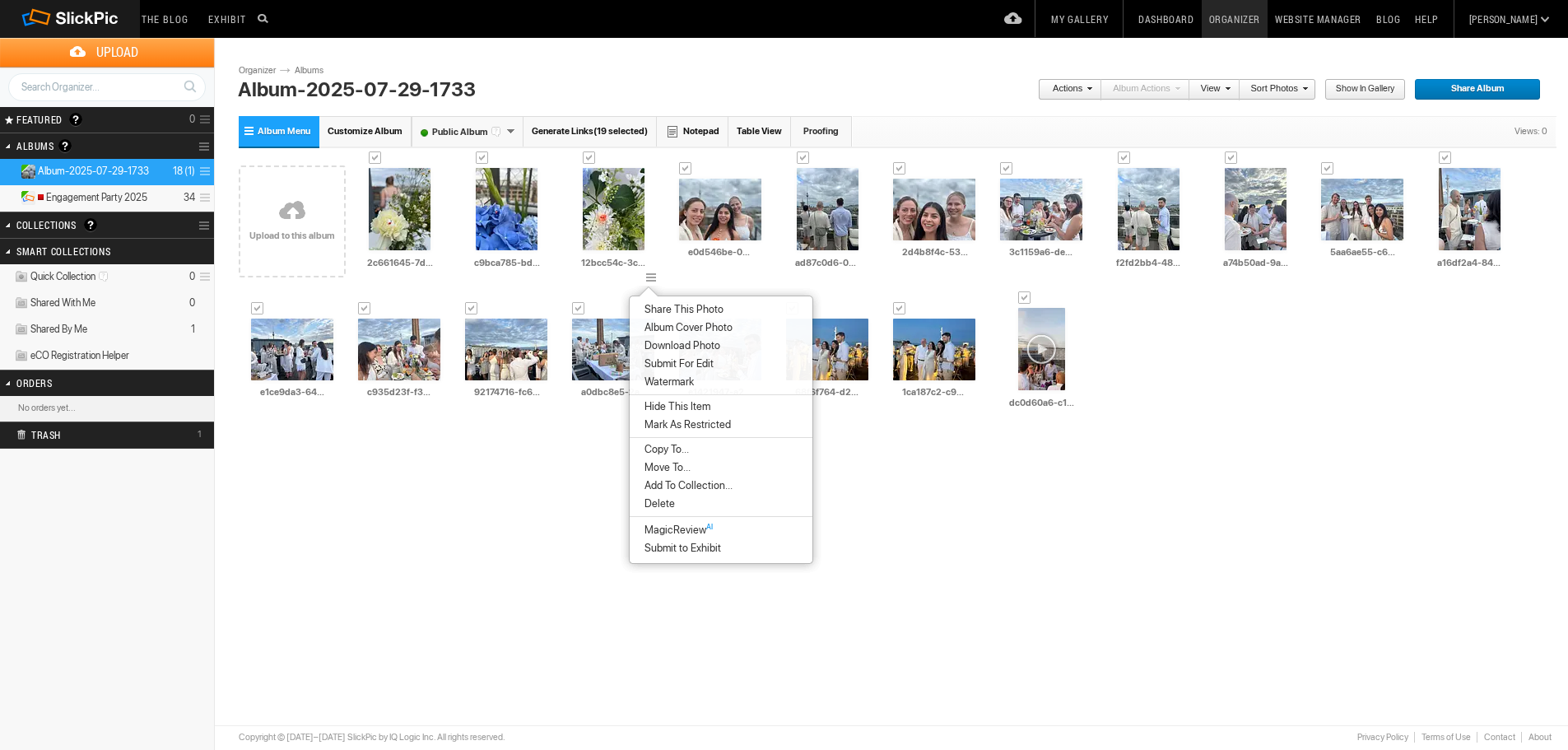click on "Move To..." at bounding box center (665, 468) 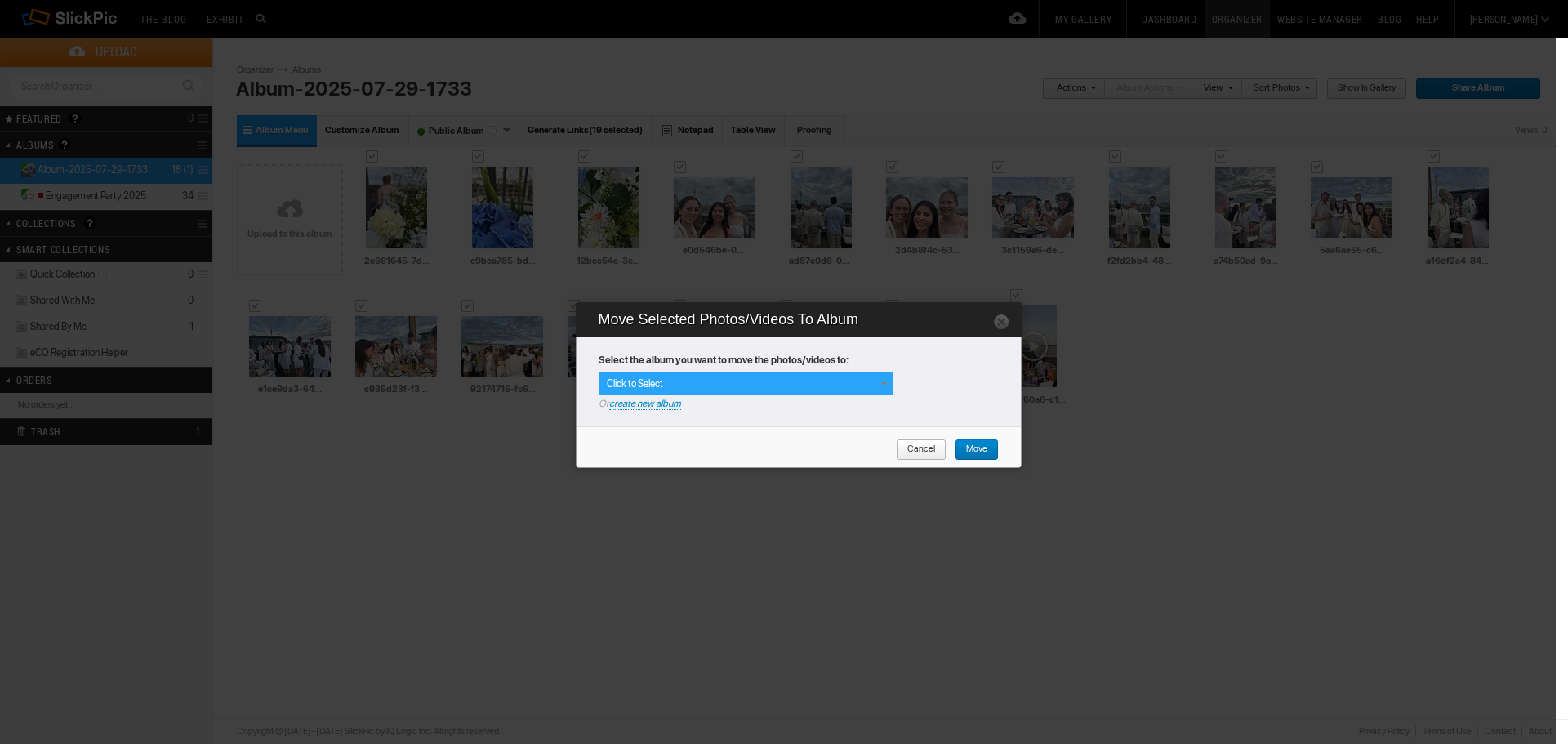 click on "Click to Select" at bounding box center [746, 384] 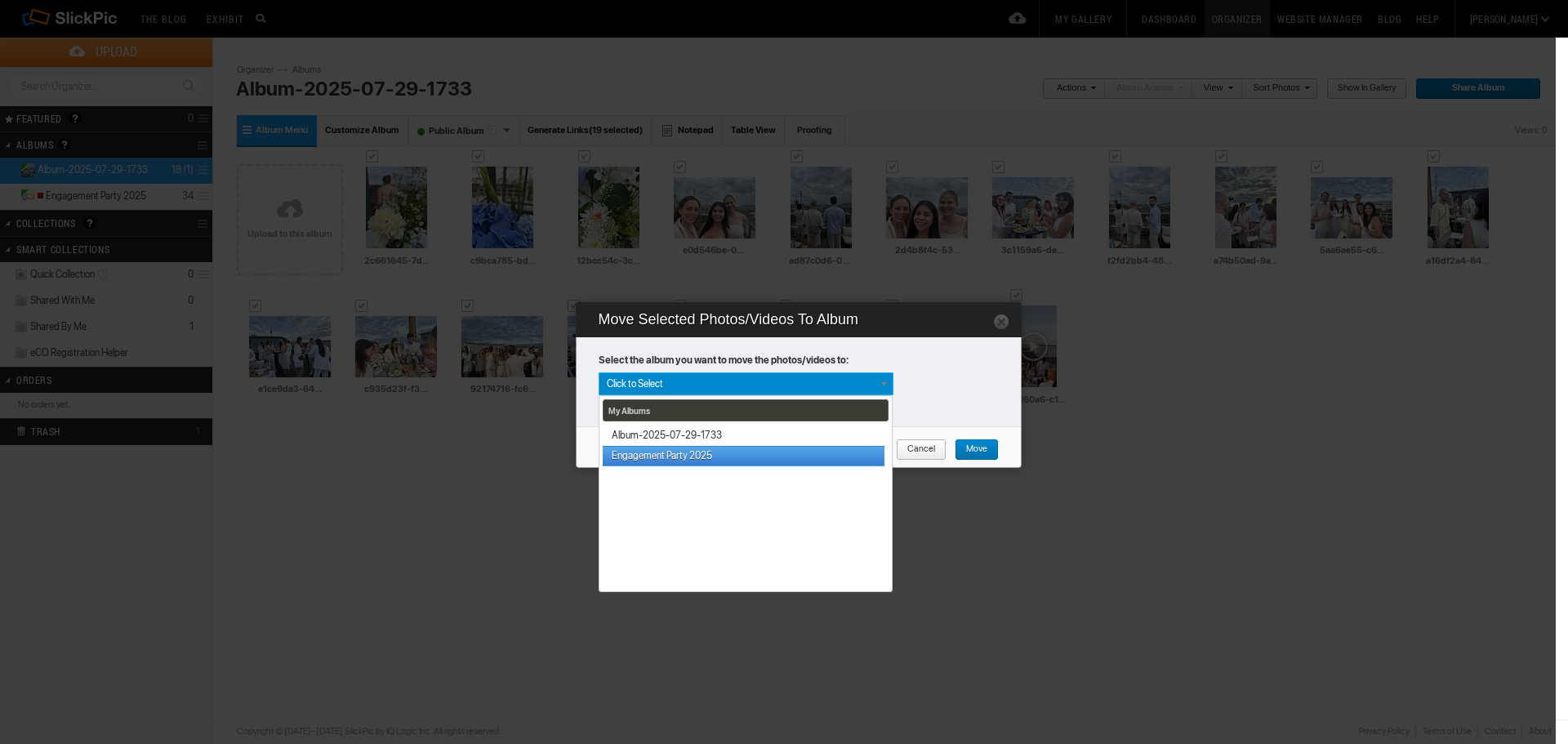 click on "Engagement Party 2025" at bounding box center (743, 456) 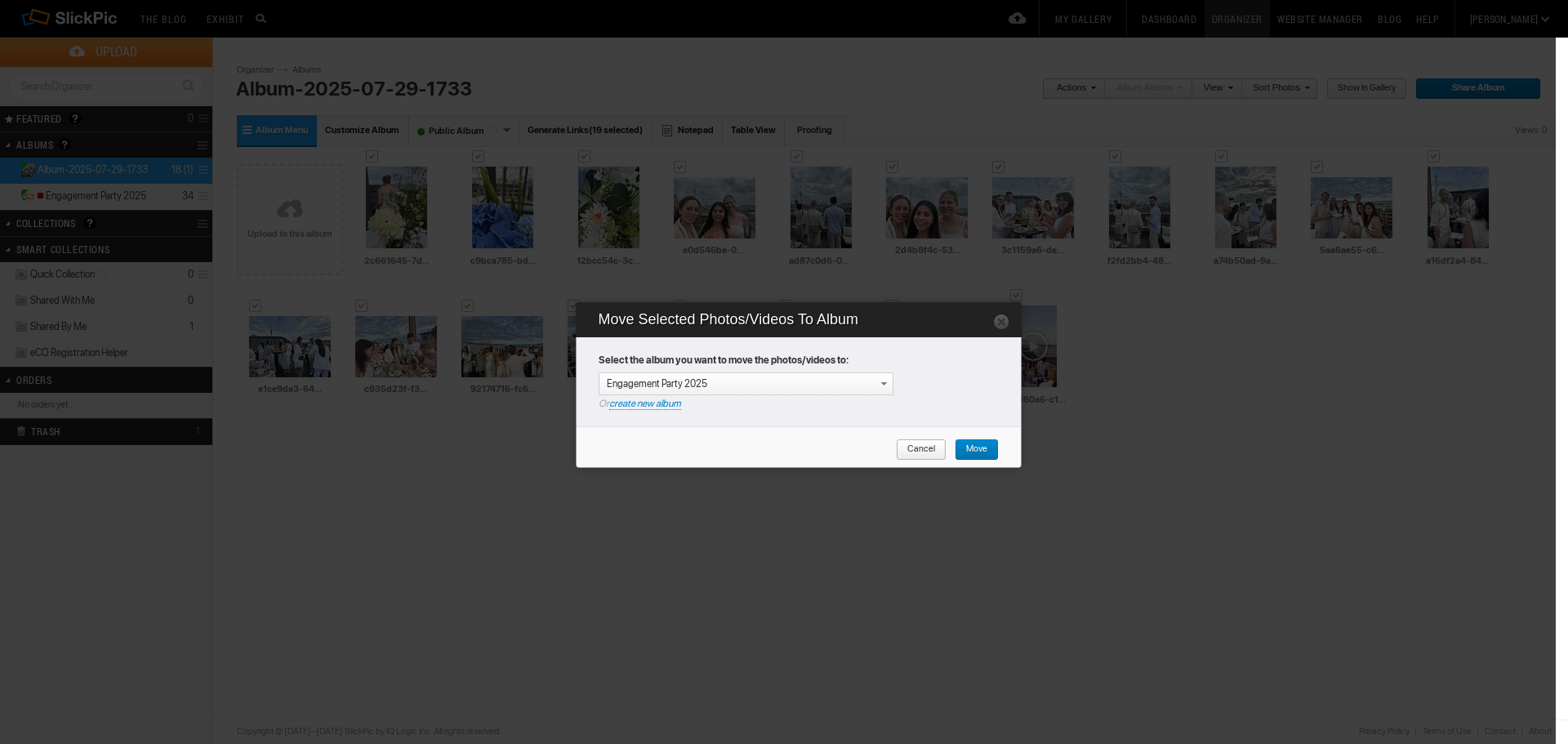 click on "Move" at bounding box center (971, 450) 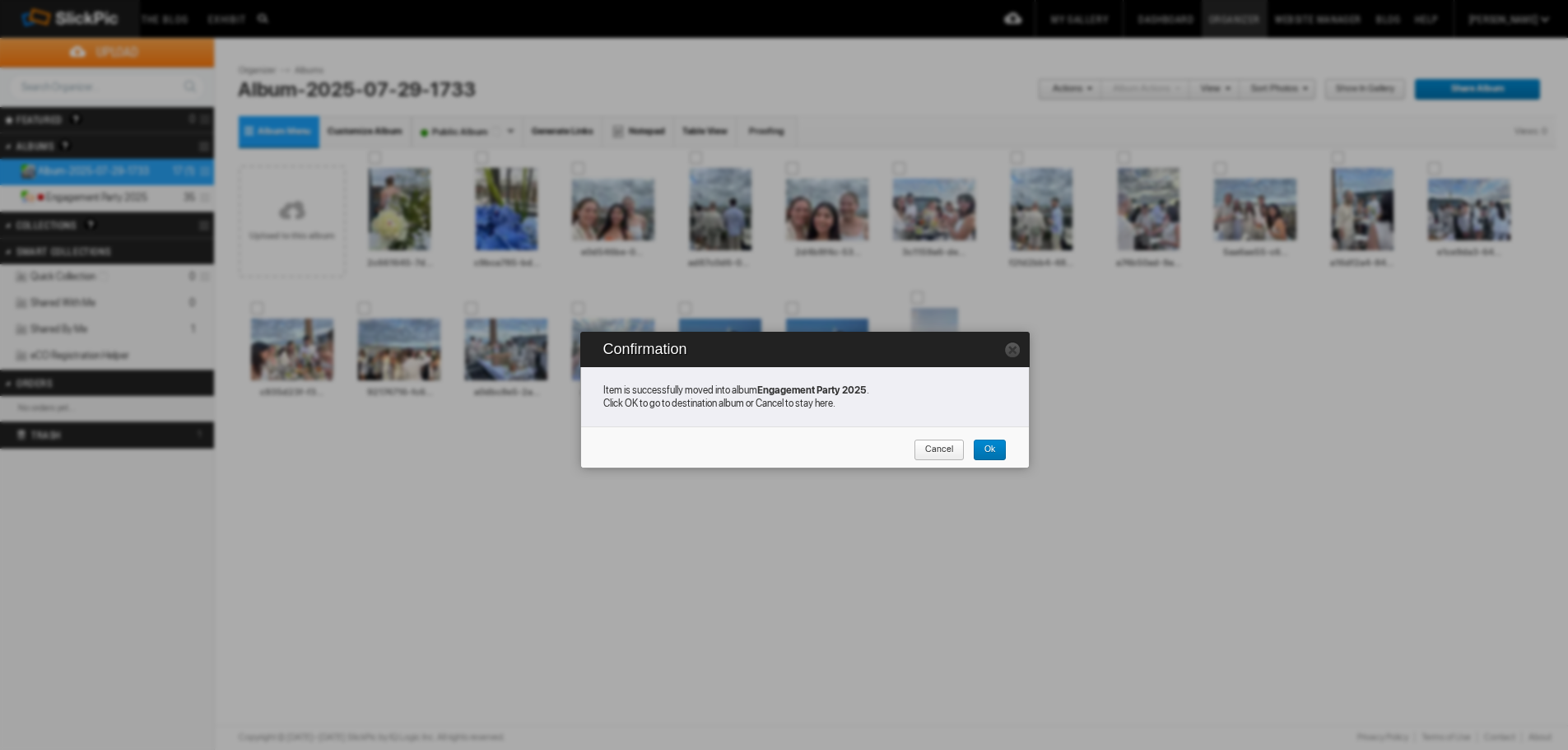 click on "Ok" at bounding box center (984, 450) 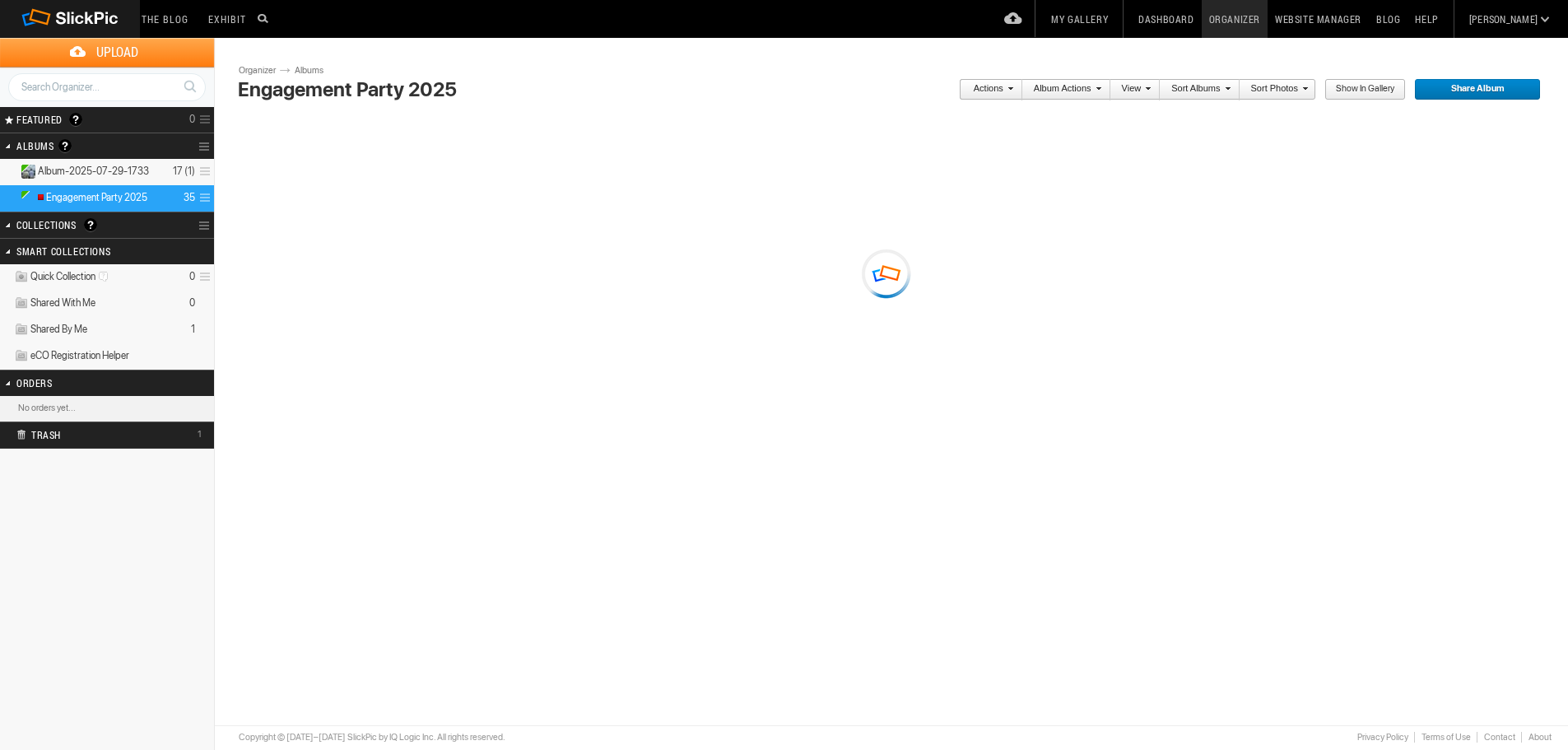 scroll, scrollTop: 0, scrollLeft: 0, axis: both 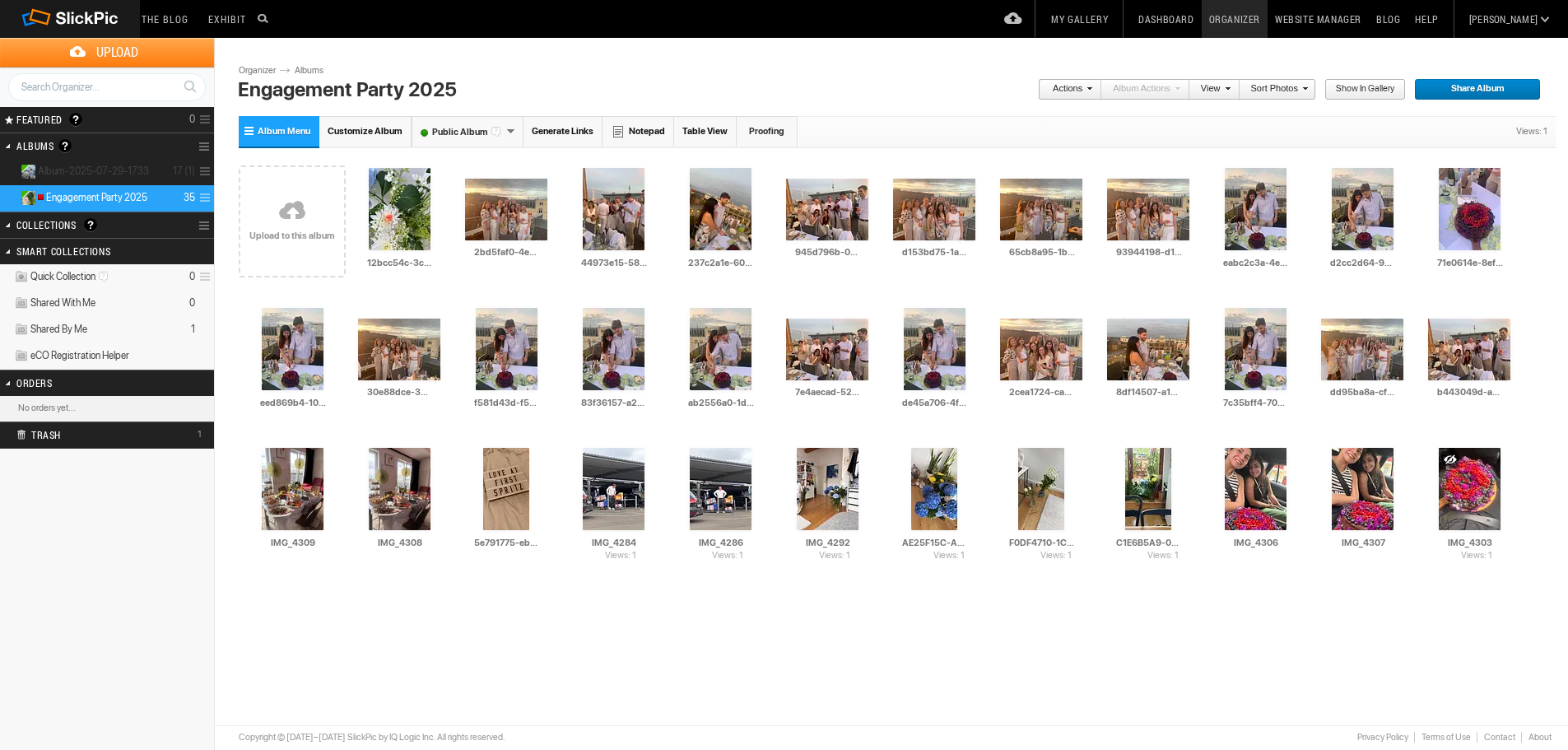 click on "Album-2025-07-29-1733
17 (1)" at bounding box center (107, 172) 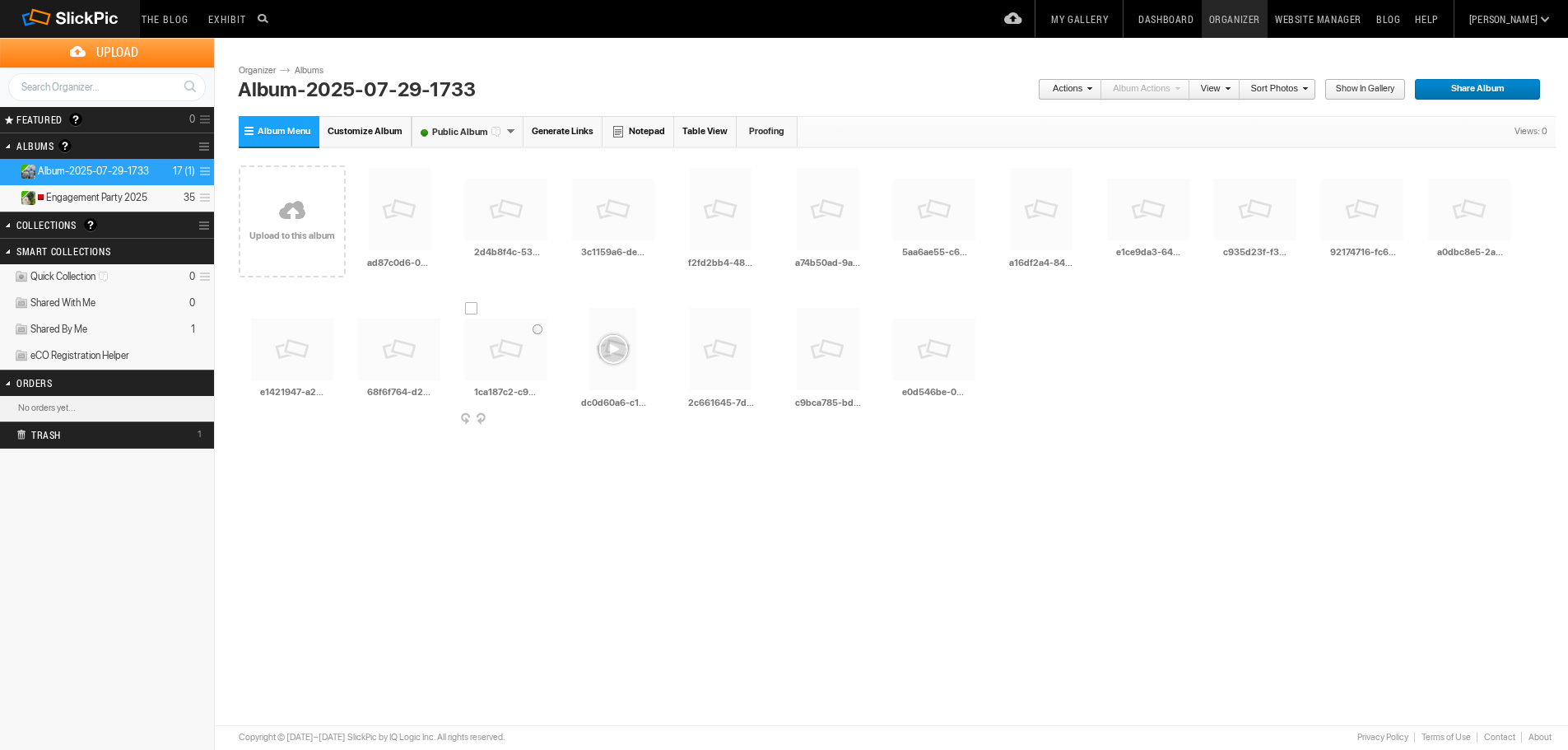 scroll, scrollTop: 0, scrollLeft: 0, axis: both 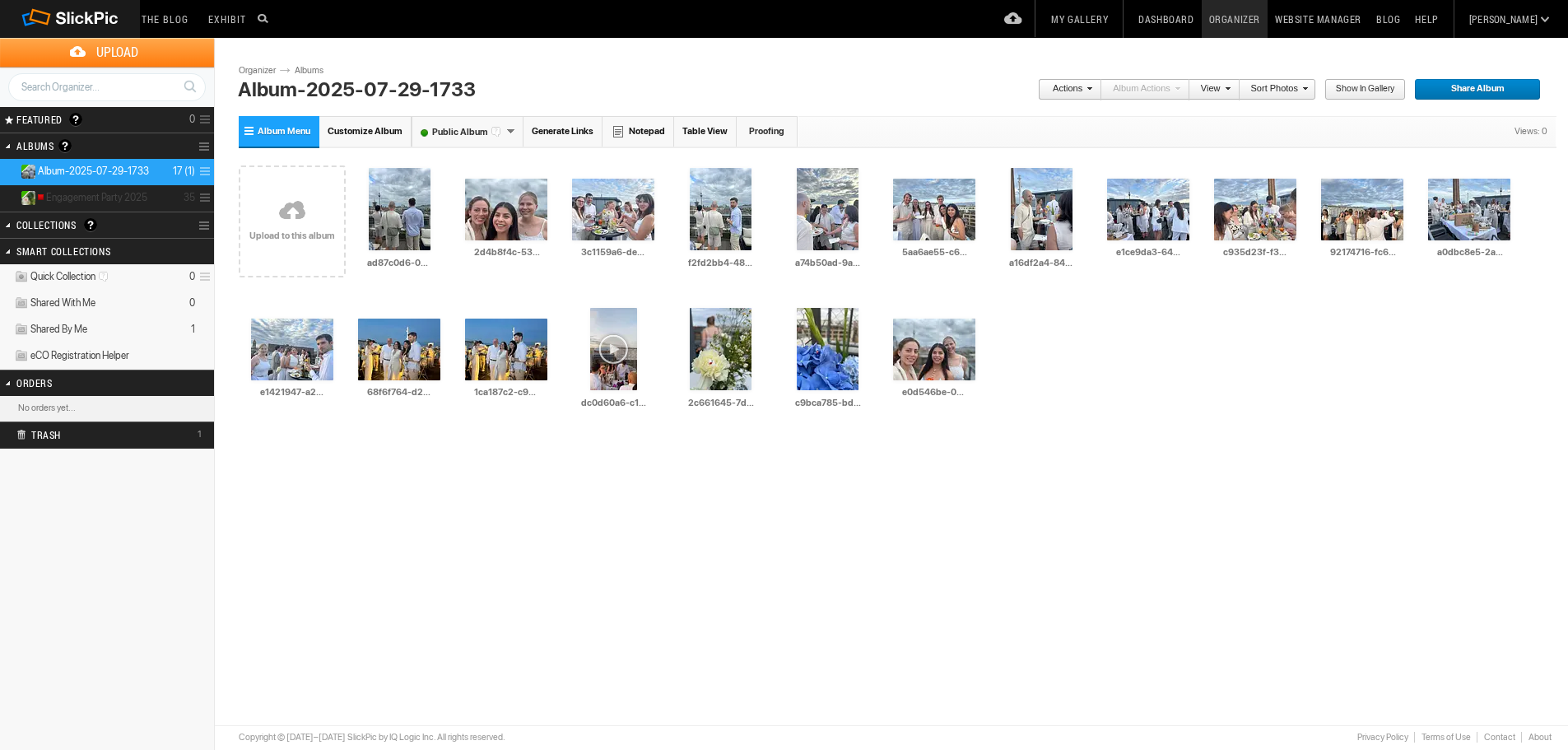 click on "Engagement Party 2025" at bounding box center [91, 198] 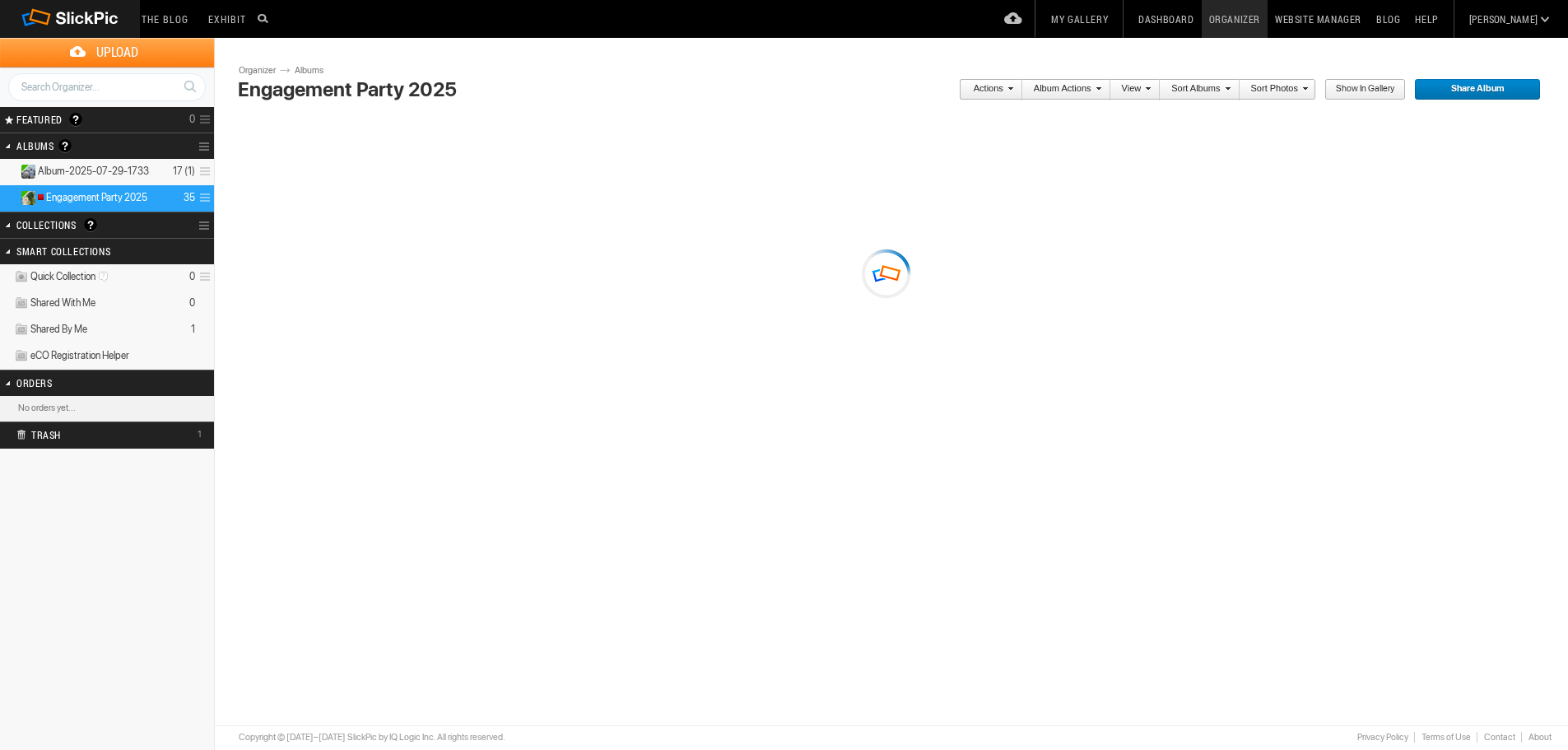 scroll, scrollTop: 0, scrollLeft: 0, axis: both 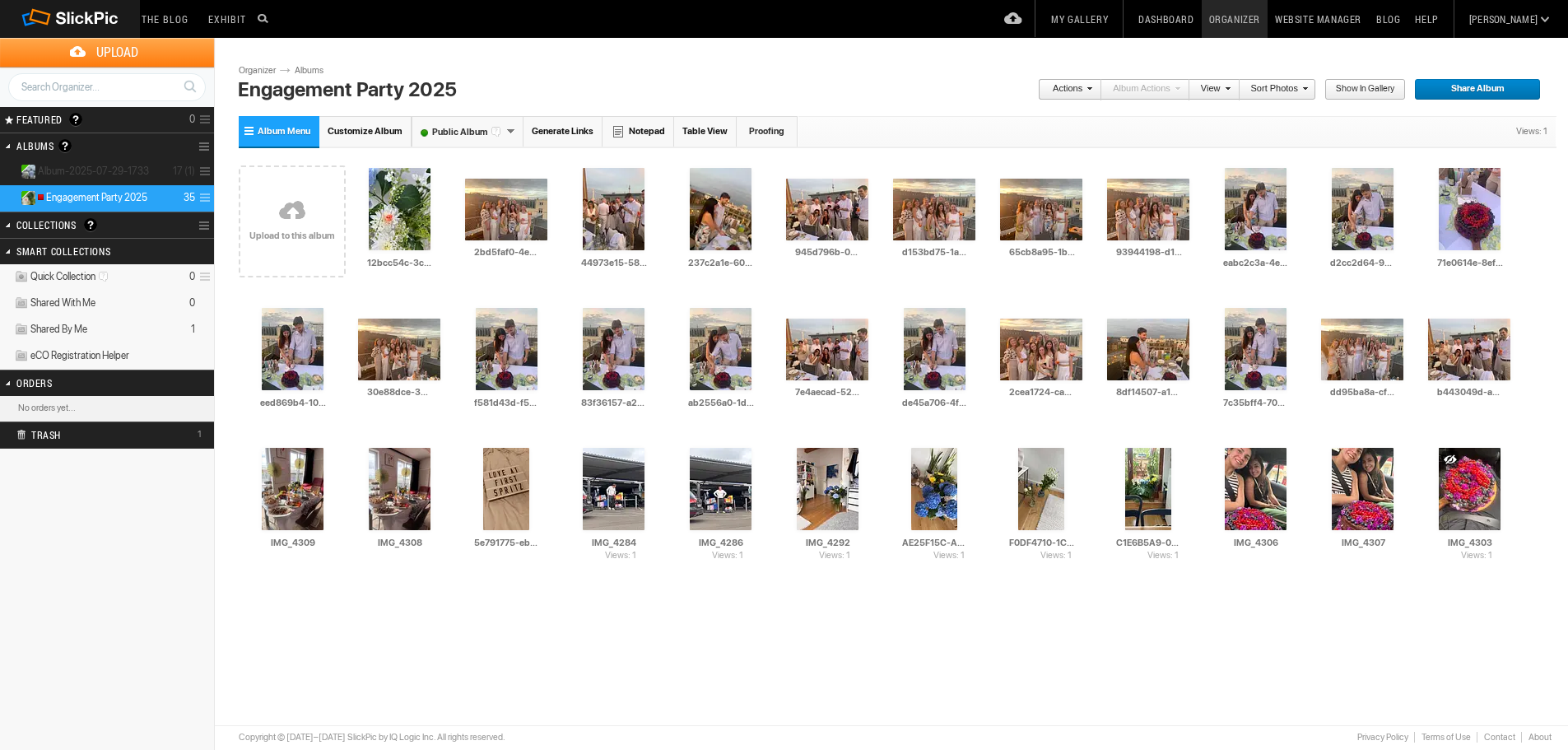 click on "Album-2025-07-29-1733
17 (1)" at bounding box center (107, 172) 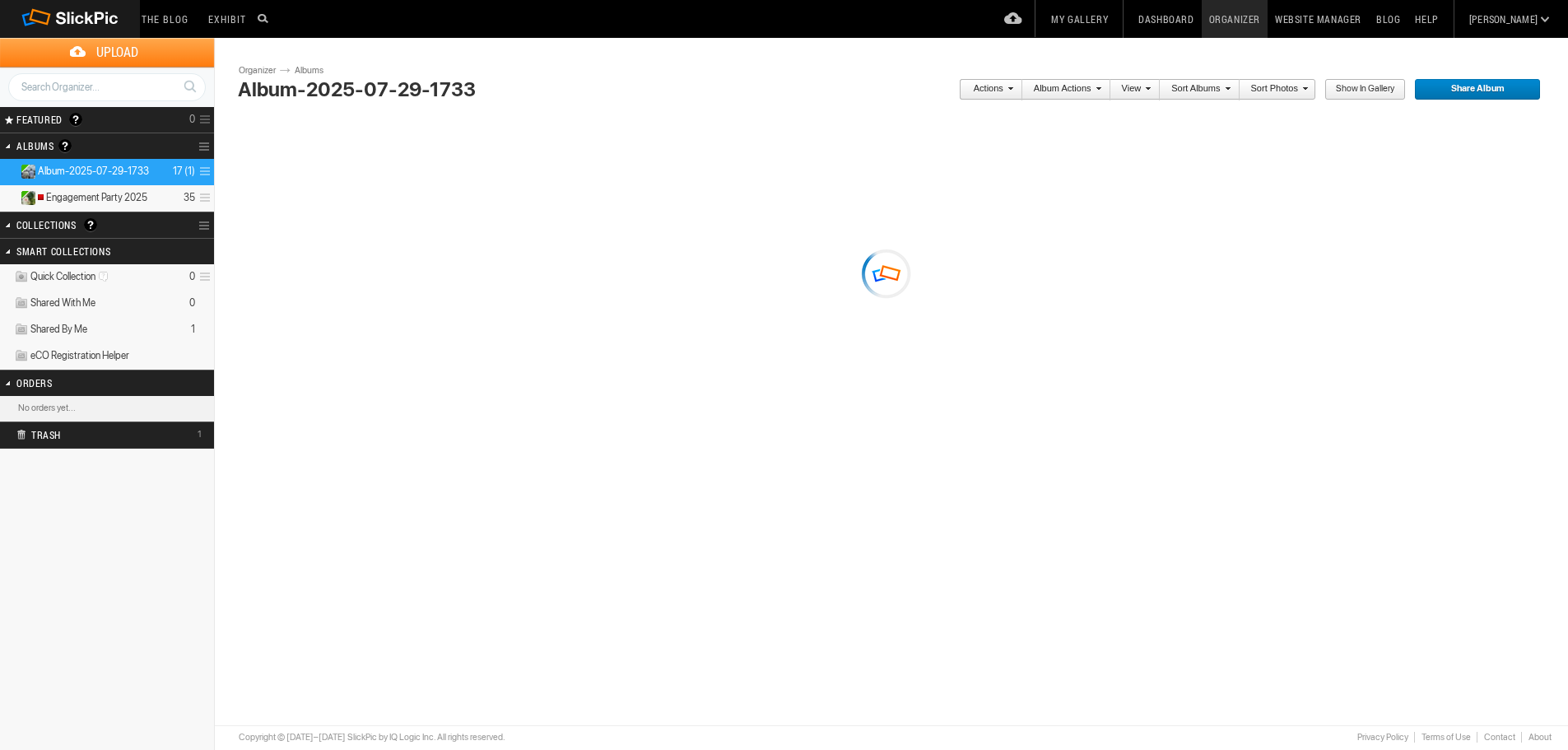 scroll, scrollTop: 0, scrollLeft: 0, axis: both 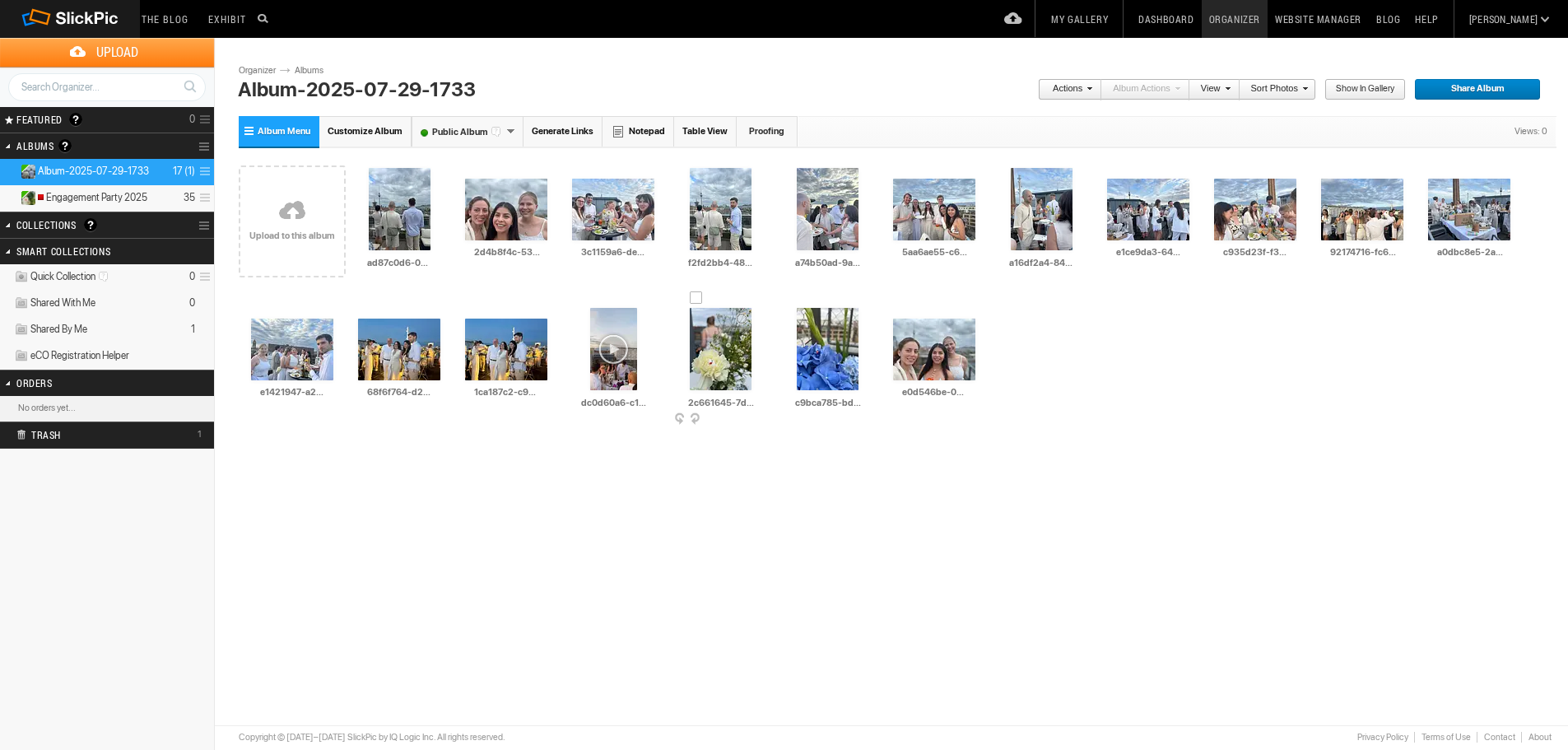 click at bounding box center (761, 420) 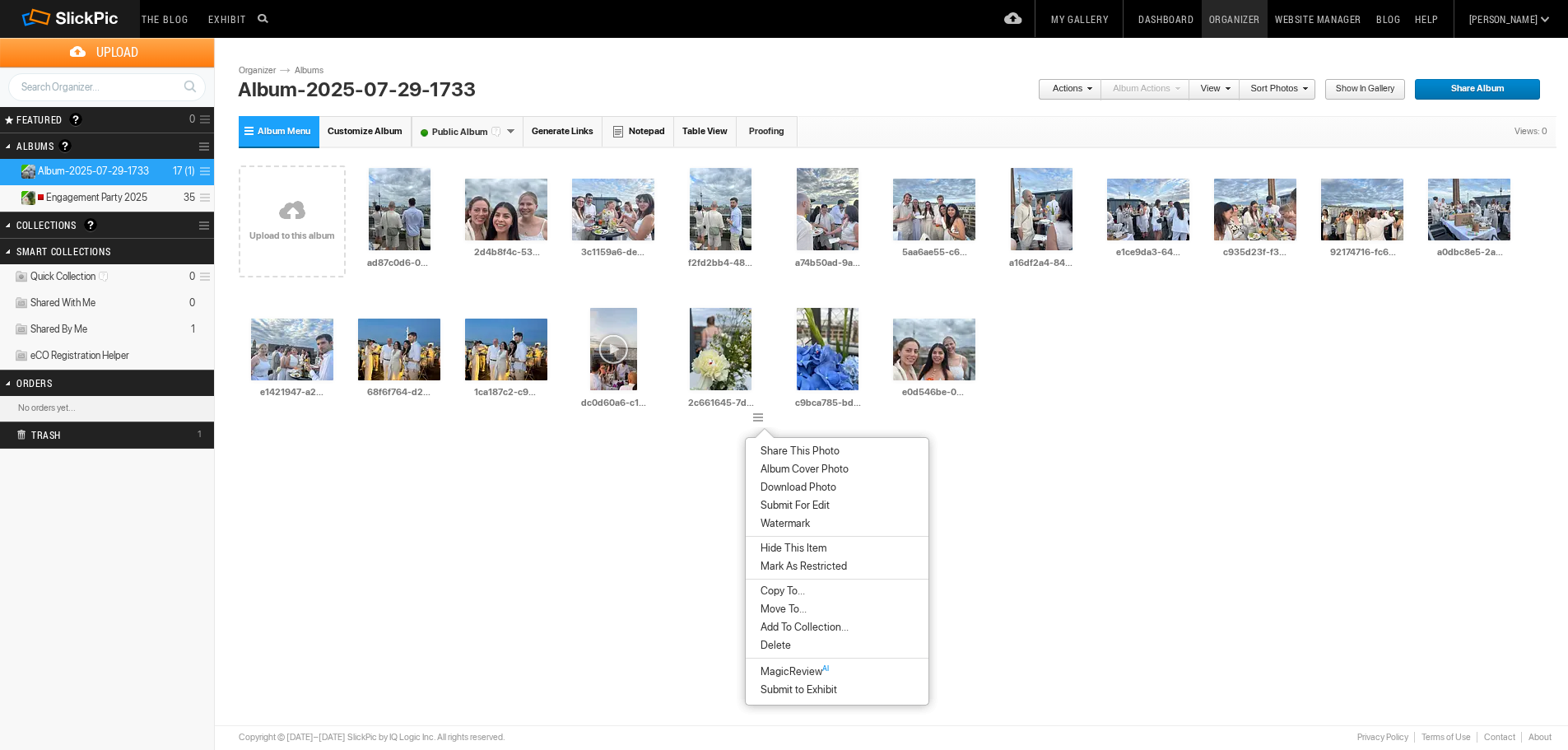 click on "Move To..." at bounding box center (781, 609) 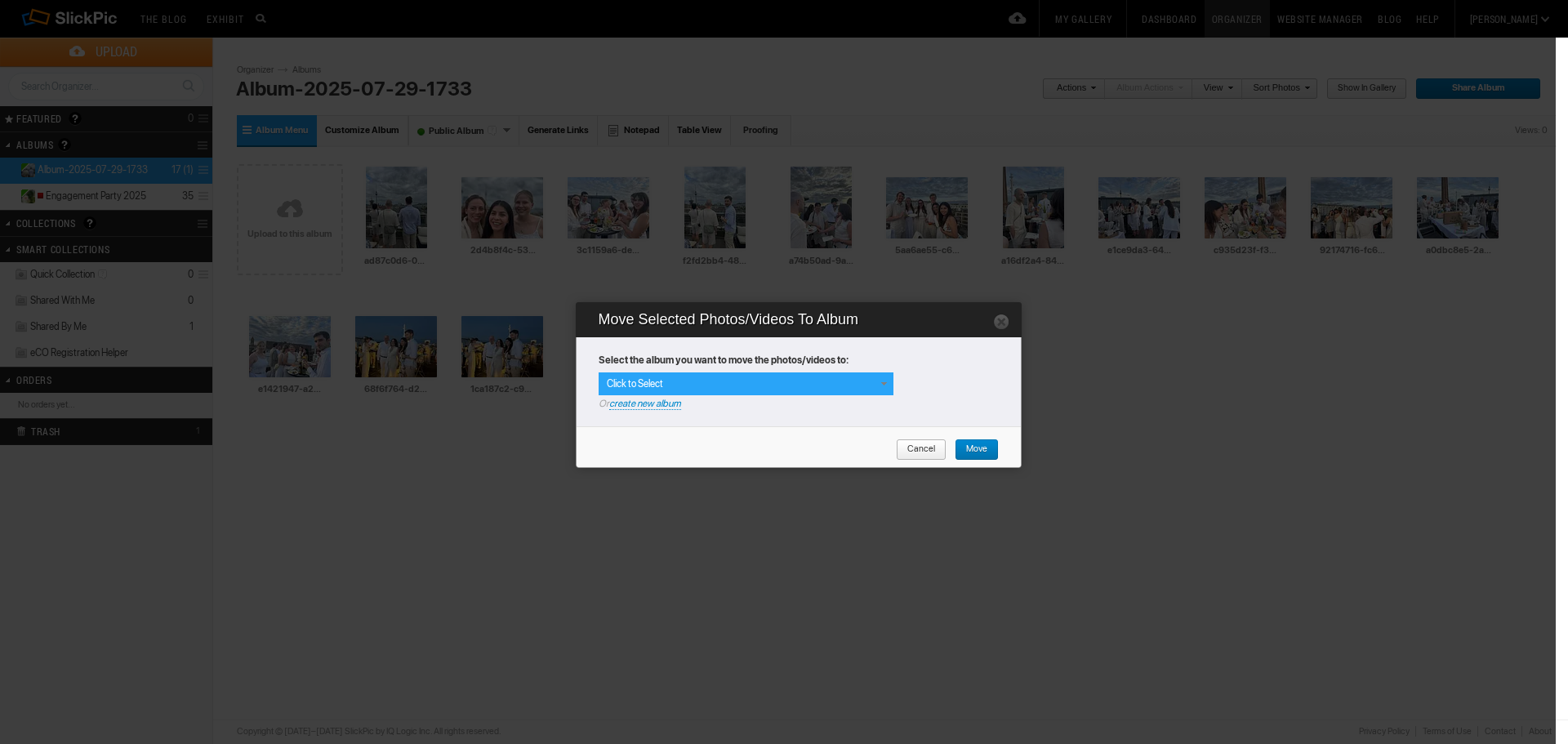 click at bounding box center [884, 384] 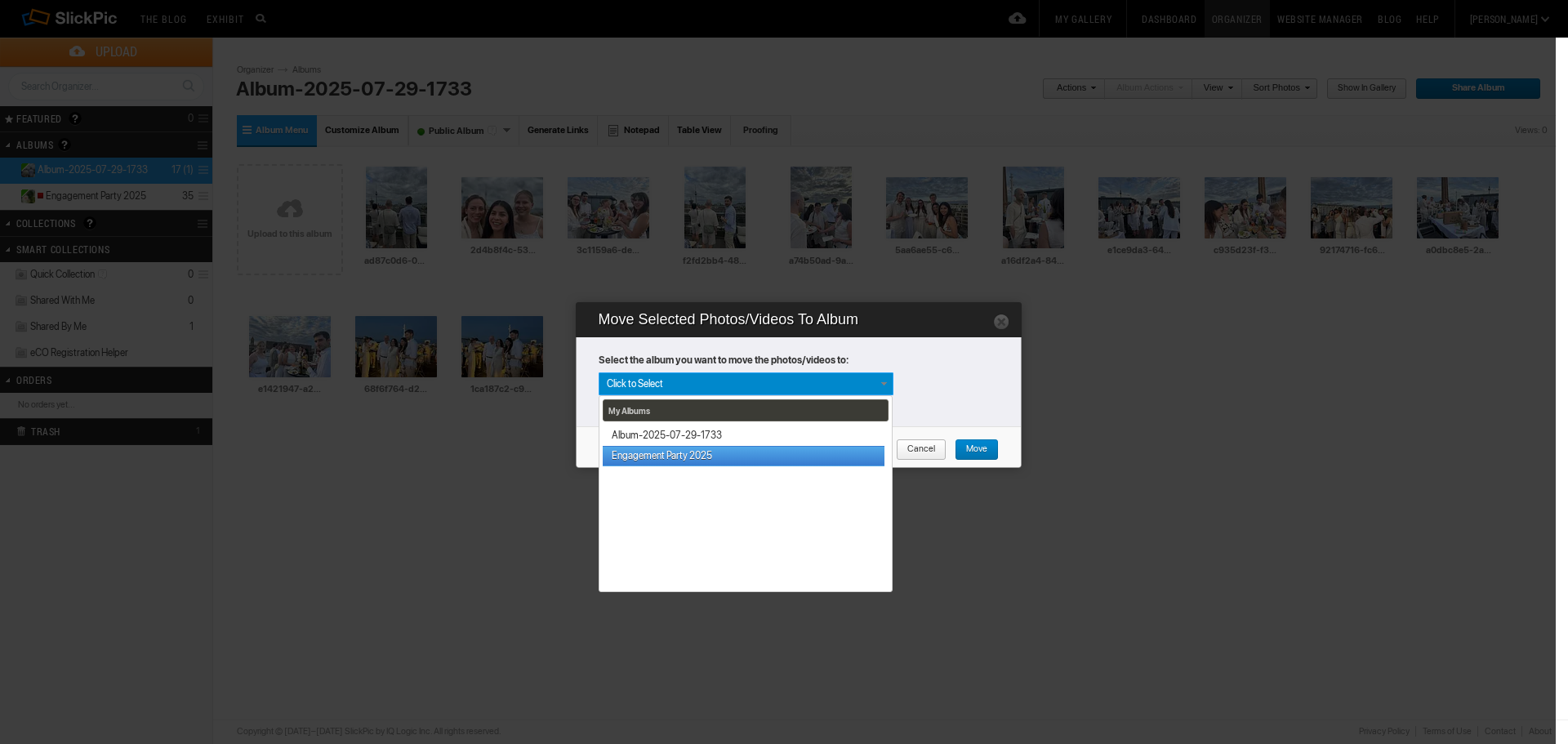 click on "Engagement Party 2025" at bounding box center [743, 456] 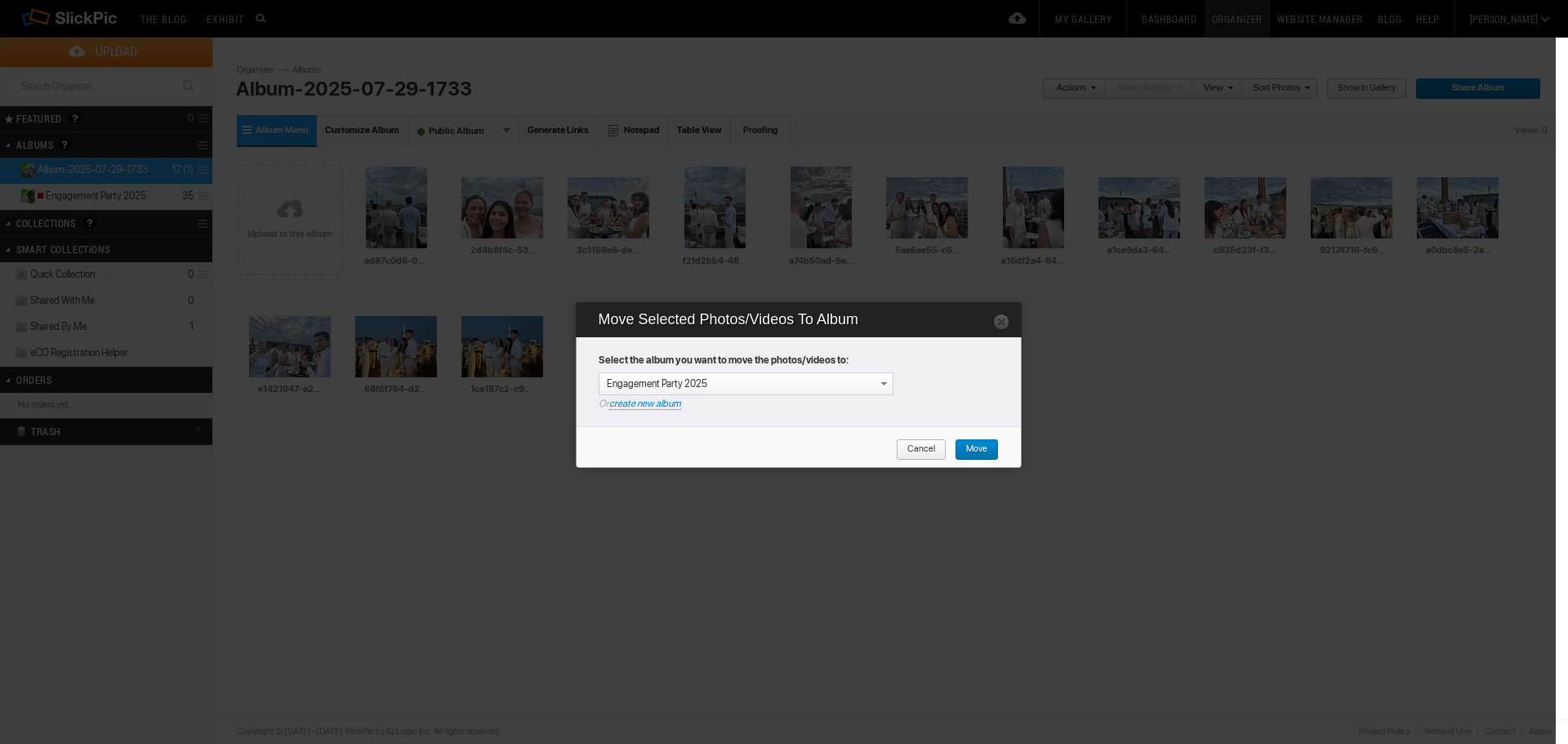 click on "Move" at bounding box center [971, 450] 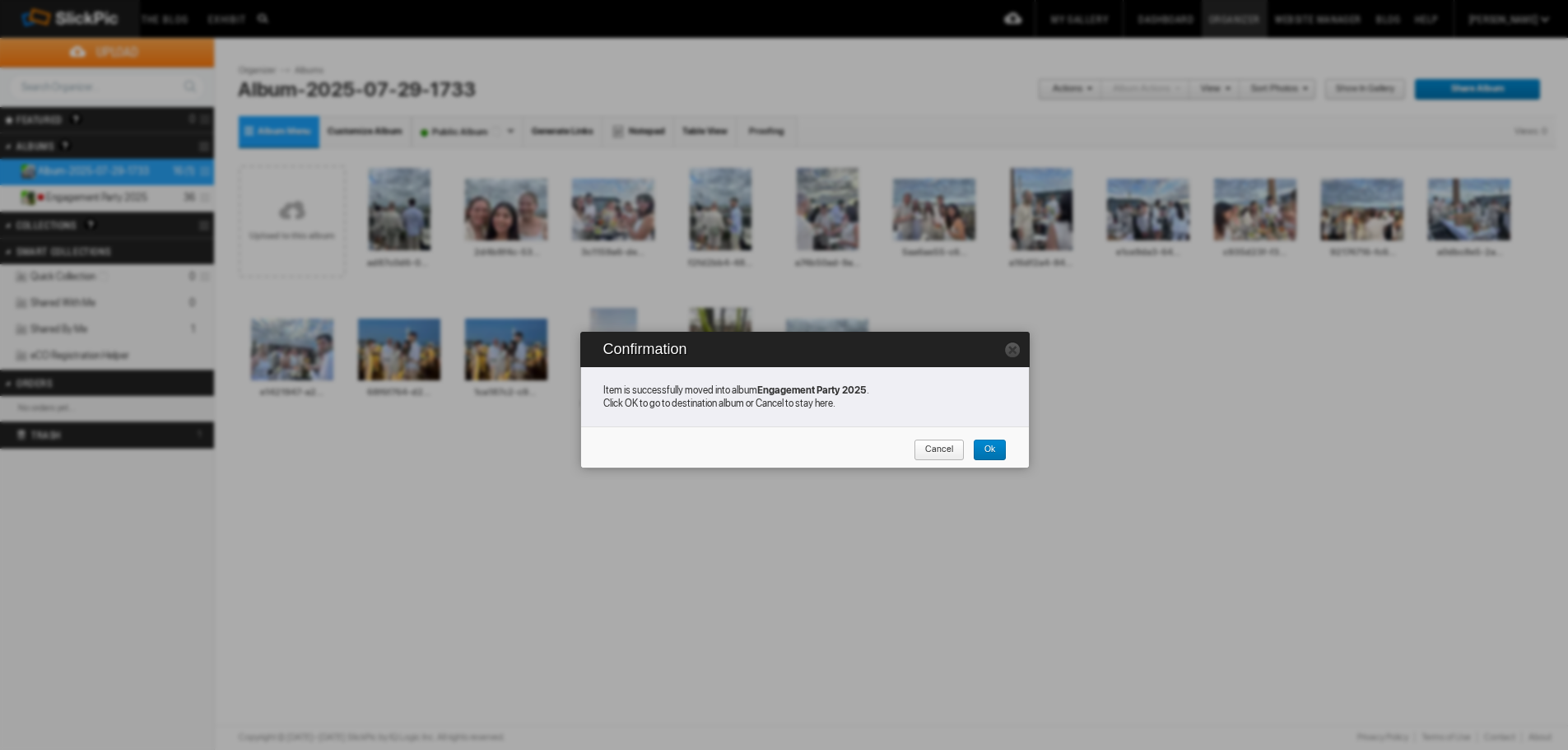 click on "Ok" at bounding box center [984, 450] 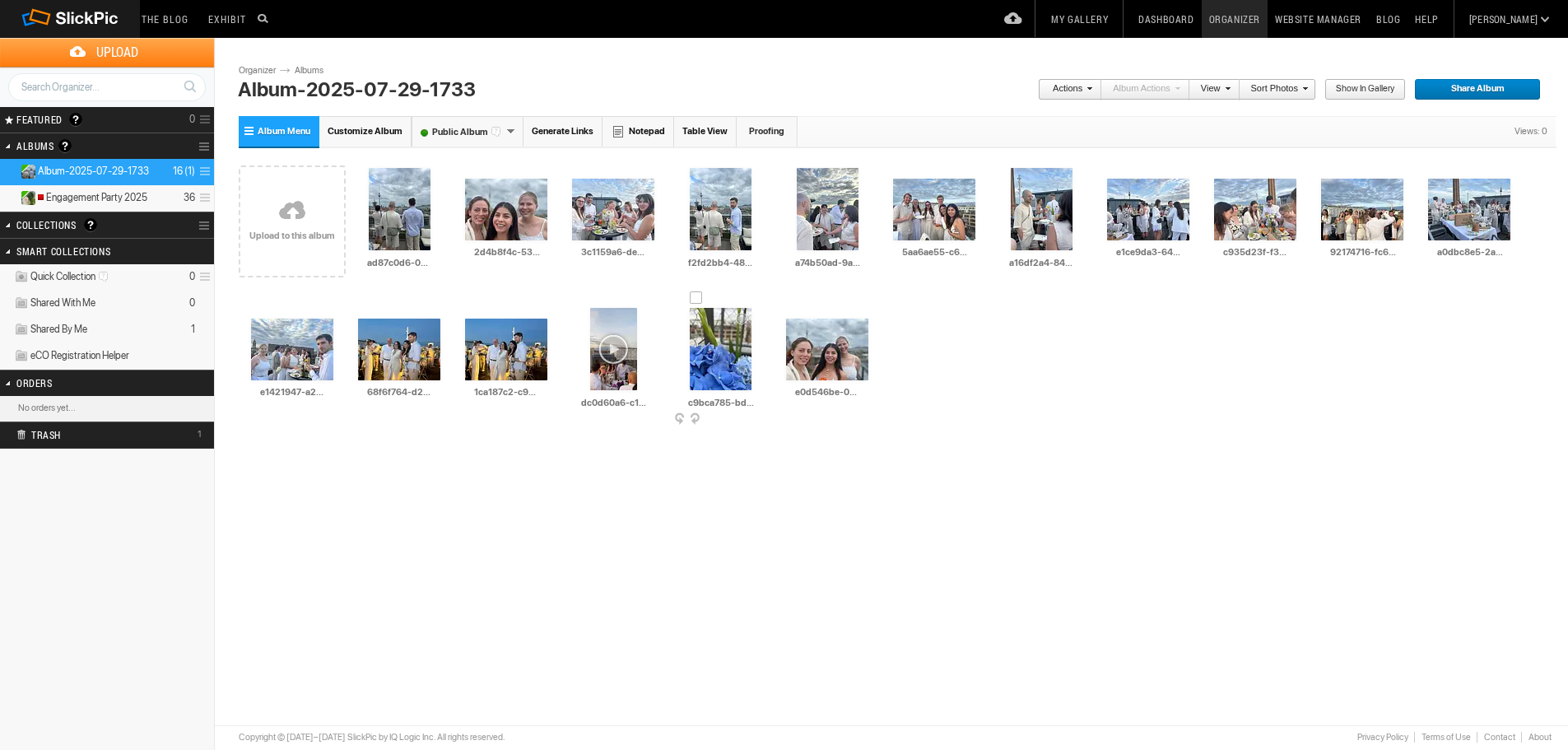 click on "AI c9bca785-bdb6-41ba-9d7e-c38001a3b2e2
HTML:
Direct:
Forum:
Photo ID:
22765693
More...
Order Print" at bounding box center [720, 361] 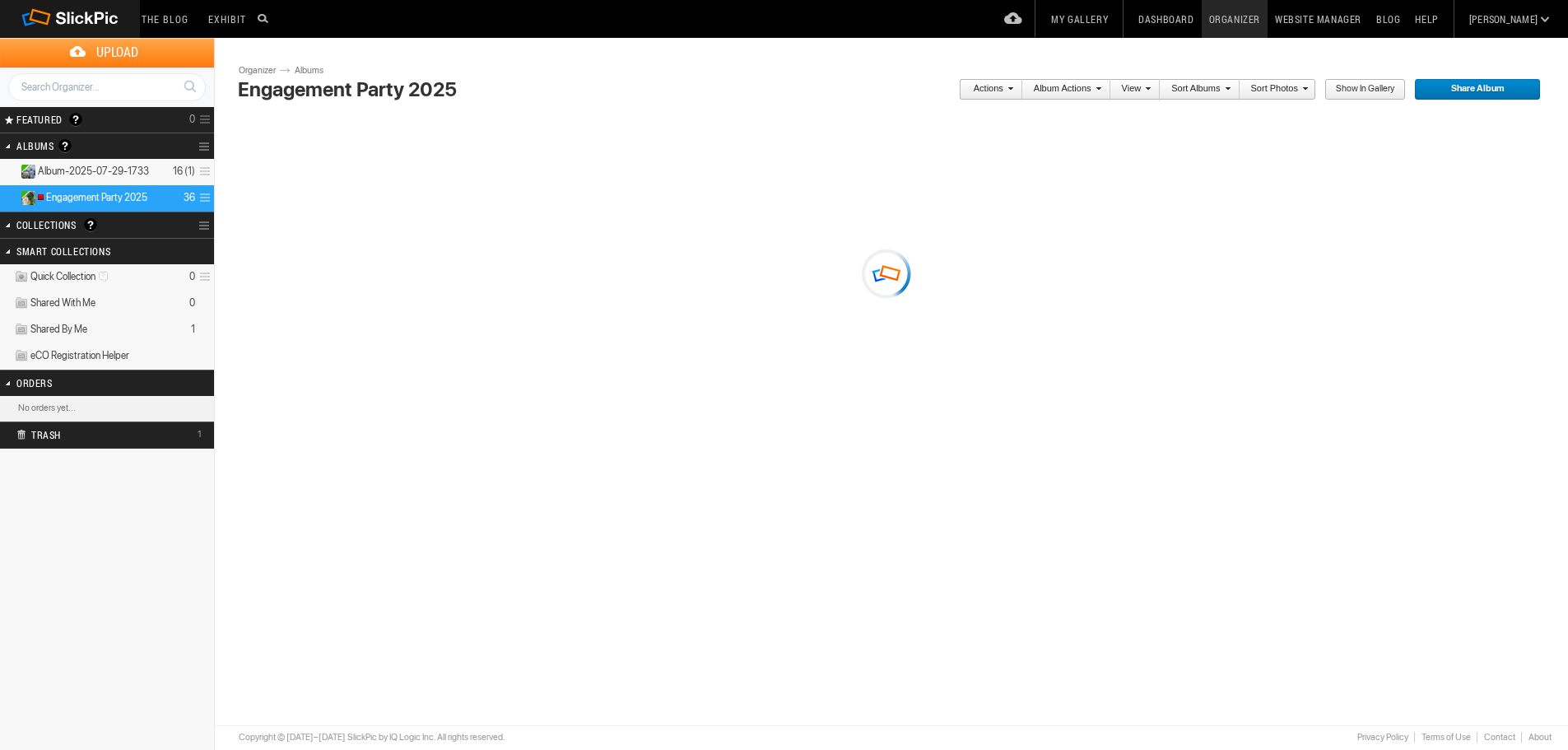 scroll, scrollTop: 0, scrollLeft: 0, axis: both 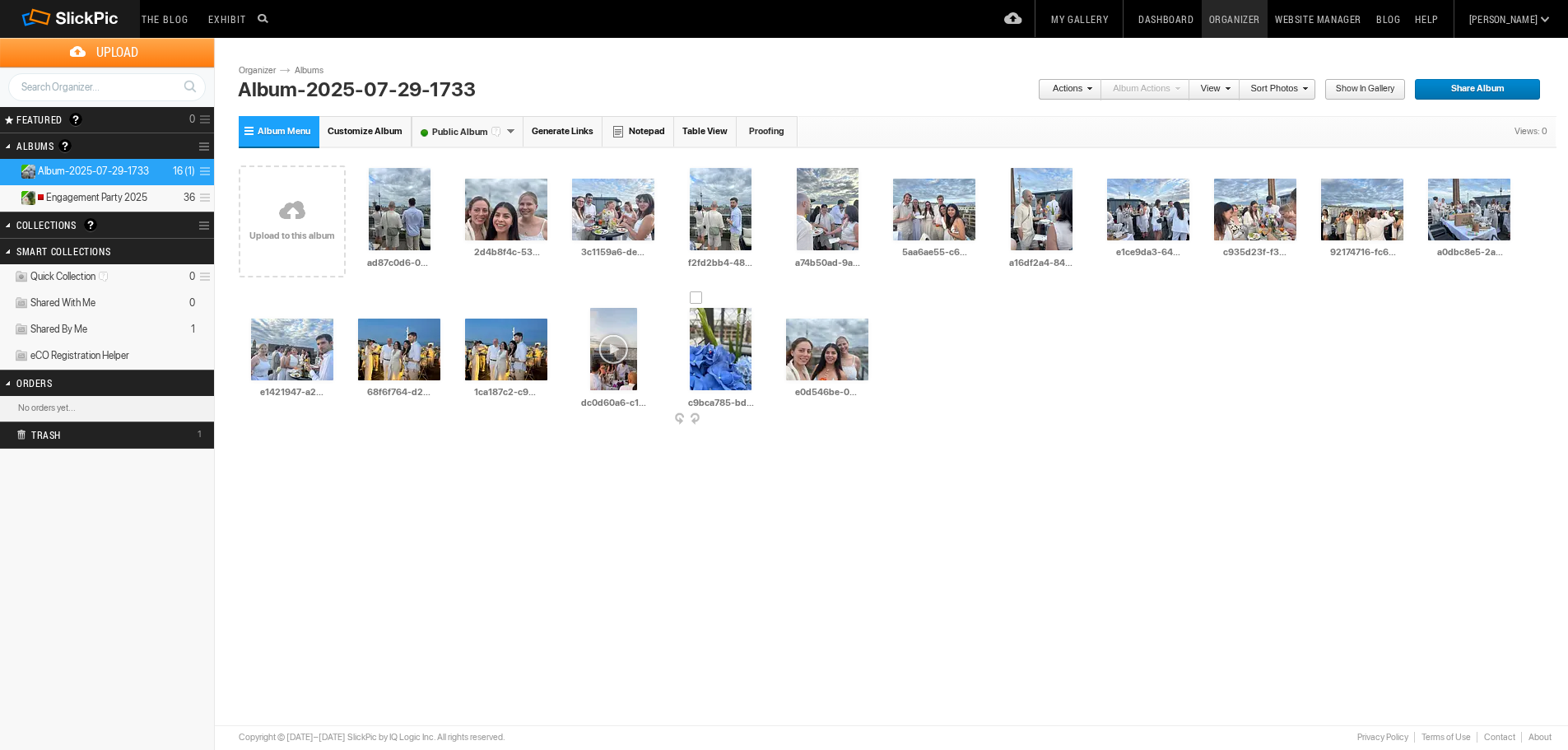 click at bounding box center [761, 420] 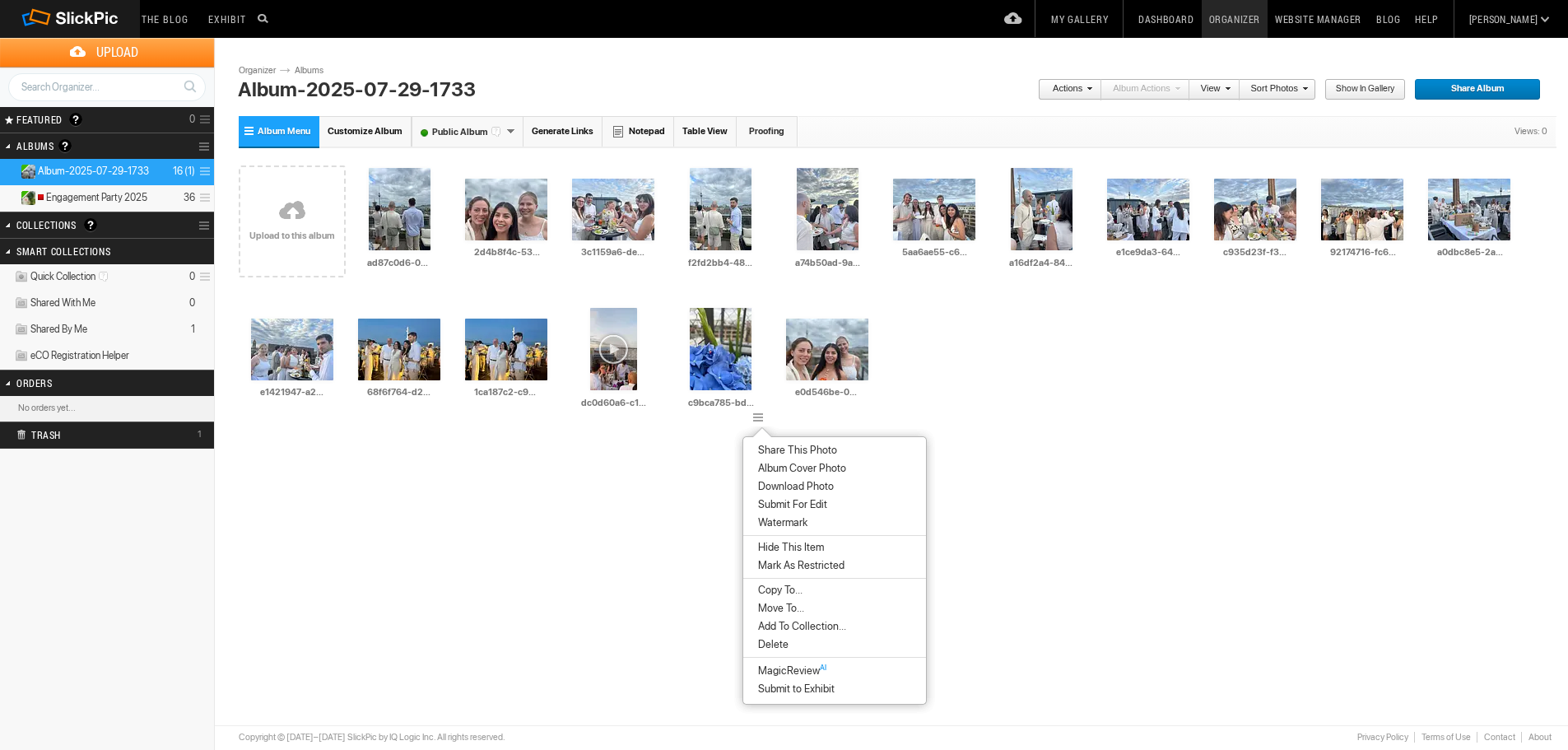 click on "Move To..." at bounding box center [779, 608] 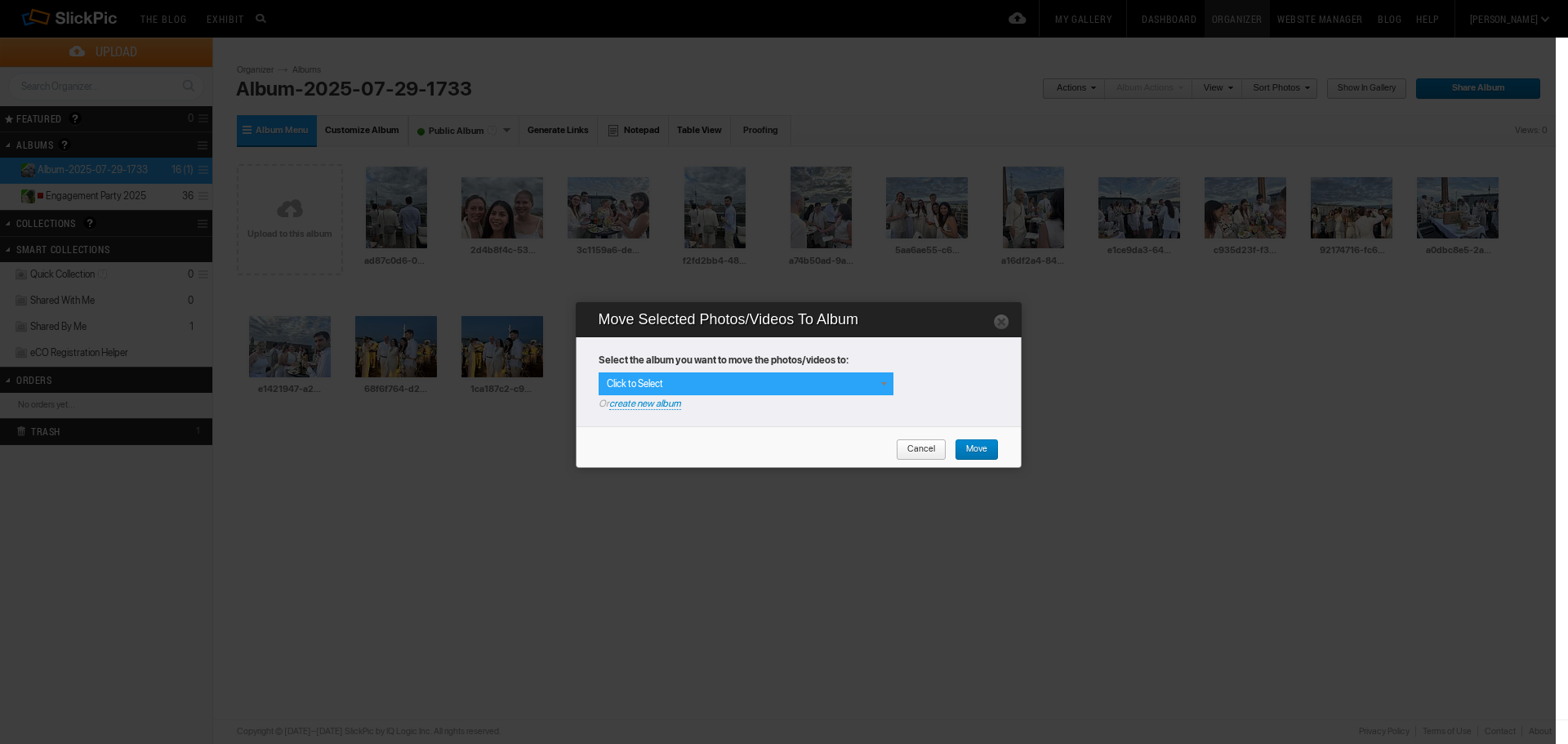 click on "Click to Select" at bounding box center (746, 384) 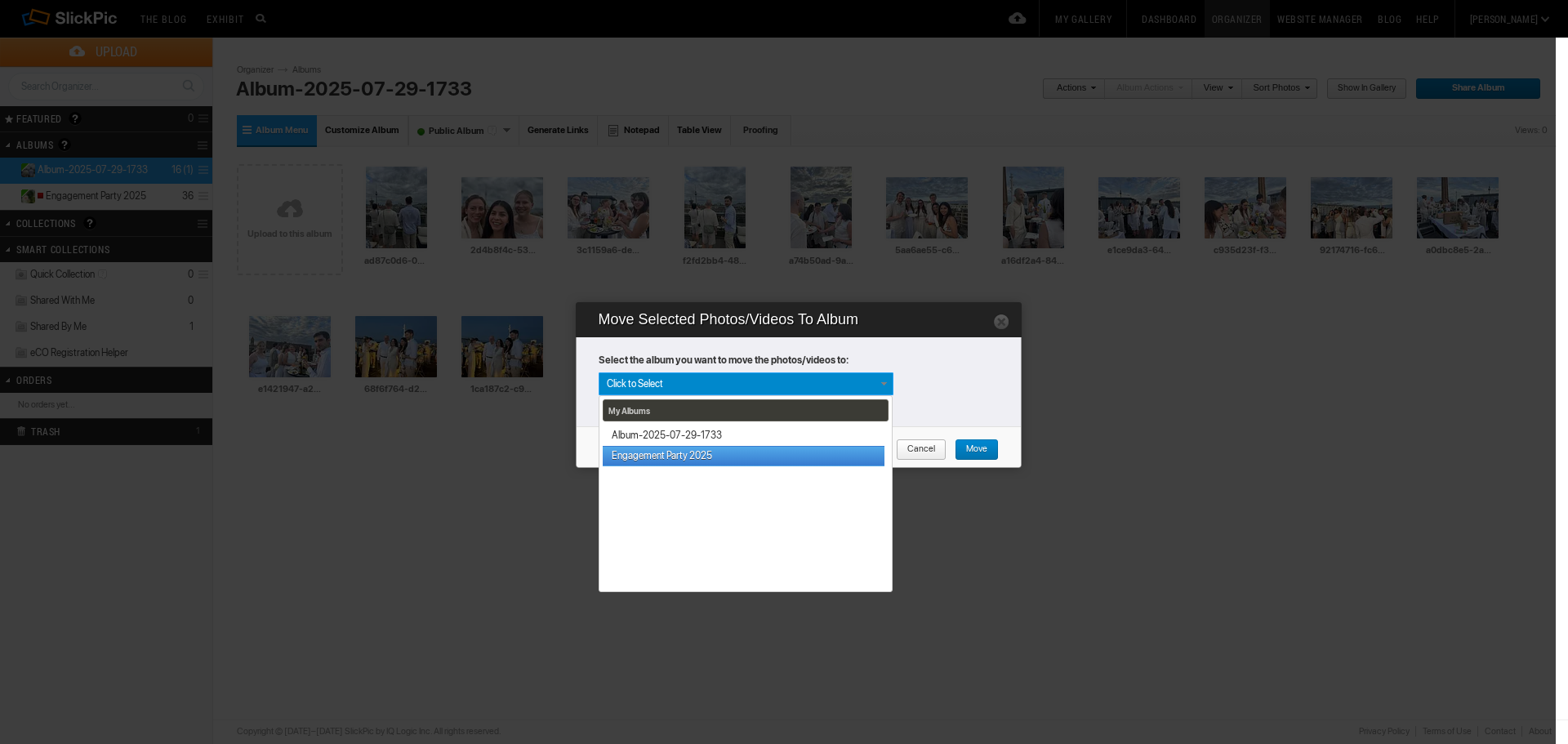 drag, startPoint x: 729, startPoint y: 455, endPoint x: 761, endPoint y: 460, distance: 32.38827 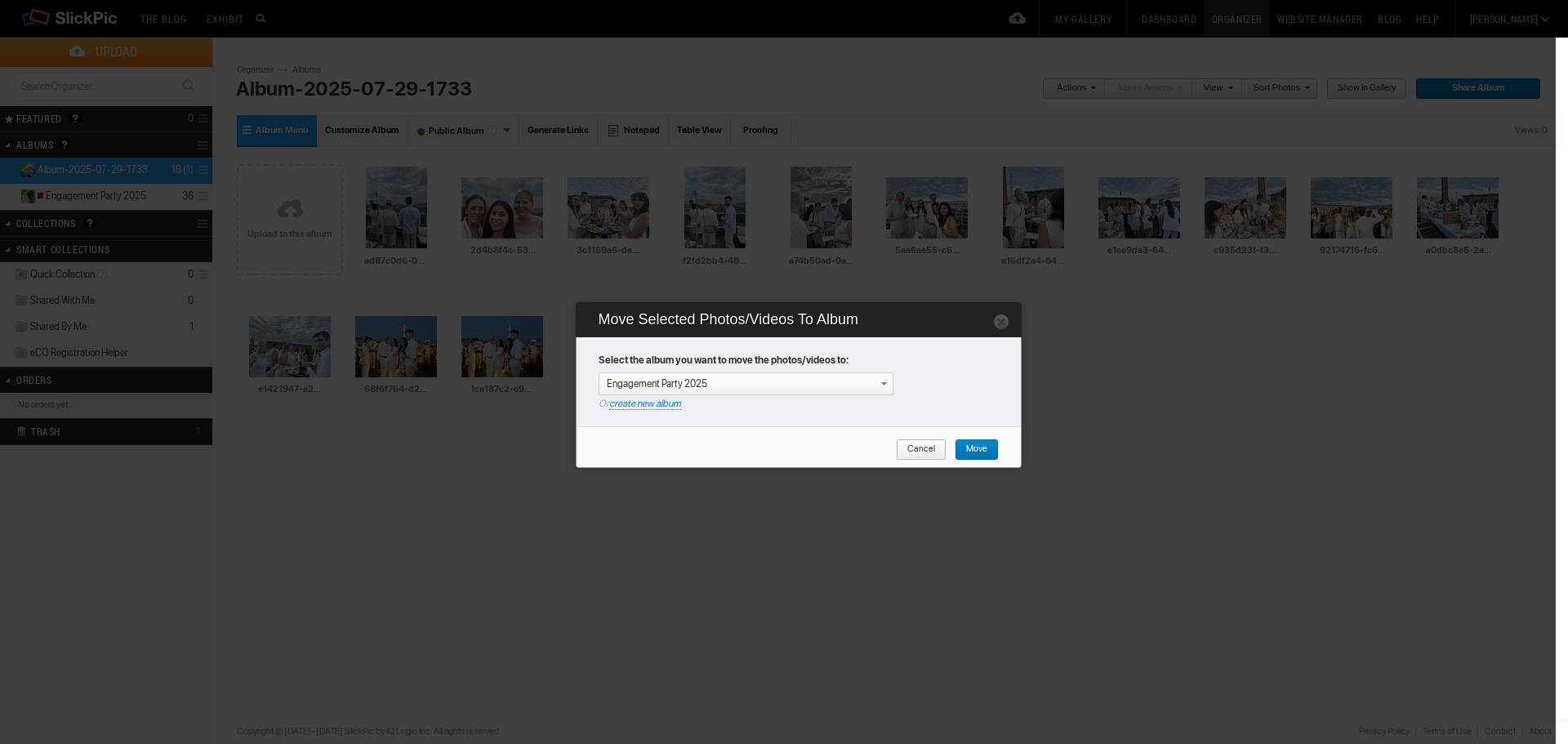 click on "Move" at bounding box center [977, 450] 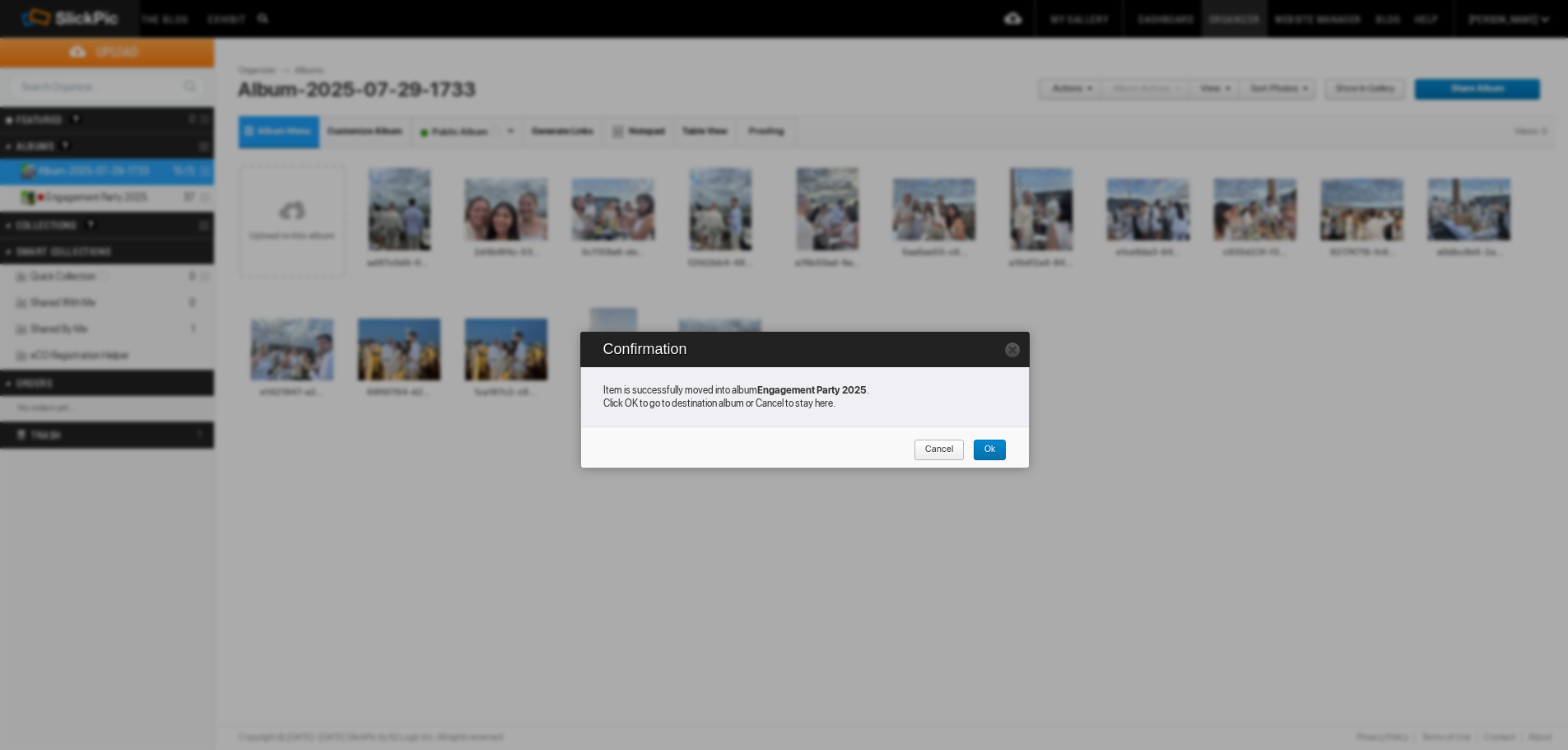 click on "Cancel" at bounding box center (933, 450) 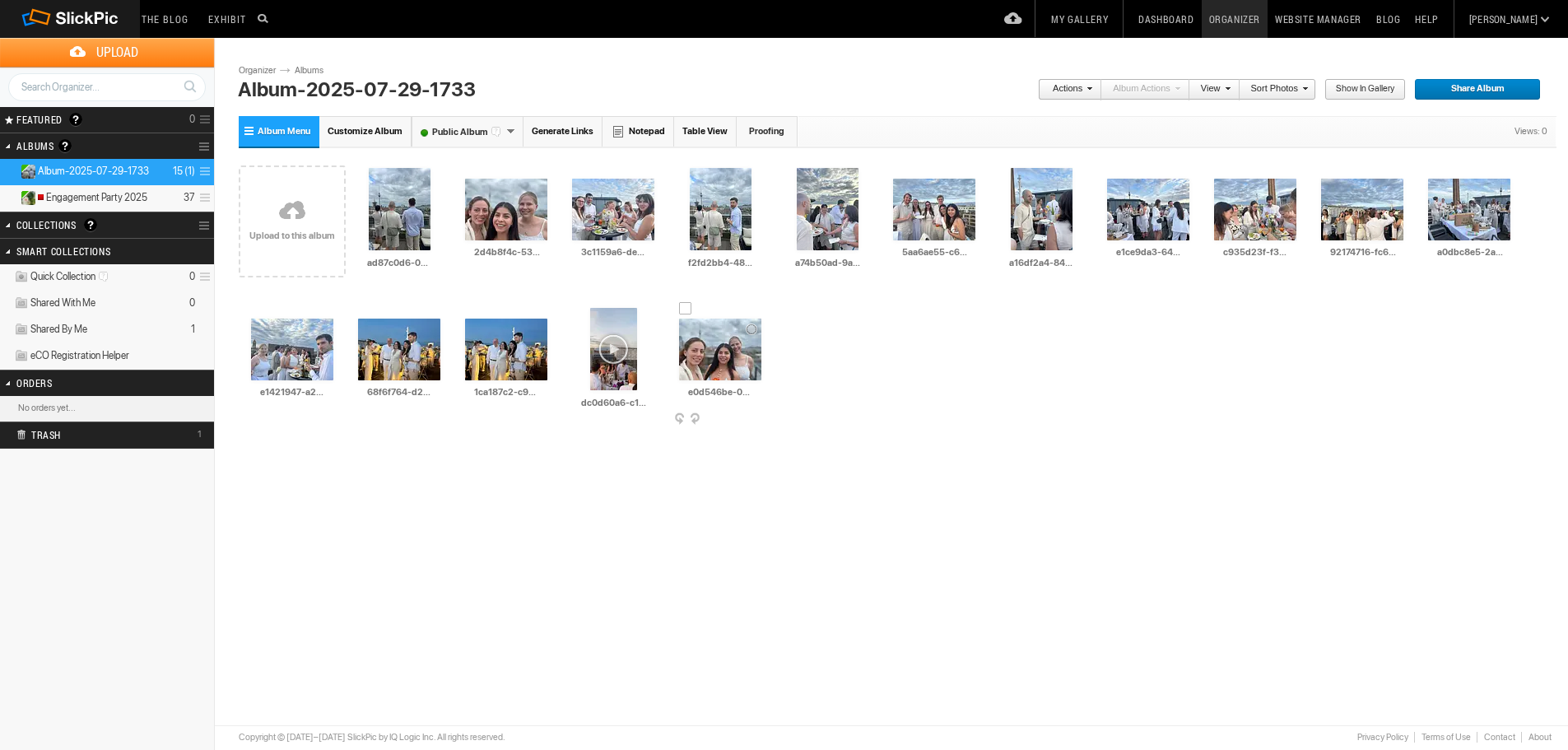 click at bounding box center (761, 420) 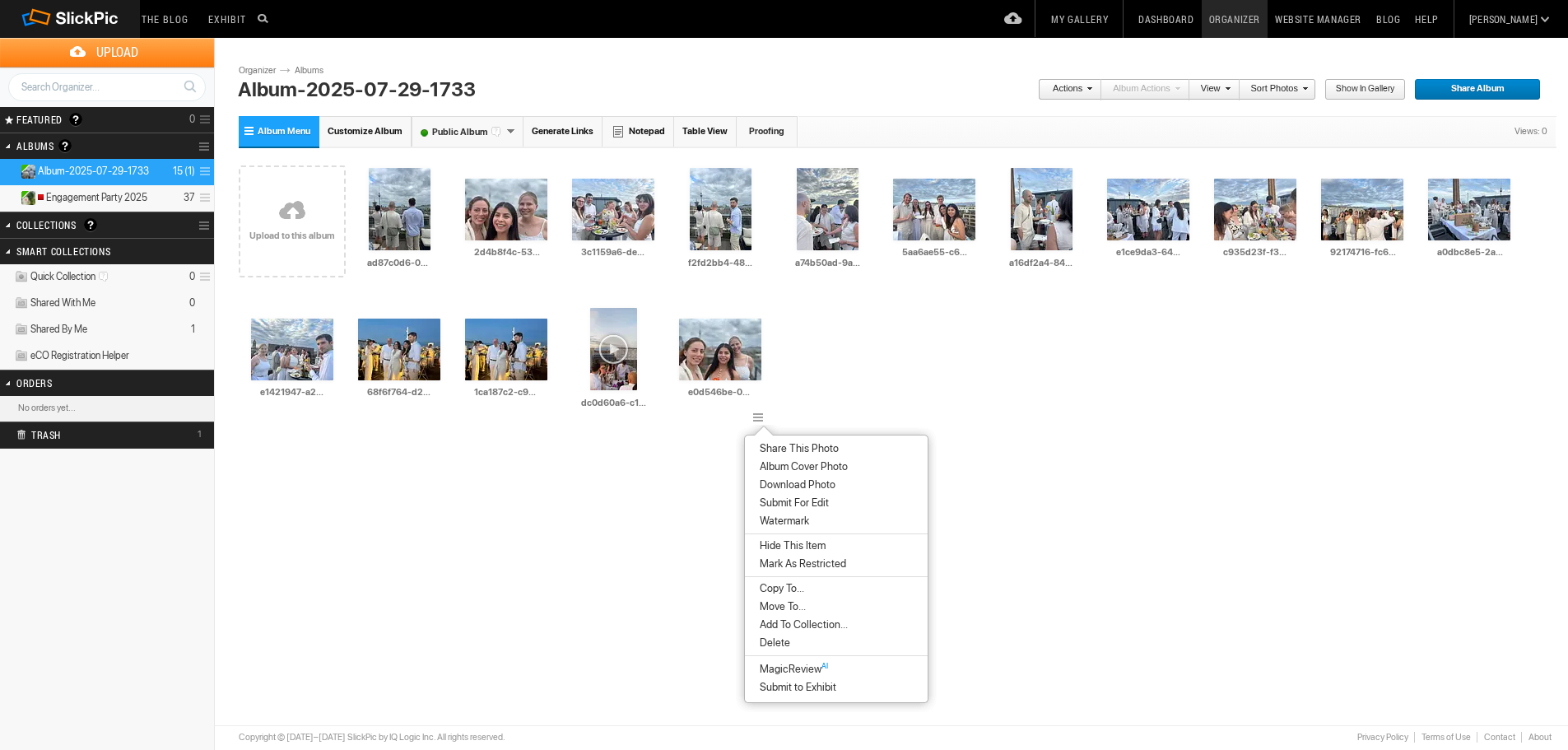click on "Move To..." at bounding box center (780, 607) 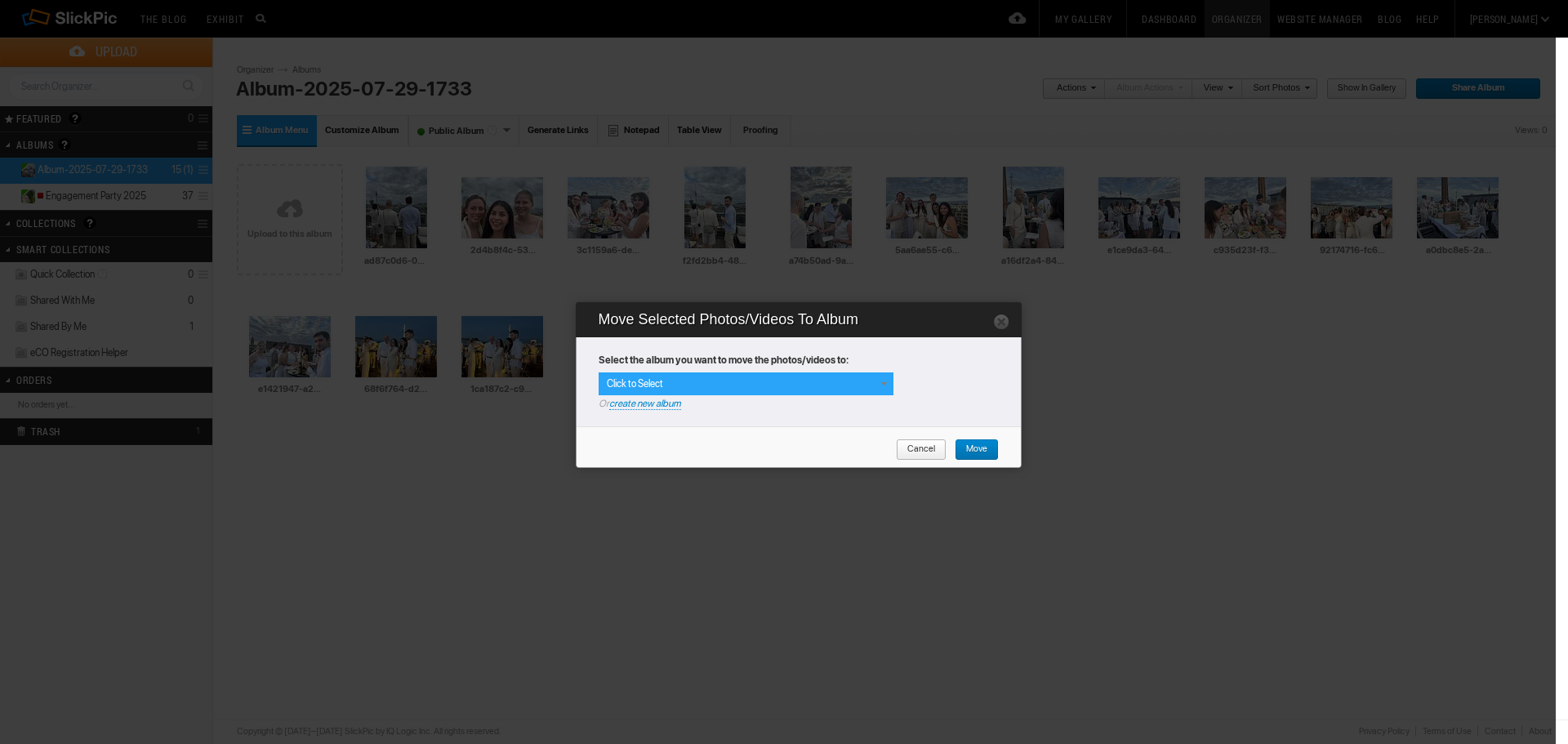 click on "Click to Select" at bounding box center [746, 384] 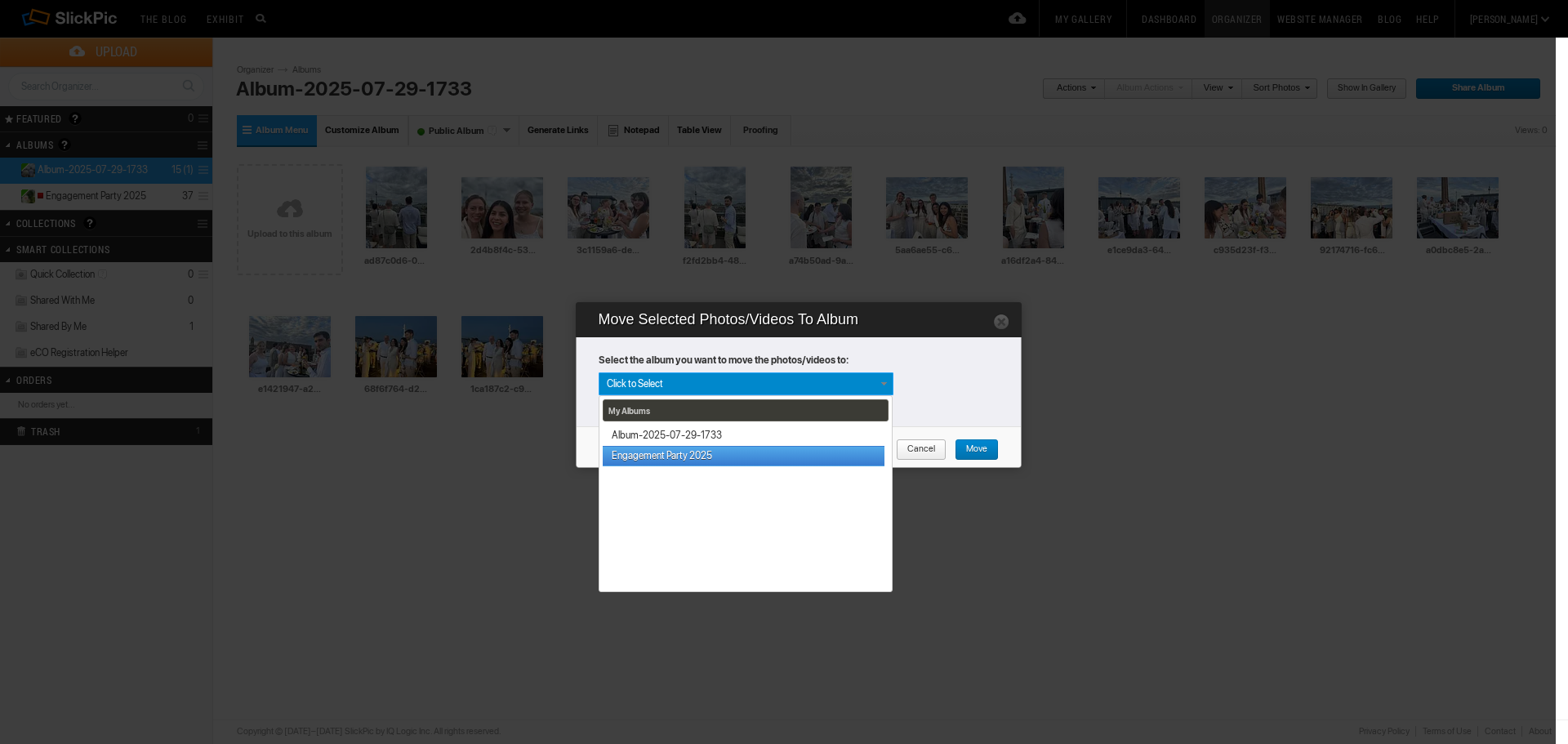 click on "Engagement Party 2025" at bounding box center (743, 456) 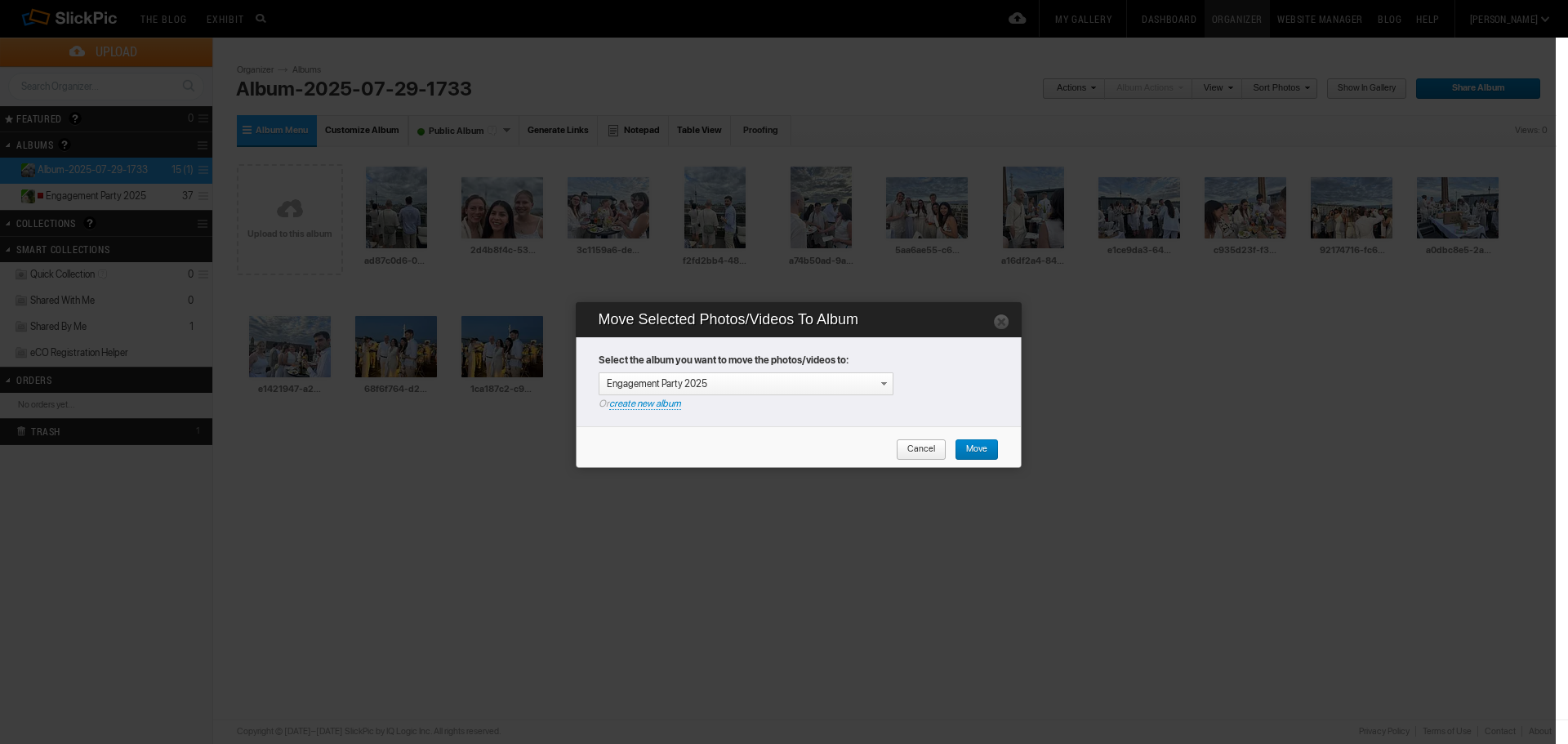 click on "Move" at bounding box center (971, 450) 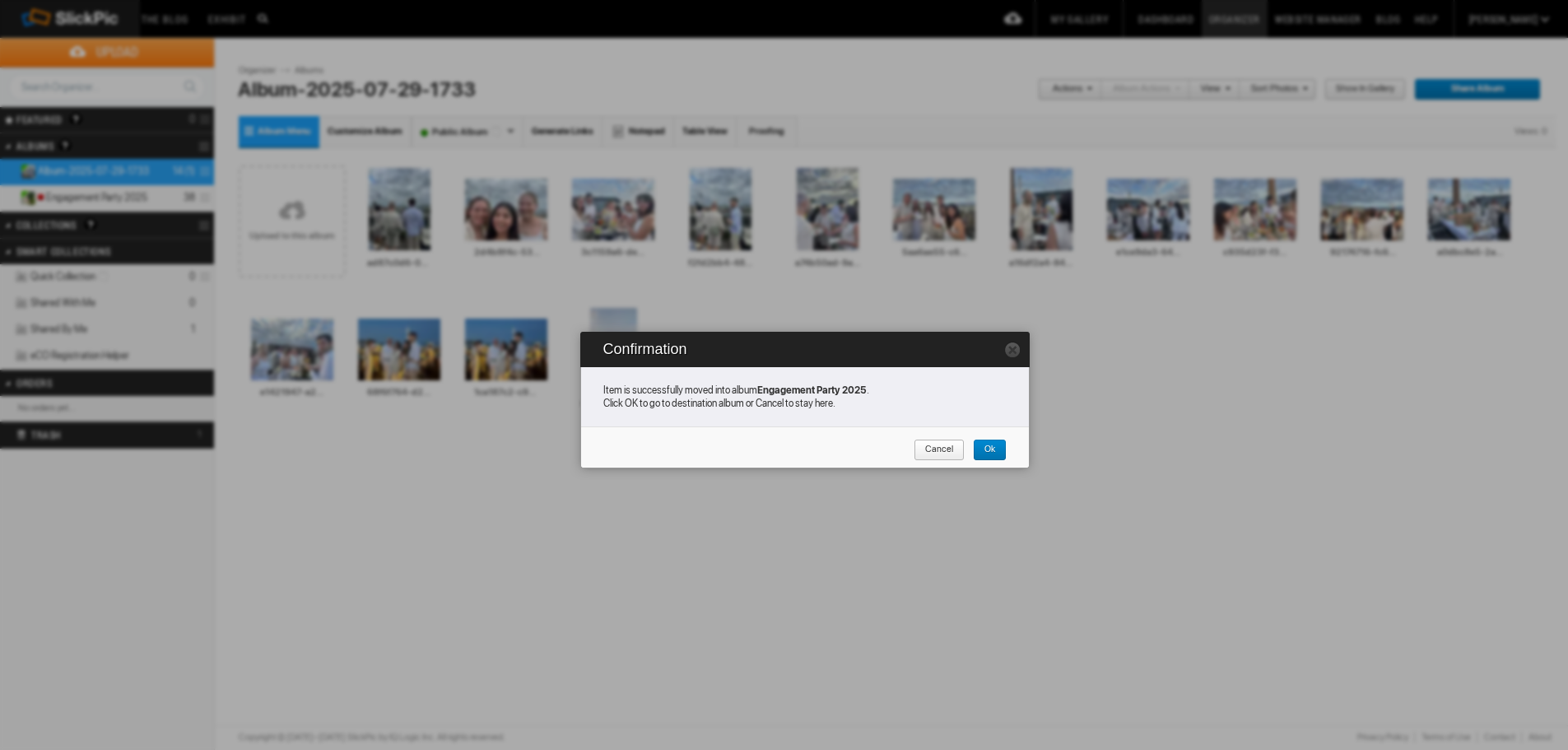 click on "Cancel" at bounding box center [939, 450] 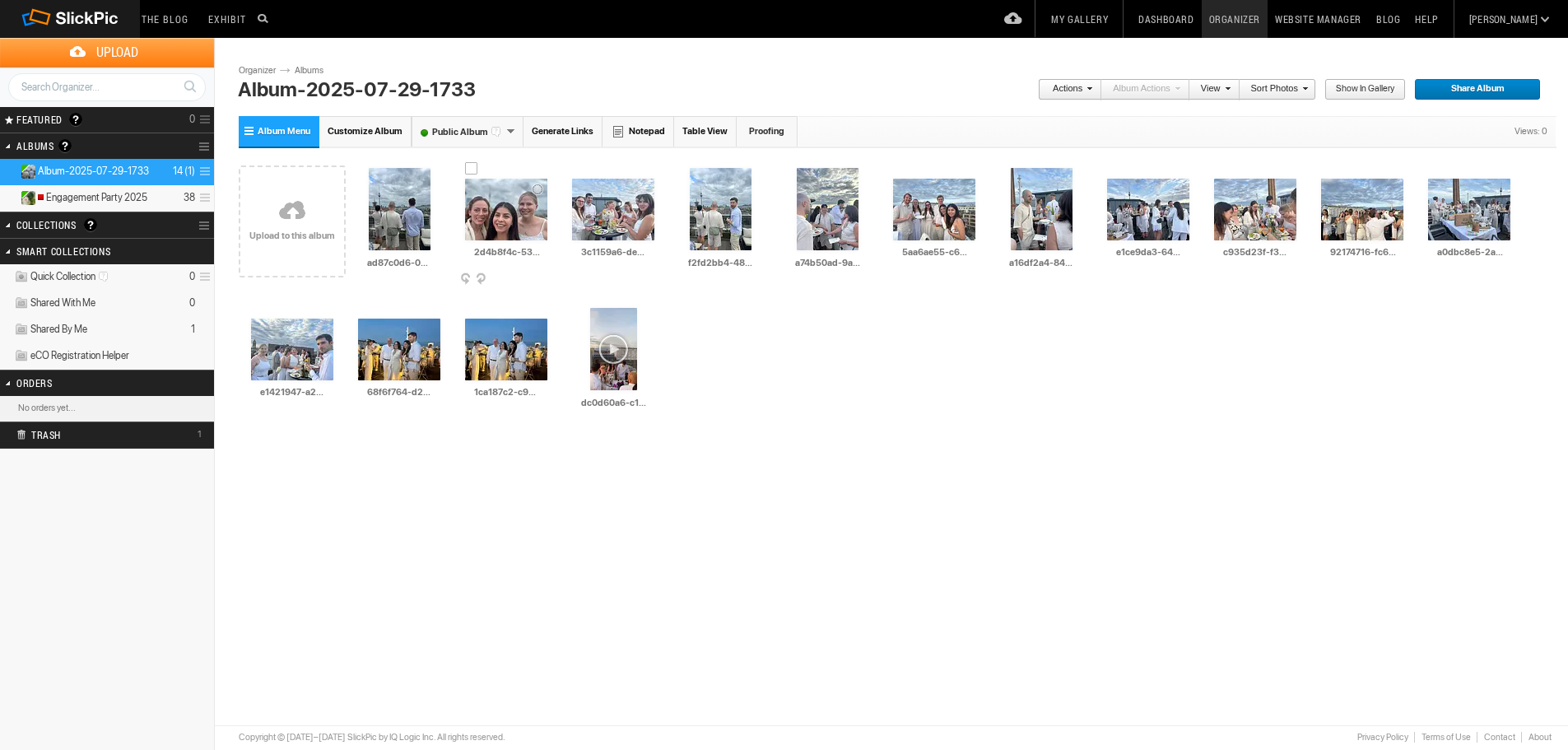 click at bounding box center (547, 280) 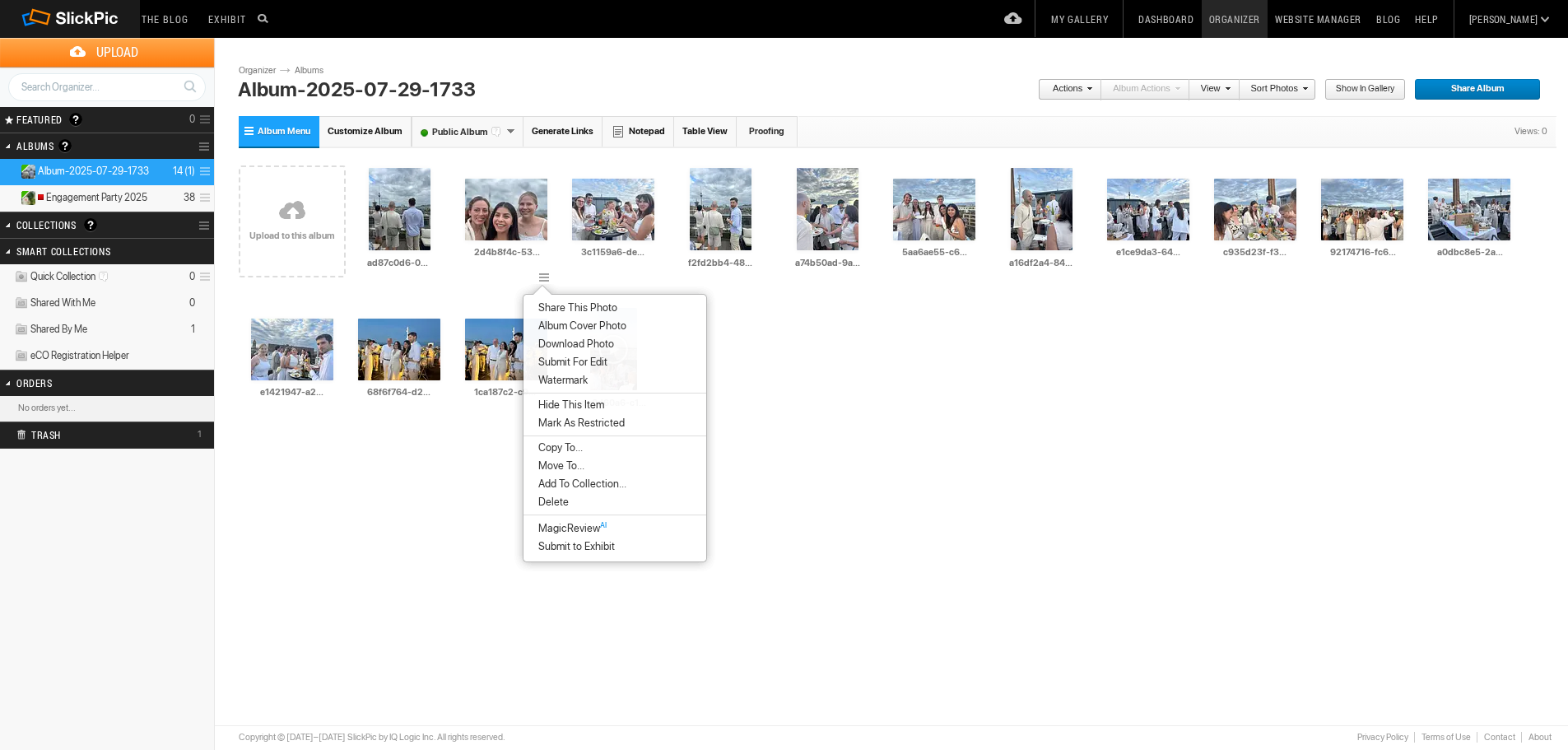 click on "Move To..." at bounding box center (615, 466) 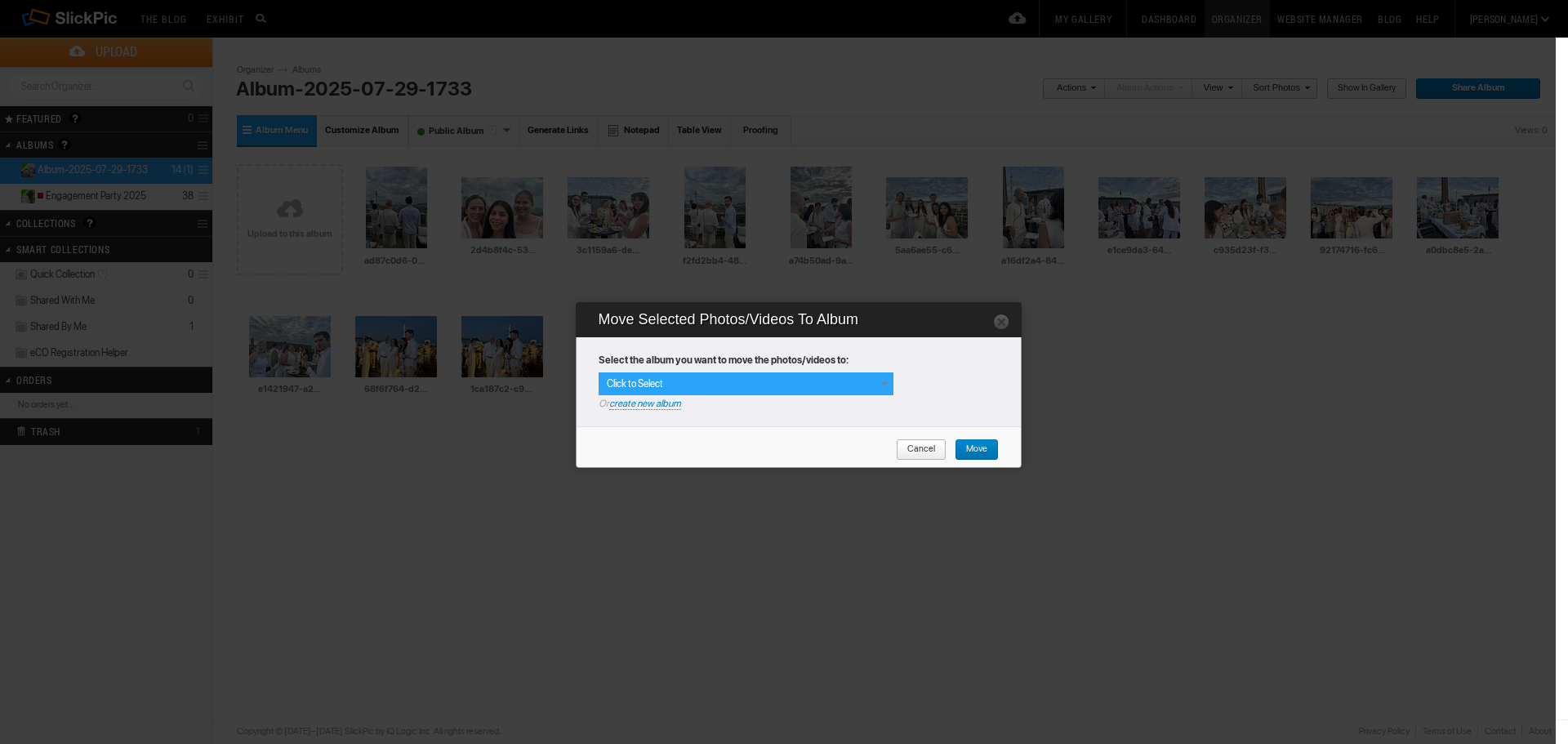 click on "Click to Select" at bounding box center (746, 384) 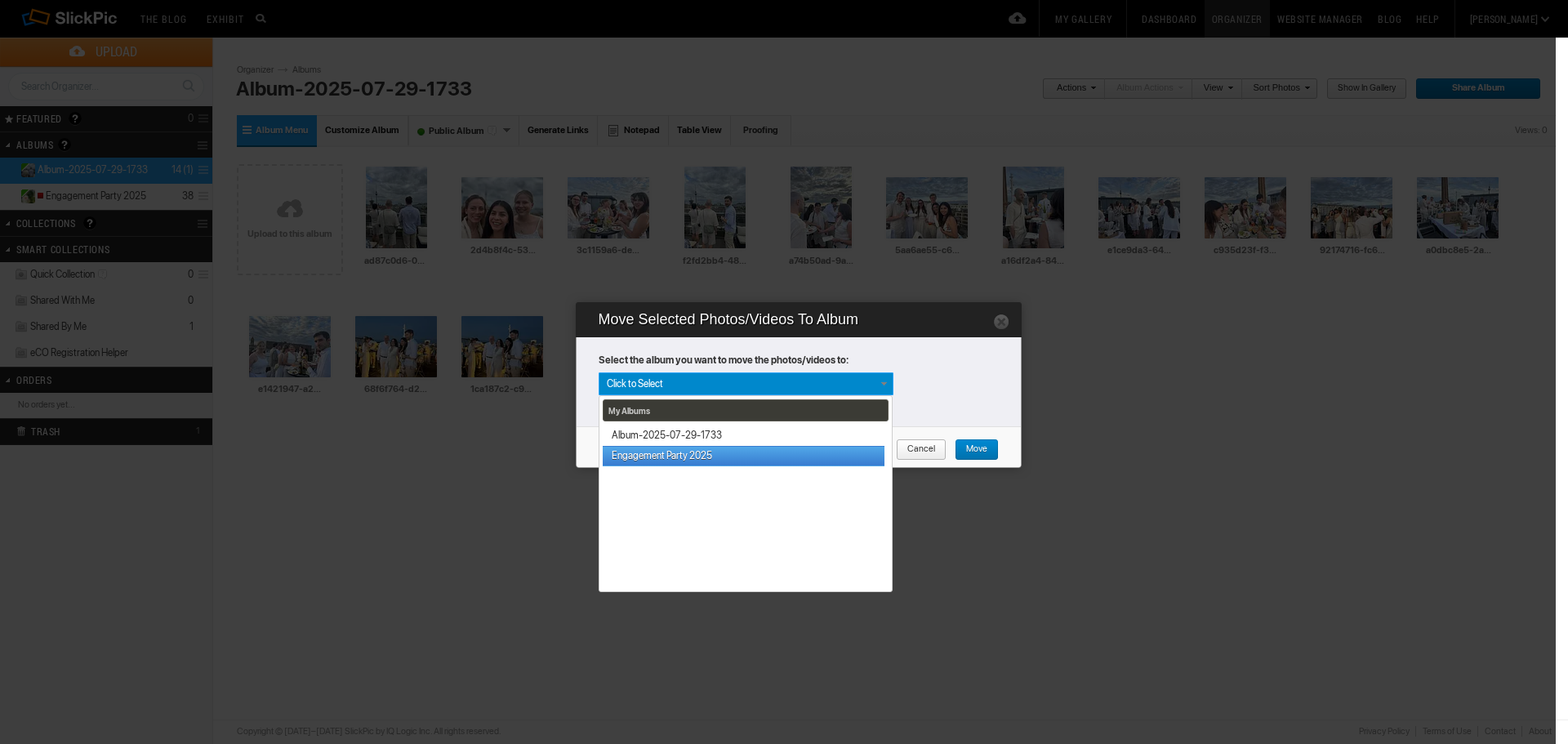 click on "Engagement Party 2025" at bounding box center (743, 456) 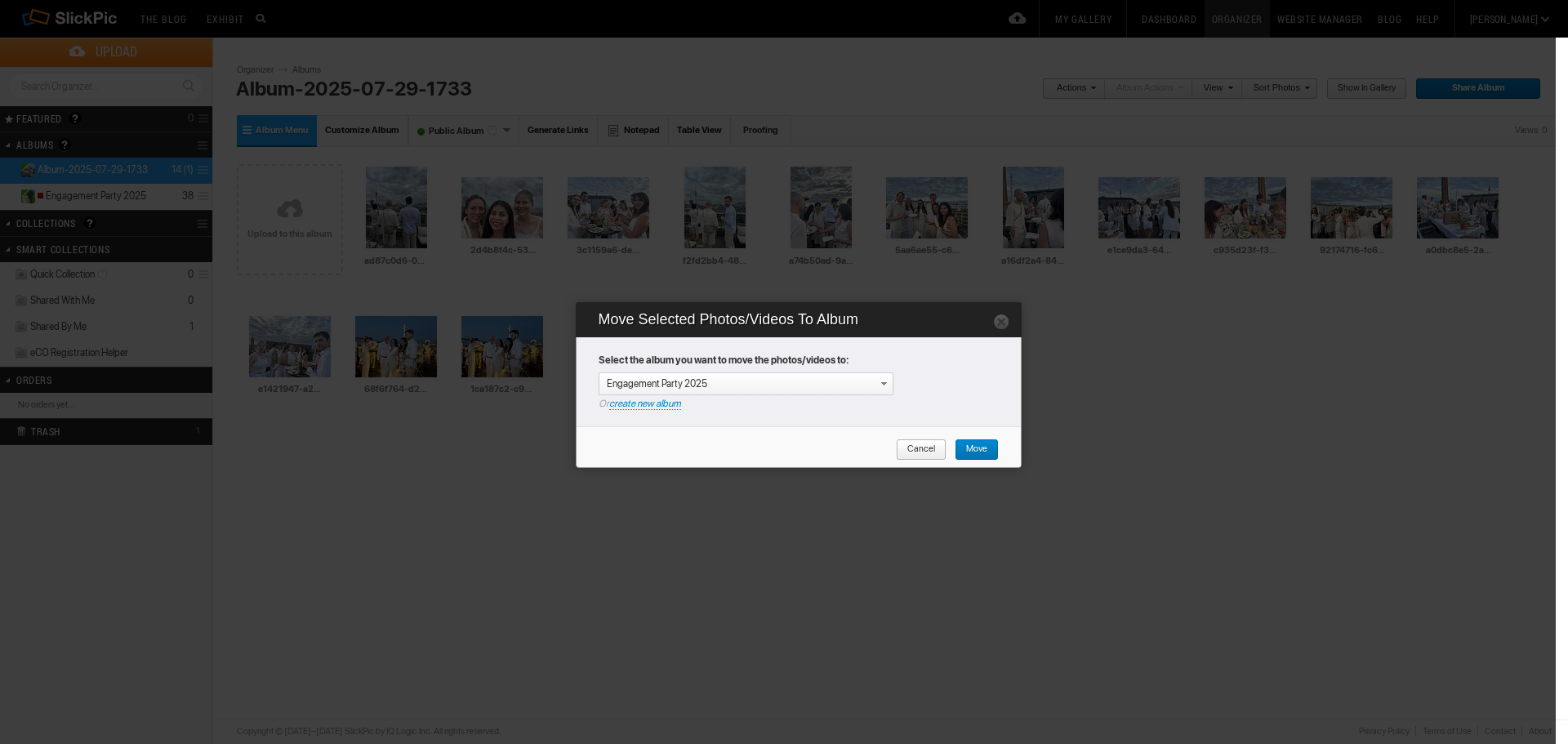 click on "Move" at bounding box center (971, 450) 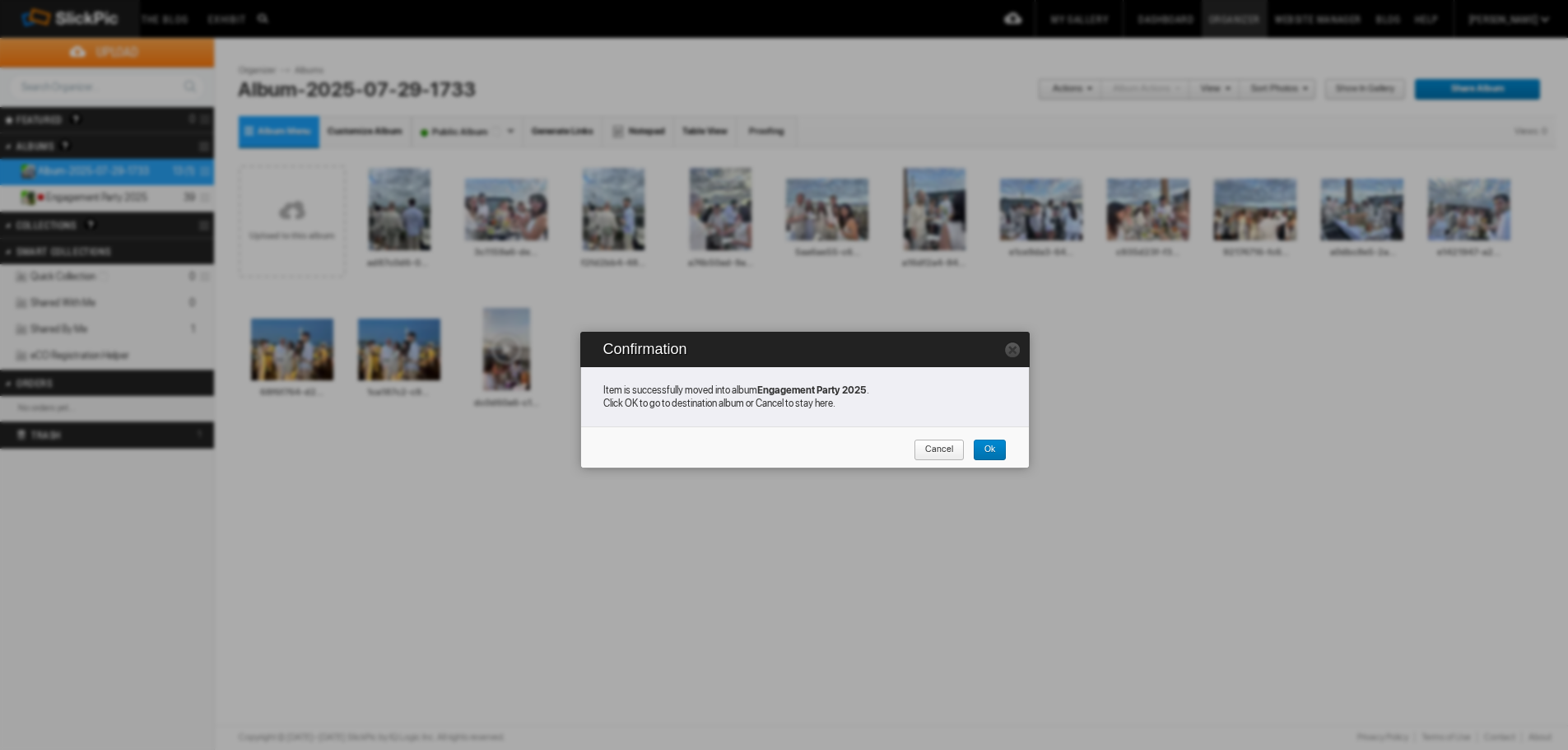 click on "Cancel" at bounding box center (933, 450) 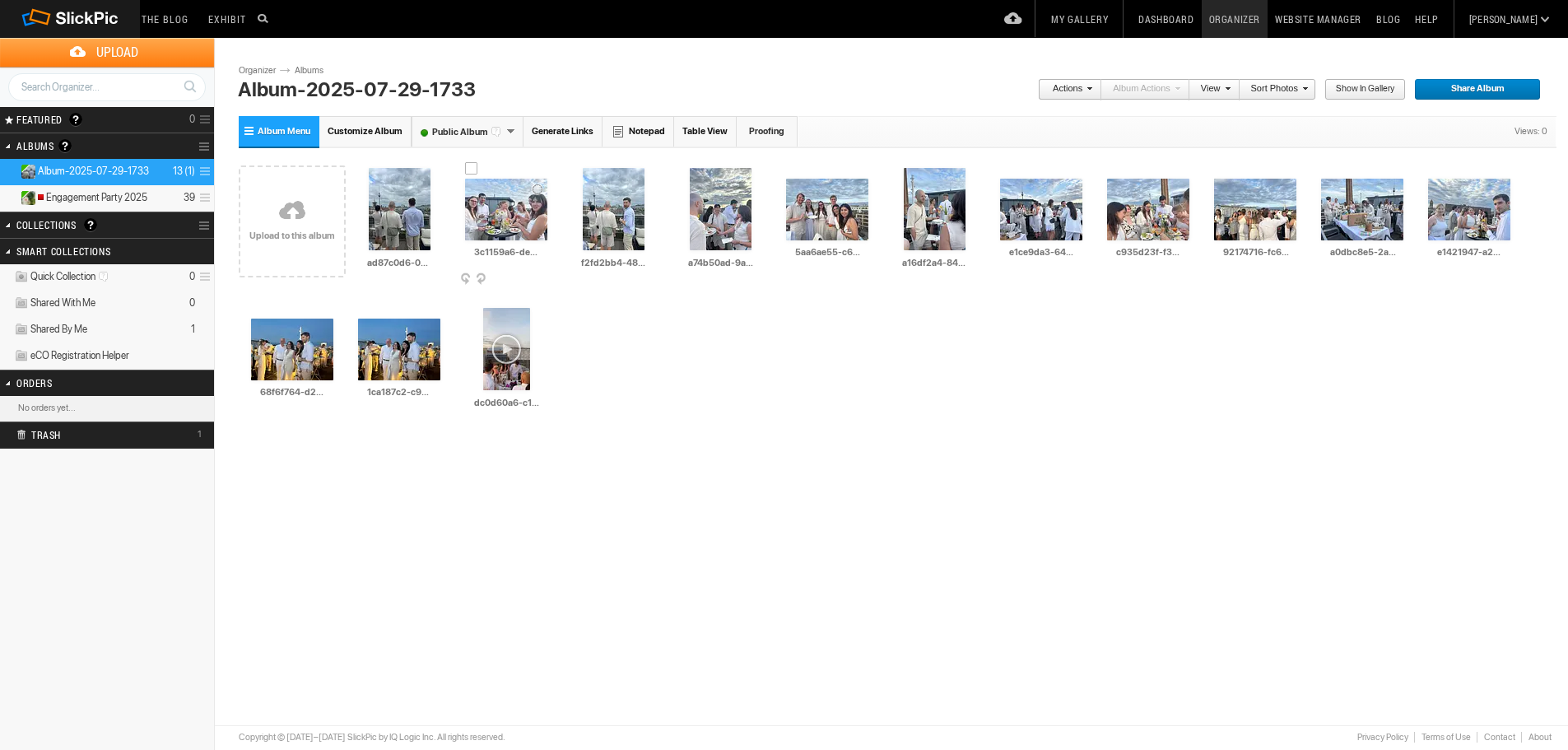 click on "AI 3c1159a6-dedb-4caf-a04e-738233683e89
HTML:
Direct:
Forum:
Photo ID:
22765695
More...
Order Print" at bounding box center [506, 221] 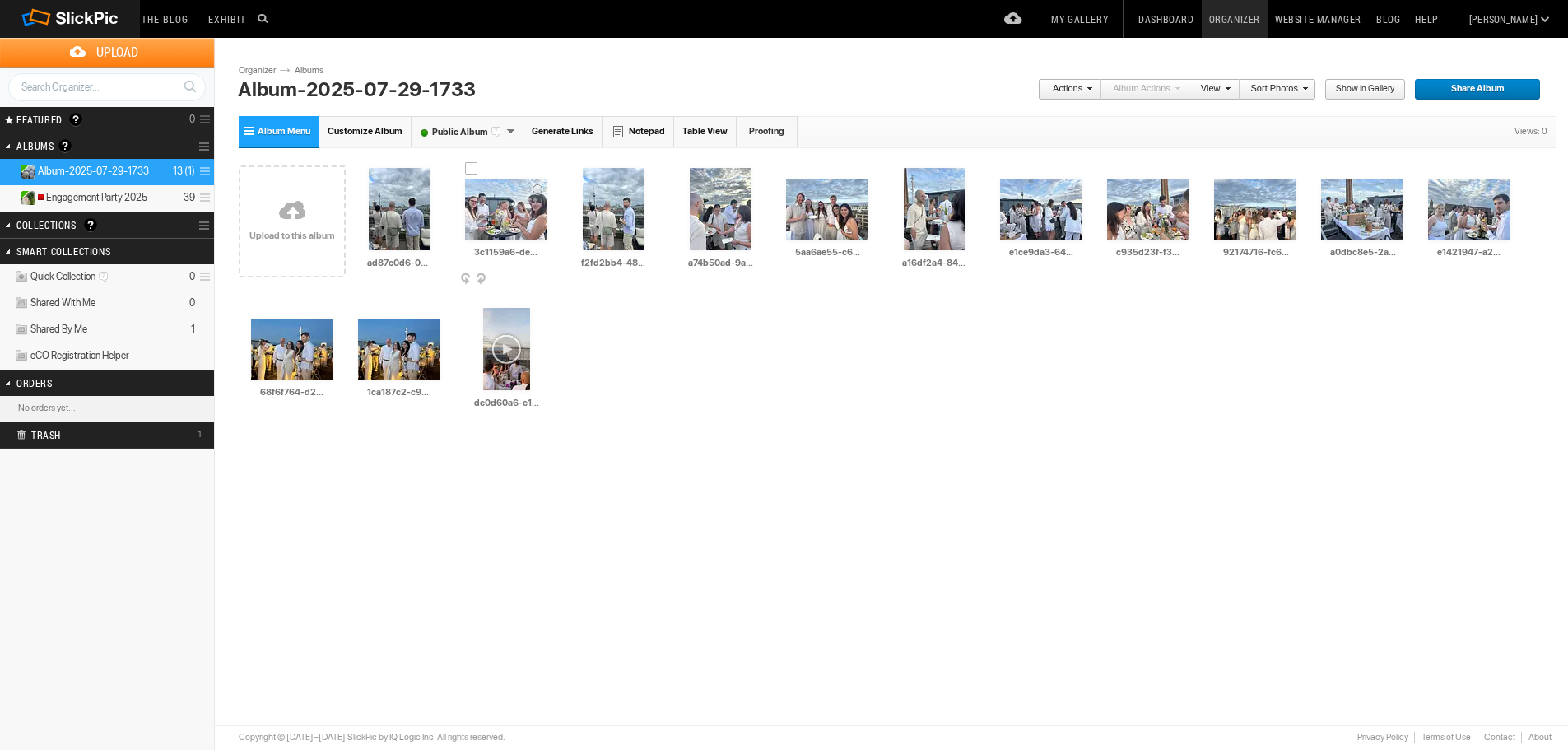 click on "AI 3c1159a6-dedb-4caf-a04e-738233683e89
HTML:
Direct:
Forum:
Photo ID:
22765695
More...
Order Print" at bounding box center [506, 221] 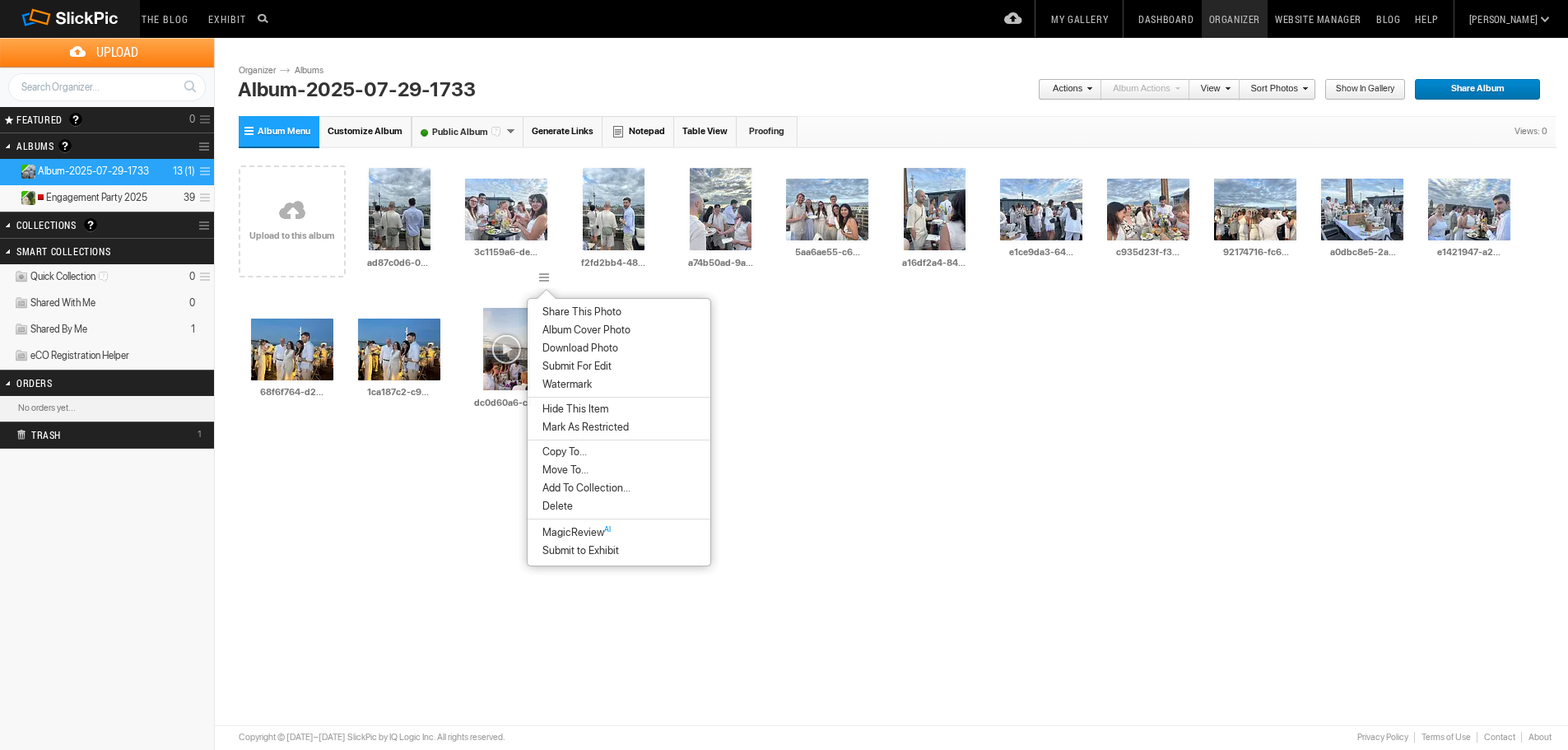 click on "Move To..." at bounding box center (563, 470) 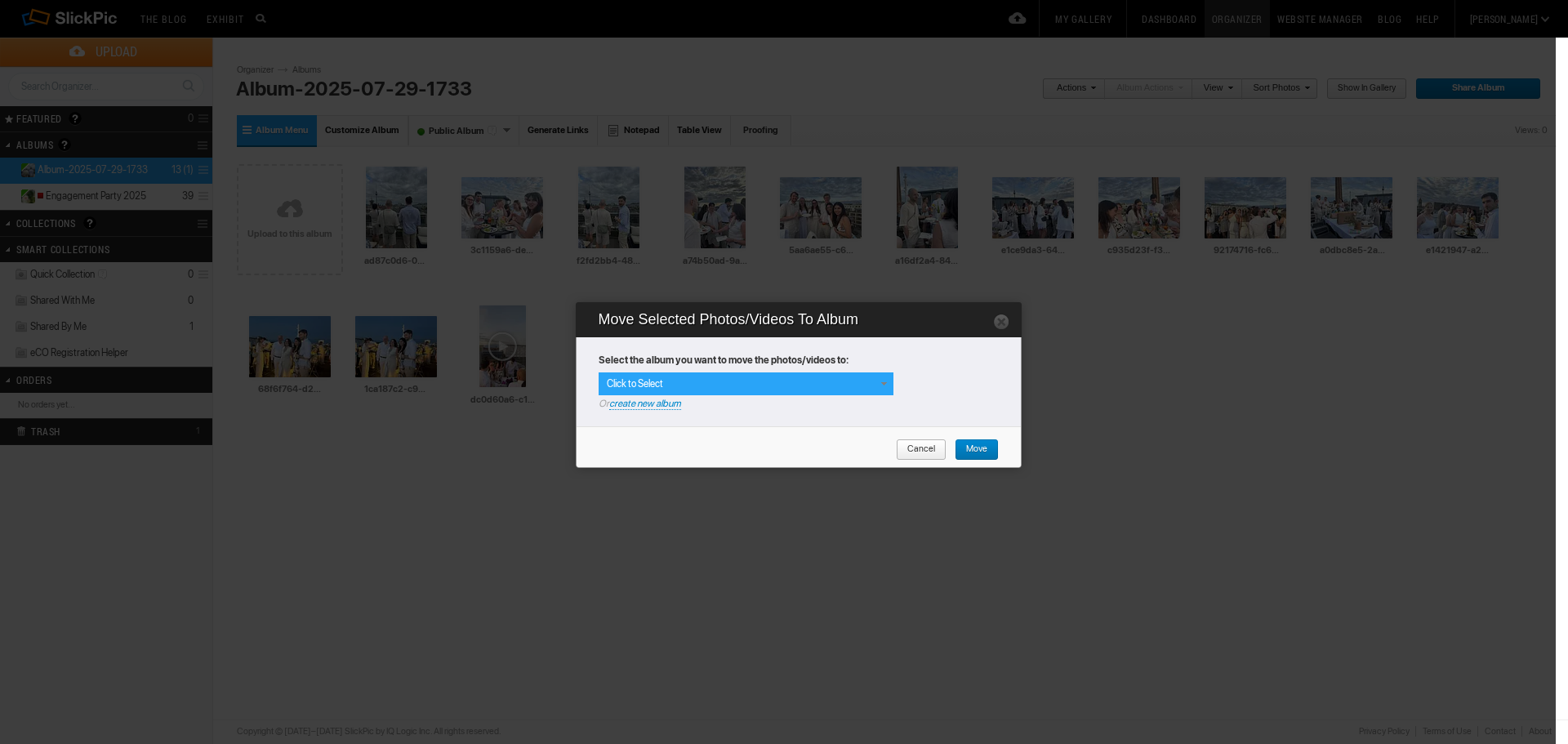 click at bounding box center [884, 384] 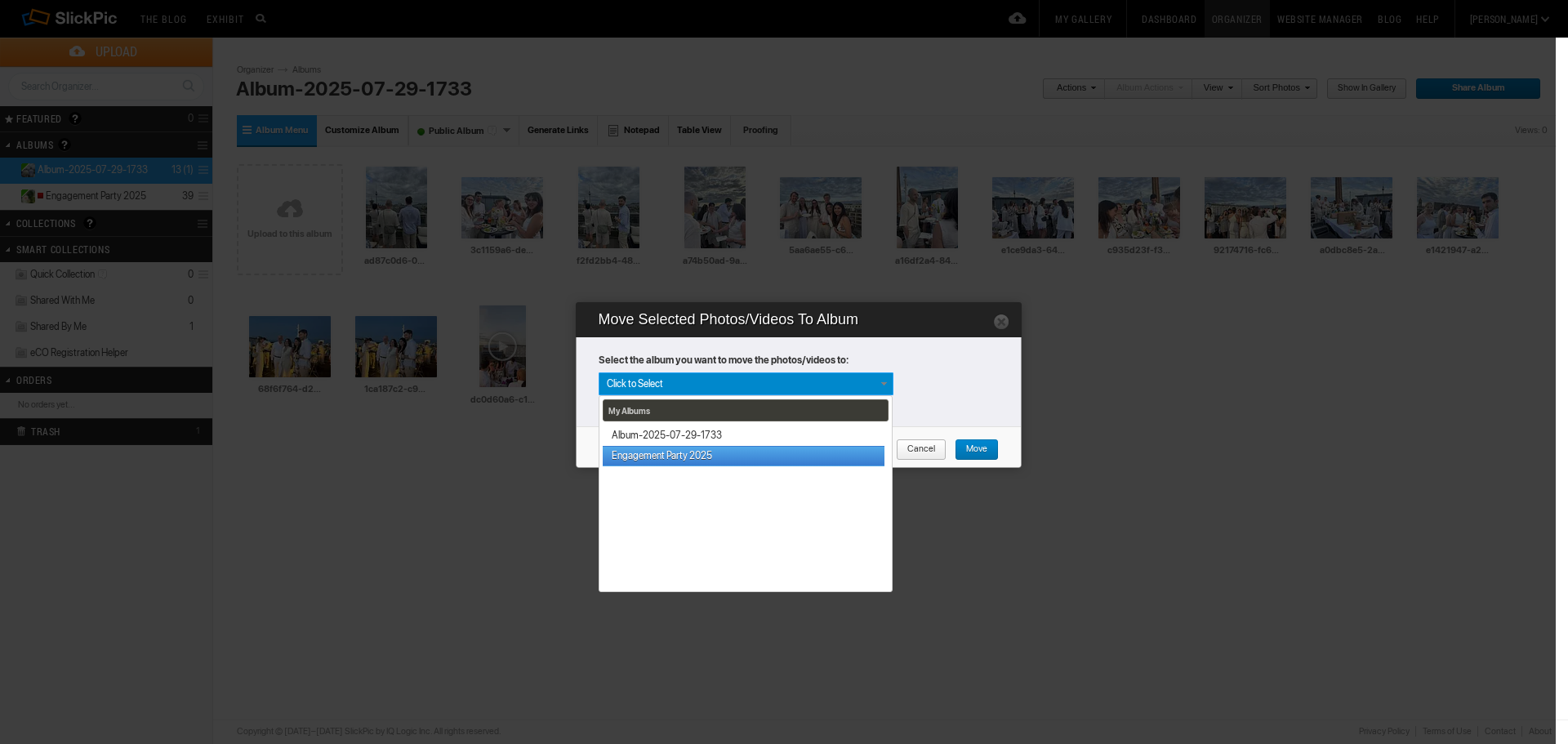 click on "Engagement Party 2025" at bounding box center (743, 456) 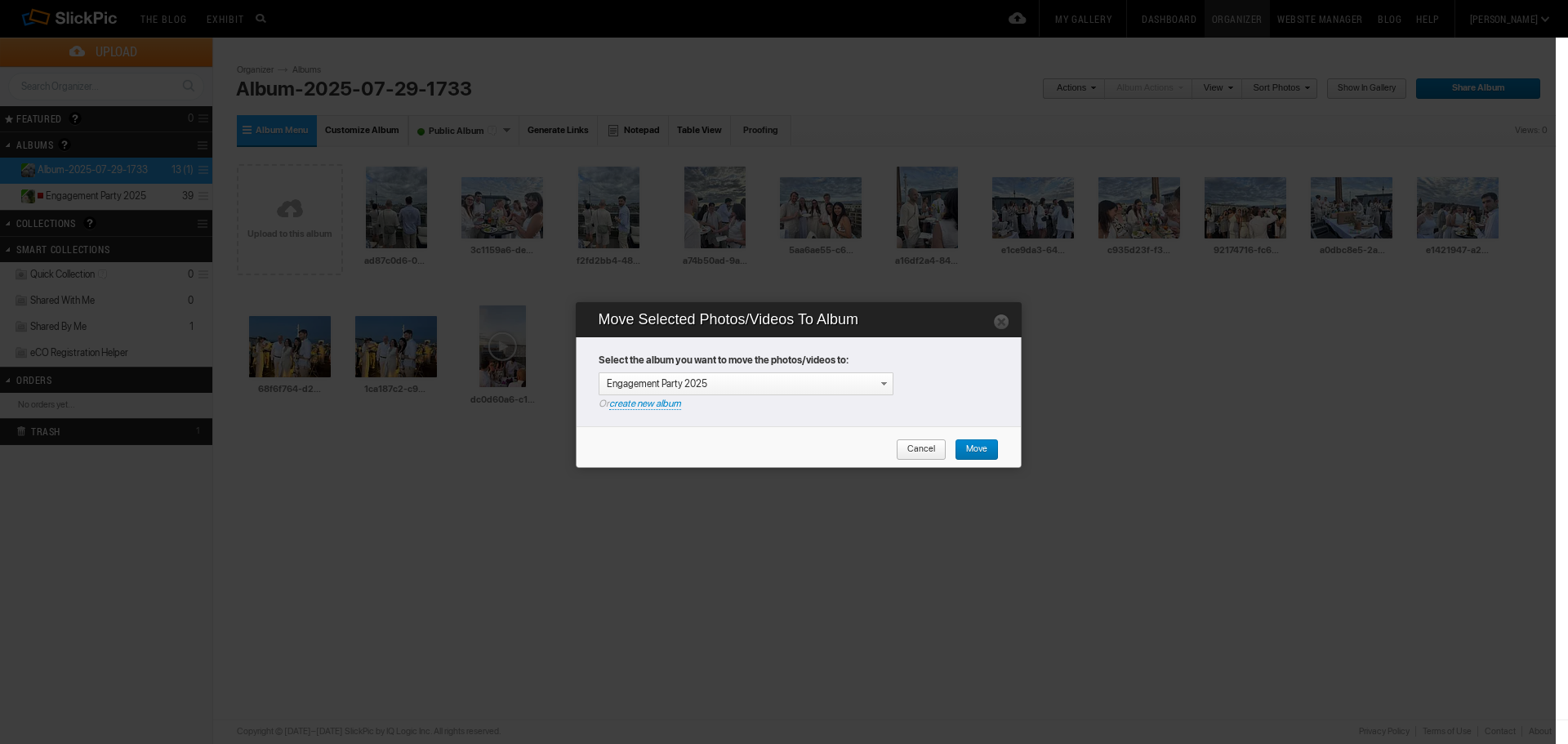 click on "Move" at bounding box center (971, 450) 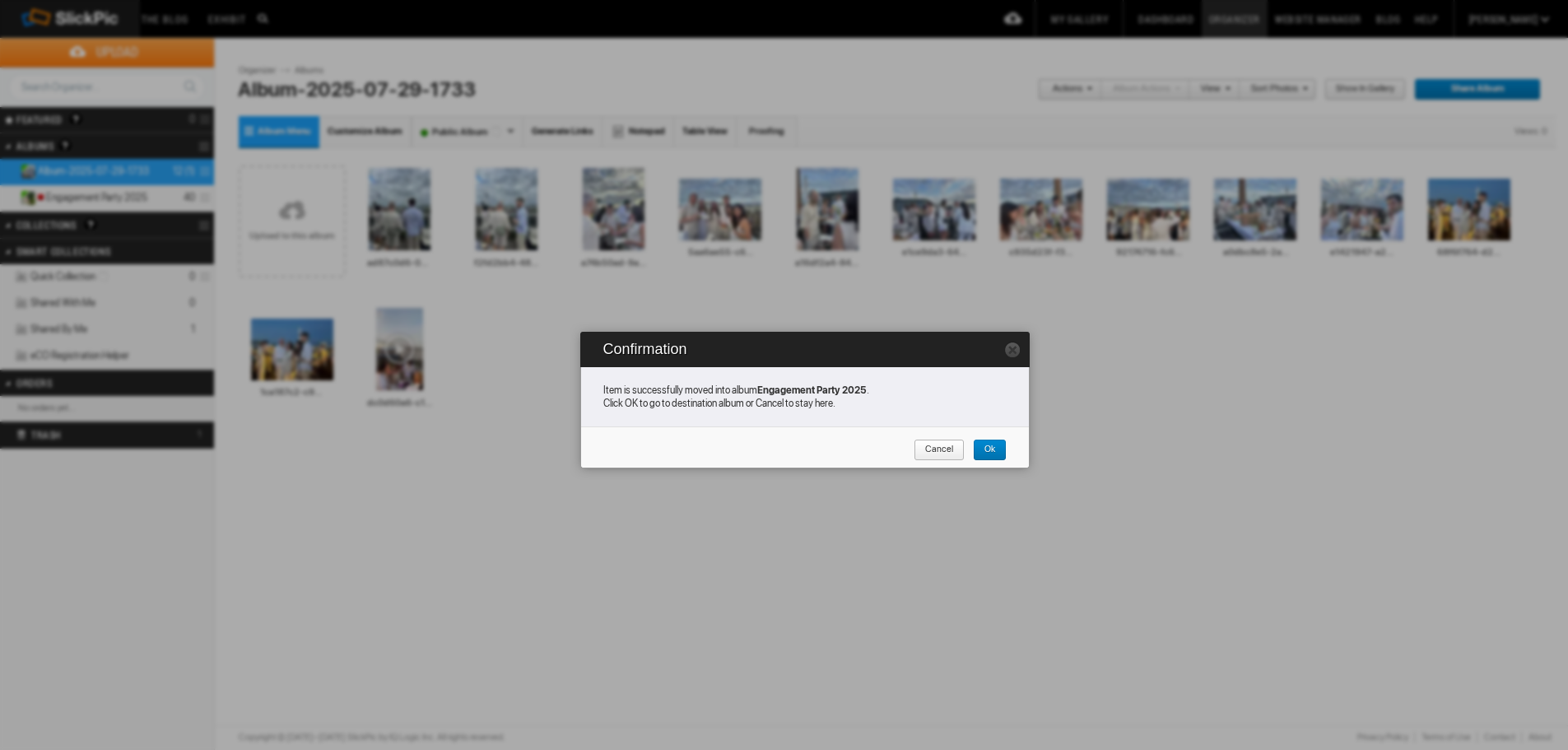 click on "Cancel" at bounding box center (933, 450) 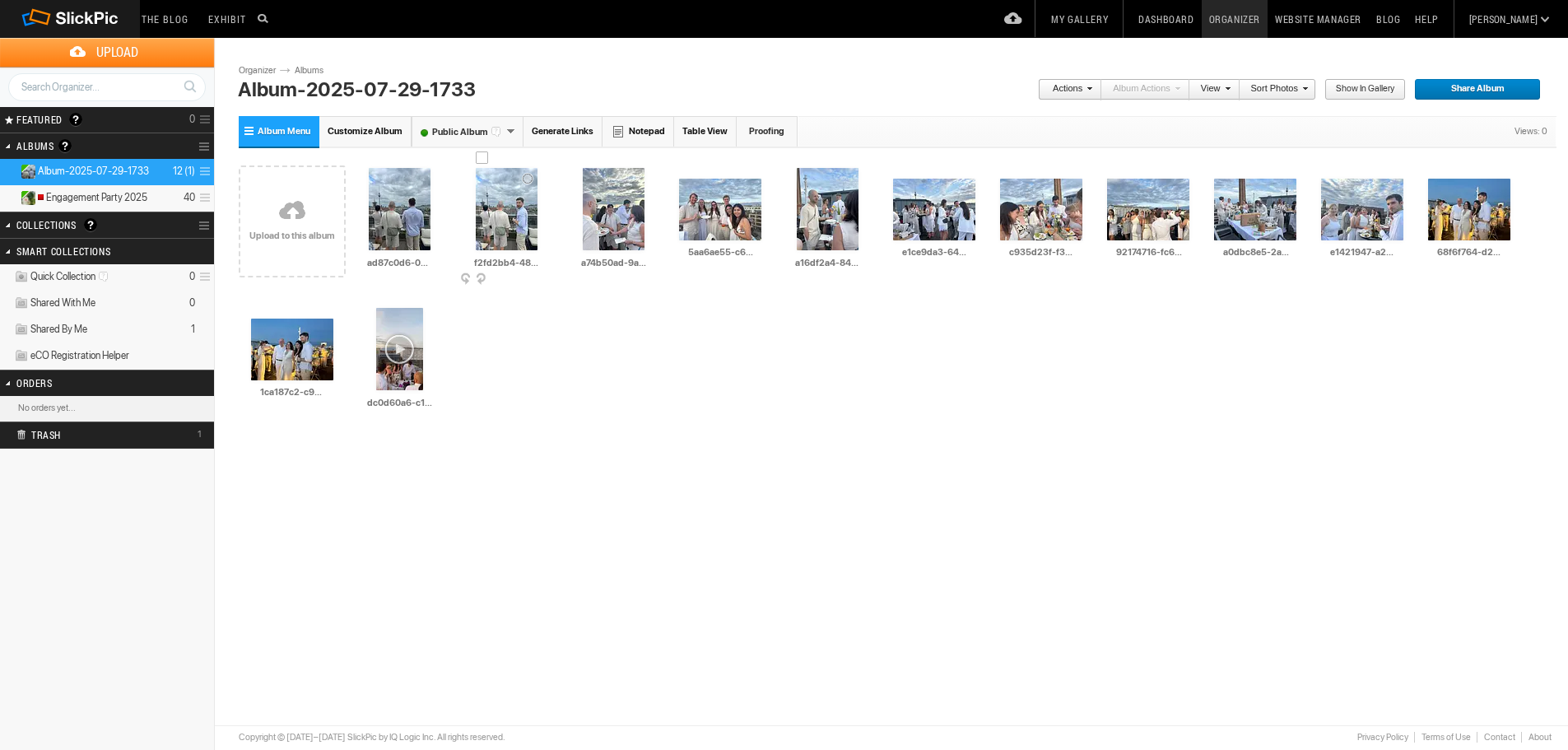 click at bounding box center [547, 280] 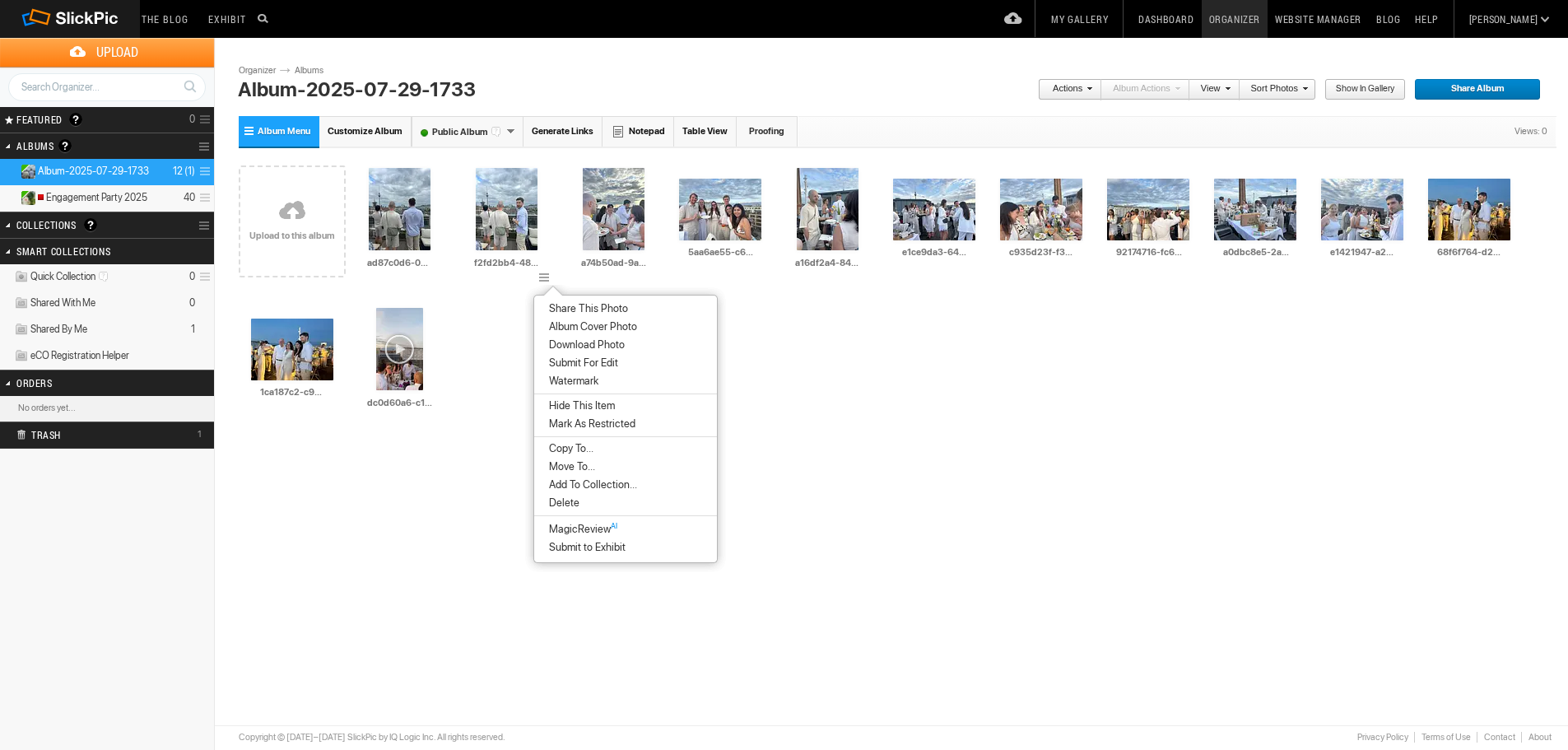 click on "Move To..." at bounding box center (626, 467) 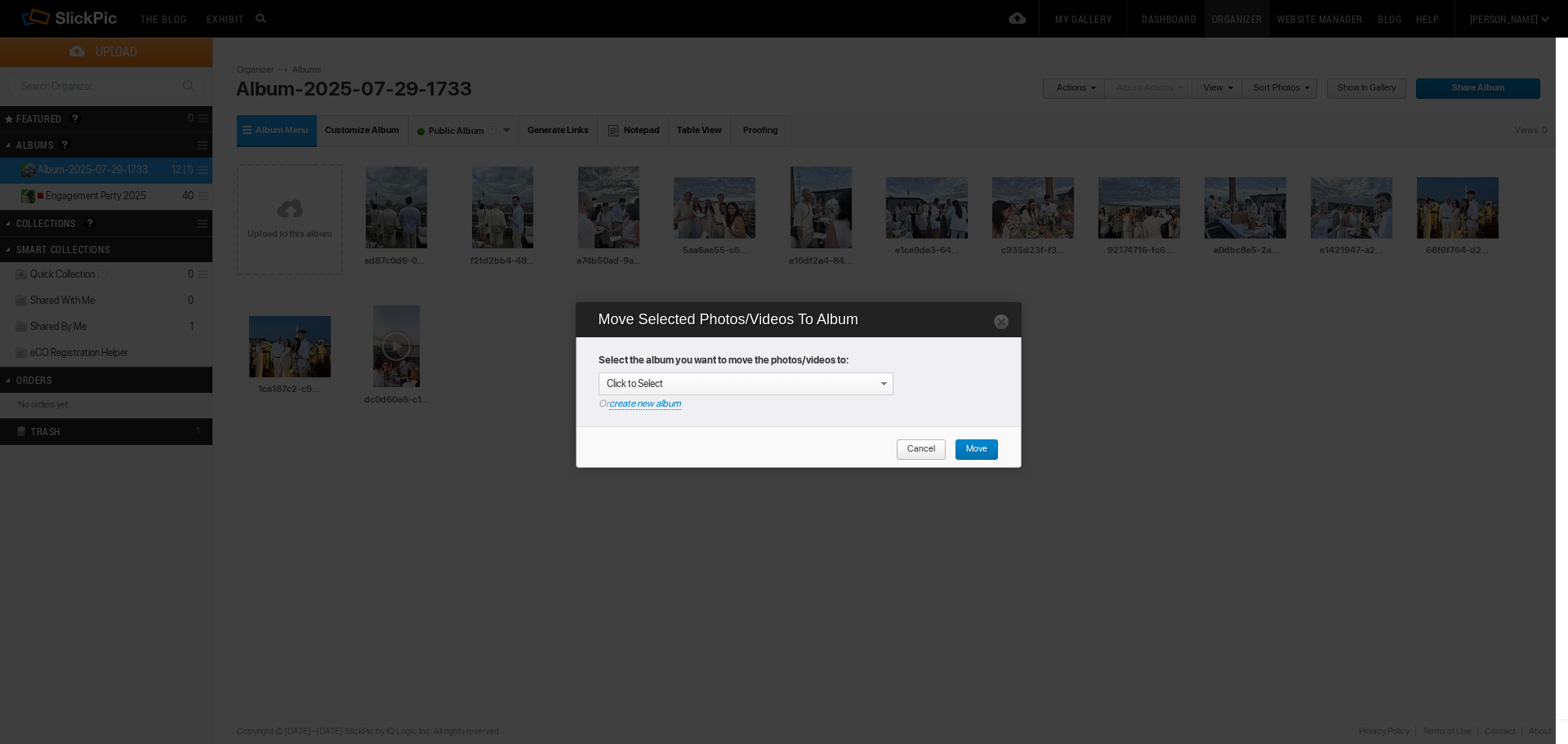 click on "Select the album you want to move the photos/videos to:" at bounding box center (800, 363) 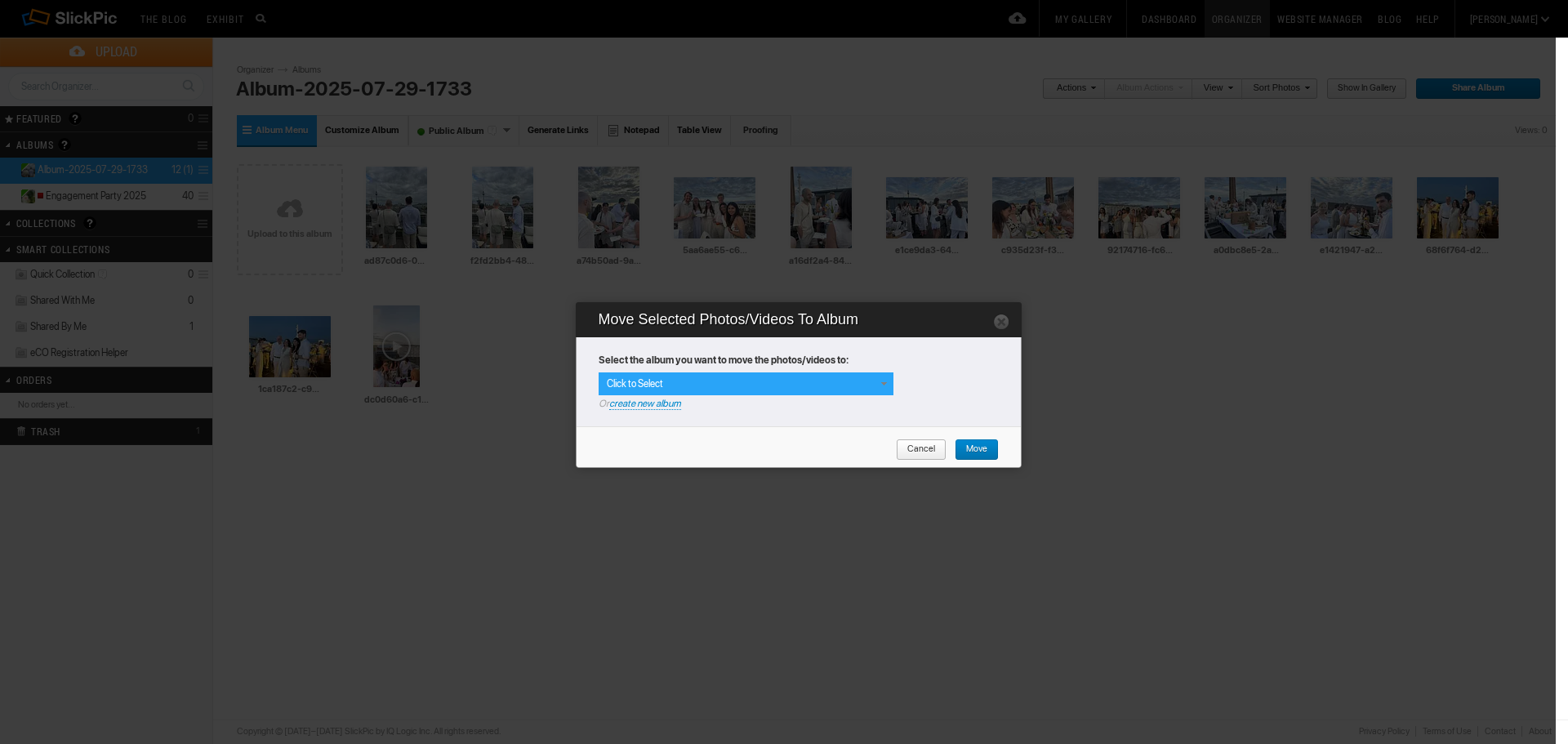 click on "Click to Select" at bounding box center [746, 384] 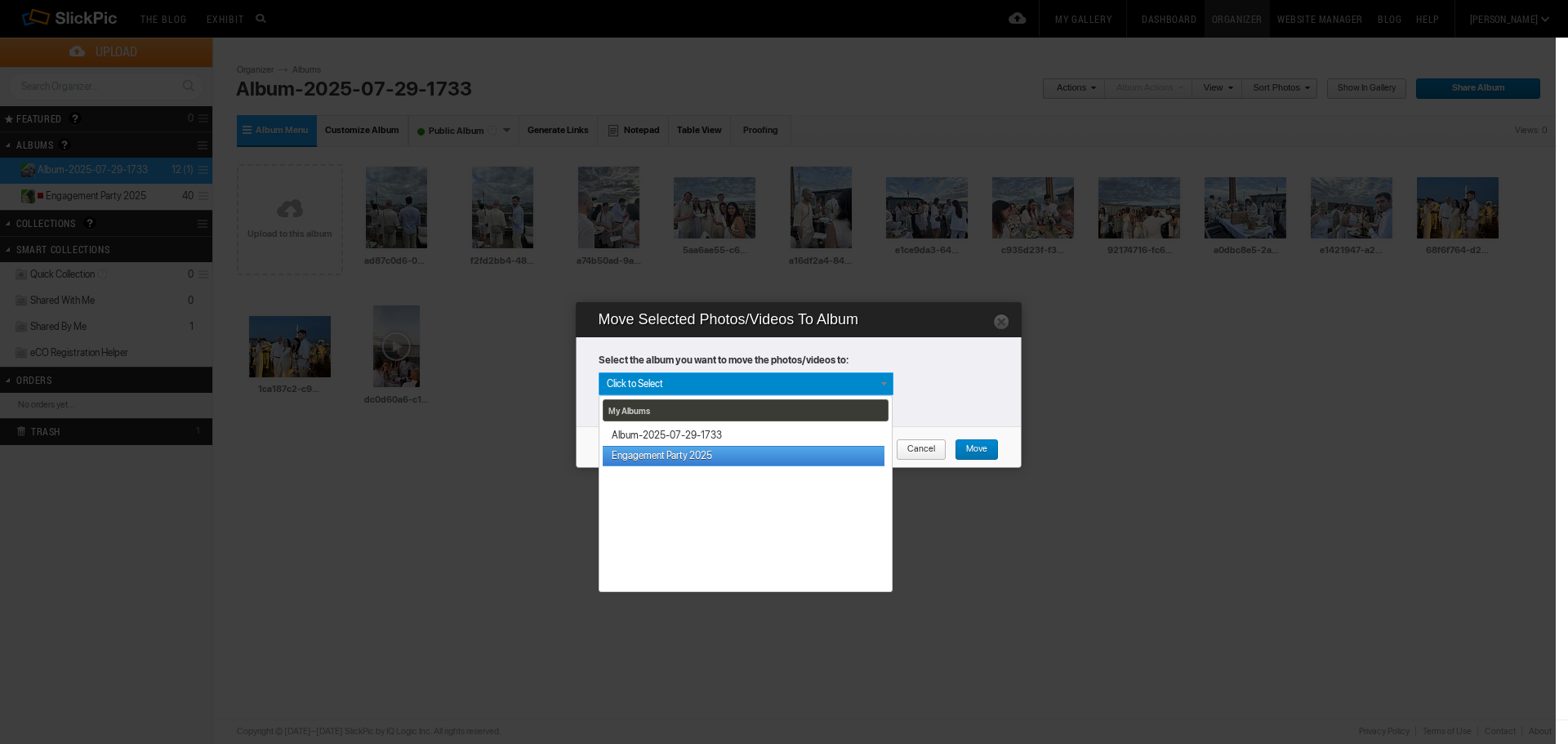 click on "Engagement Party 2025" at bounding box center [743, 456] 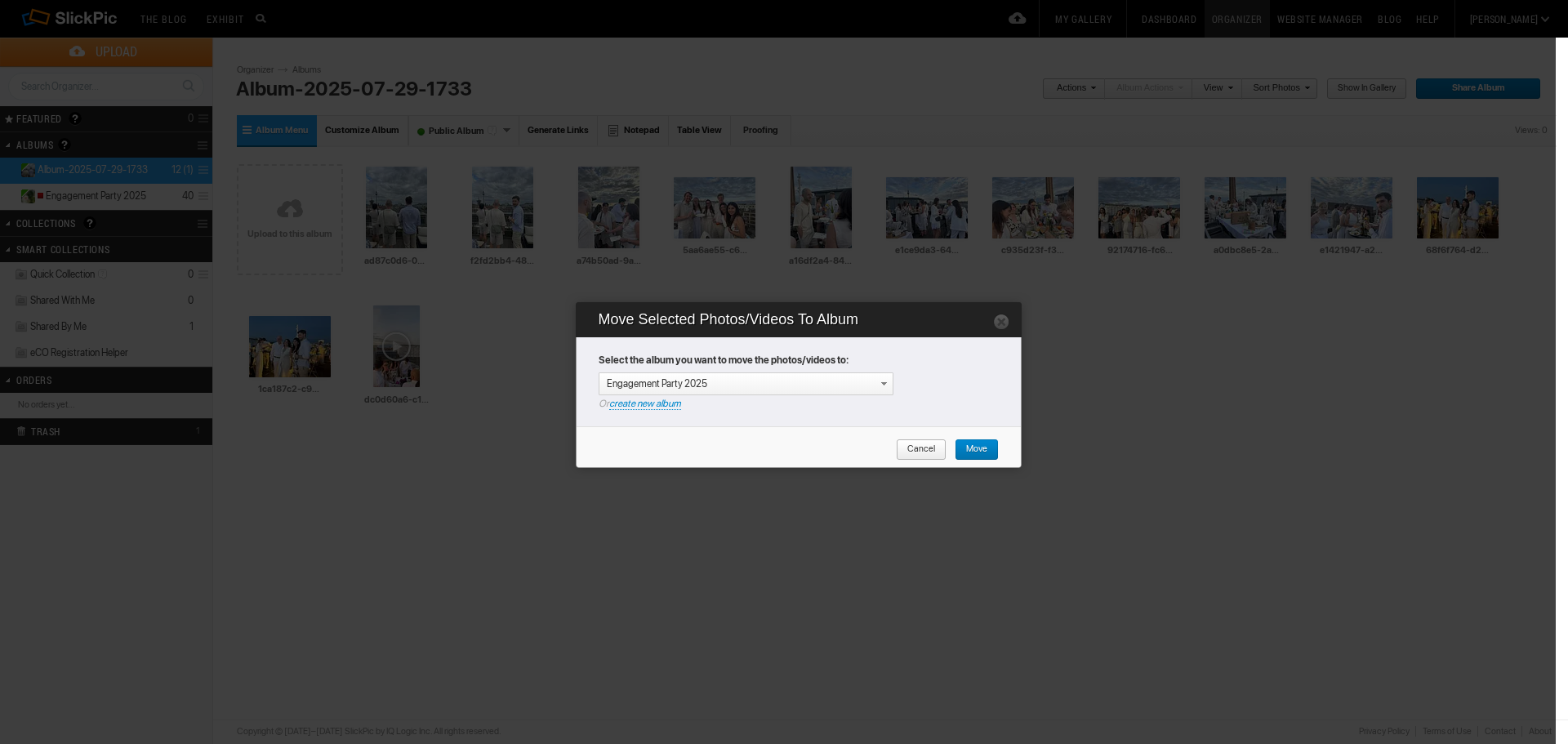 click on "Move" at bounding box center (971, 450) 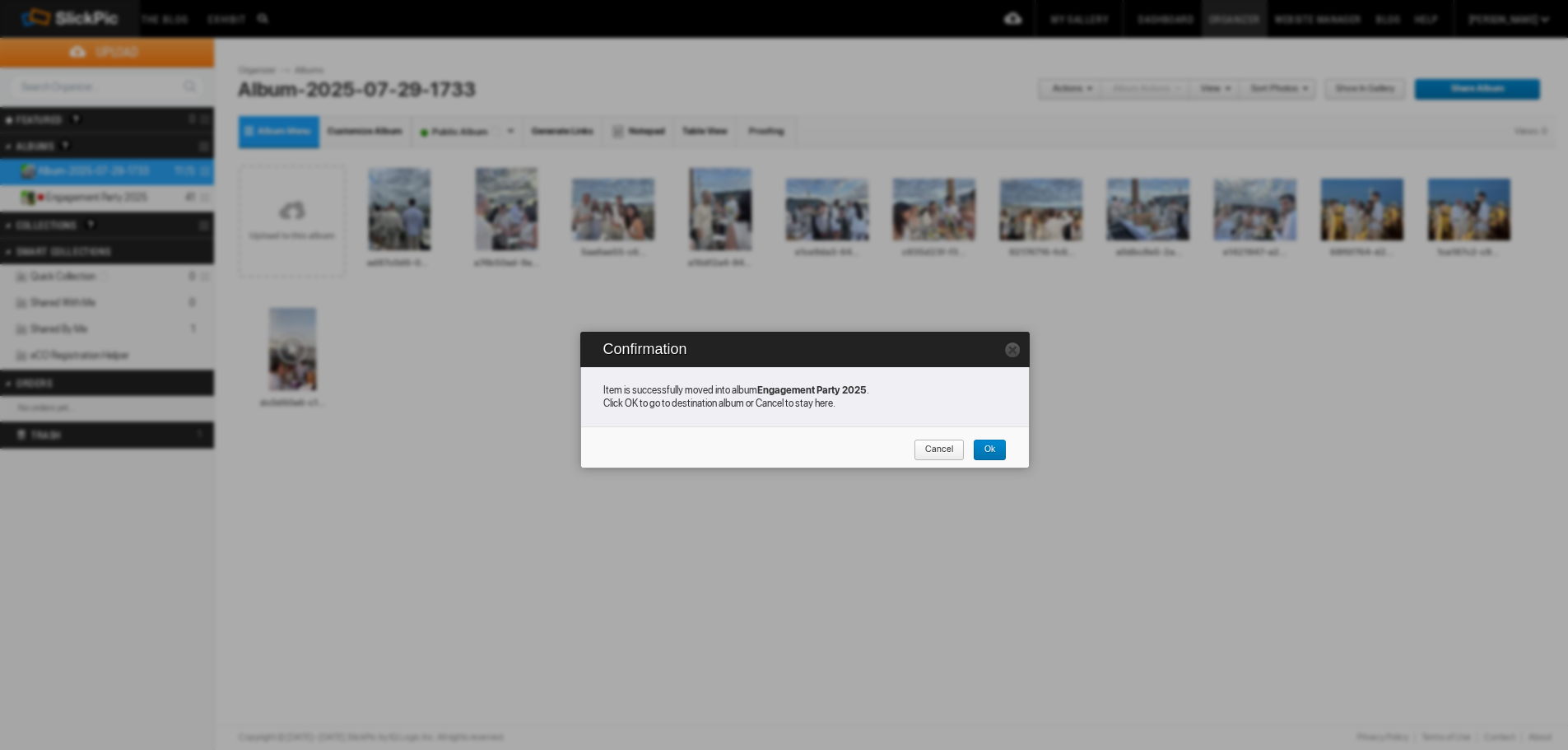 click on "Cancel" at bounding box center (933, 450) 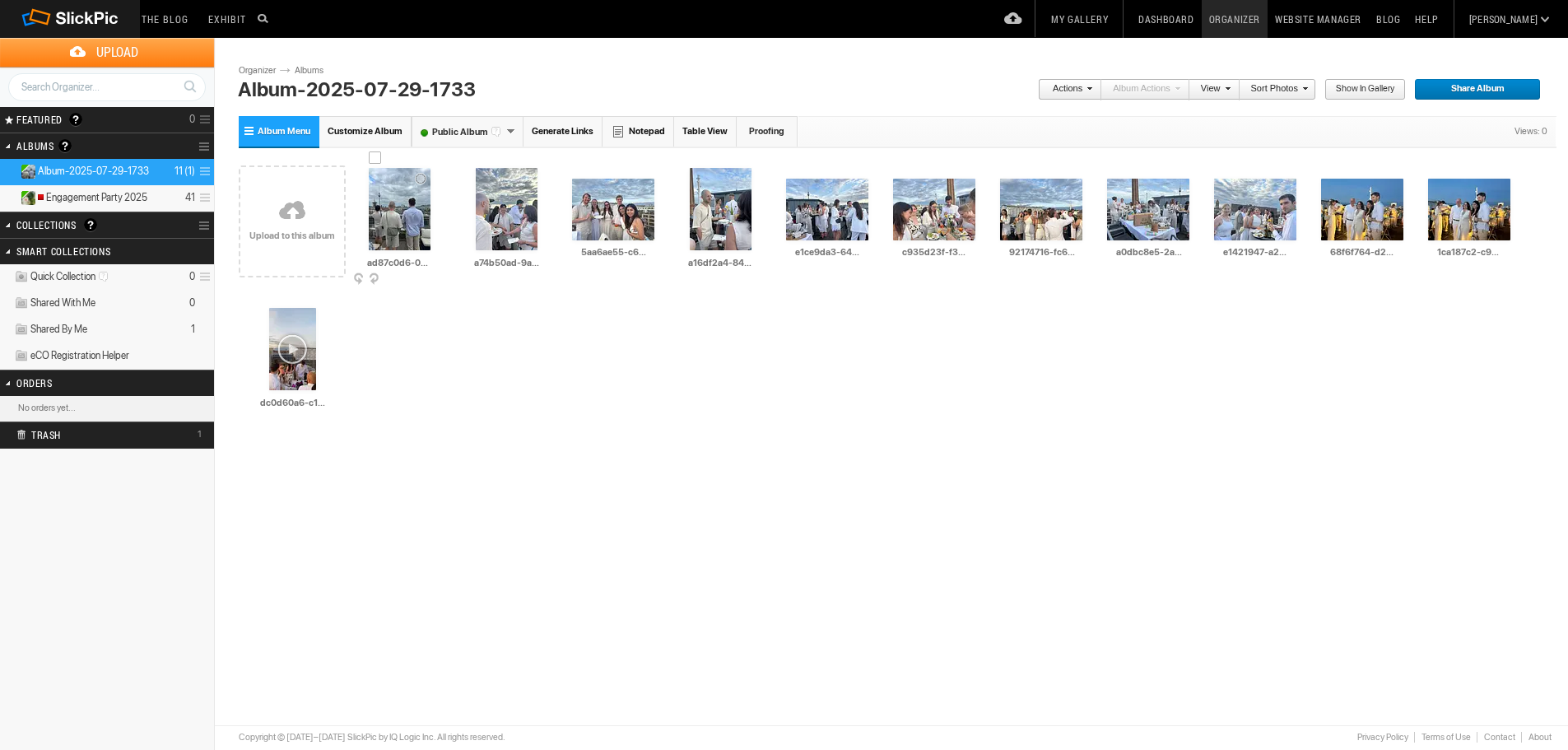 click on "AI ad87c0d6-001d-4307-9bea-980e056c573b
HTML:
Direct:
Forum:
Photo ID:
22765696
More...
Order Print" at bounding box center [399, 221] 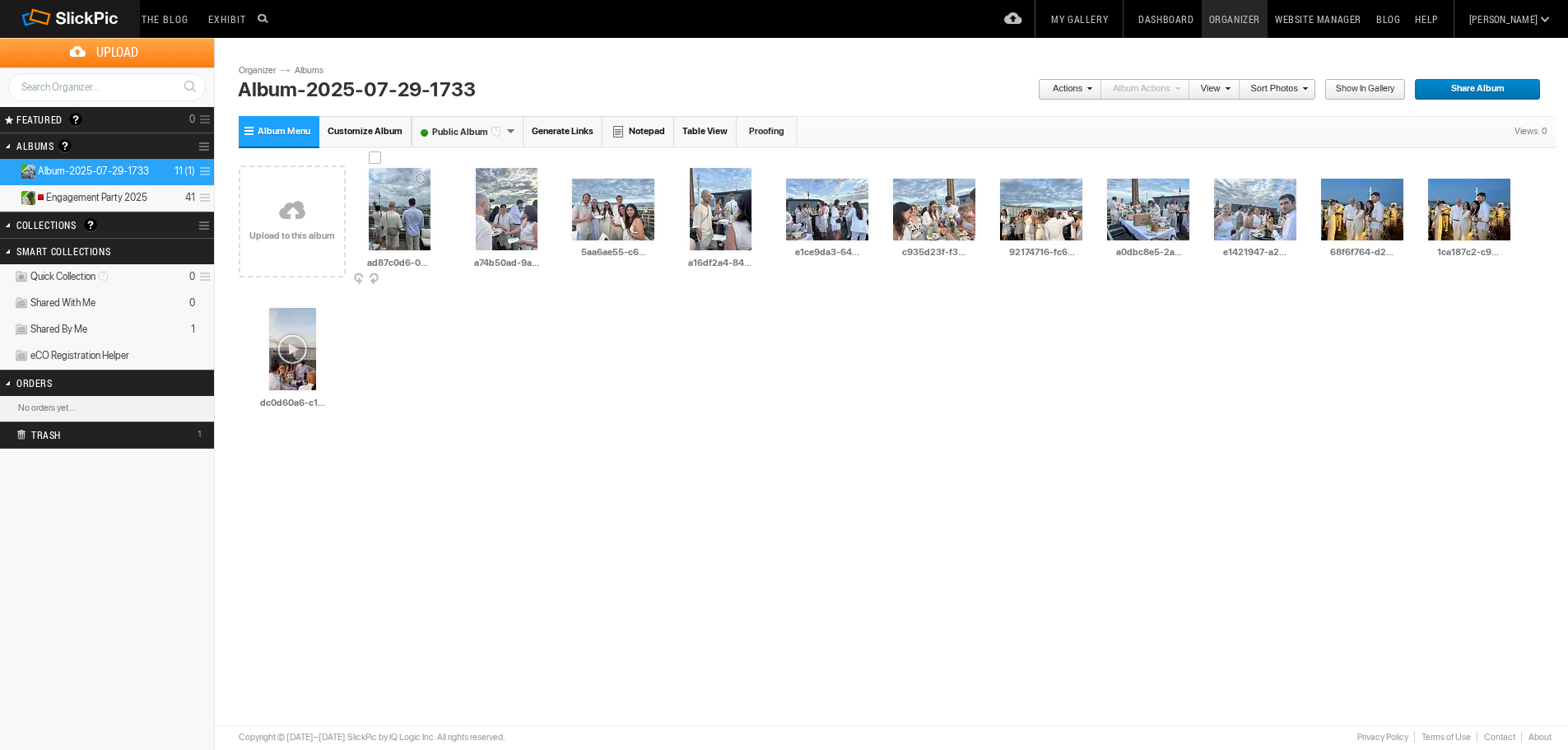 click at bounding box center (440, 280) 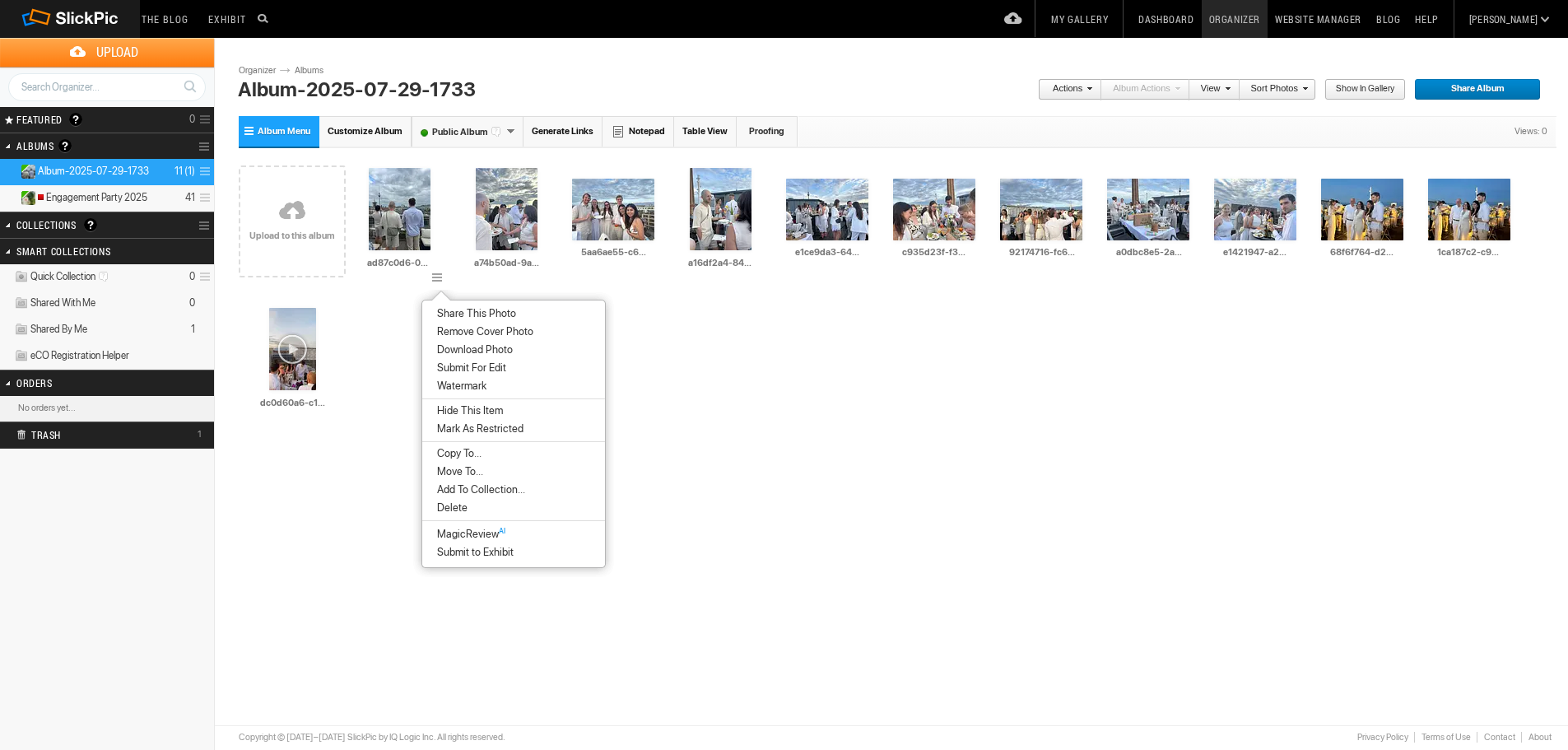 click on "Move To..." at bounding box center (458, 472) 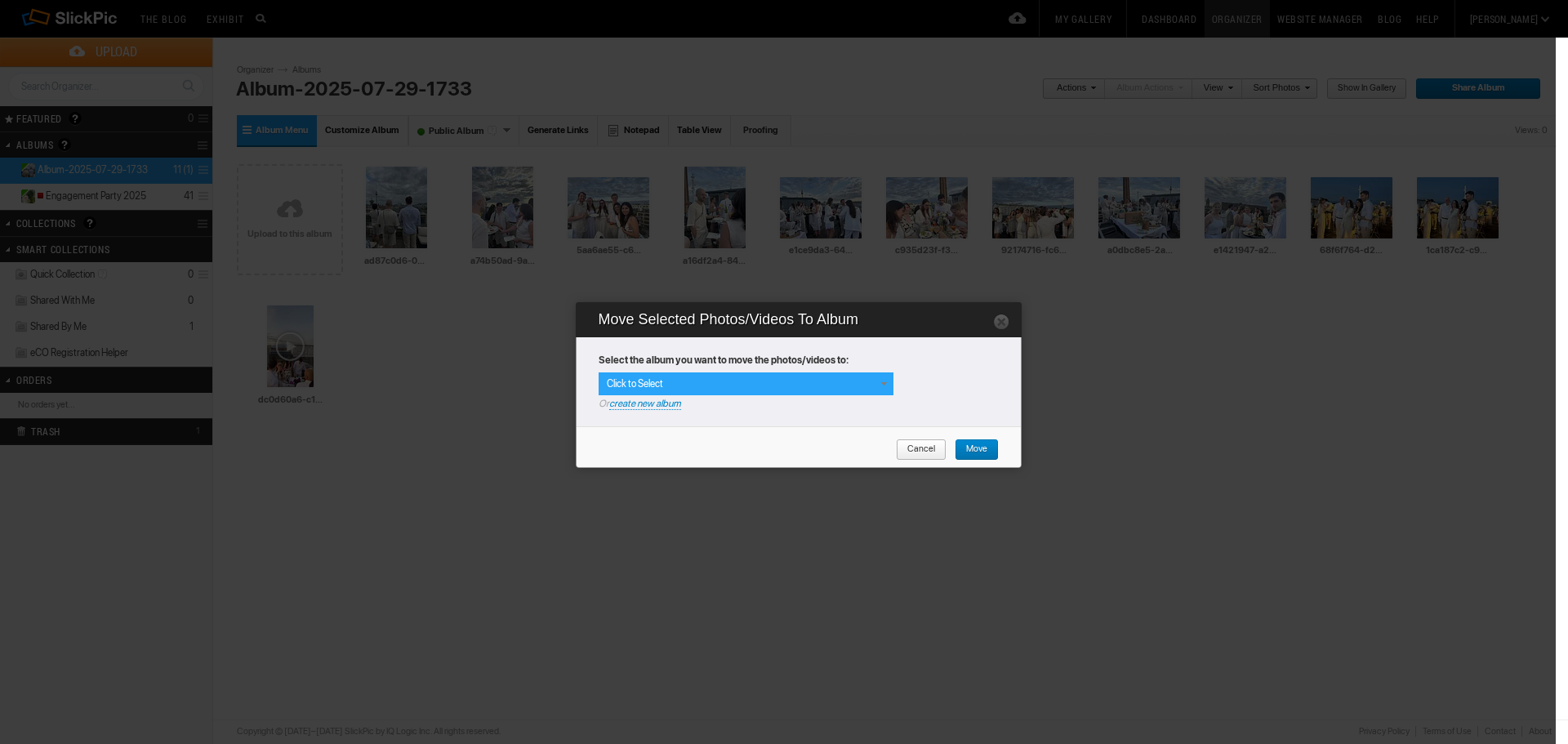 click on "Click to Select" at bounding box center (746, 384) 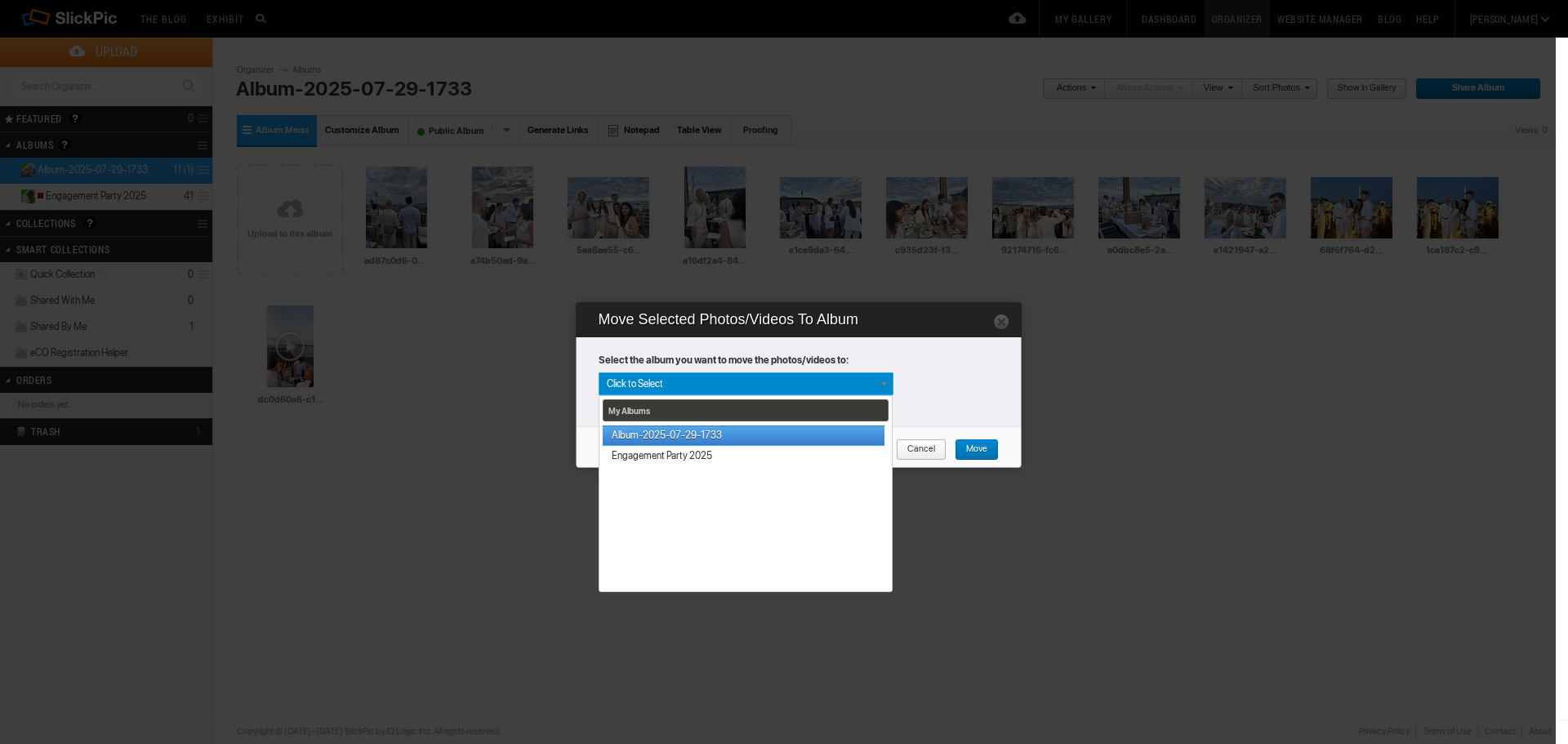 click on "Album-2025-07-29-1733" at bounding box center [743, 435] 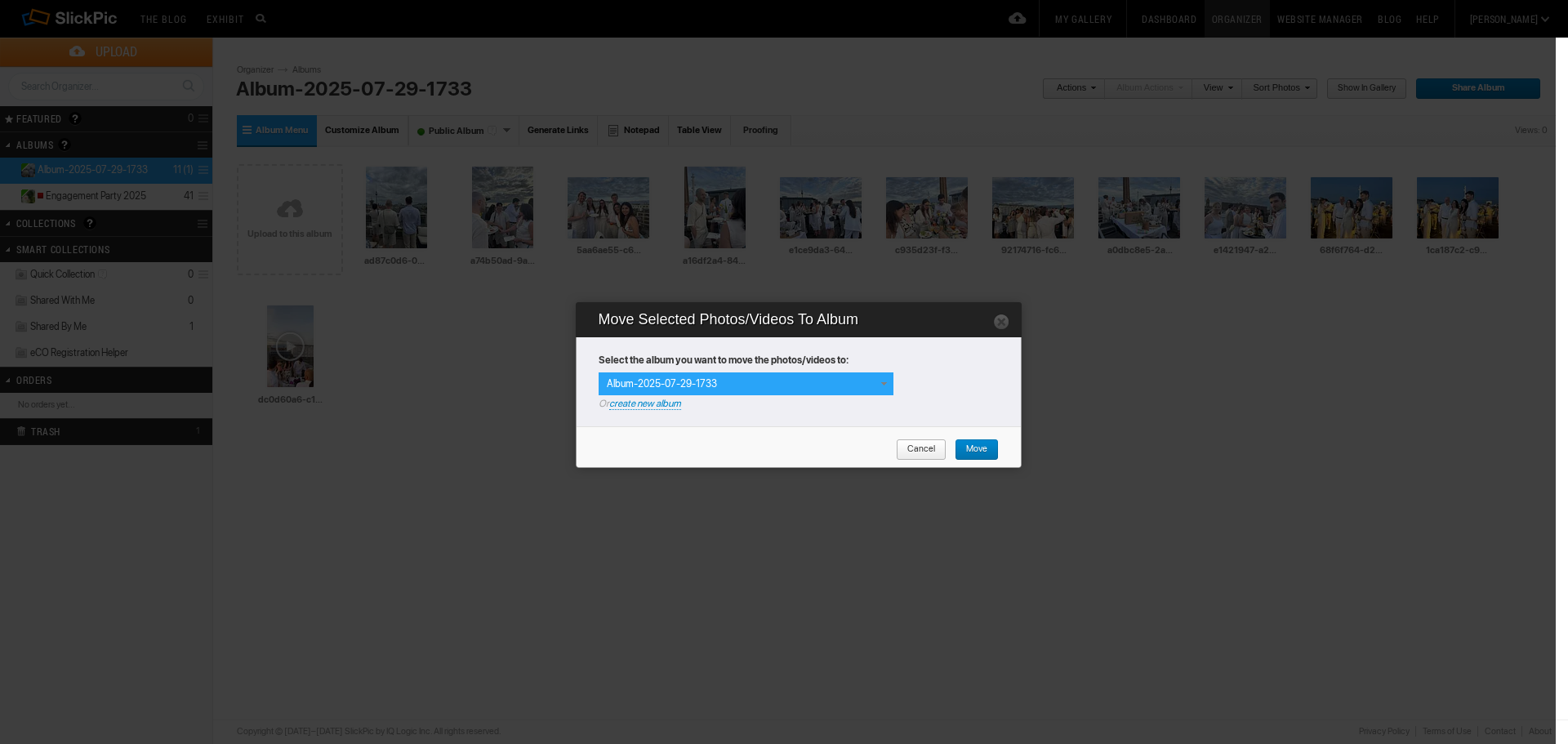 click on "Album-2025-07-29-1733" at bounding box center [662, 384] 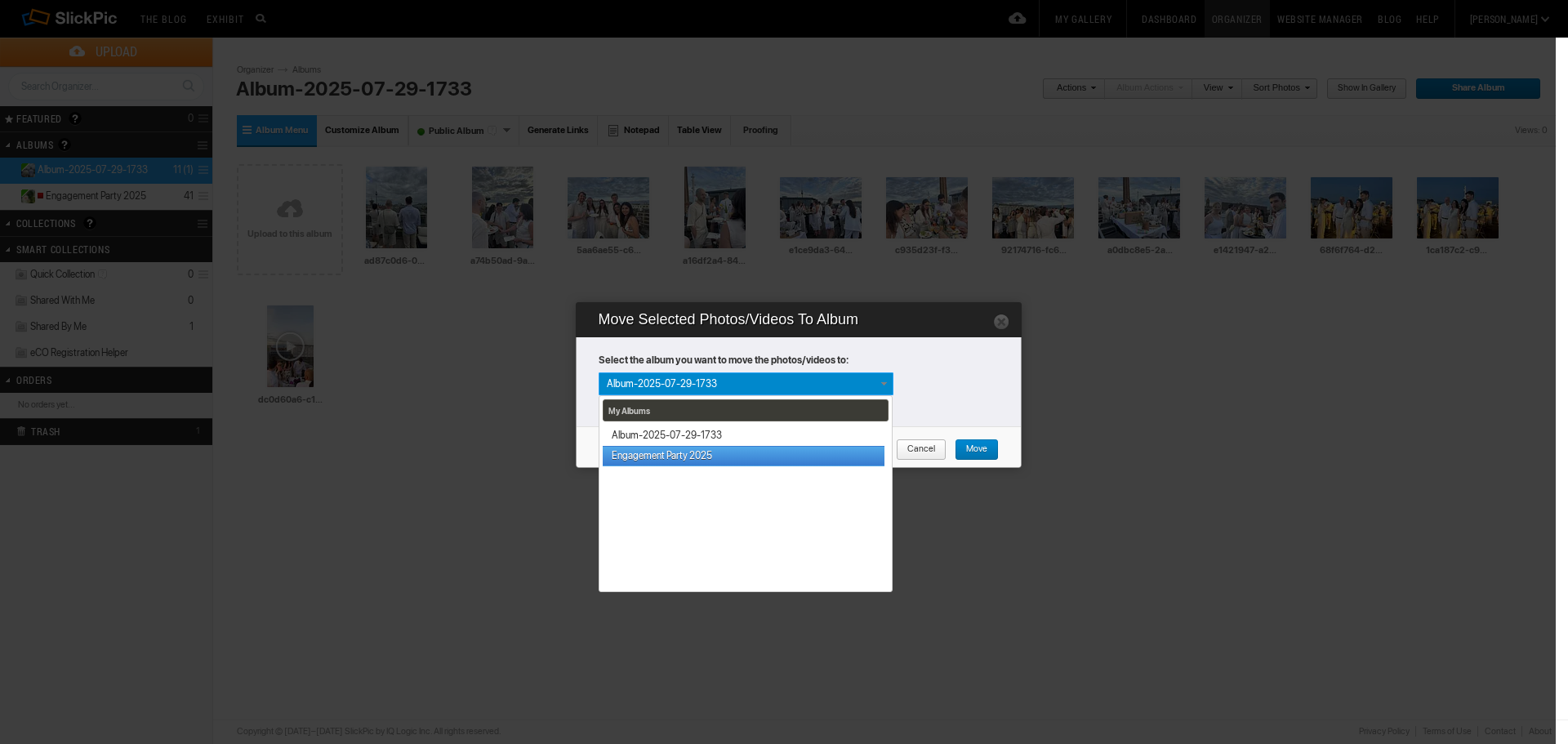 click on "Engagement Party 2025" at bounding box center [743, 456] 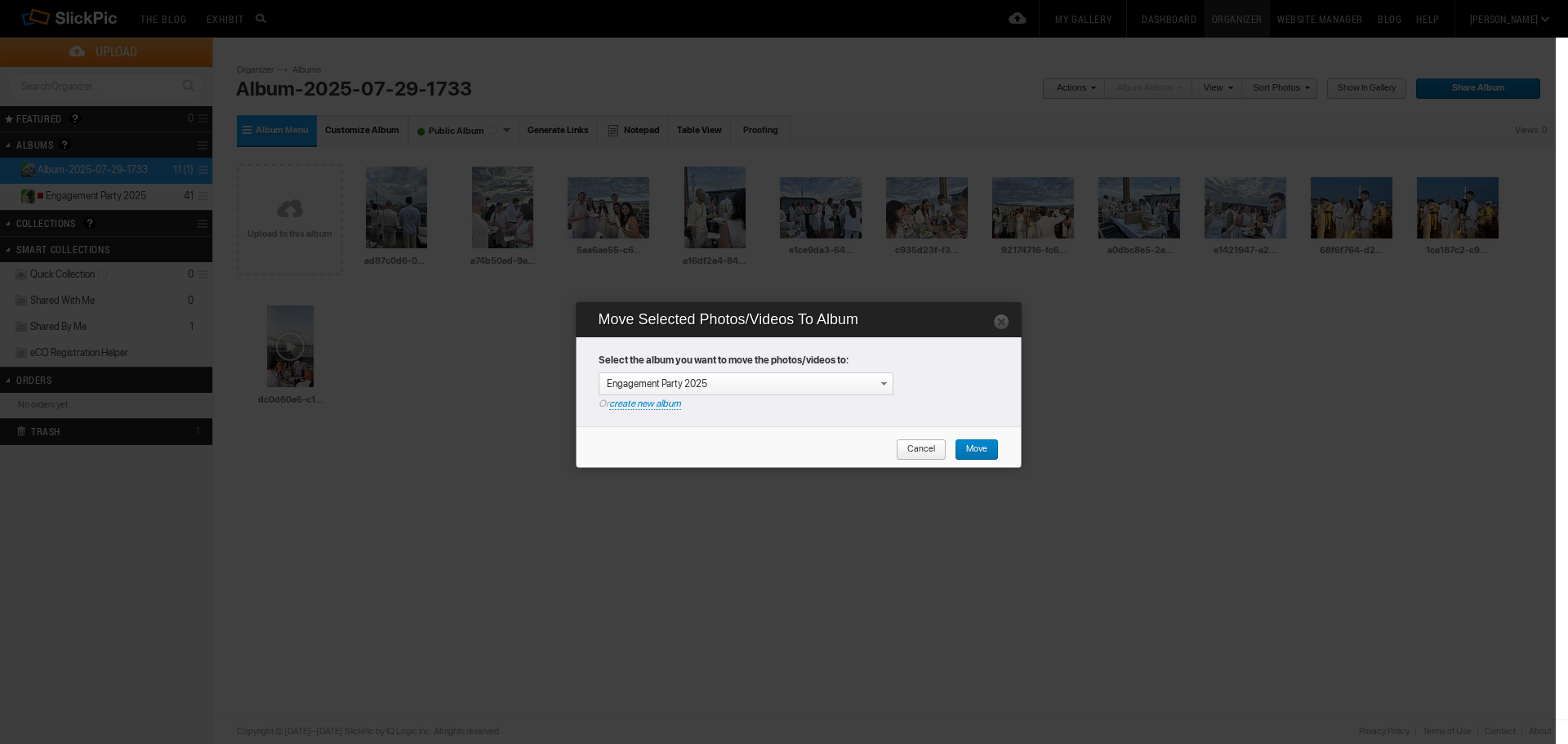 click on "Move" at bounding box center (971, 450) 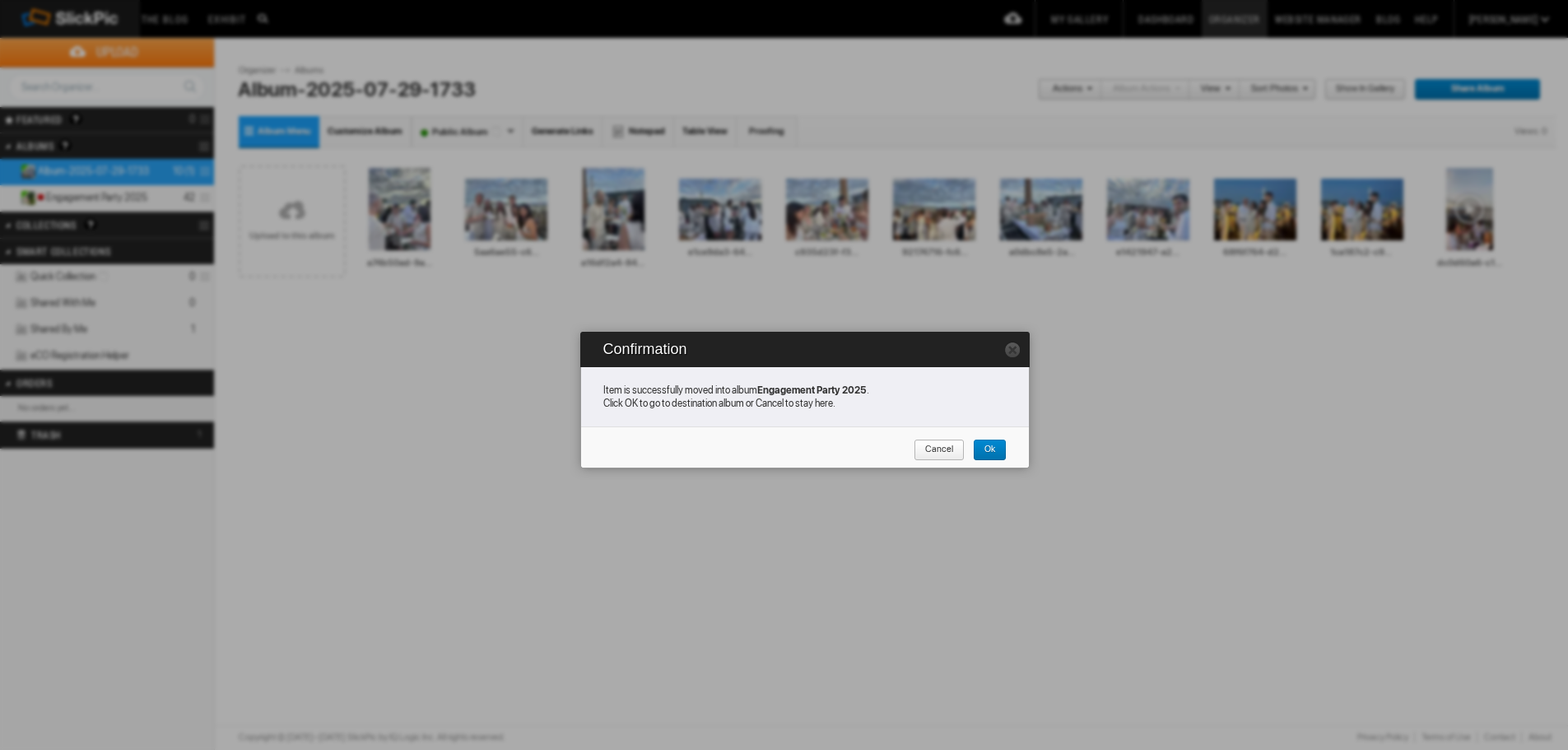 click on "Cancel" at bounding box center [933, 450] 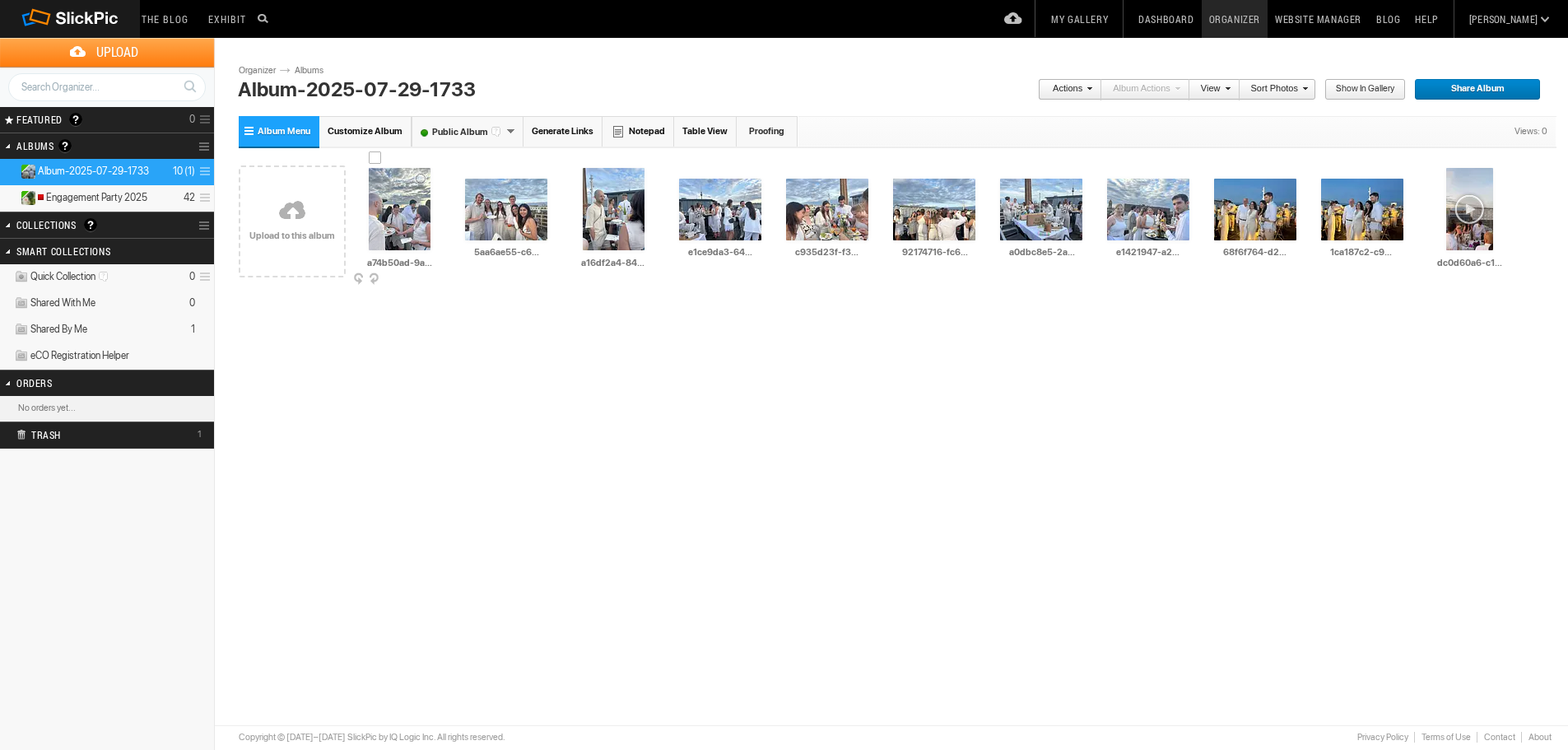 click at bounding box center (440, 280) 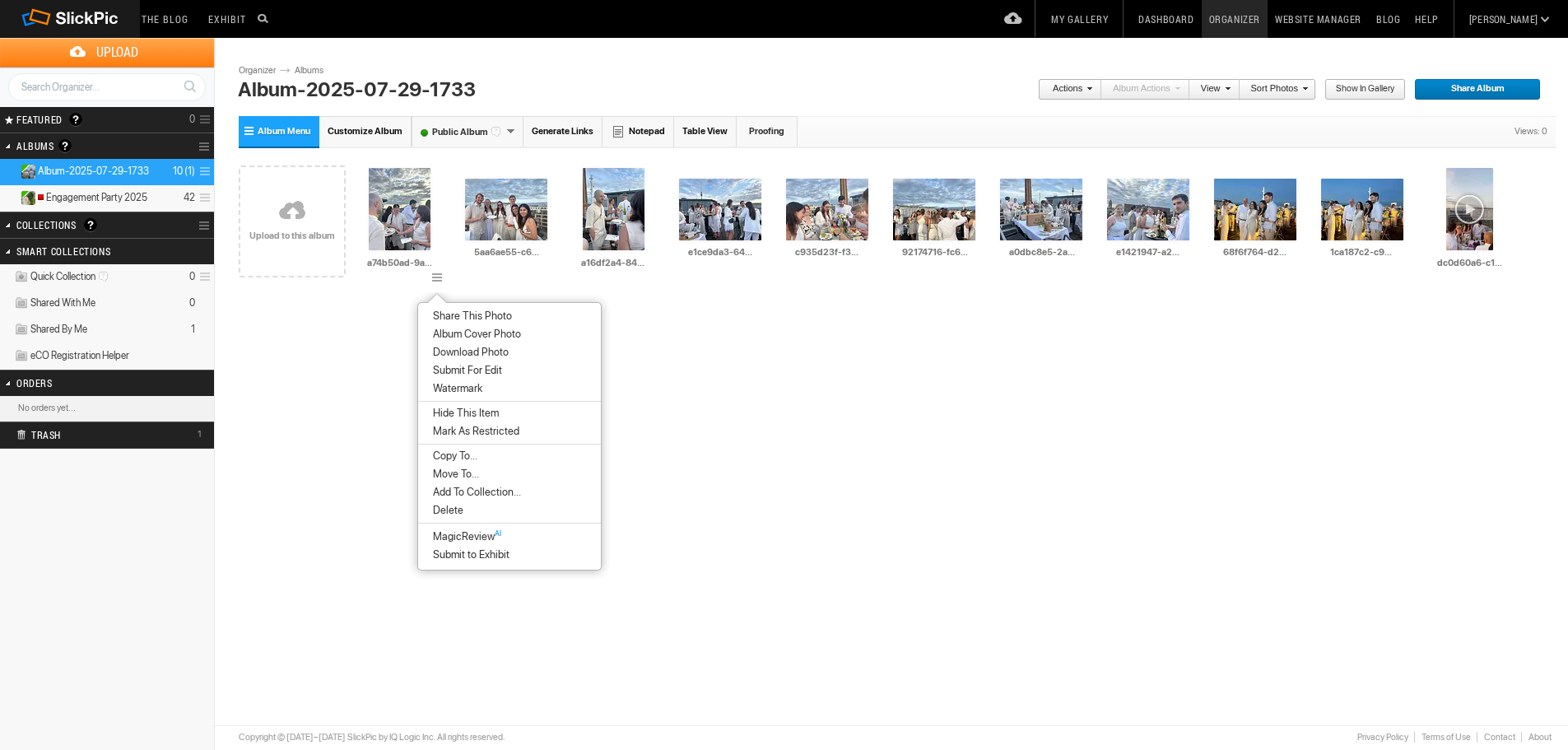click on "Move To..." at bounding box center (509, 474) 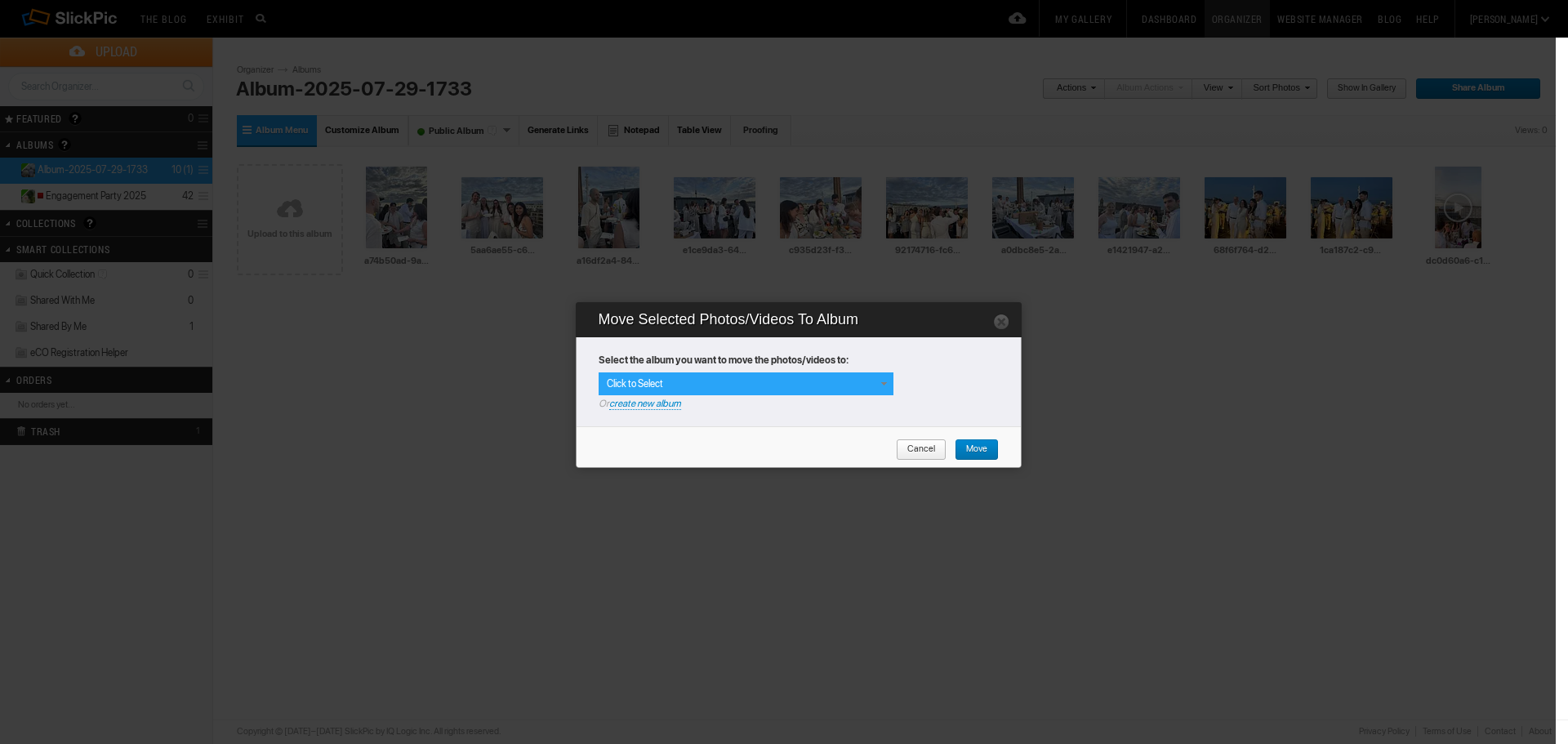 click on "Click to Select" at bounding box center (746, 384) 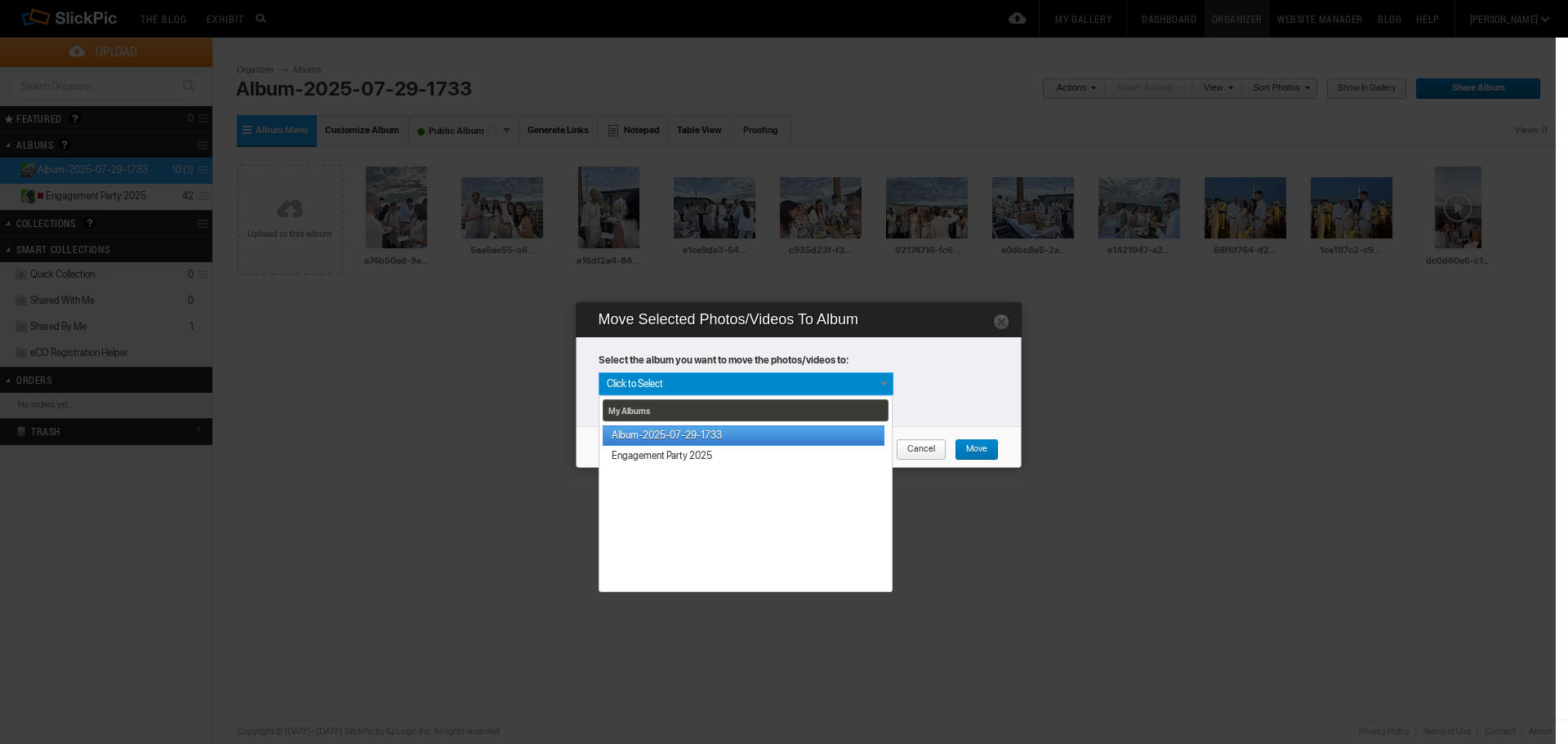 click on "Album-2025-07-29-1733" at bounding box center (743, 435) 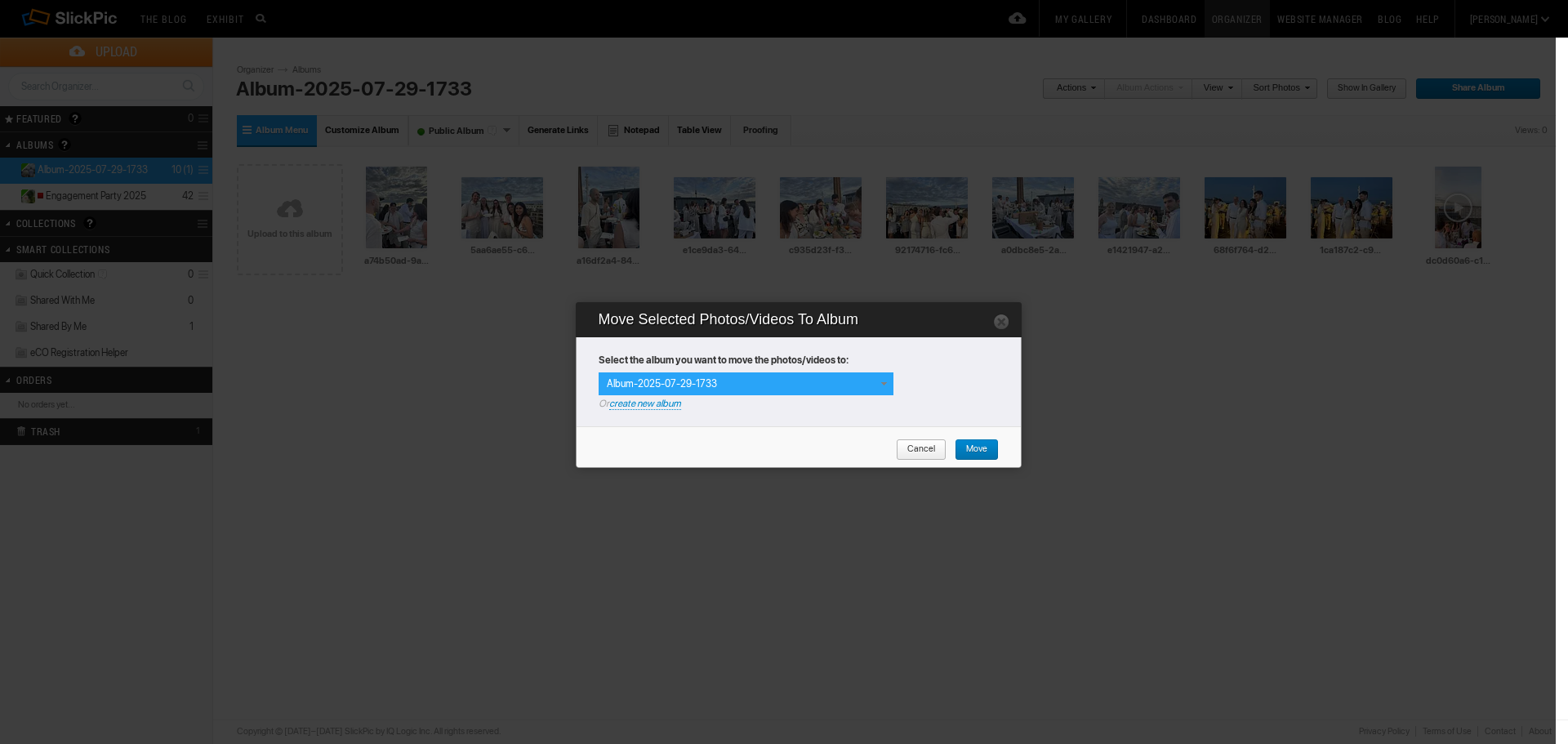 click on "Album-2025-07-29-1733" at bounding box center (746, 384) 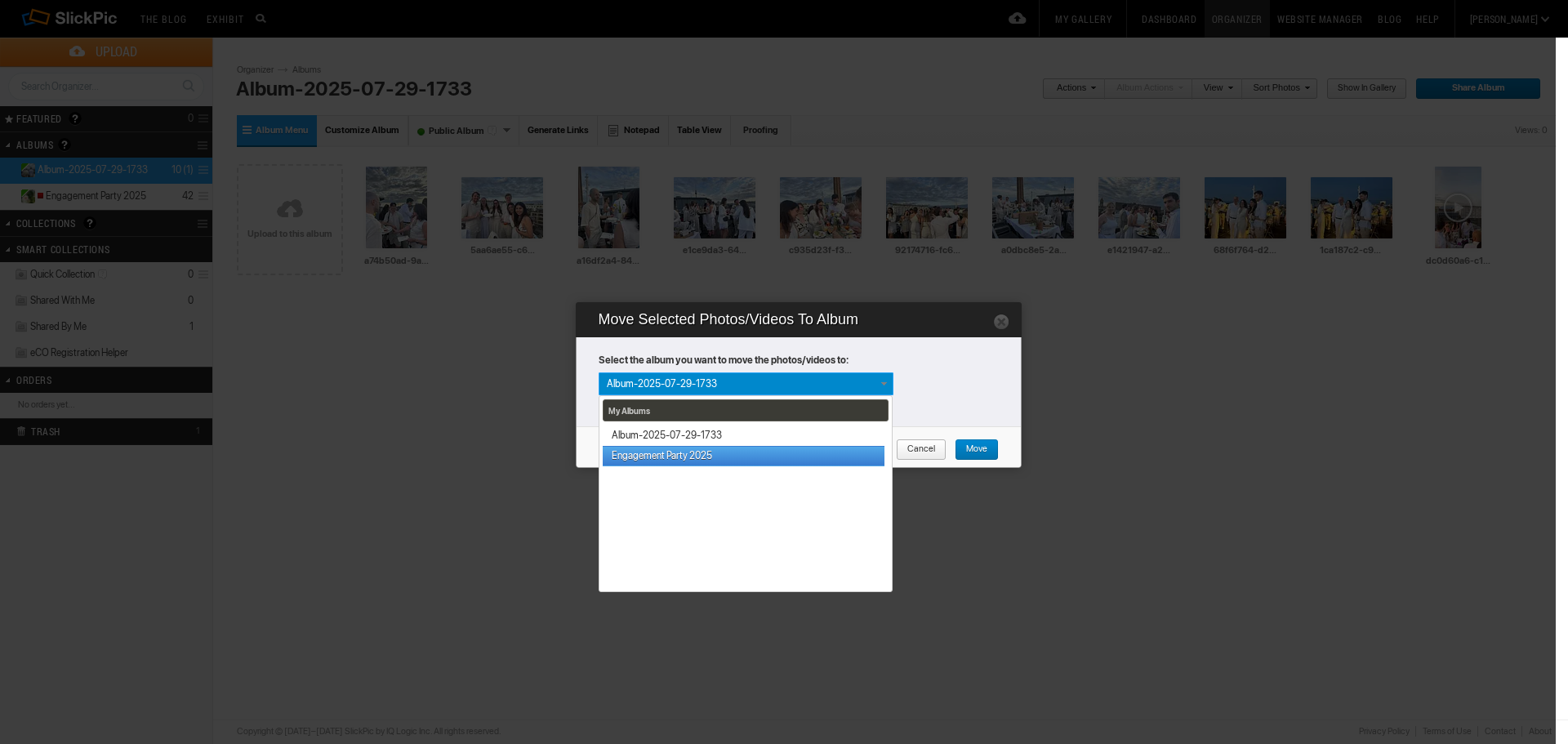 click on "Engagement Party 2025" at bounding box center (743, 456) 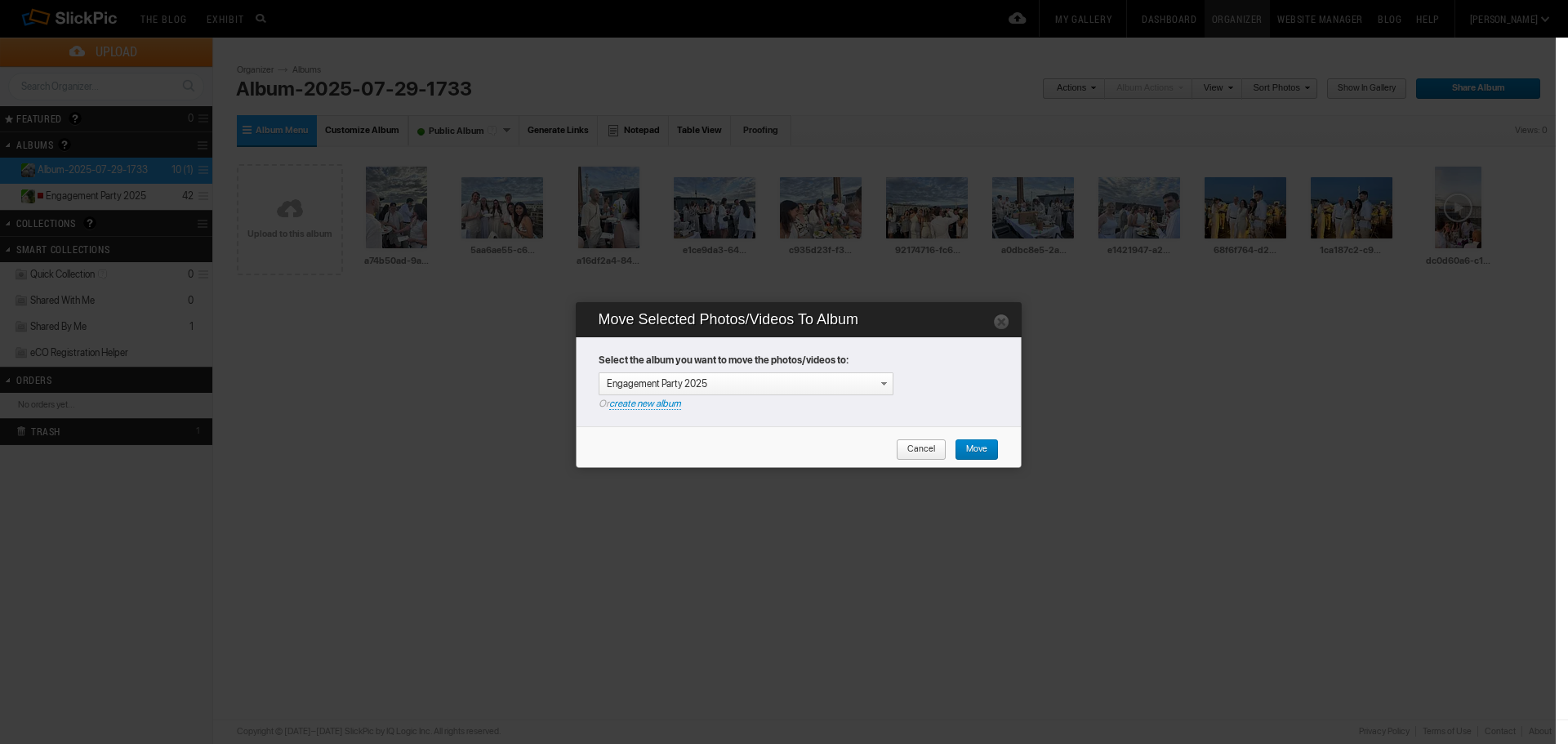 click on "Move" at bounding box center (971, 450) 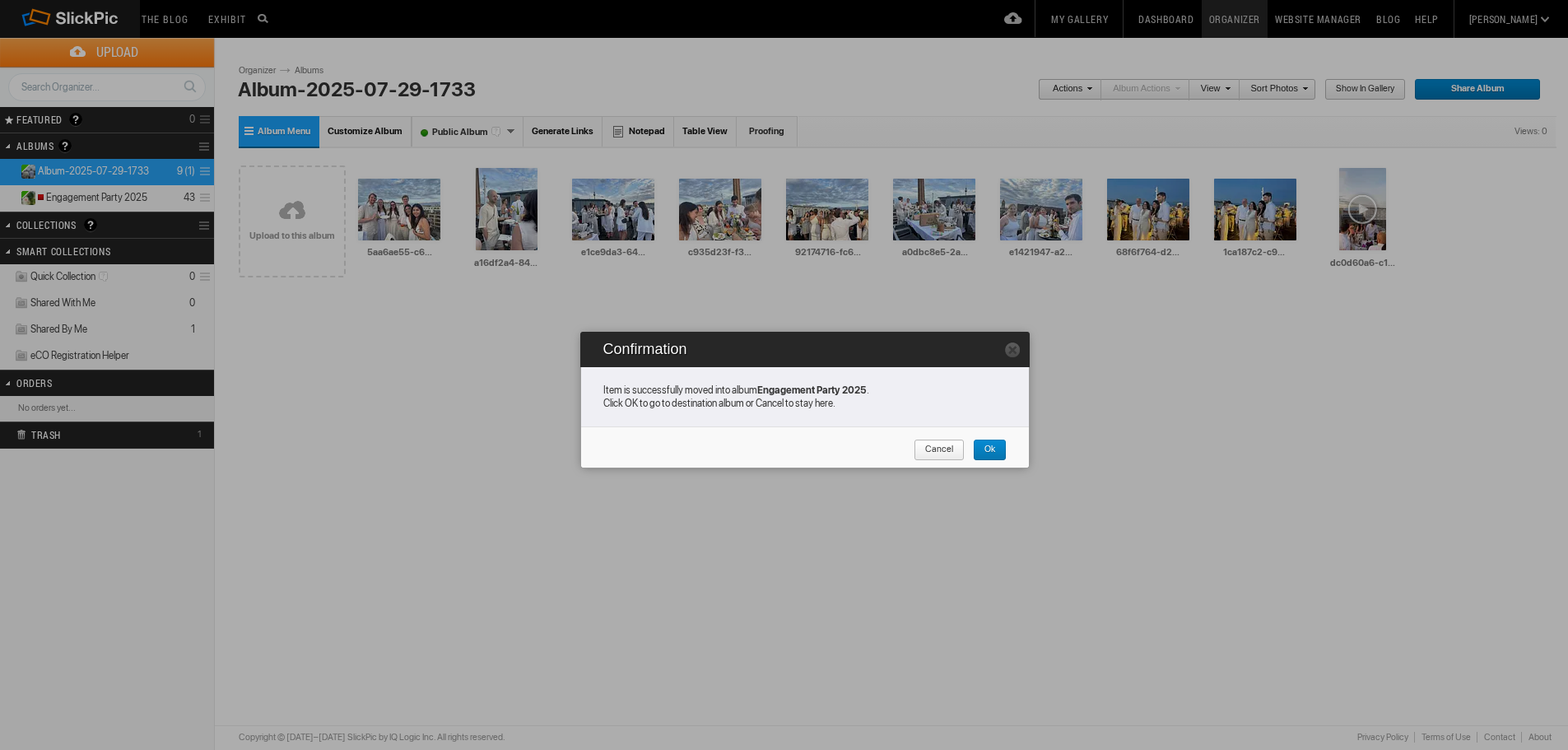 click on "Cancel" at bounding box center [933, 450] 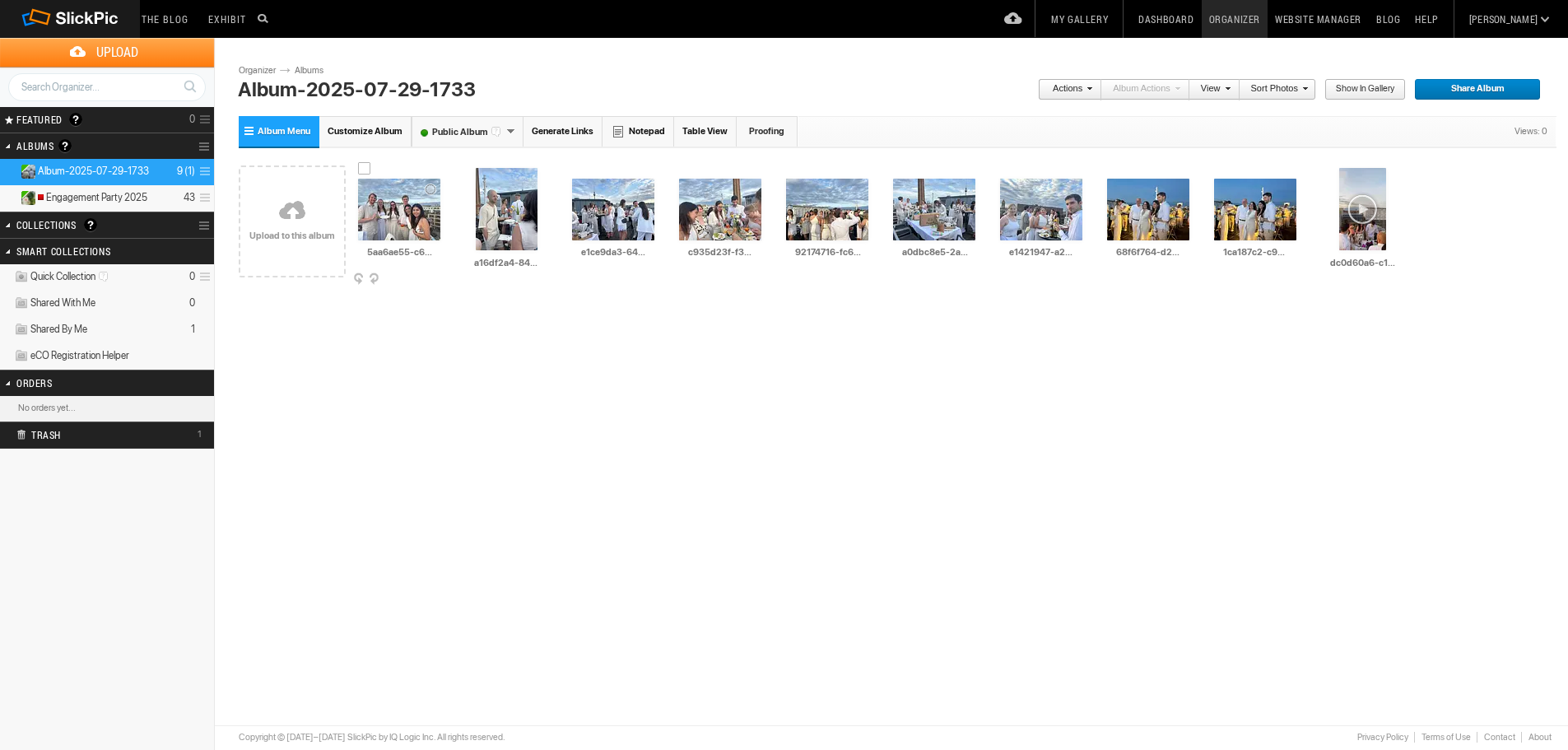 click at bounding box center (440, 280) 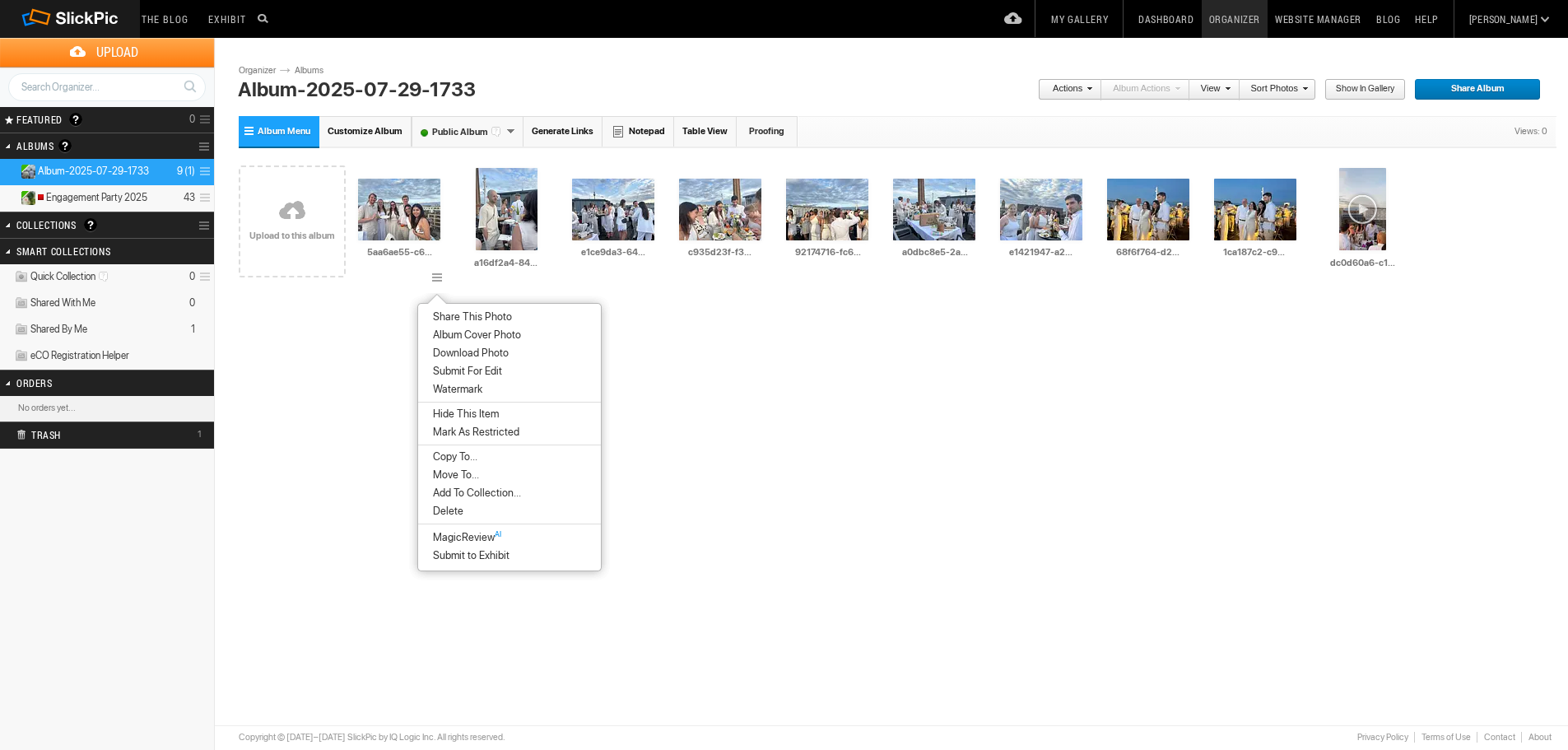 click on "Move To..." at bounding box center [509, 475] 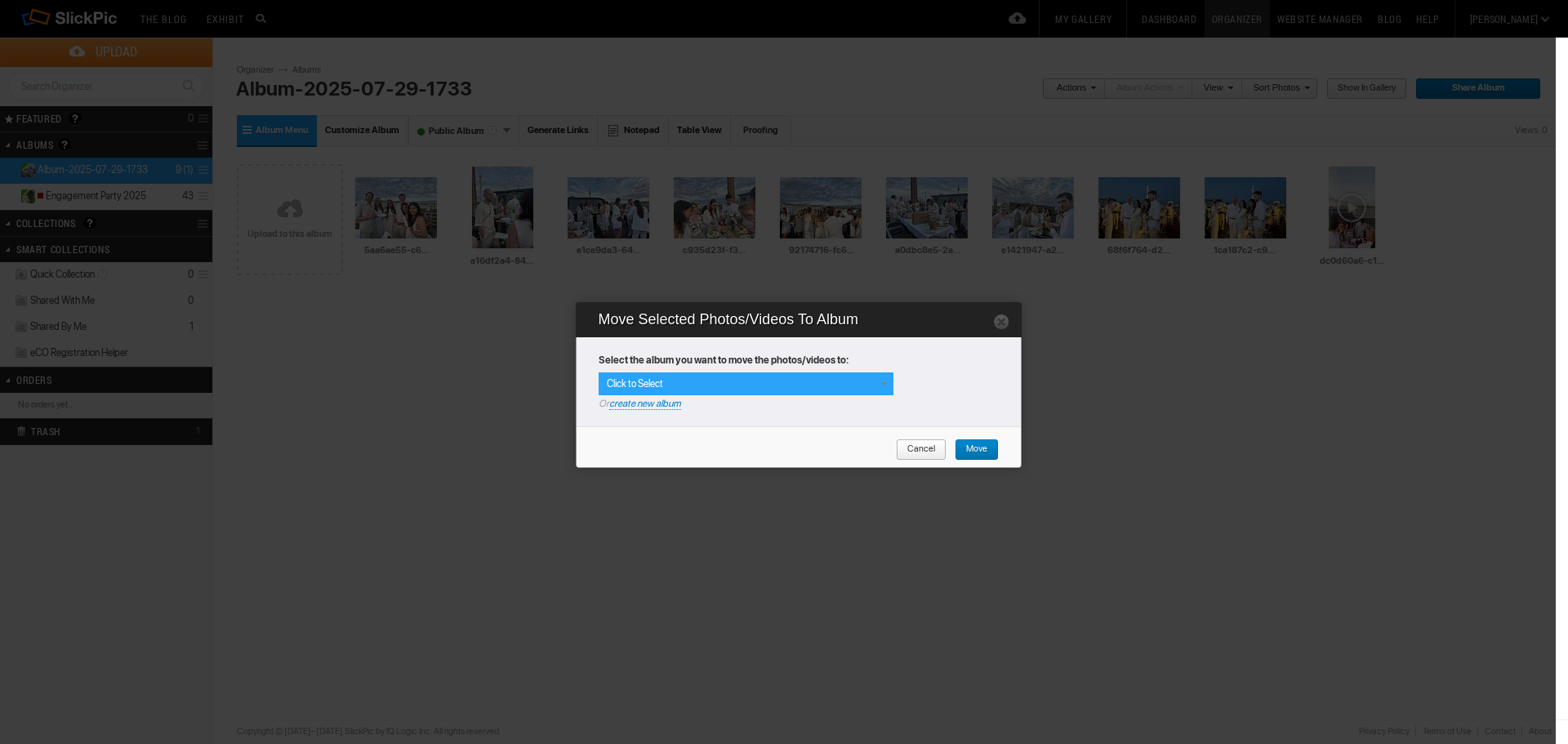 click on "Click to Select" at bounding box center (746, 384) 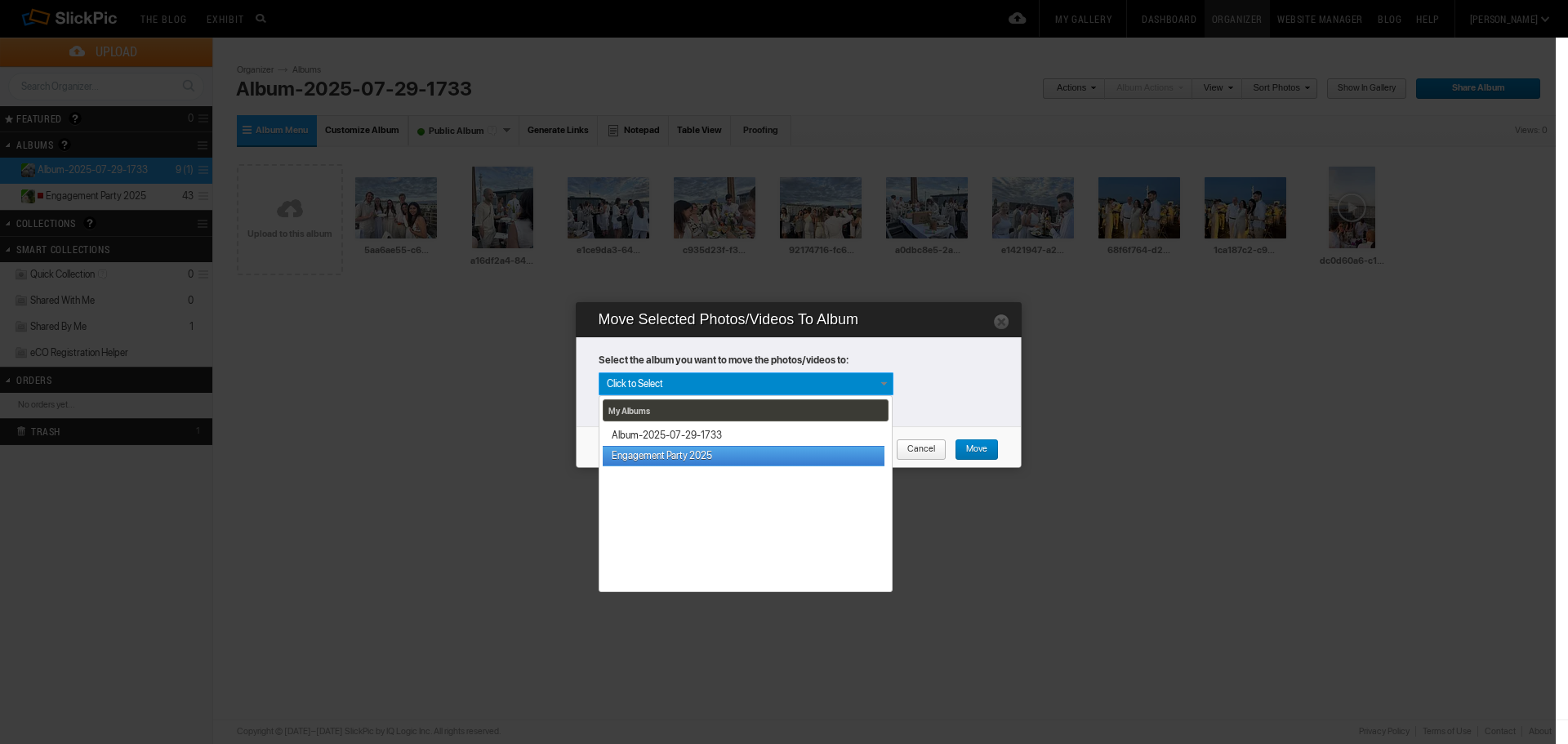 click on "Engagement Party 2025" at bounding box center [743, 456] 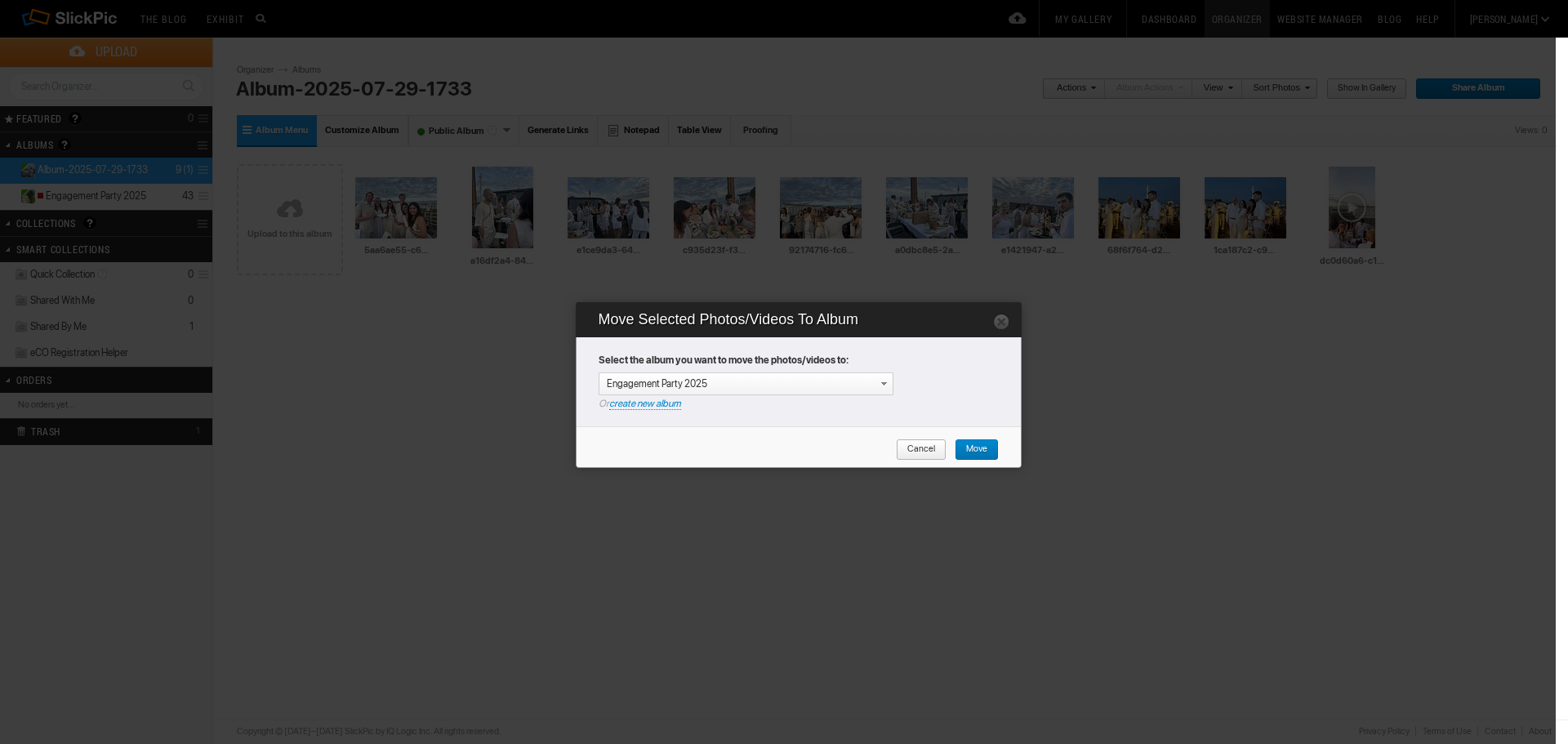 click on "Move" at bounding box center (971, 450) 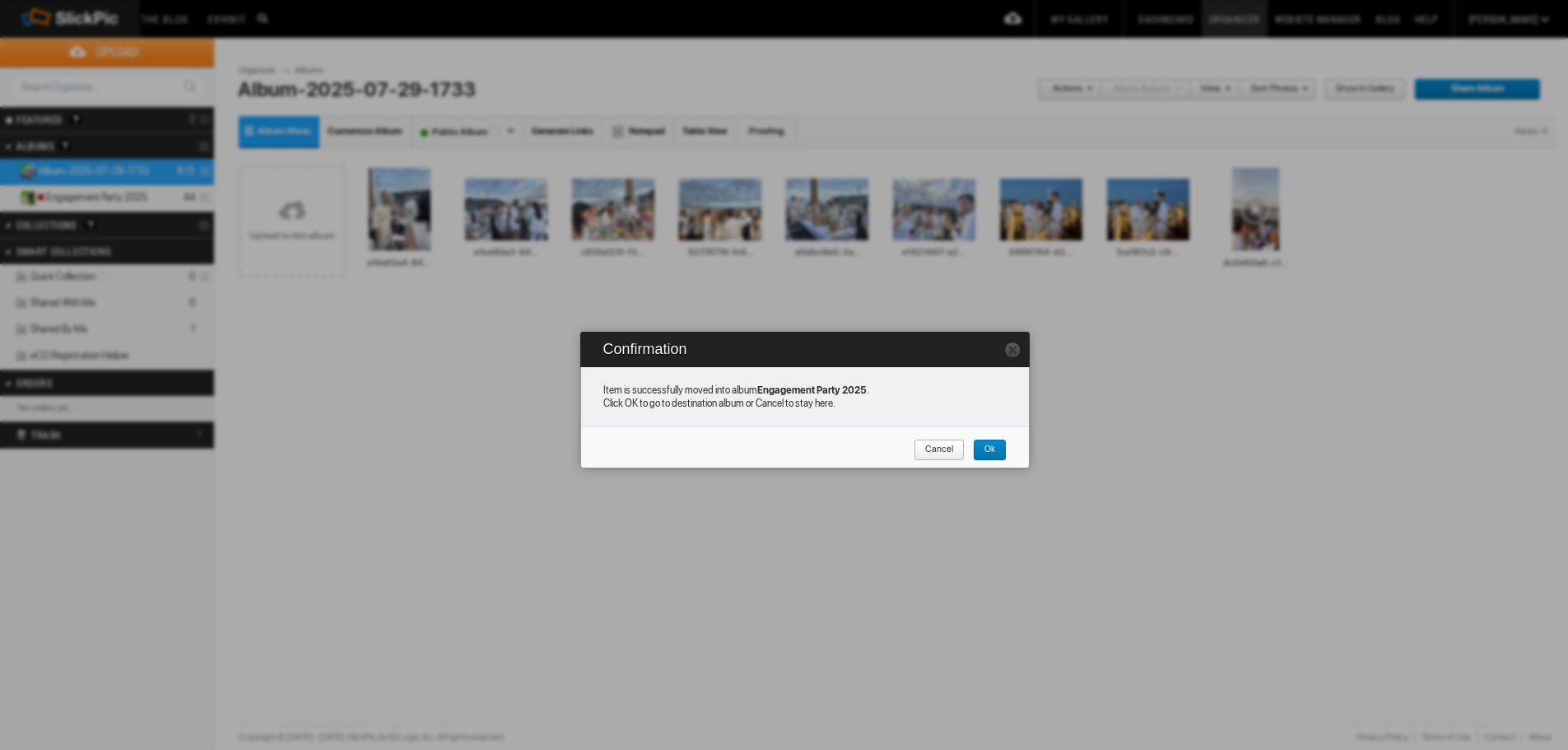 click on "Cancel" at bounding box center (933, 450) 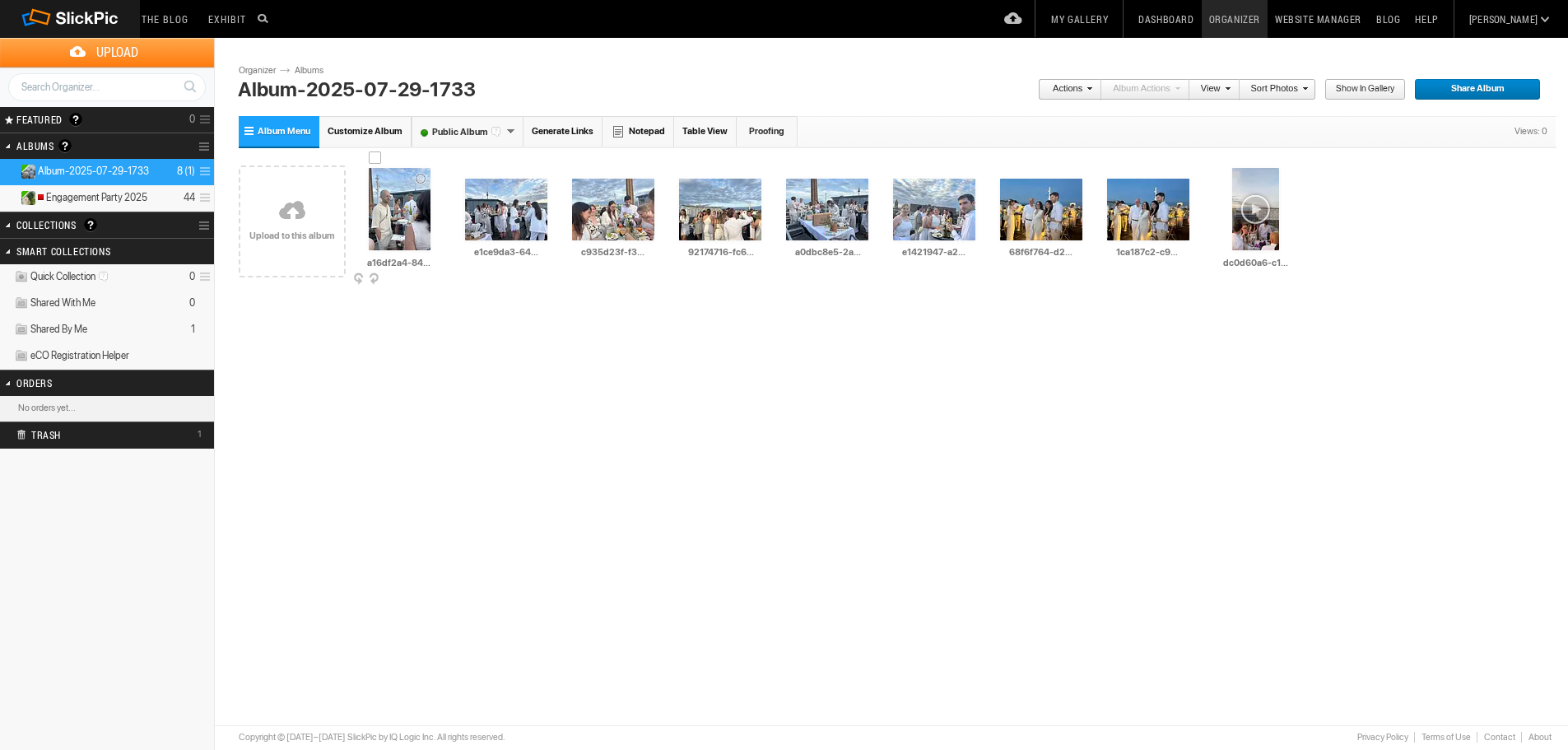 click at bounding box center (440, 280) 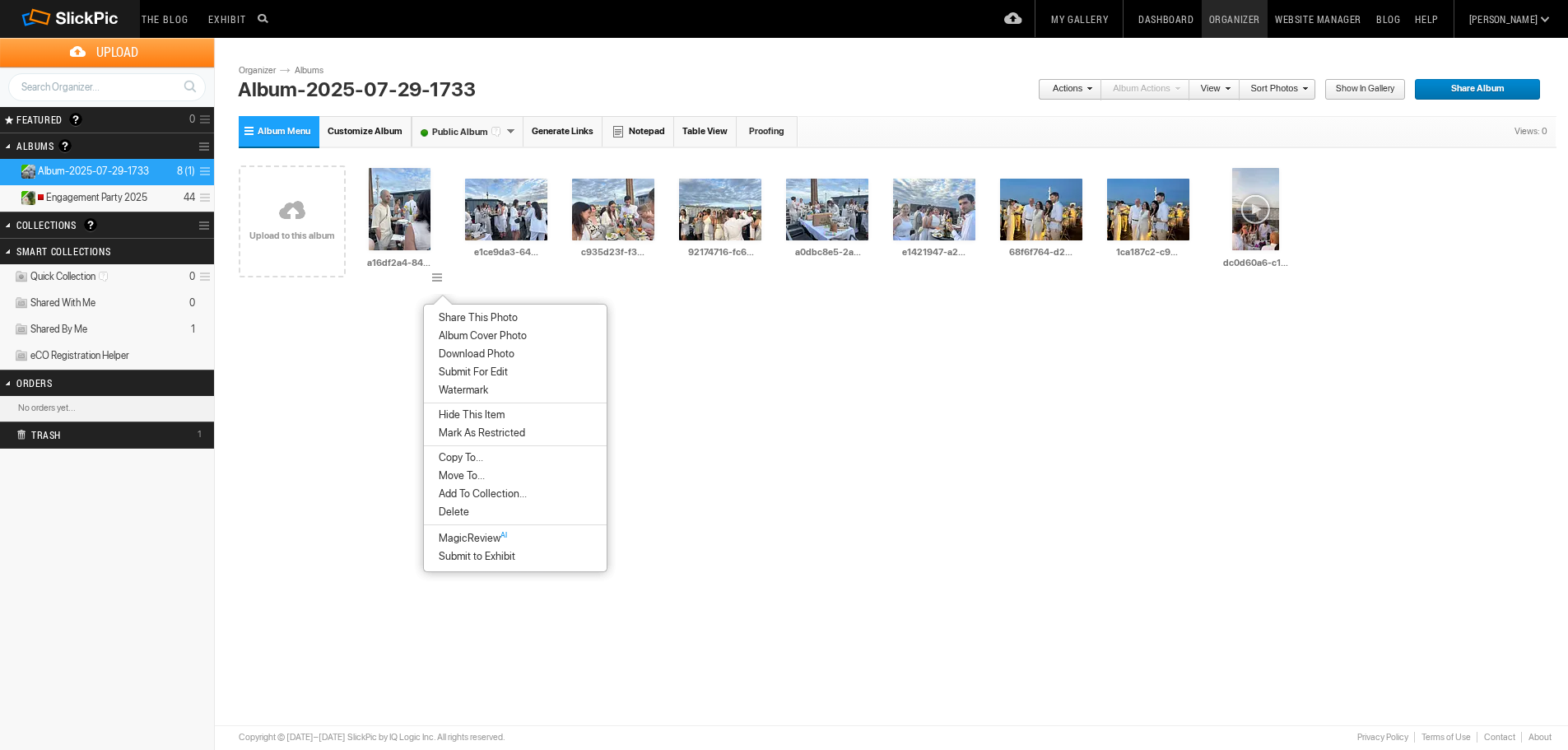 click on "Move To..." at bounding box center (459, 476) 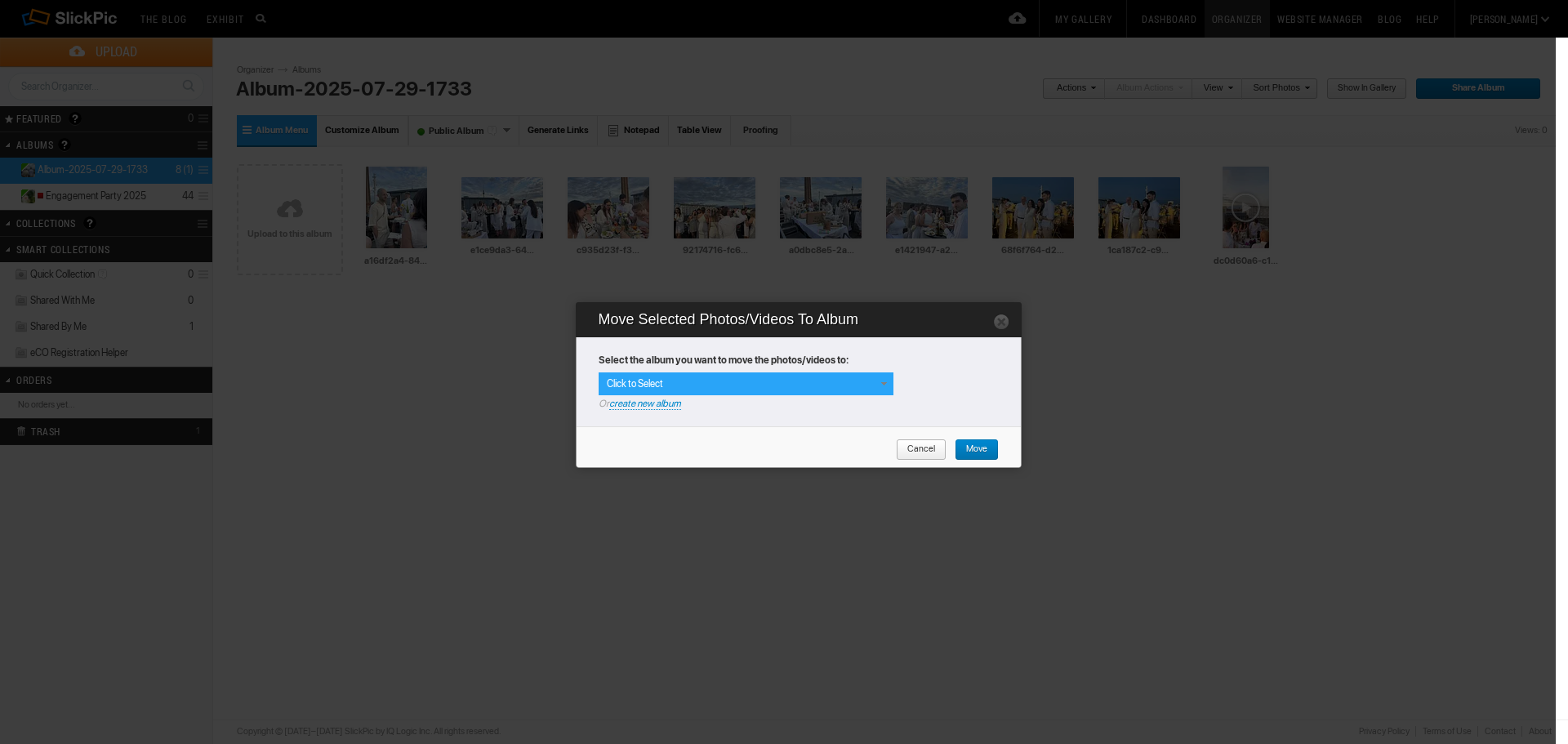 click on "Click to Select" at bounding box center [746, 384] 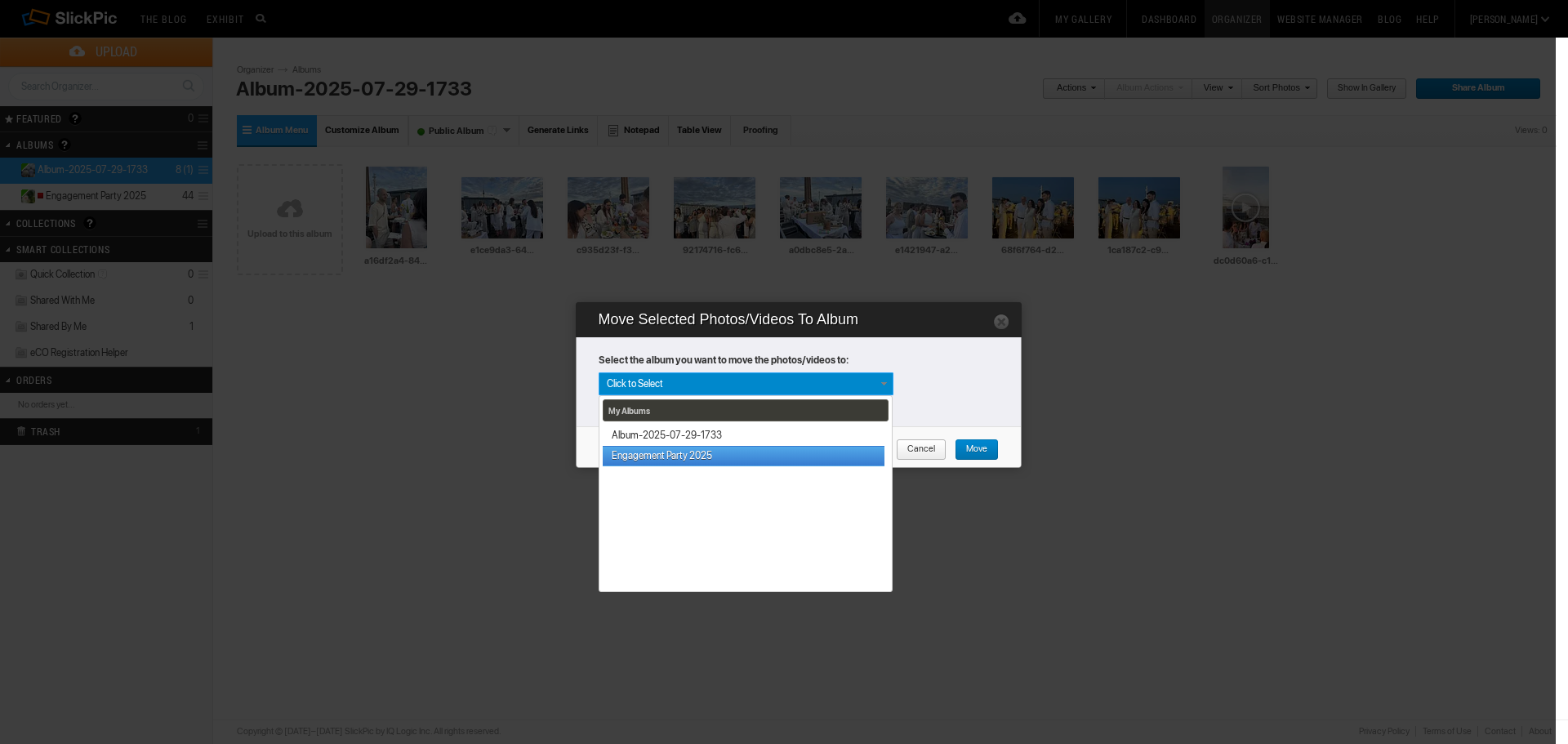 click on "Engagement Party 2025" at bounding box center [743, 456] 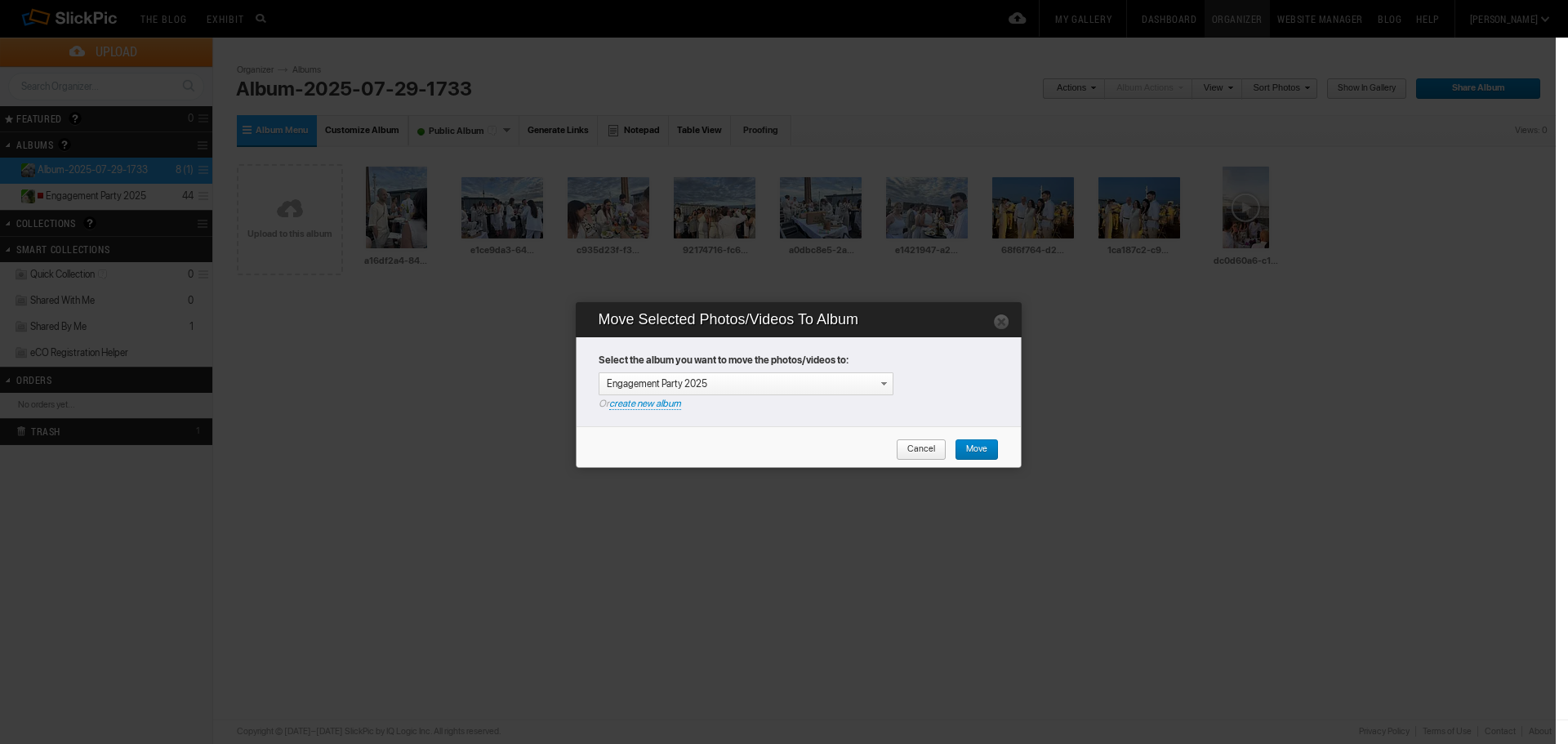 click on "Move" at bounding box center [971, 450] 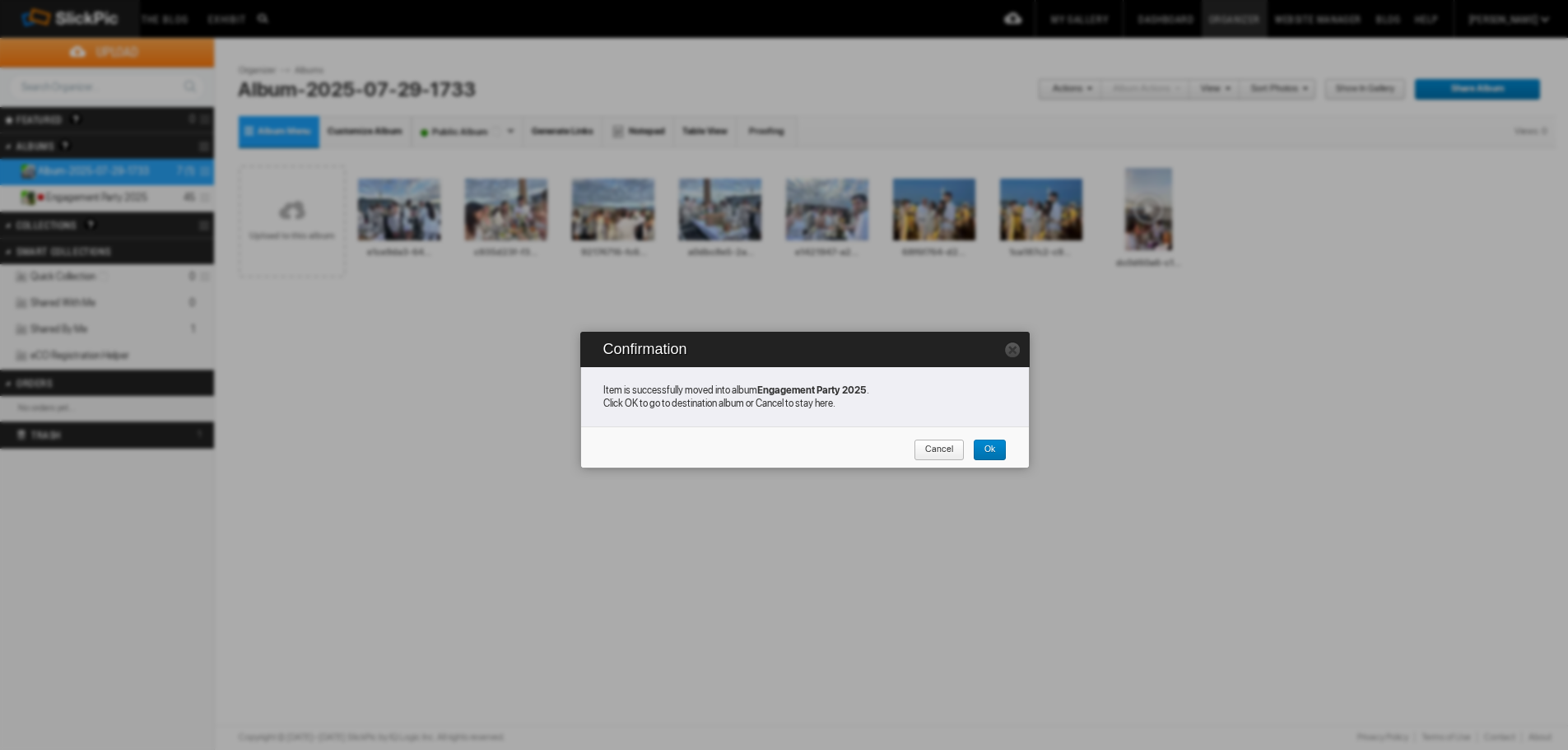 click on "Cancel" at bounding box center (933, 450) 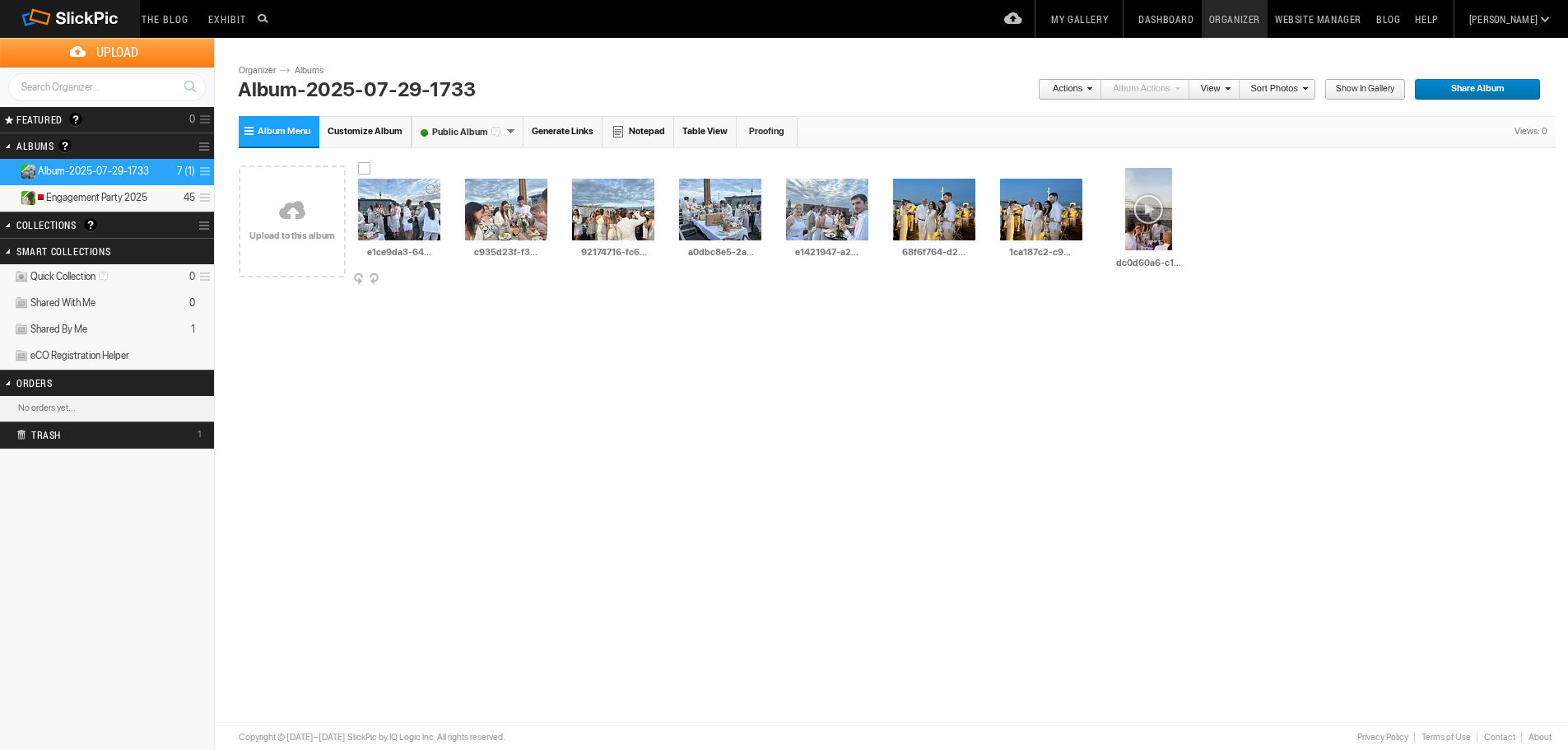 click on "AI e1ce9da3-64de-4616-8926-f3933211fb8e
HTML:
Direct:
Forum:
Photo ID:
22765701
More...
Order Print" at bounding box center [399, 221] 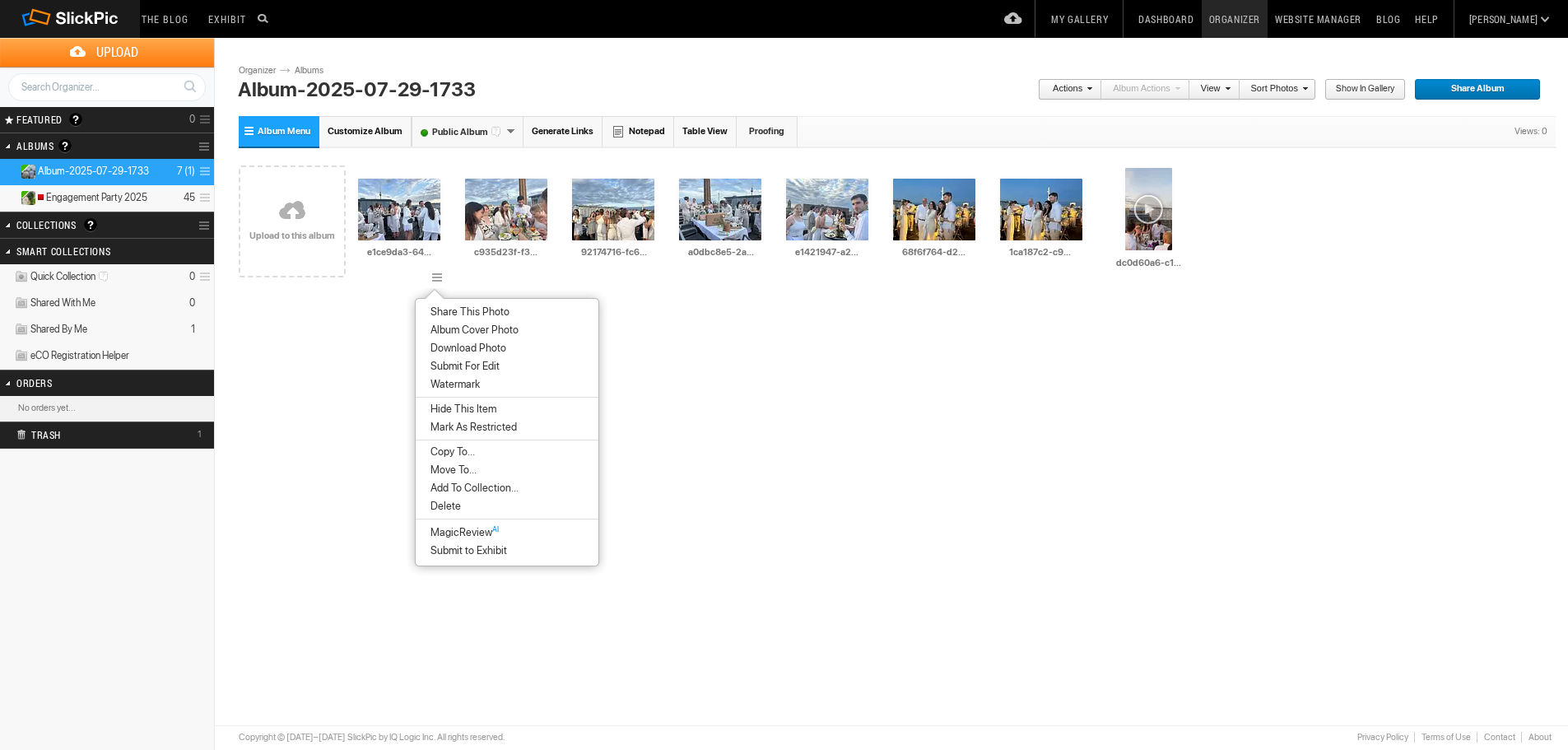 click on "Copy To..." at bounding box center (507, 452) 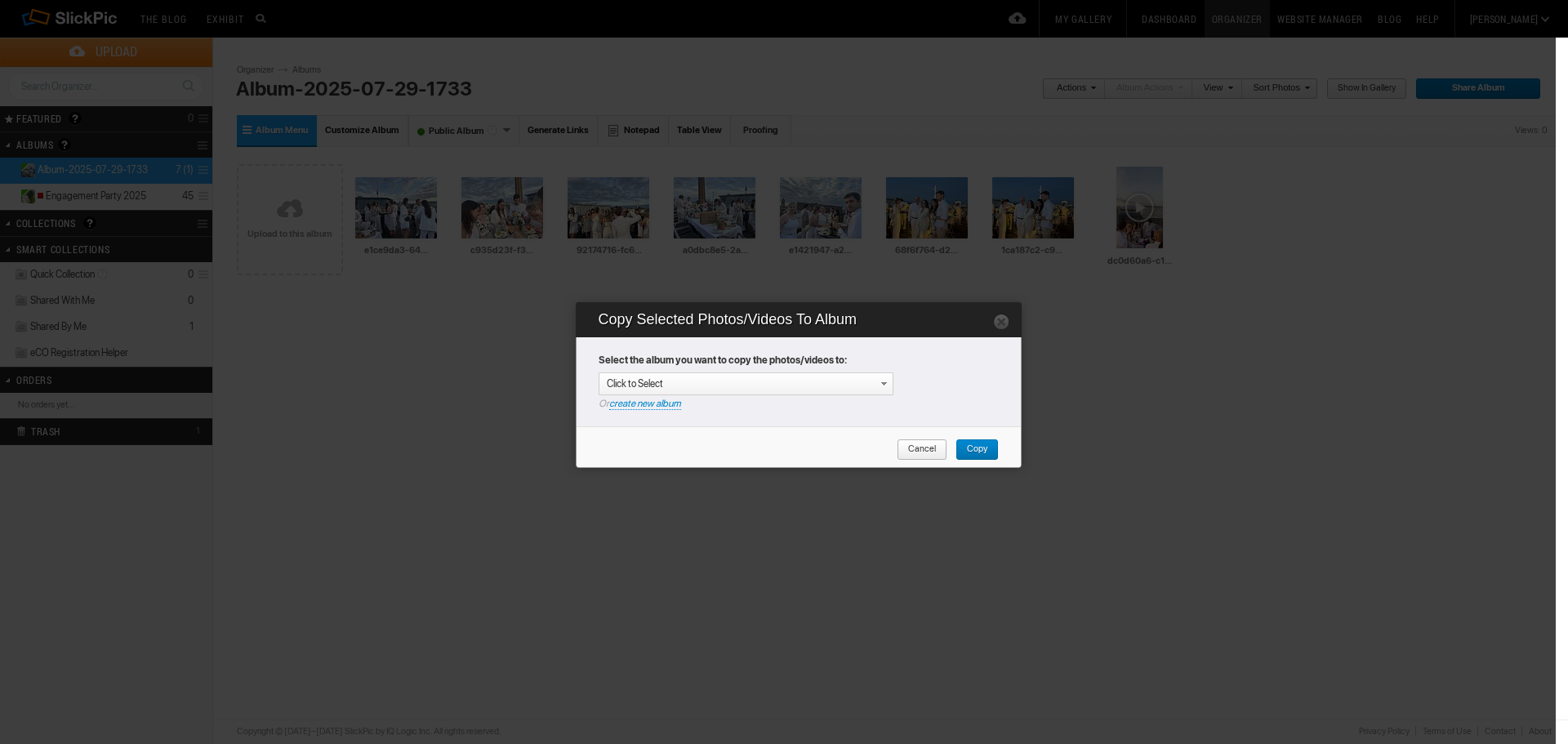 click on "Cancel" at bounding box center (916, 450) 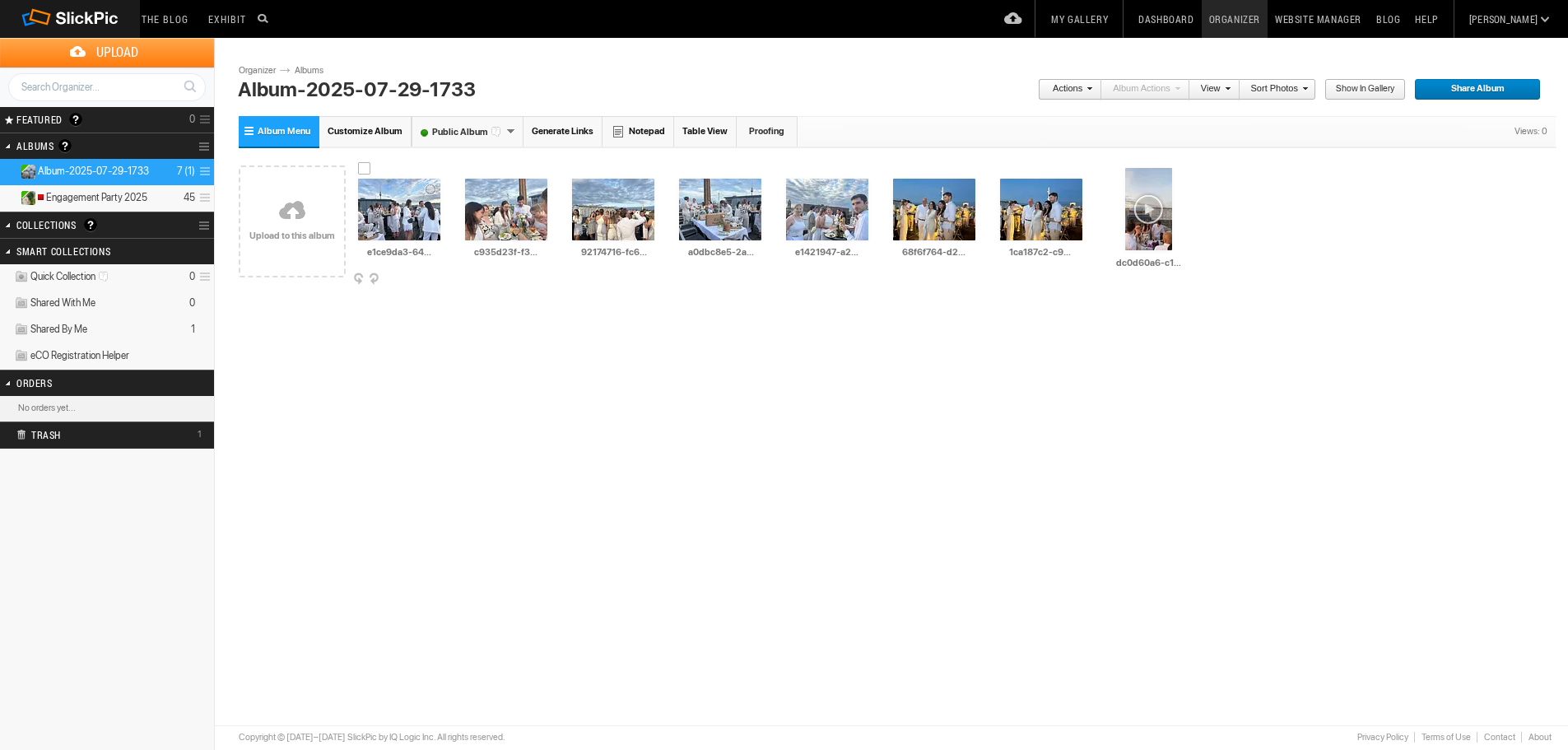 click at bounding box center (440, 280) 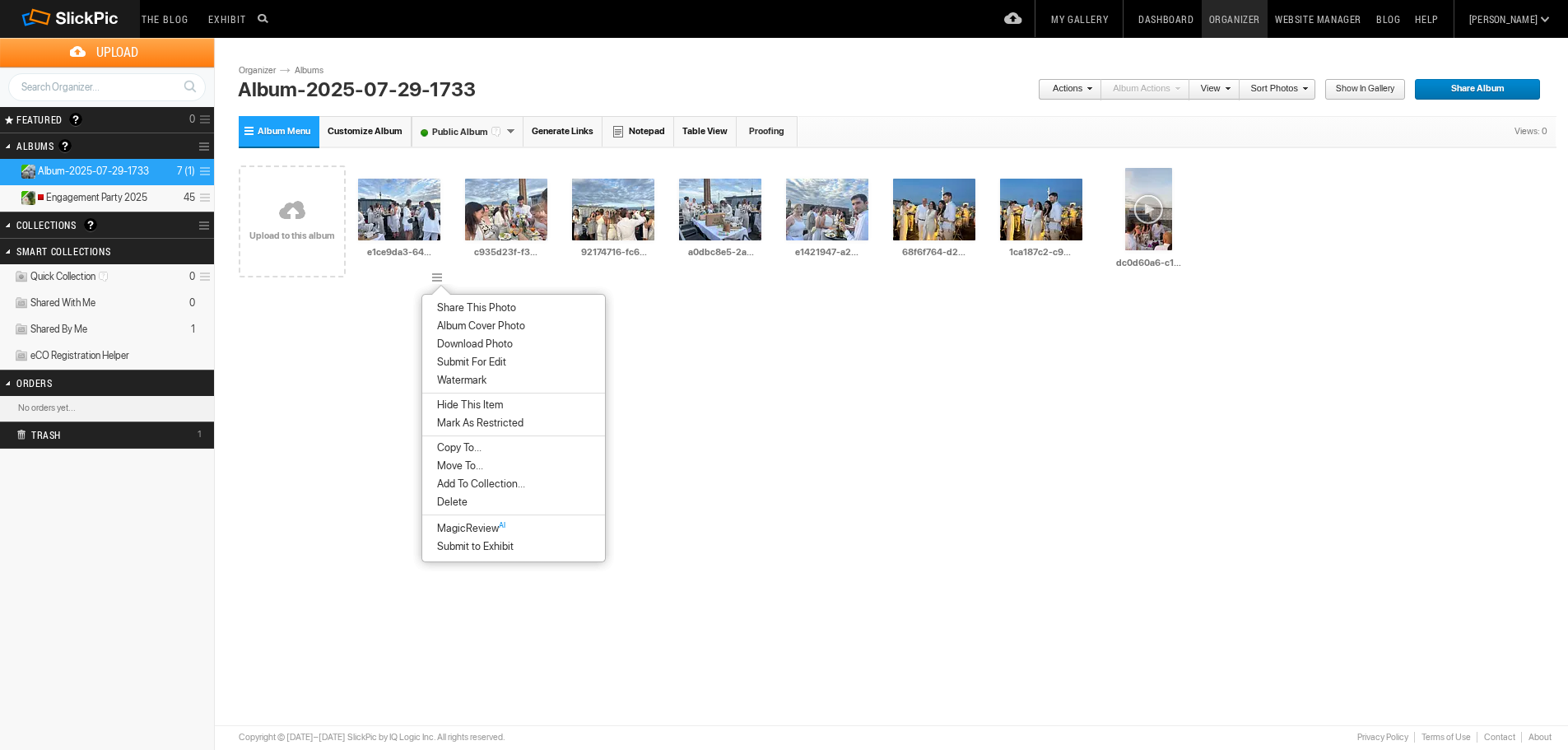click on "Move To..." at bounding box center [514, 466] 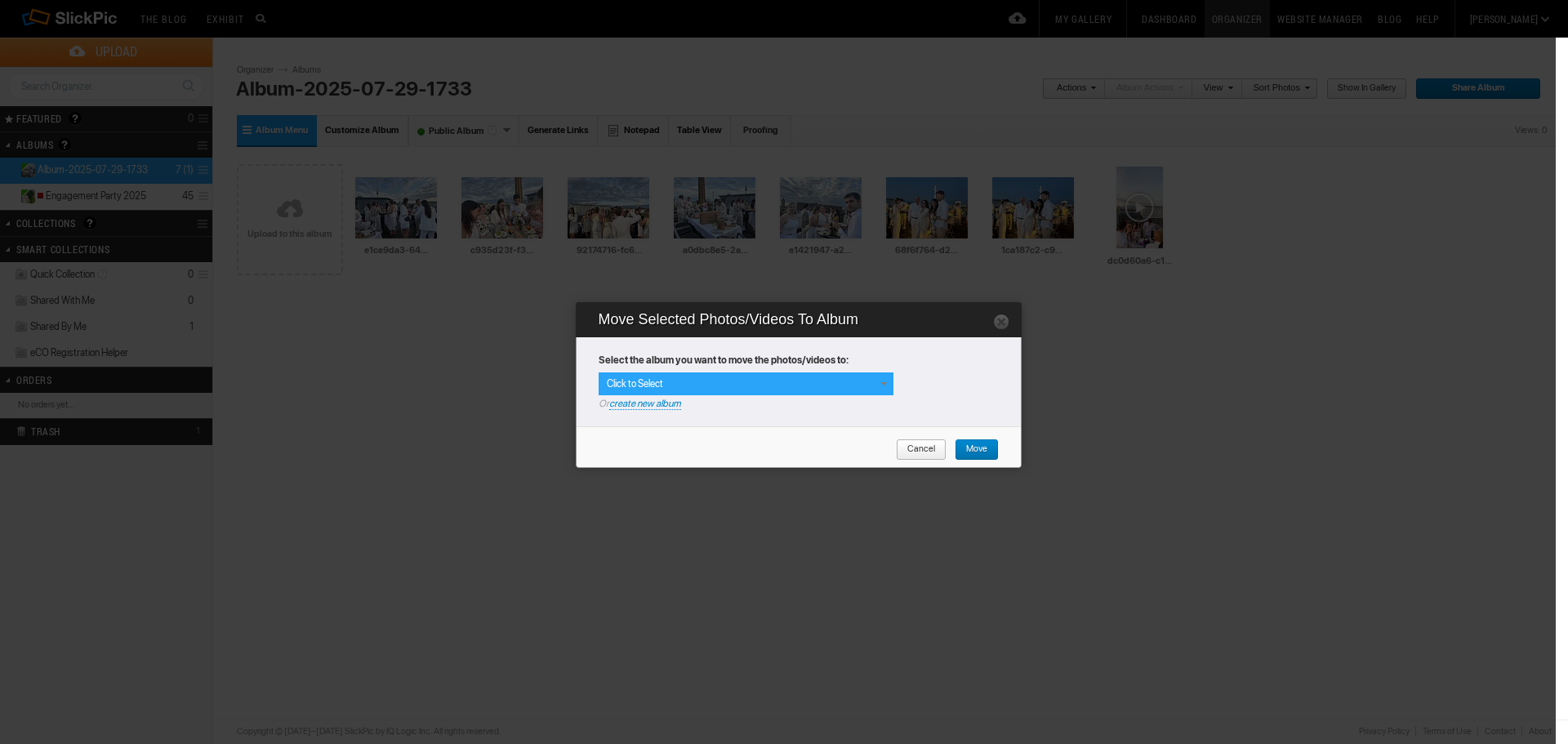 click on "Click to Select" at bounding box center (746, 384) 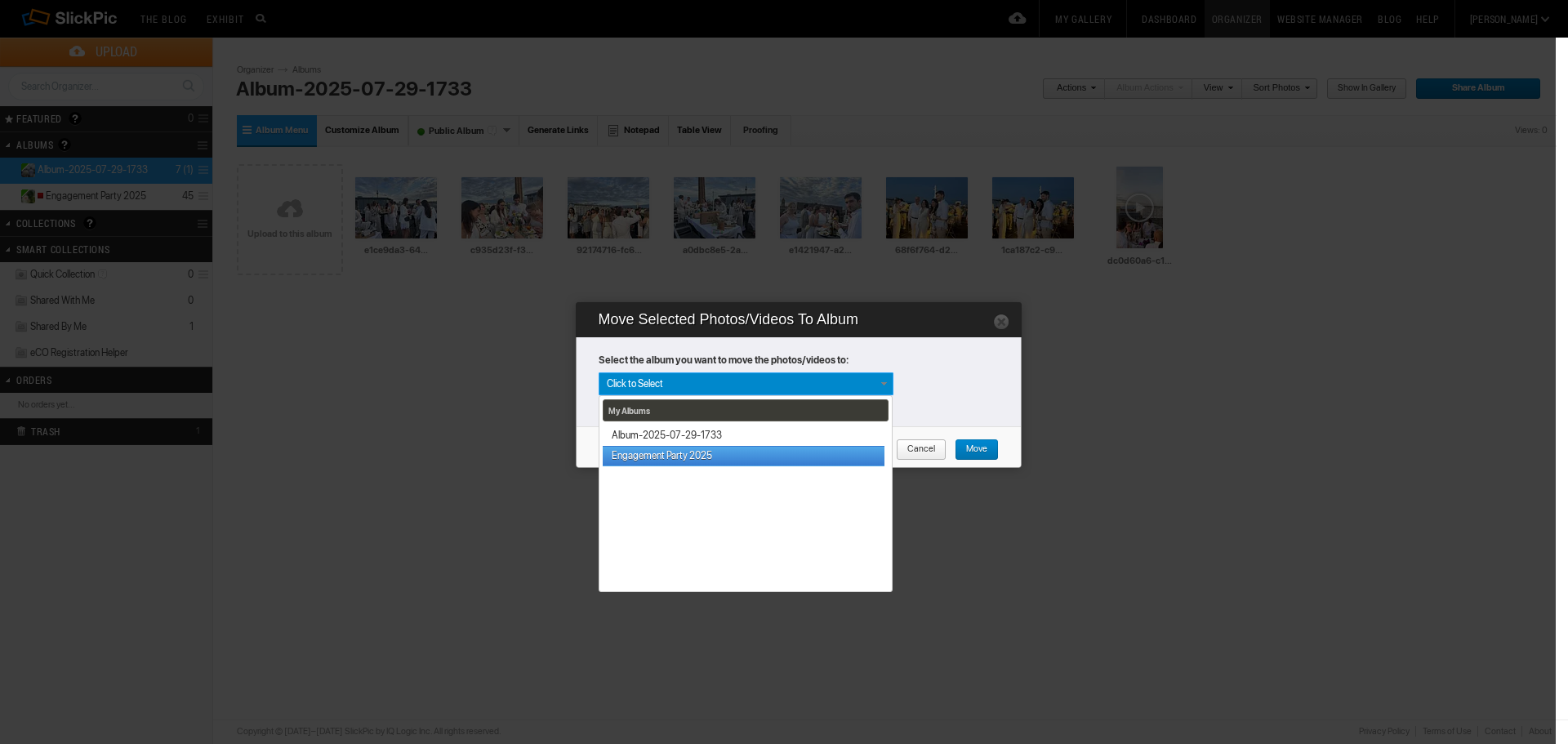 click on "Engagement Party 2025" at bounding box center (743, 456) 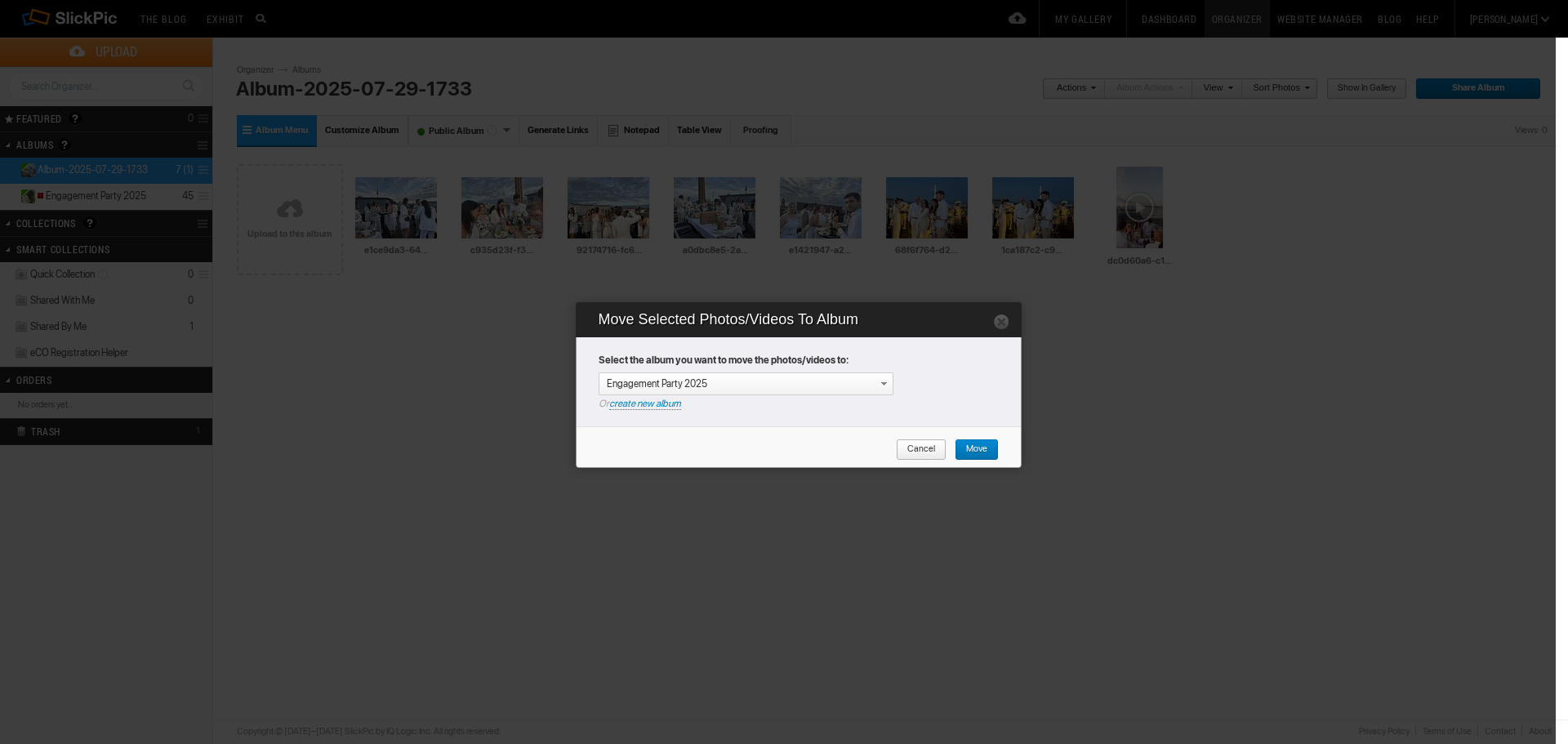 click on "Move" at bounding box center [971, 450] 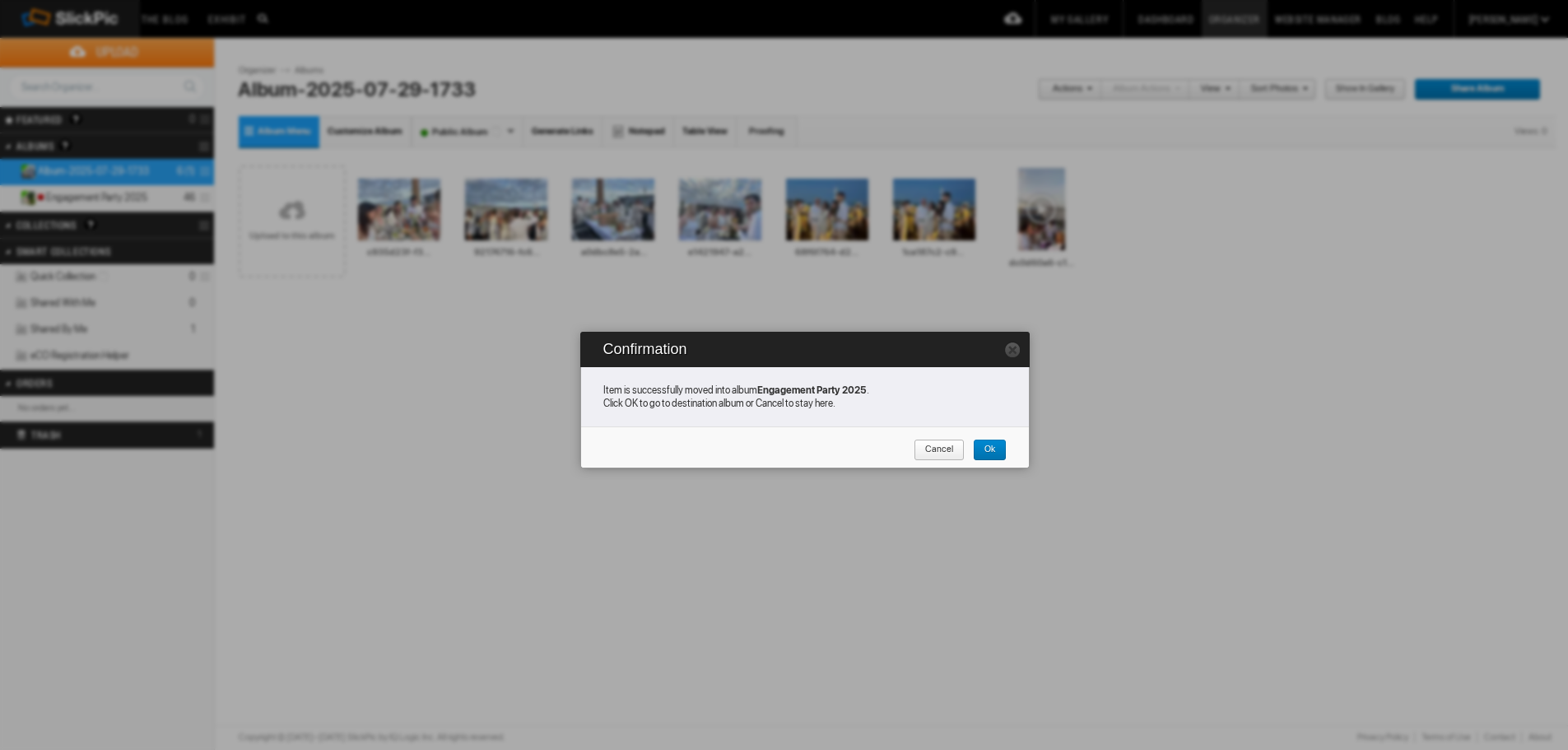 click on "Cancel" at bounding box center [933, 450] 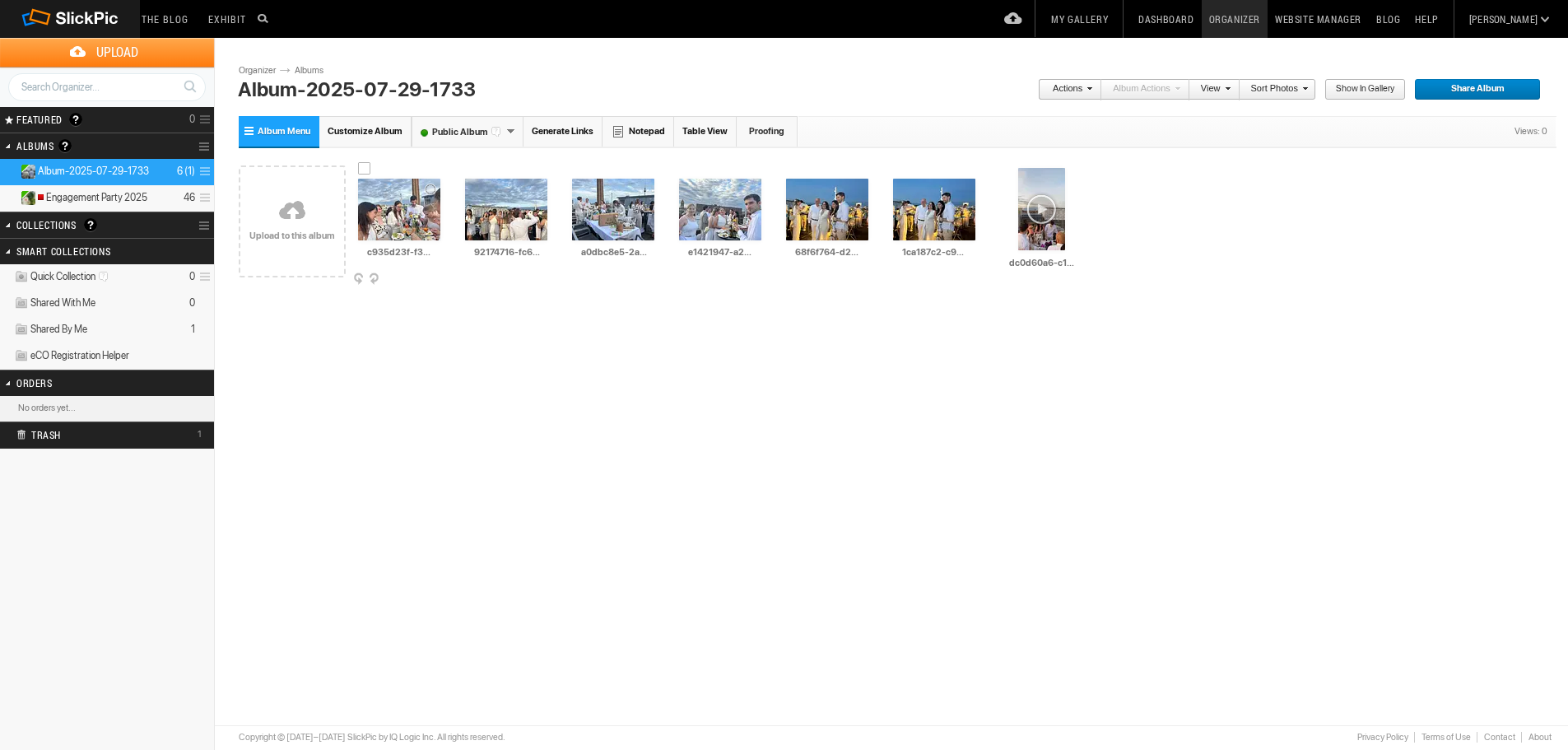 click at bounding box center [440, 280] 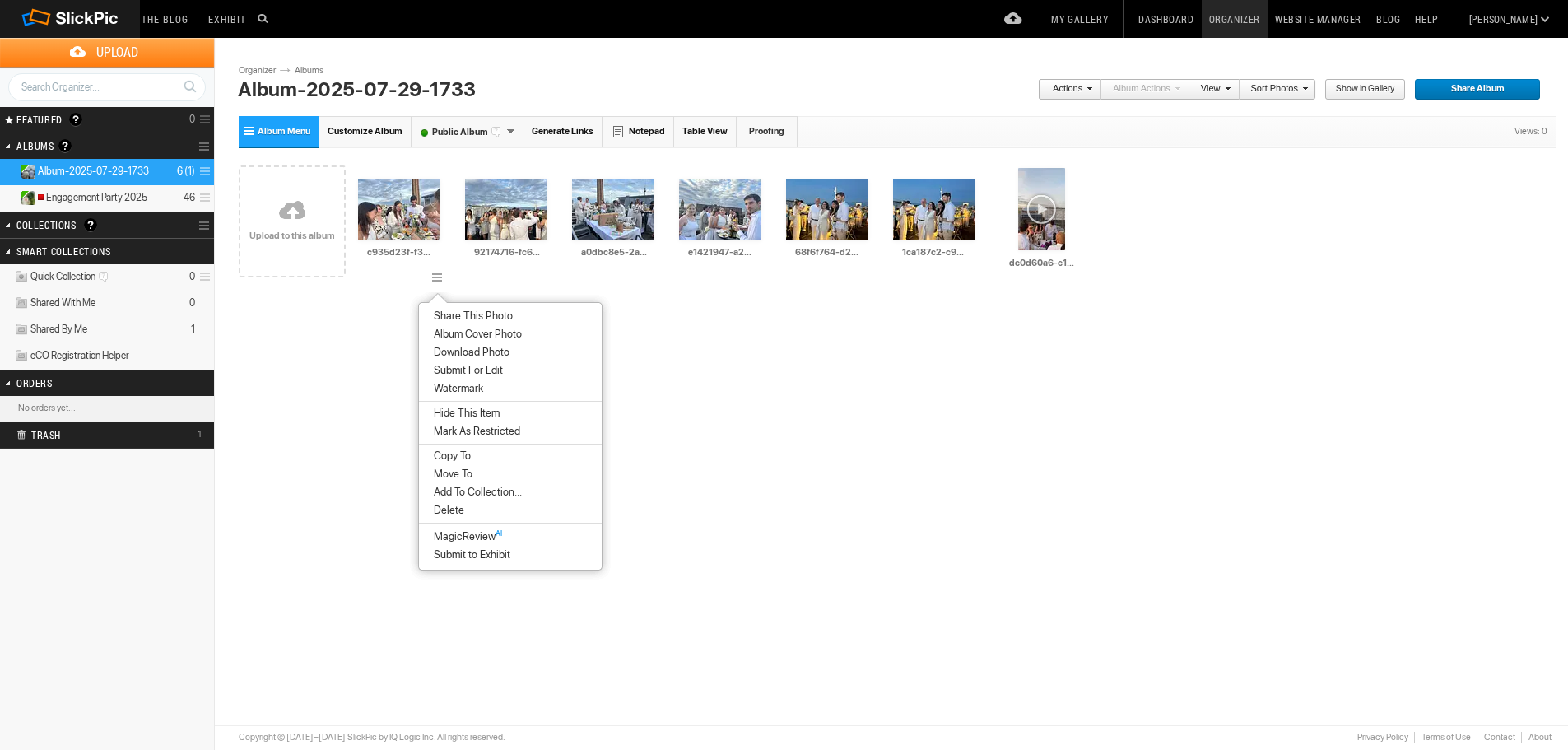 drag, startPoint x: 533, startPoint y: 463, endPoint x: 515, endPoint y: 469, distance: 18.973666 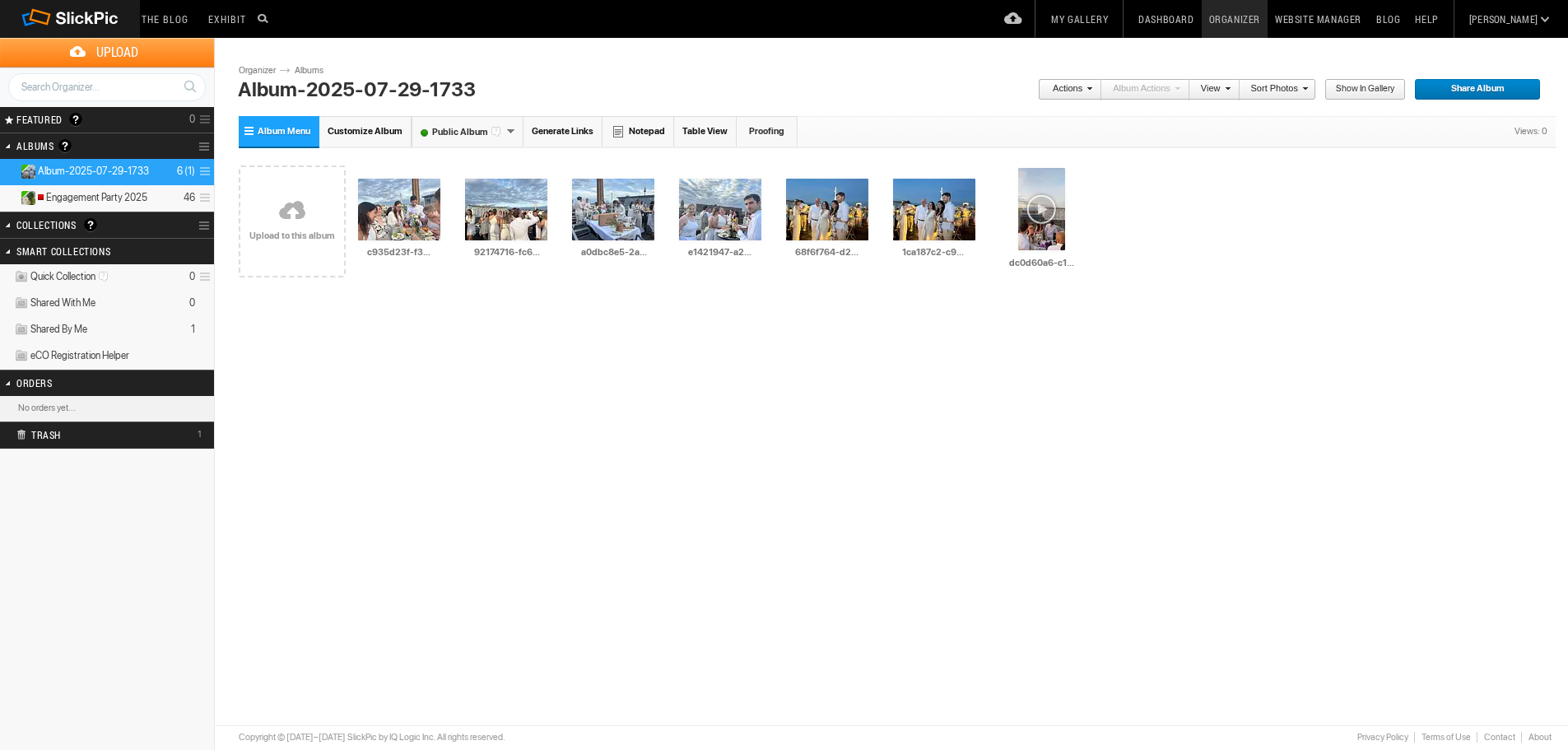 click on "Please do not navigate away from this pages while images and videos are uploading.
Upload Page
Use old upload page
Please do not navigate away from this page while images and videos are uploading.
ready to be added to the album.
Click Add To Album to complete the upload
Successfully uploaded  .
Back to Organizer
Add To Album
Cancel
Go to Uploaded Album
of   files ready to be added to the album ( )
Uploading file   of   ( )
Cancel
or  or" at bounding box center (897, 328) 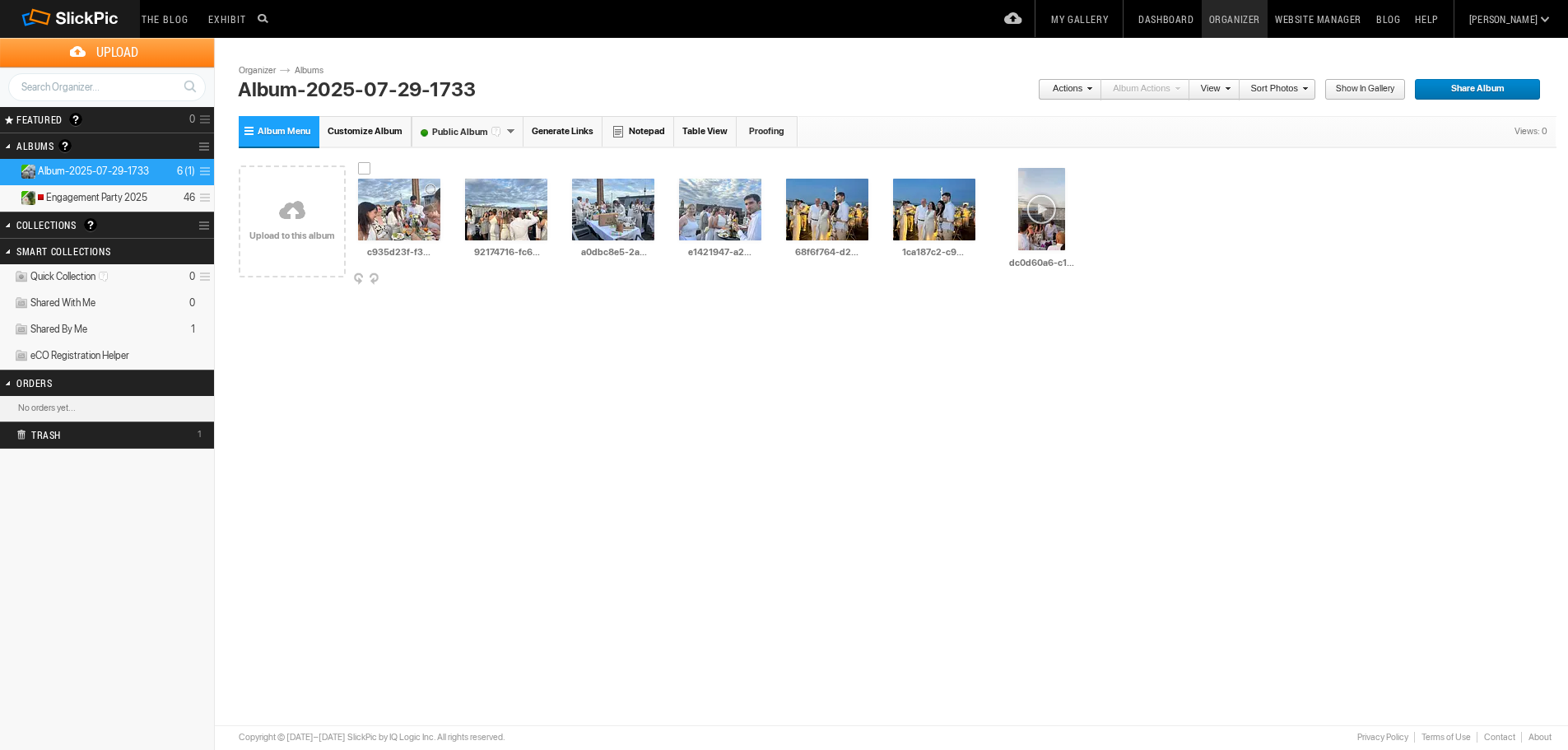 click at bounding box center (440, 280) 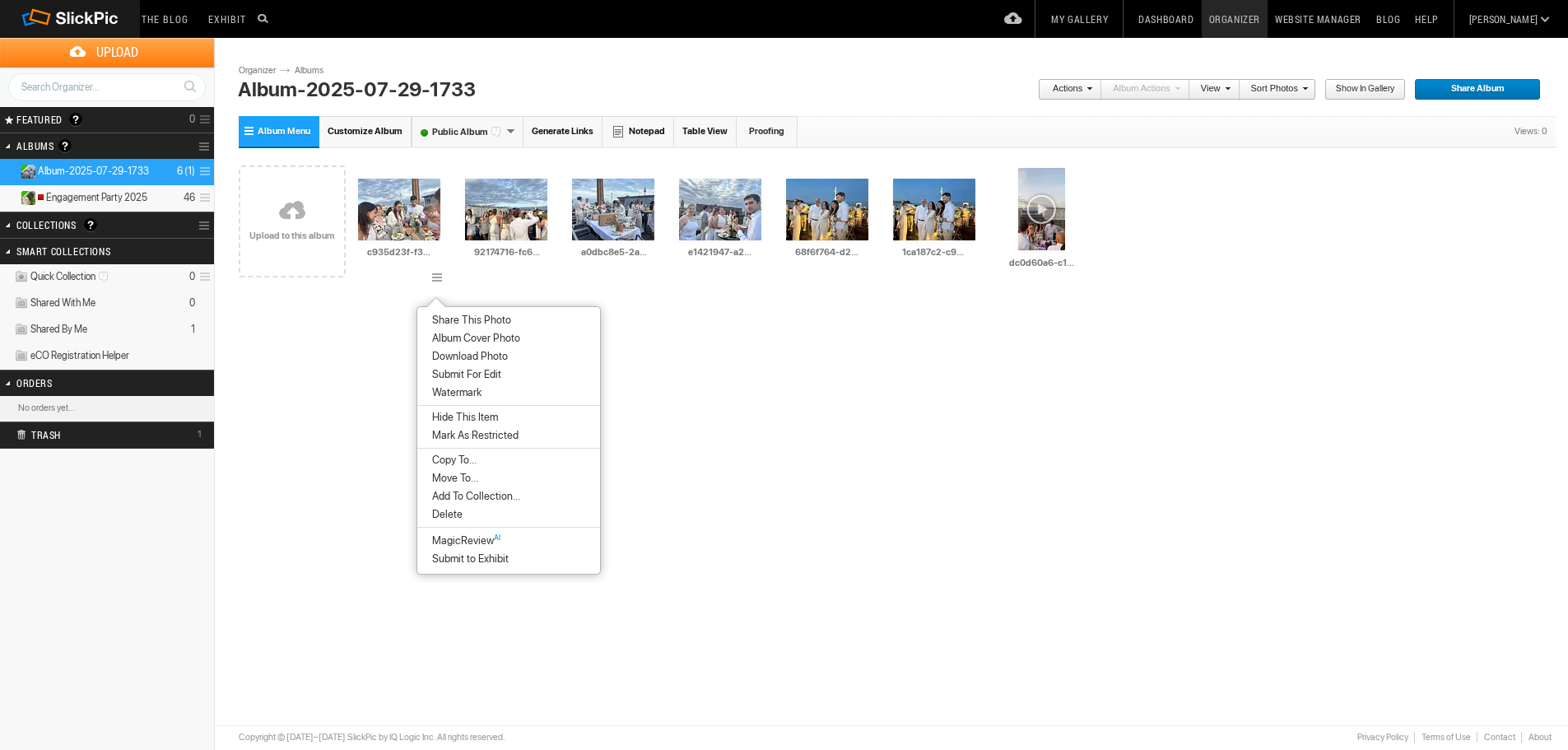 click on "Move To..." at bounding box center [509, 478] 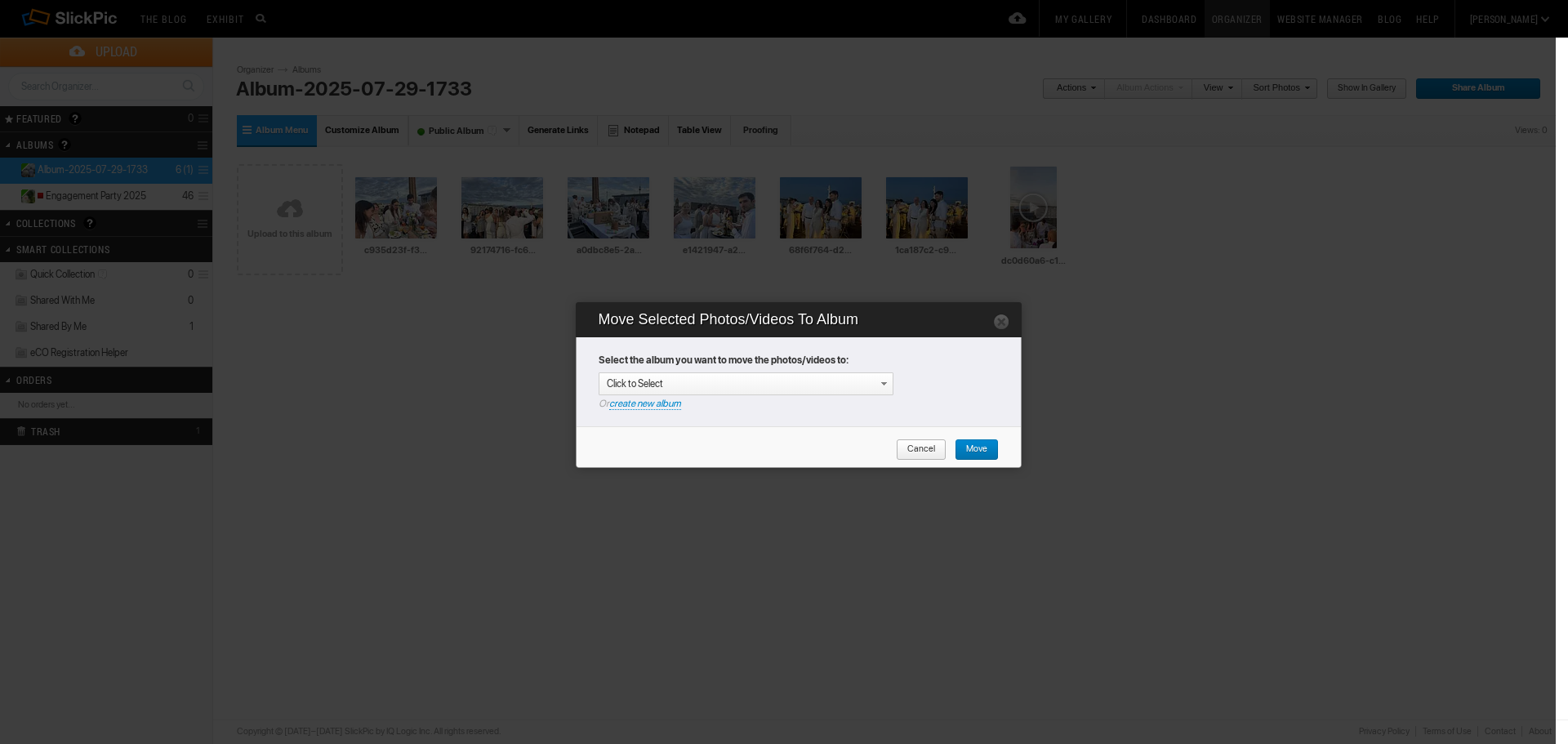 drag, startPoint x: 866, startPoint y: 364, endPoint x: 858, endPoint y: 385, distance: 22.472205 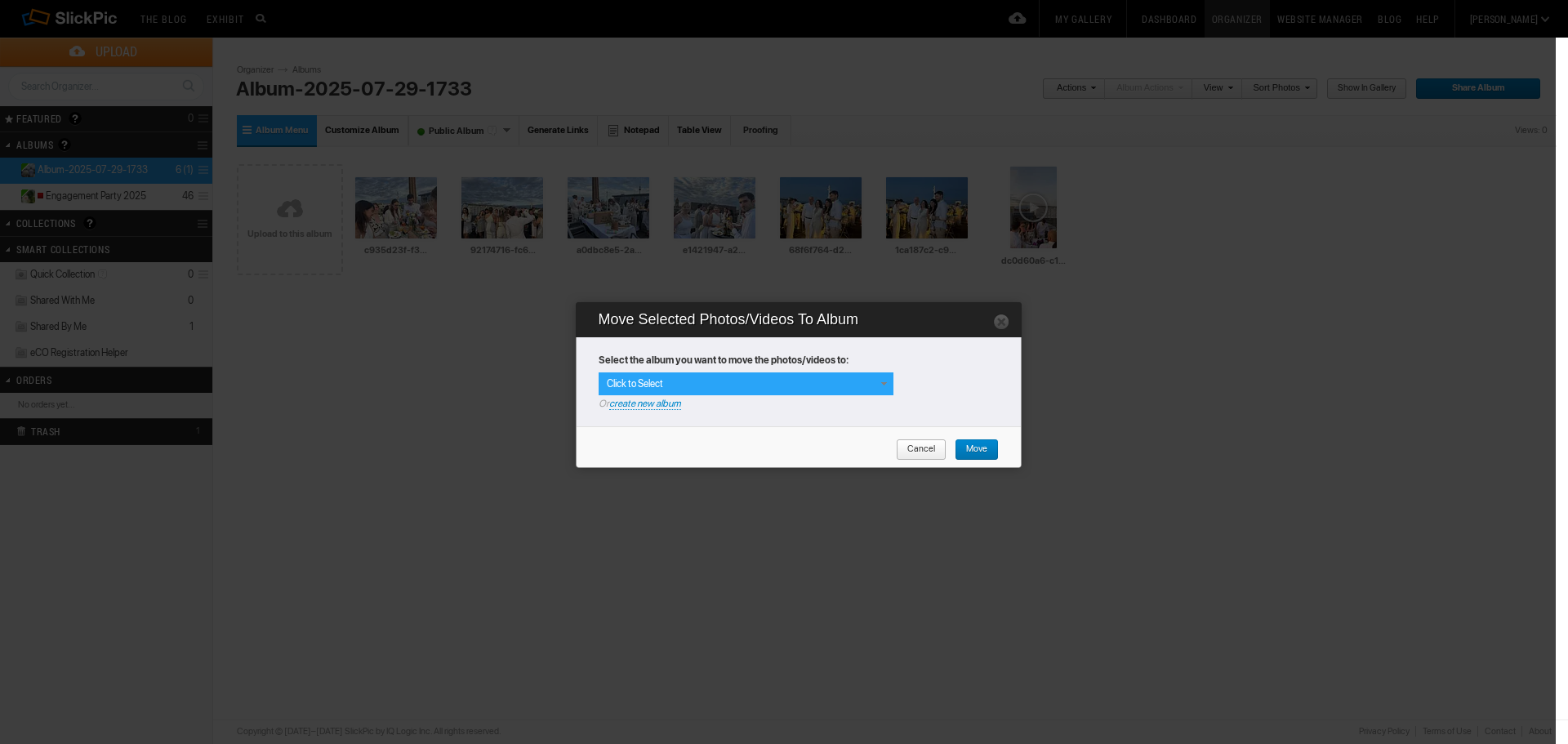 click on "Click to Select" at bounding box center [746, 384] 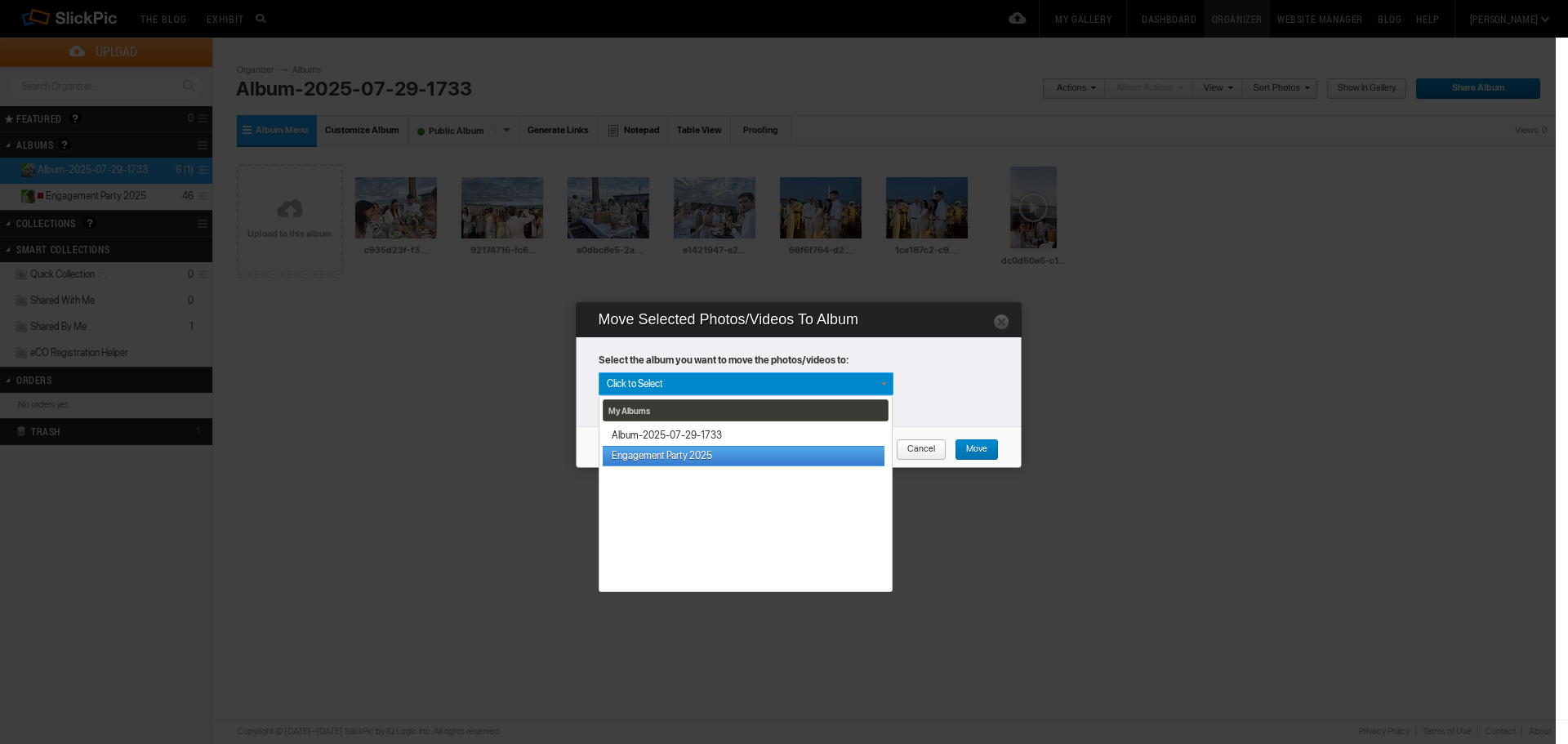 click on "Engagement Party 2025" at bounding box center (743, 456) 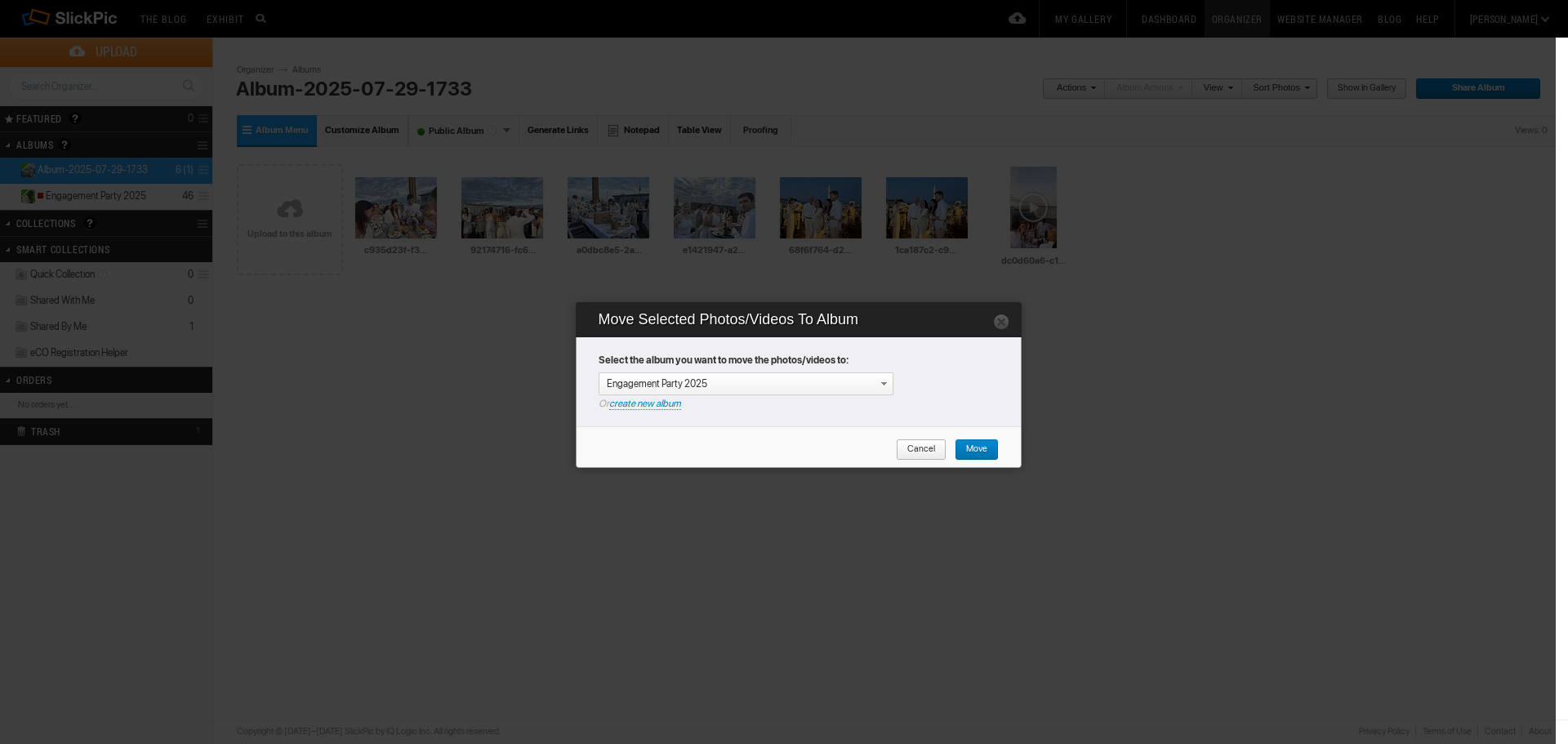 click on "Move" at bounding box center [971, 450] 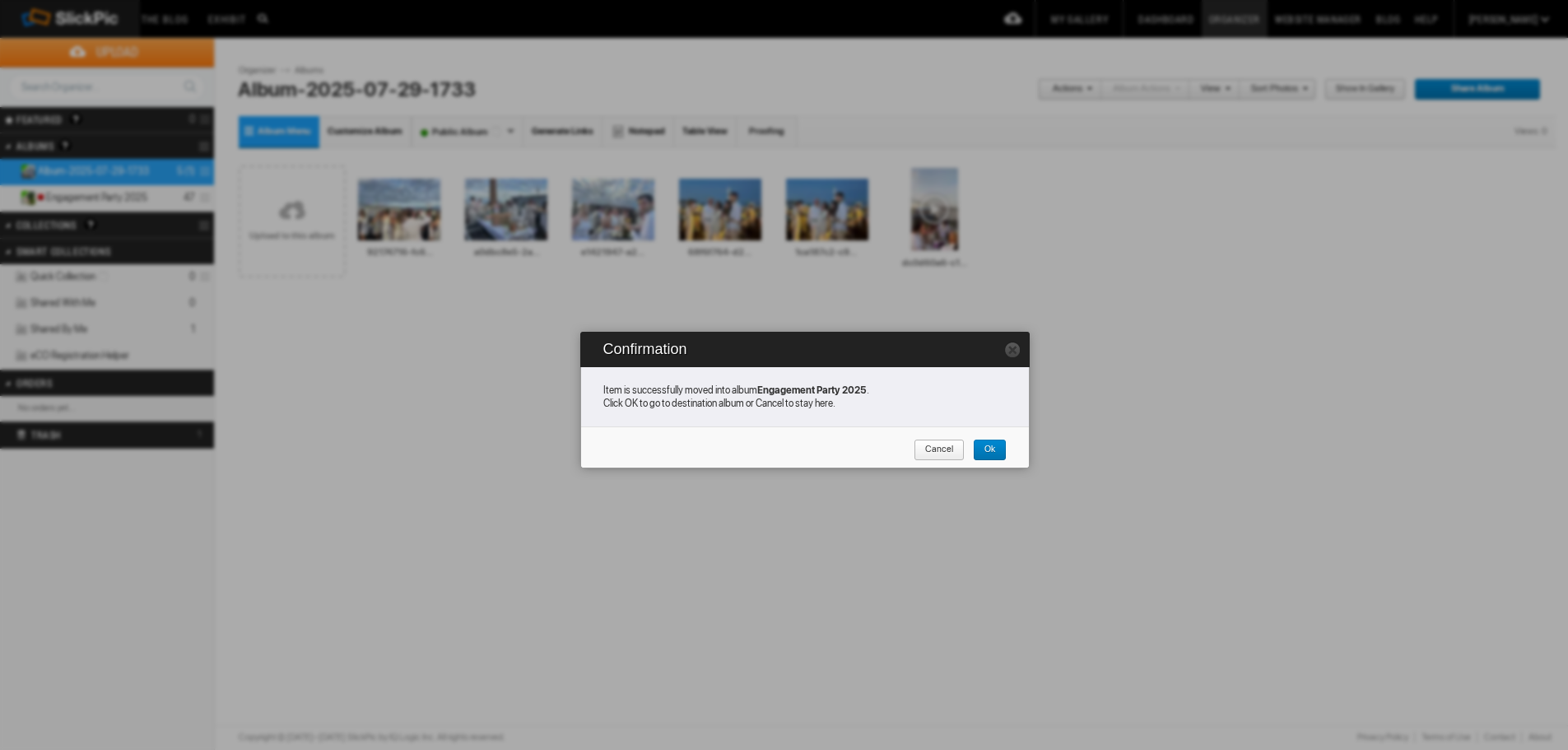 click on "Cancel" at bounding box center [933, 450] 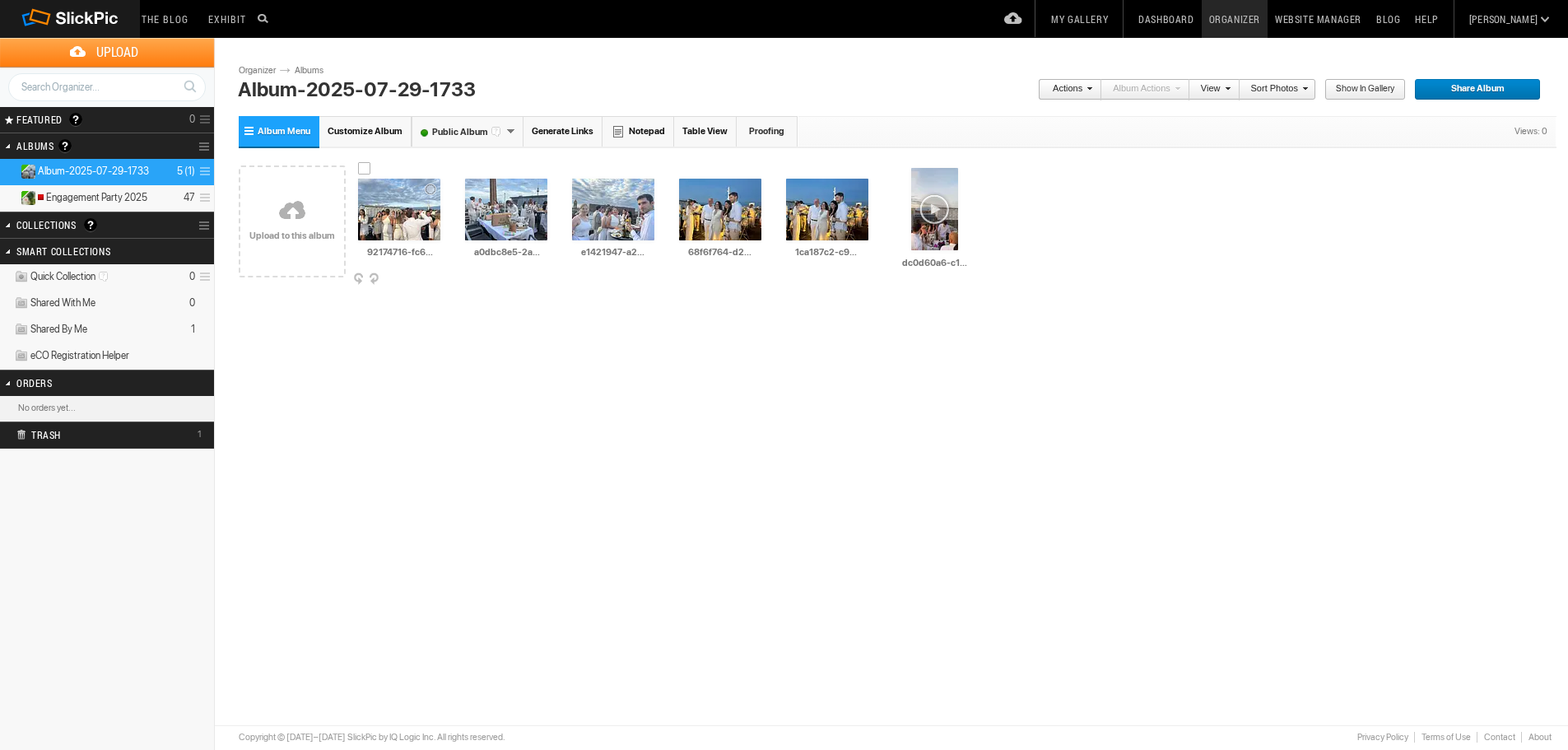 click at bounding box center [440, 280] 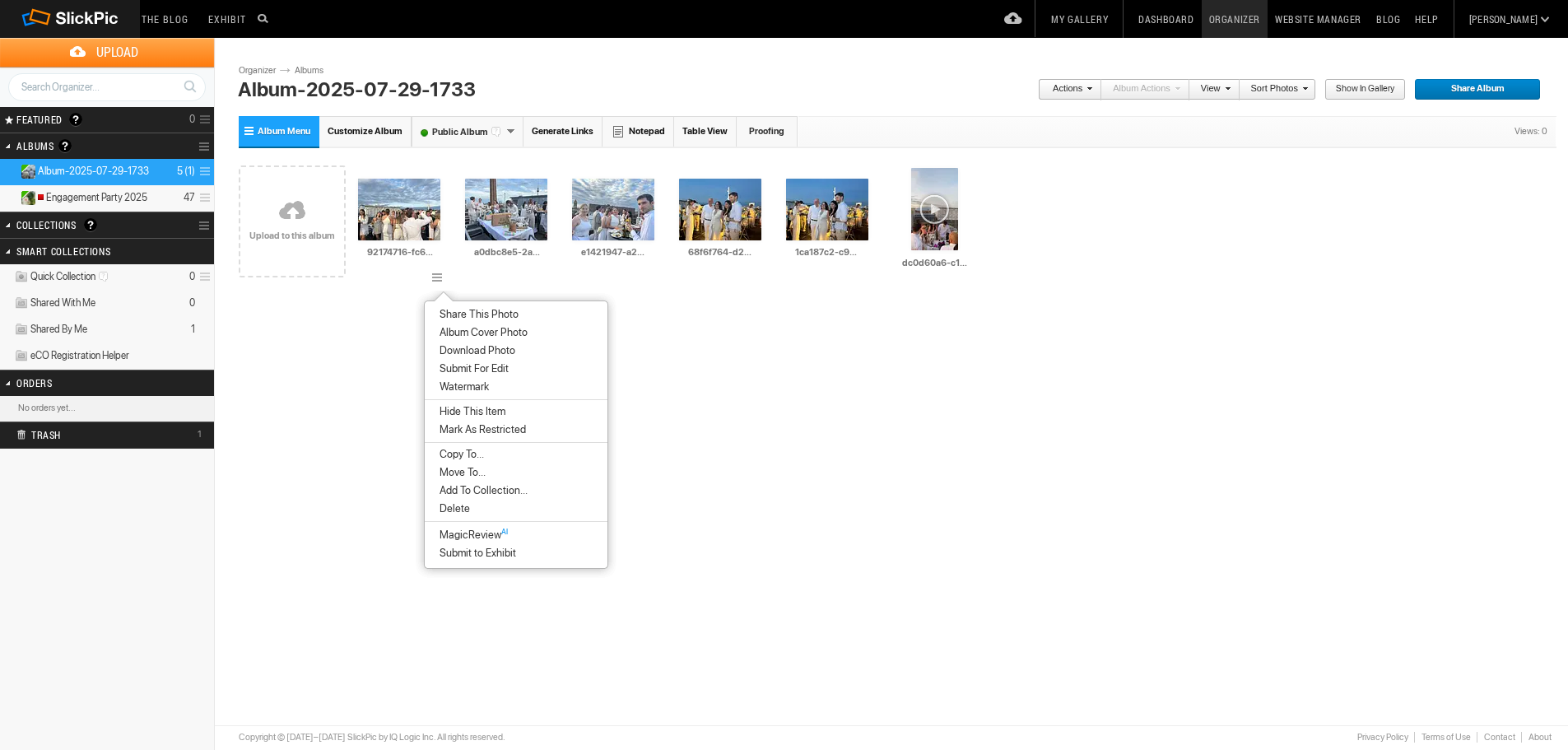 click on "Move To..." at bounding box center [460, 473] 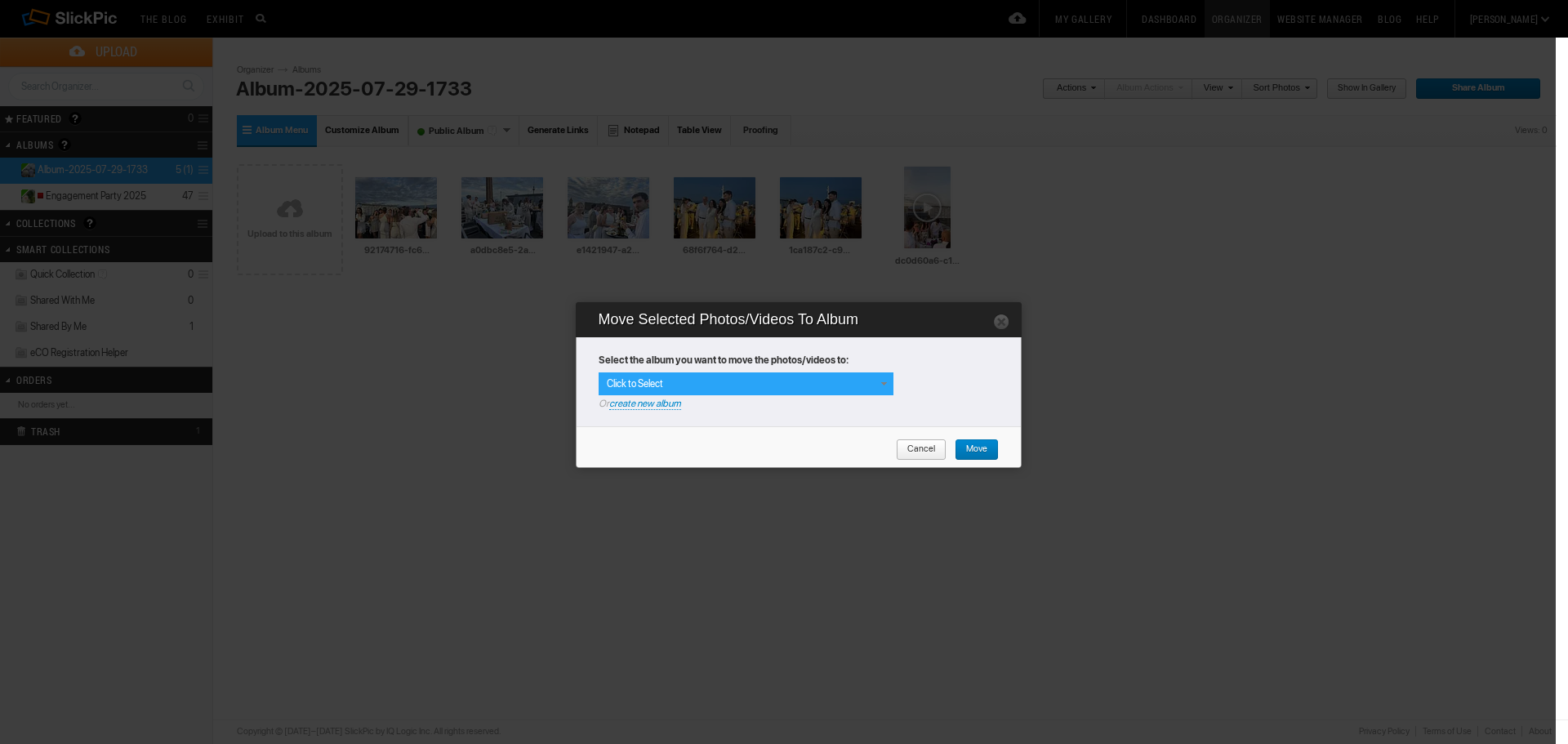 click on "Click to Select" at bounding box center (746, 384) 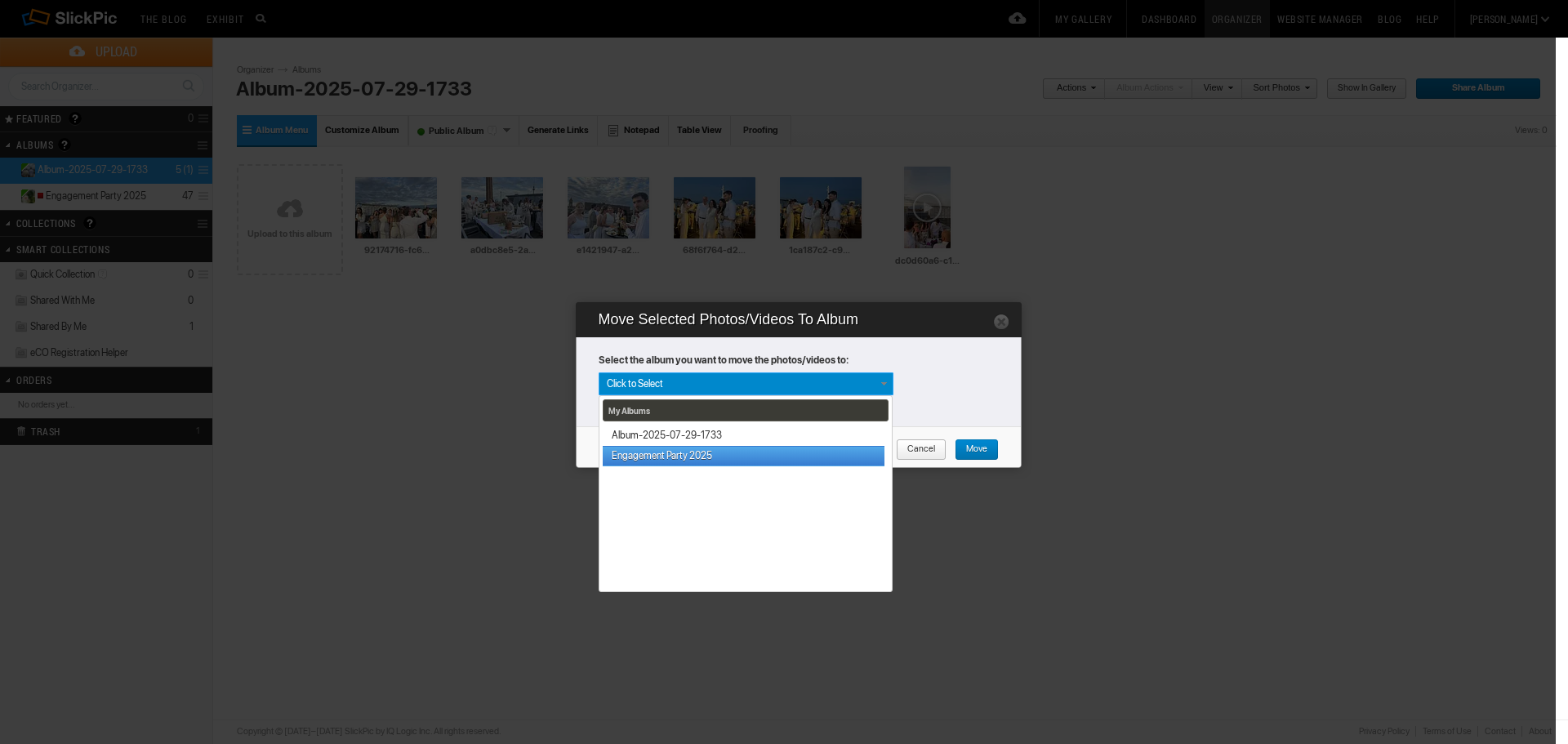 click on "Engagement Party 2025" at bounding box center (743, 456) 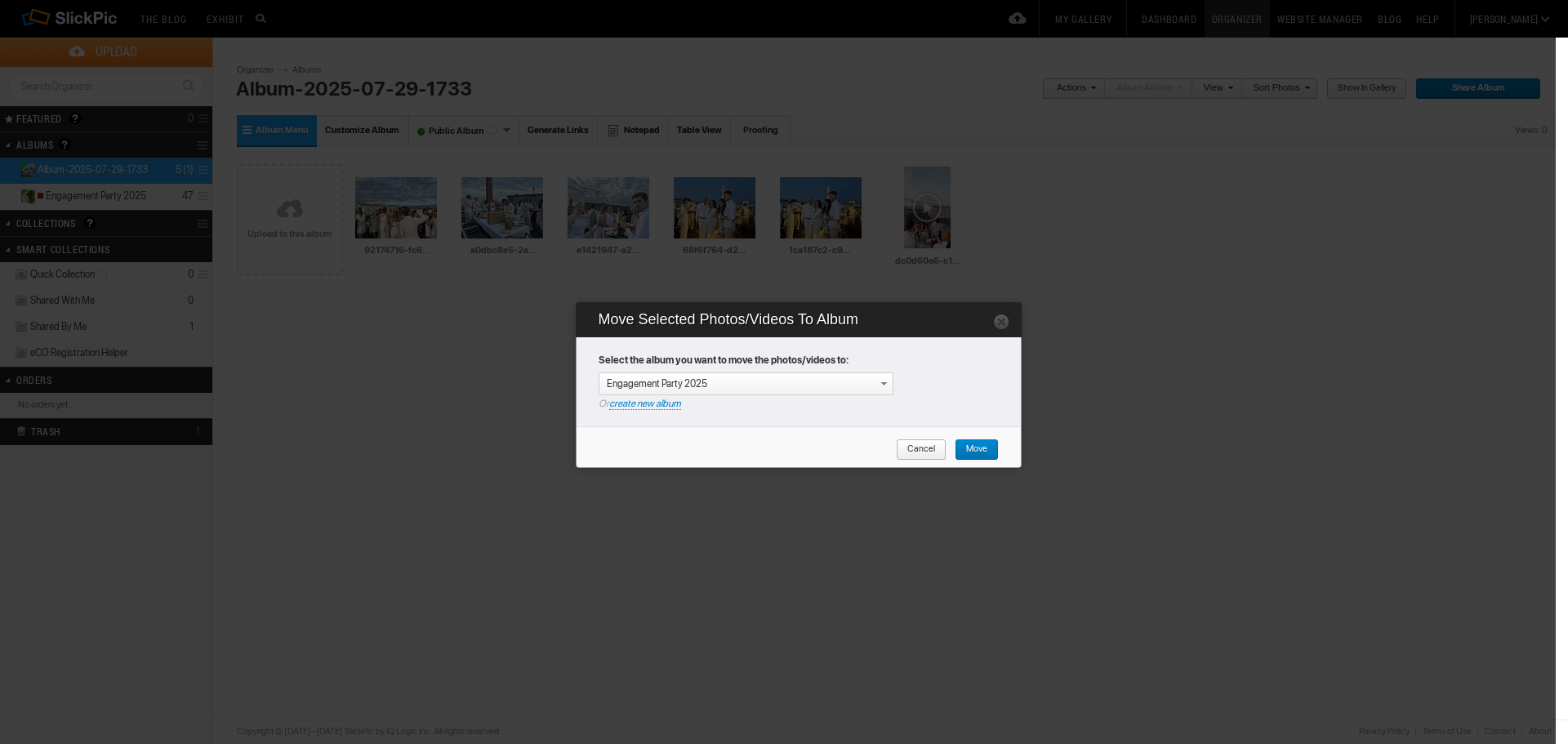 click on "Move" at bounding box center (971, 450) 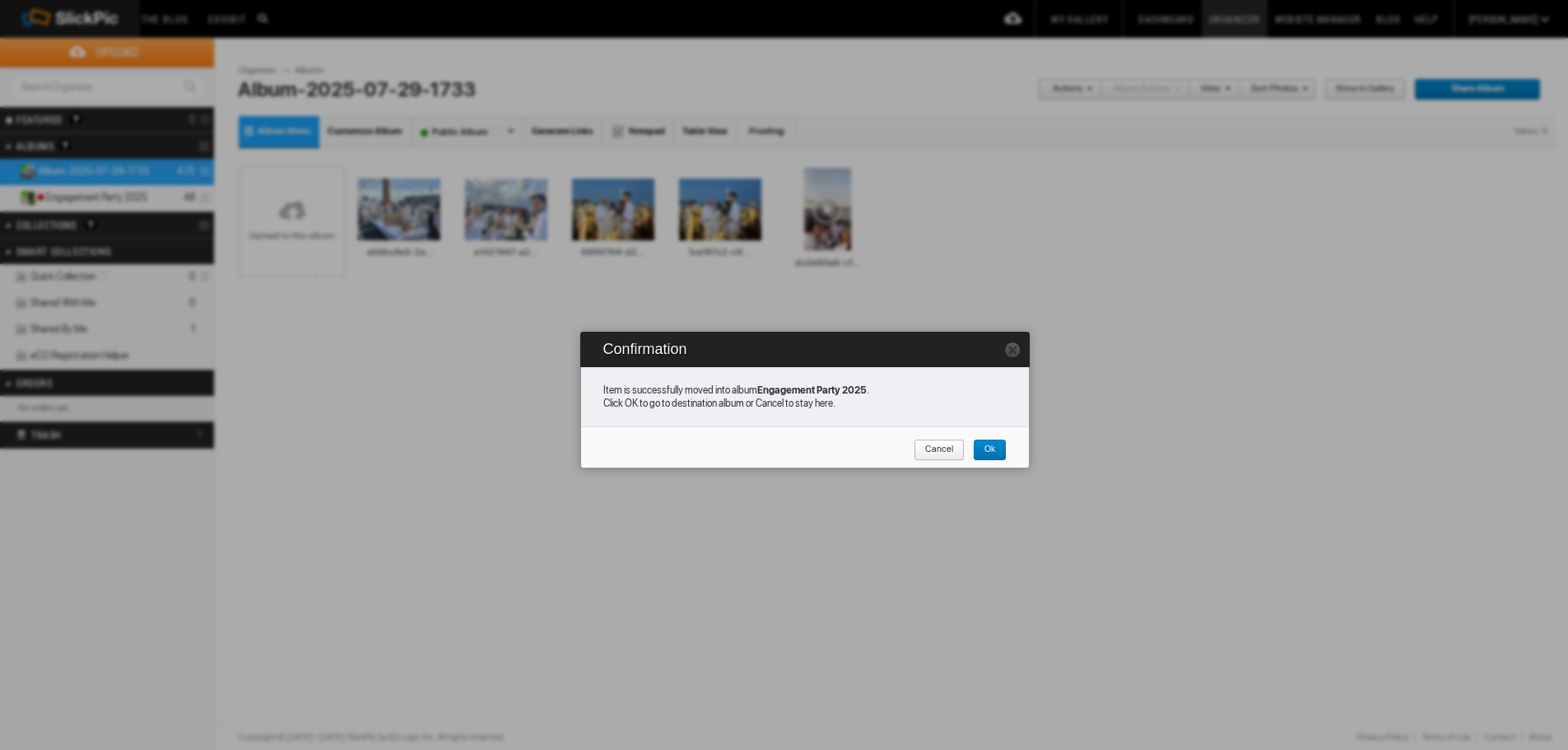 click on "Cancel" at bounding box center (933, 450) 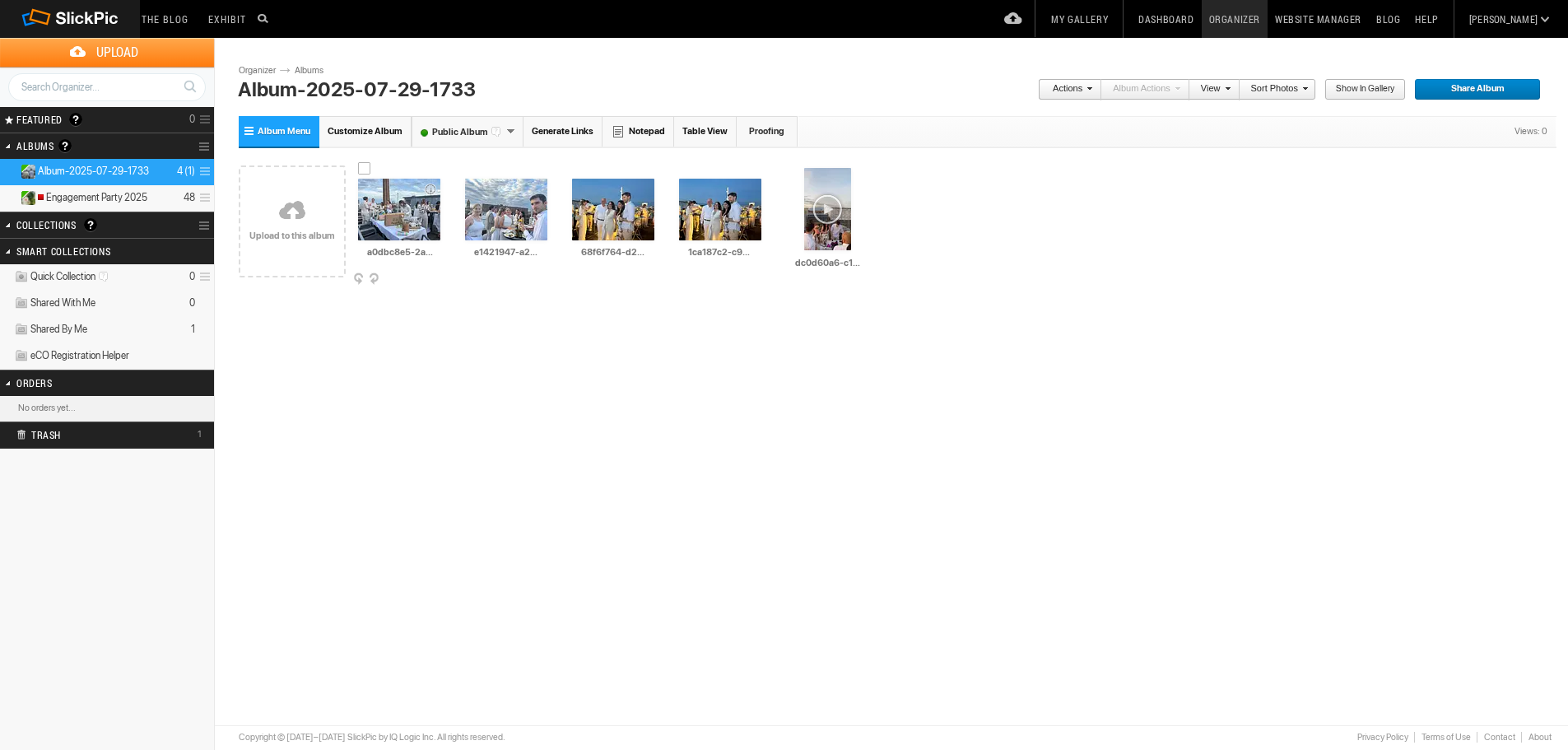 click at bounding box center (440, 280) 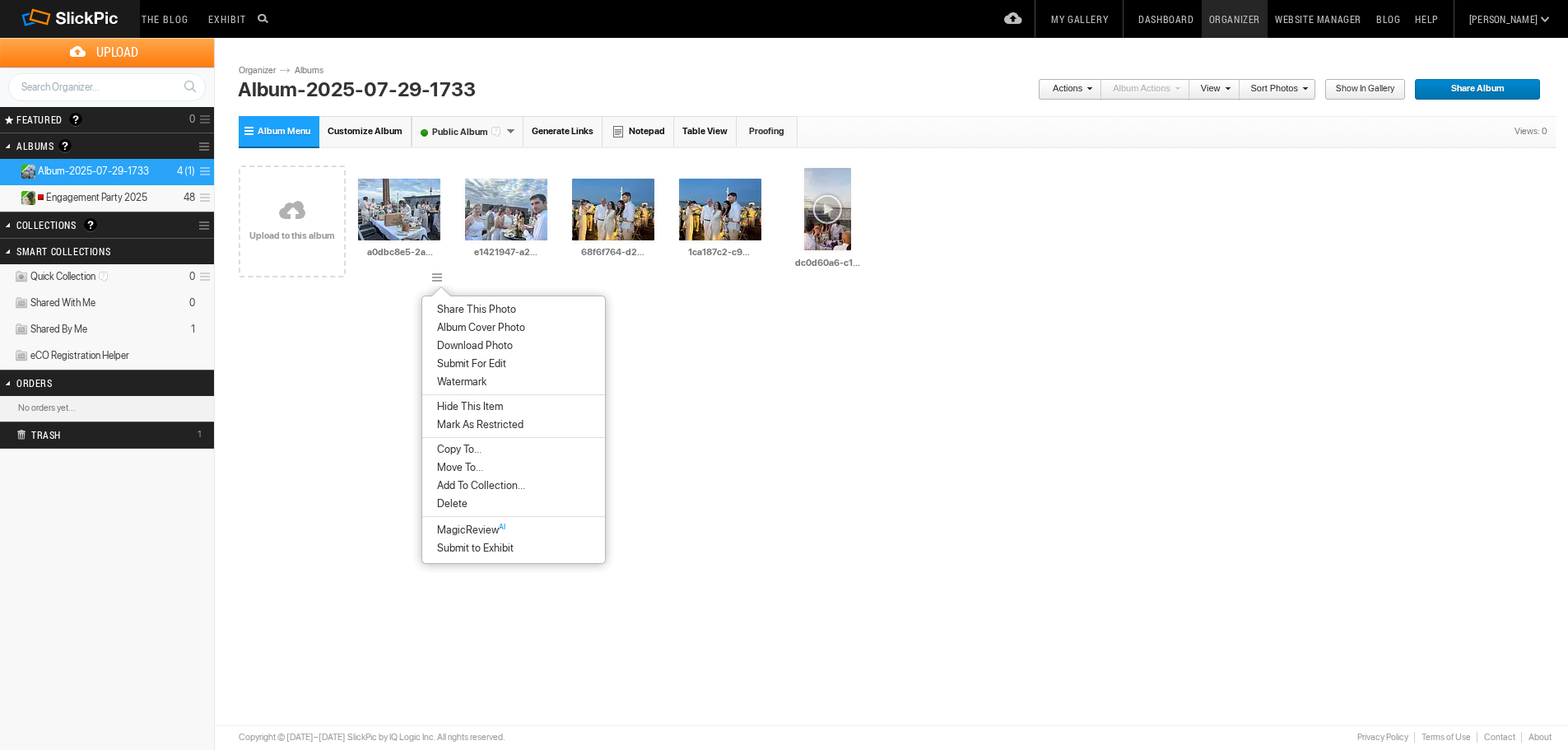 click on "Move To..." at bounding box center [514, 468] 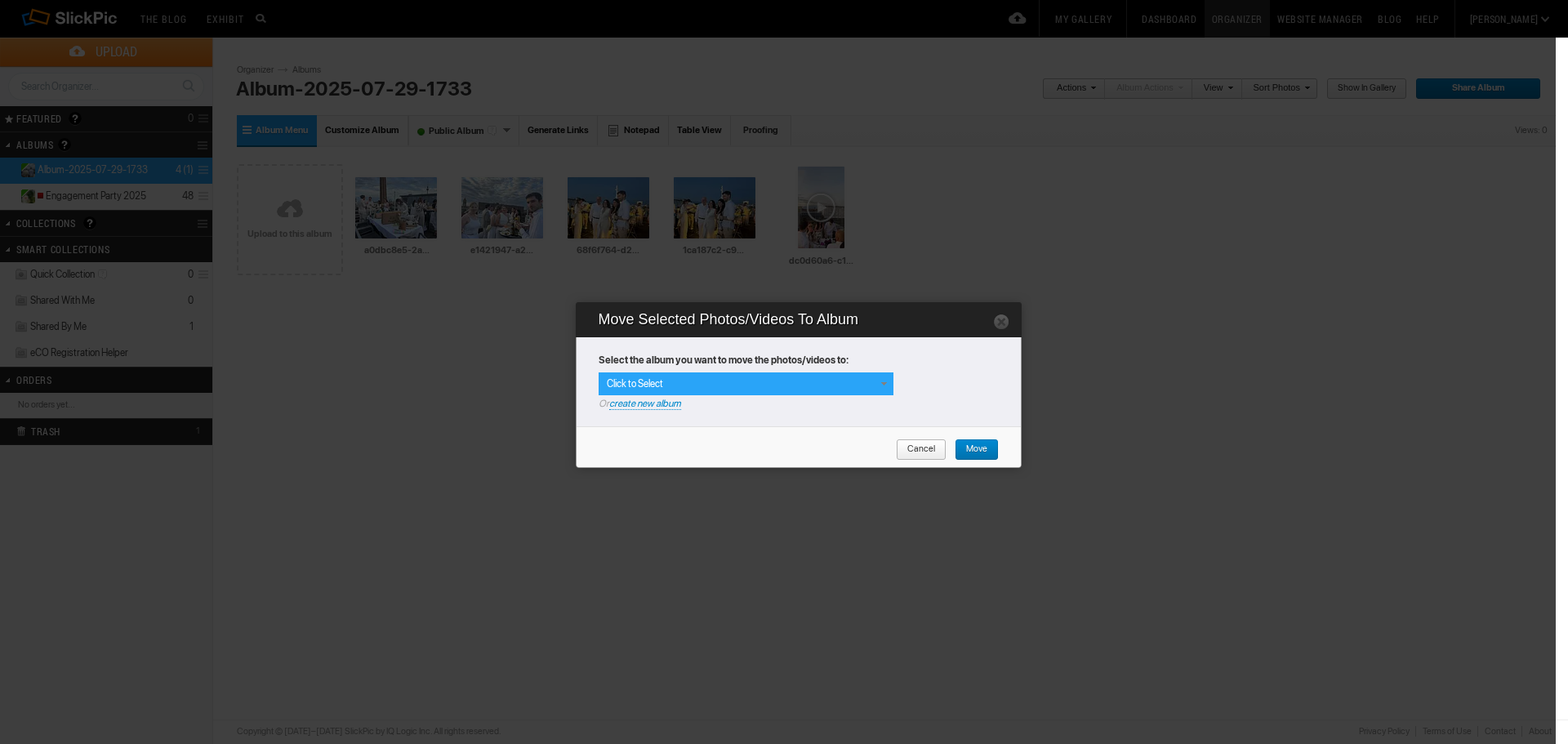 click on "Click to Select" at bounding box center [746, 384] 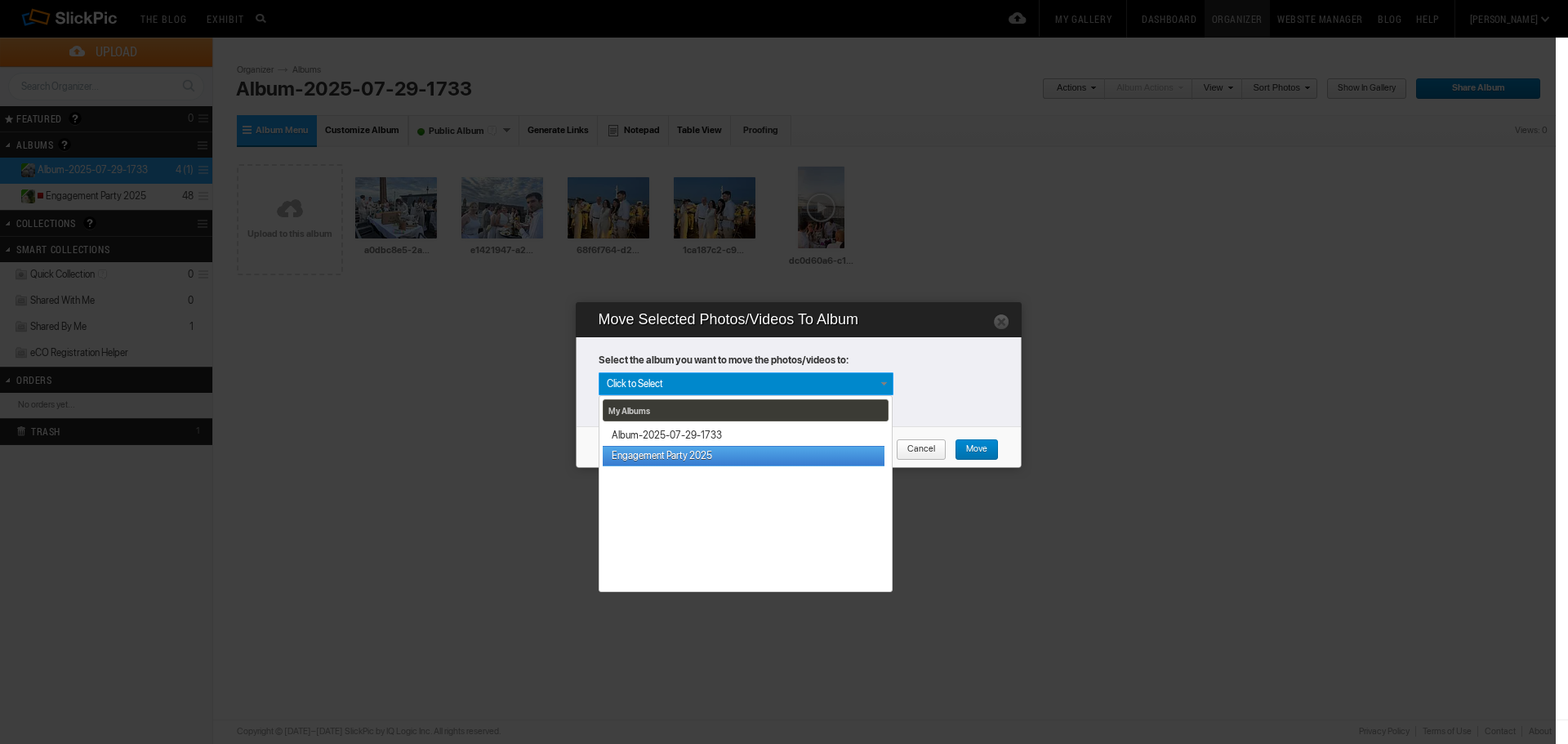 click on "Engagement Party 2025" at bounding box center (743, 456) 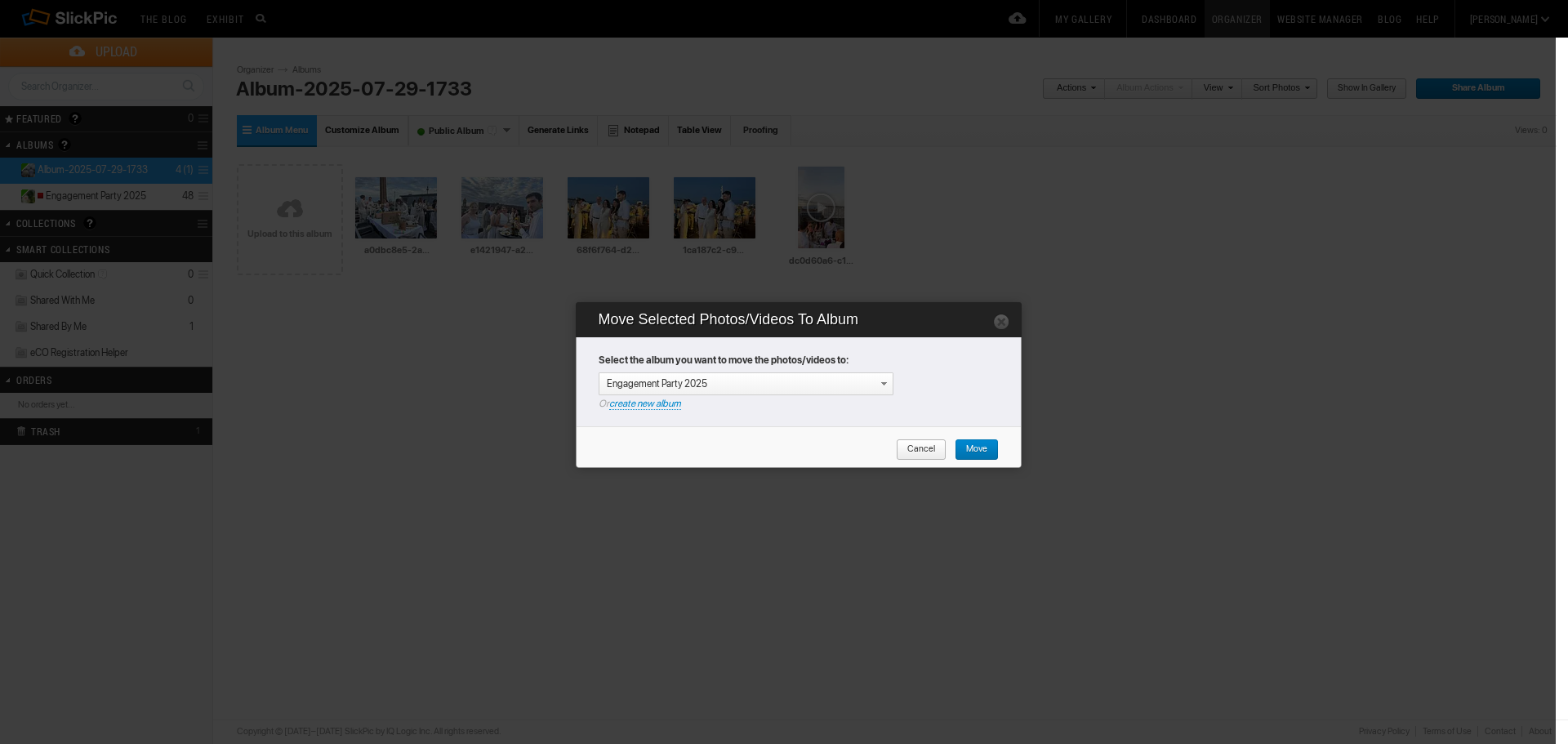 click on "Move" at bounding box center (971, 450) 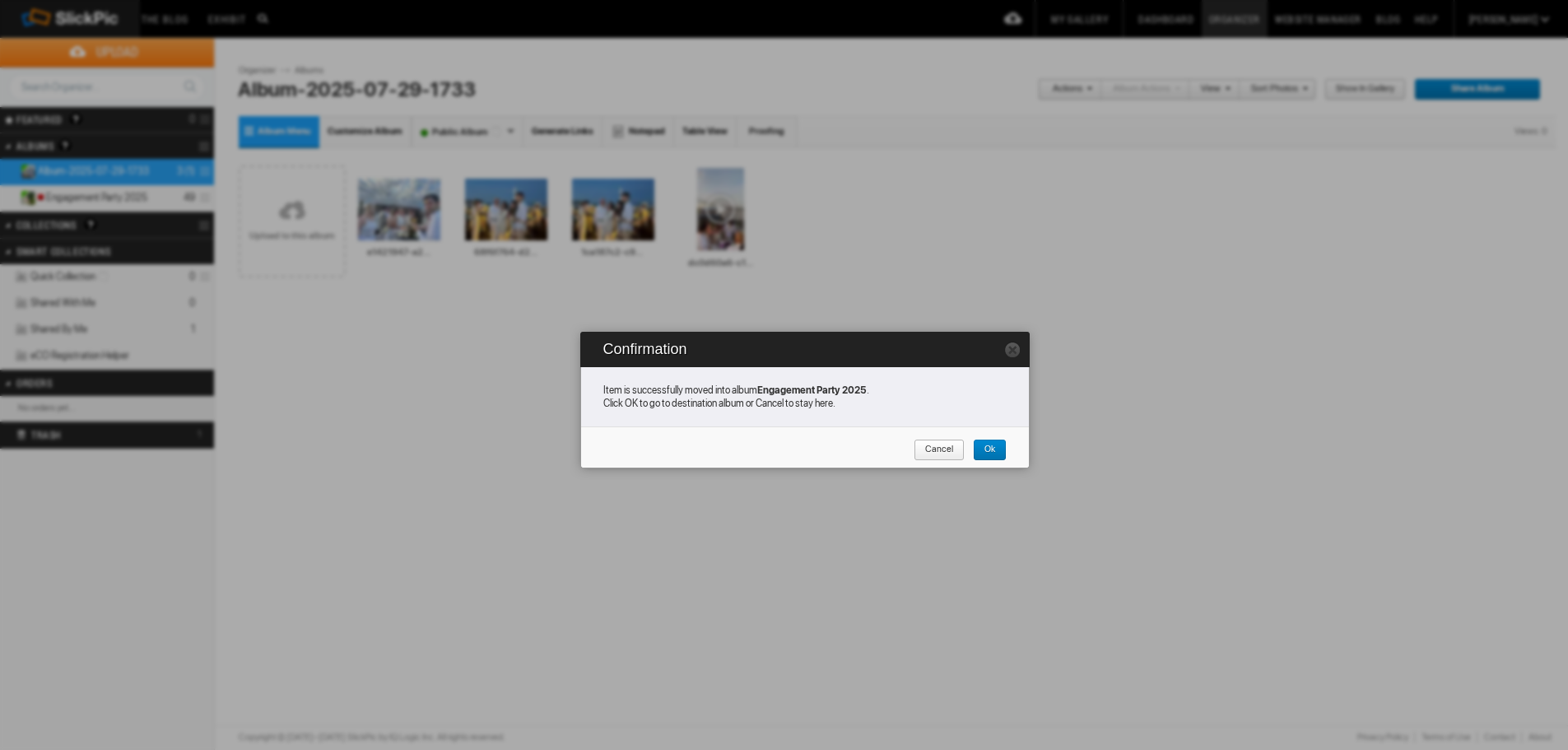 click on "Cancel" at bounding box center (933, 450) 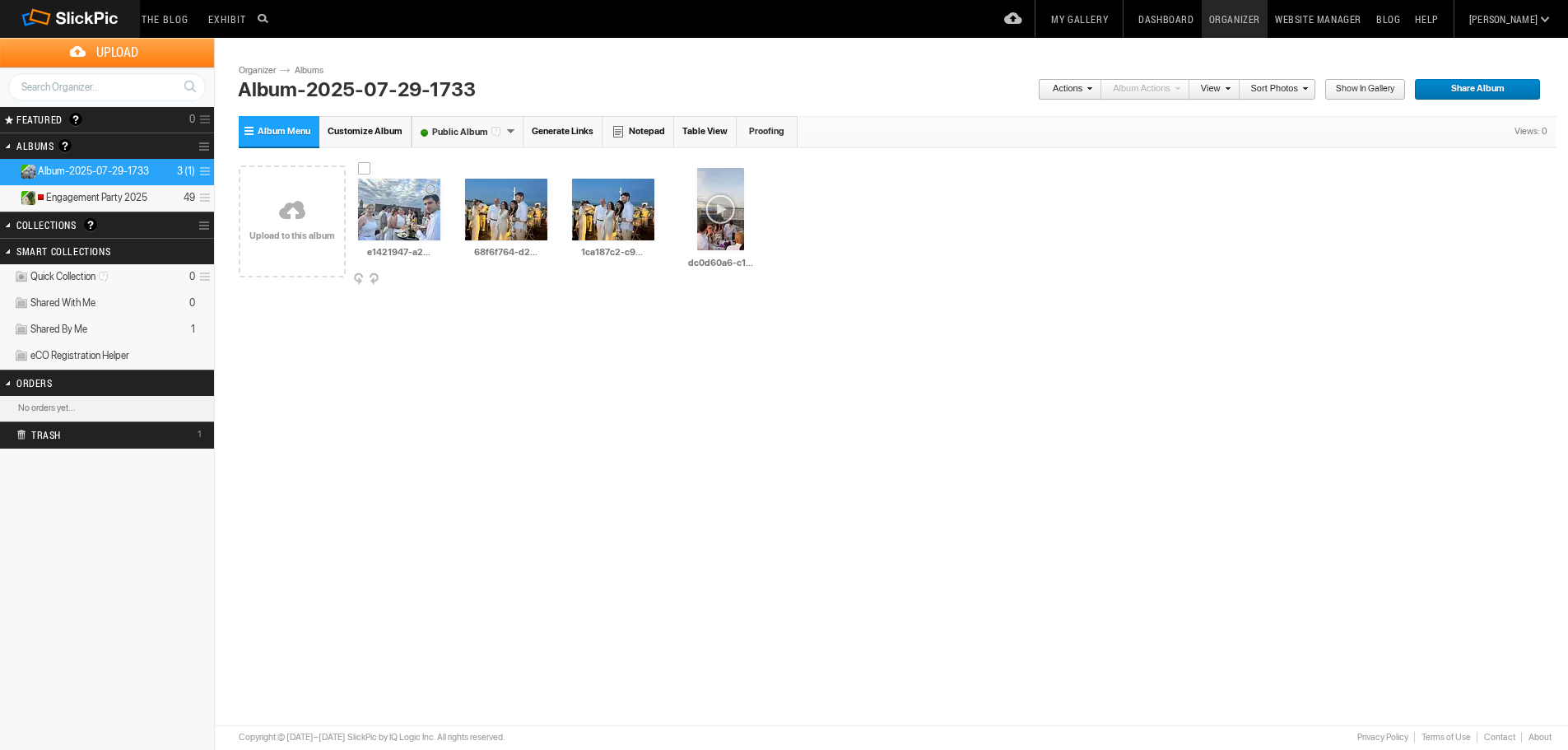 click at bounding box center (440, 280) 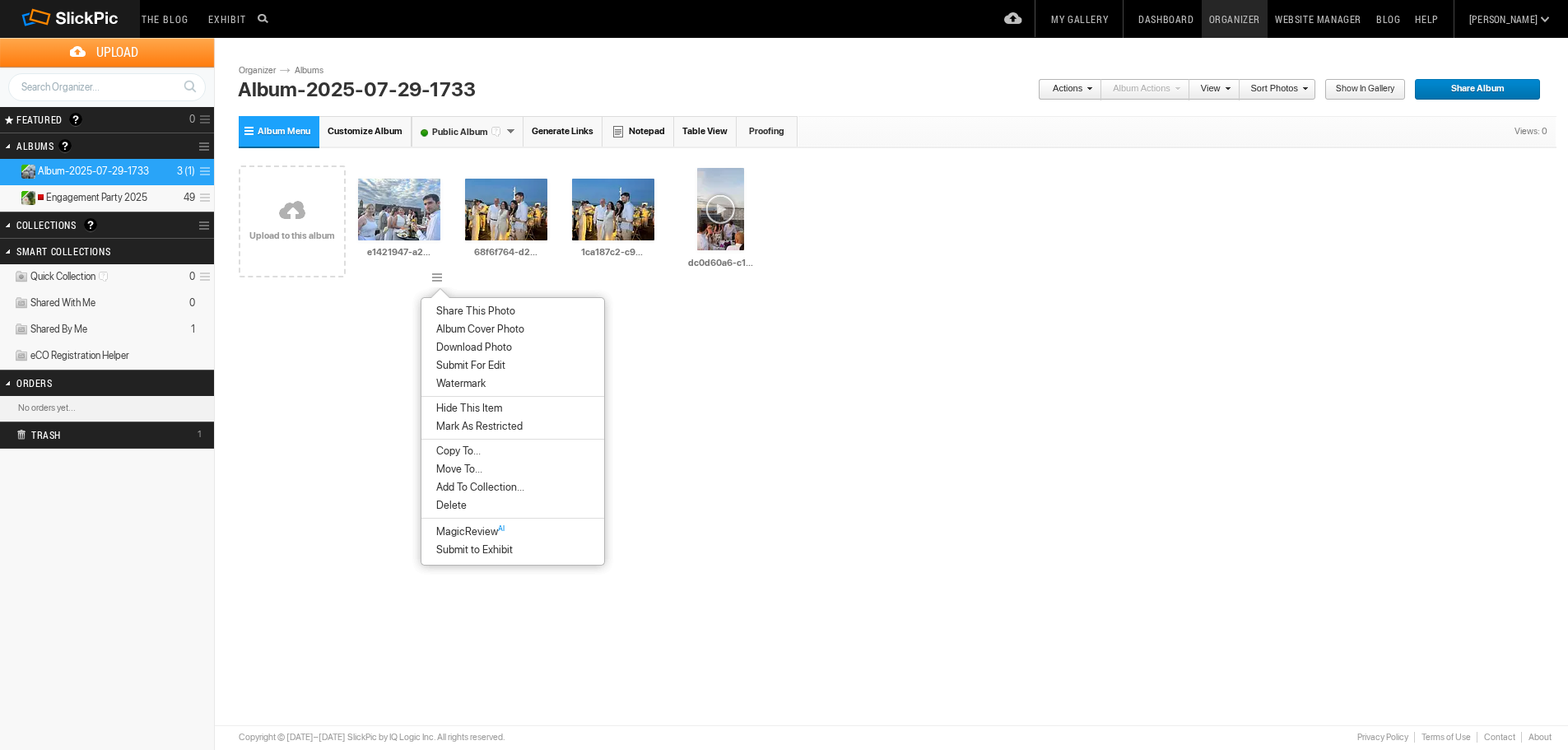 click on "Move To..." at bounding box center [457, 469] 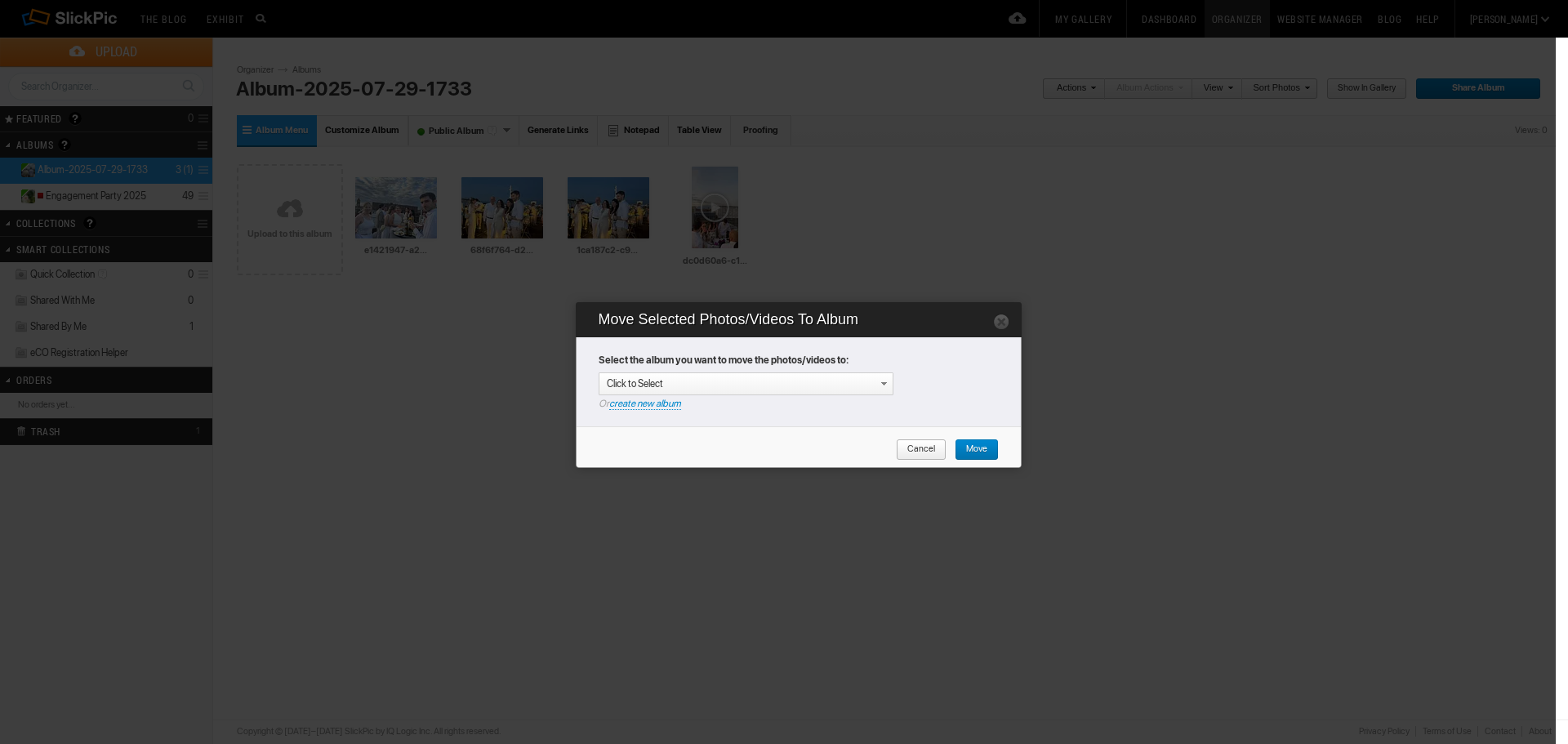 click on "Click to Select
Or  create new album" at bounding box center (800, 391) 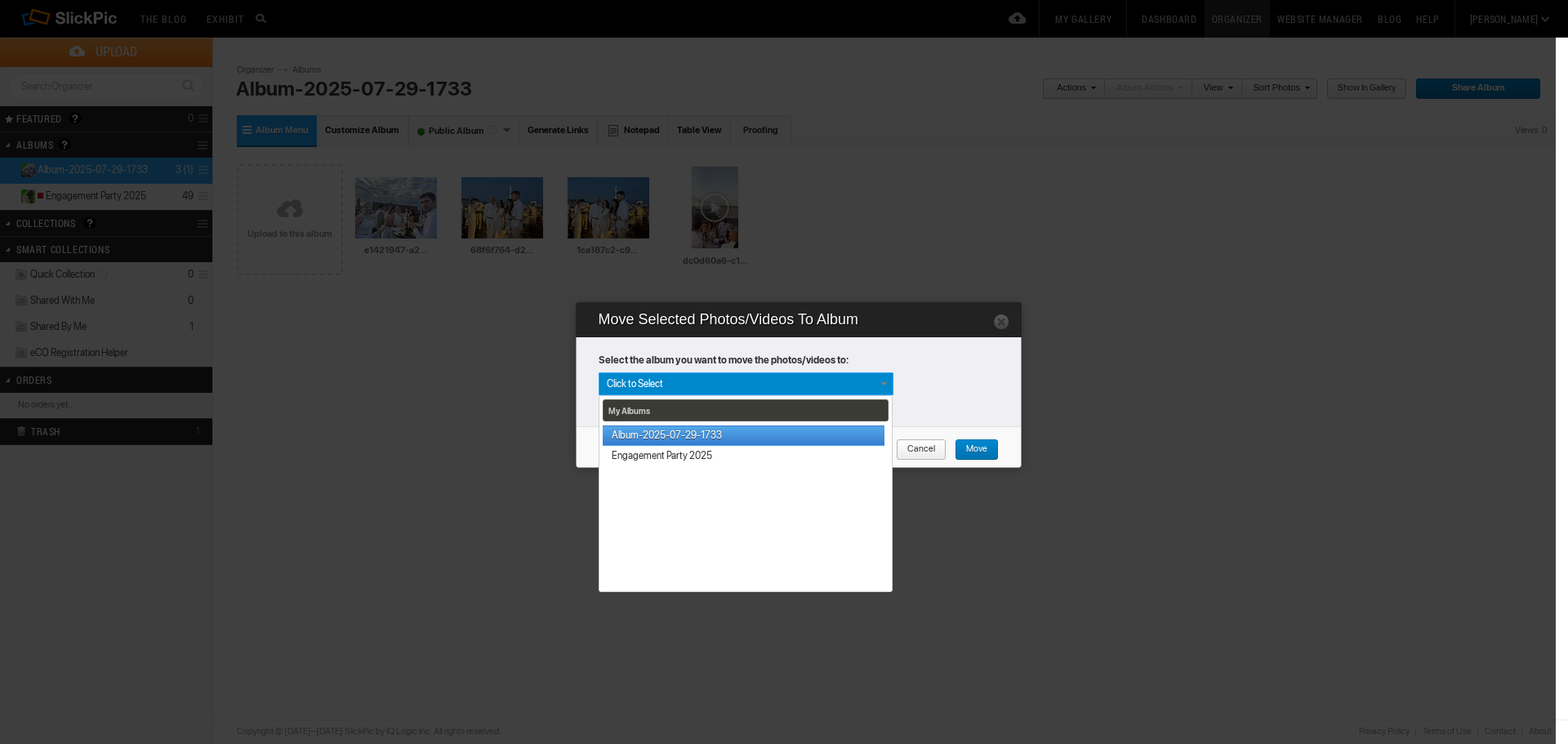 click on "Engagement Party 2025" at bounding box center [743, 456] 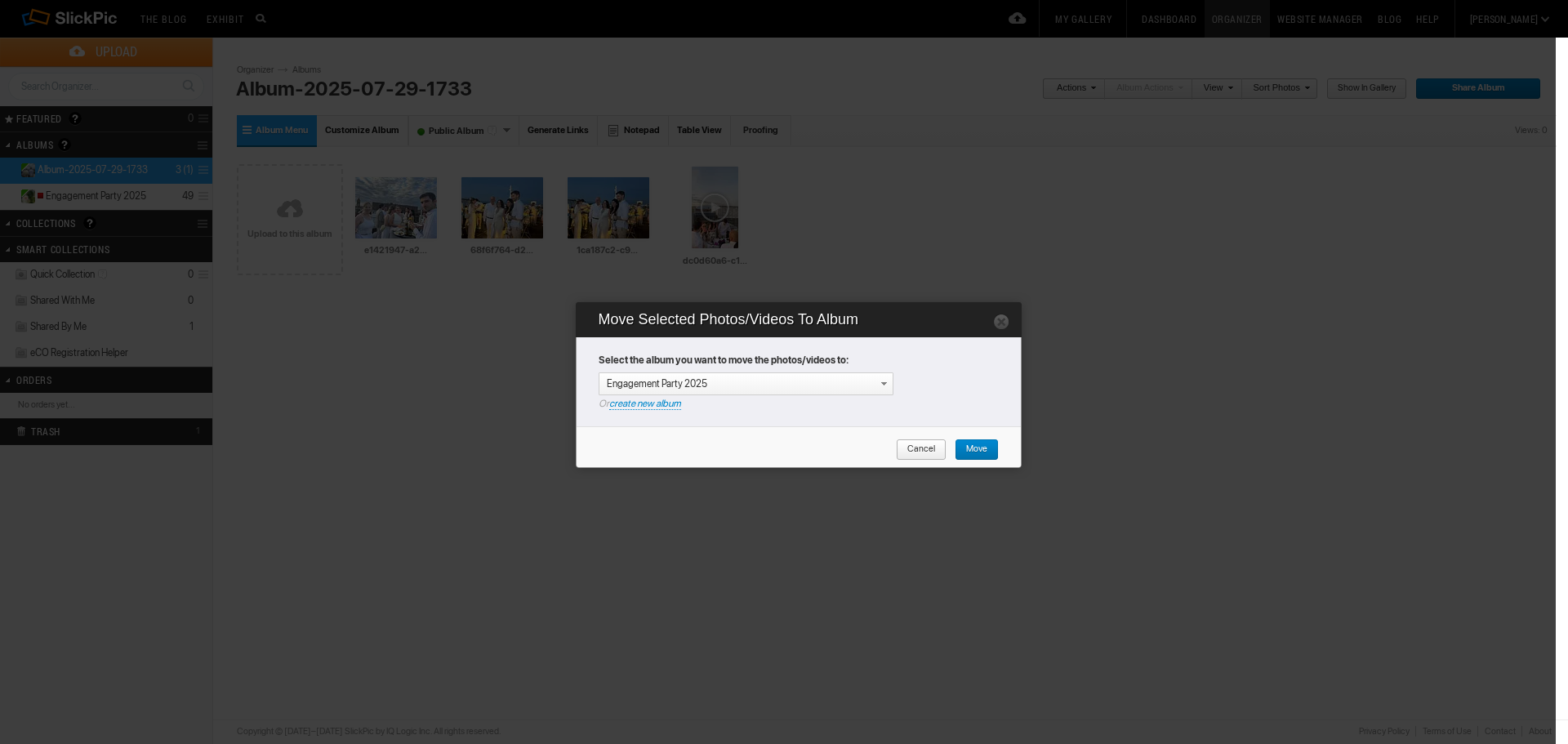 click on "Cancel Move" at bounding box center [947, 450] 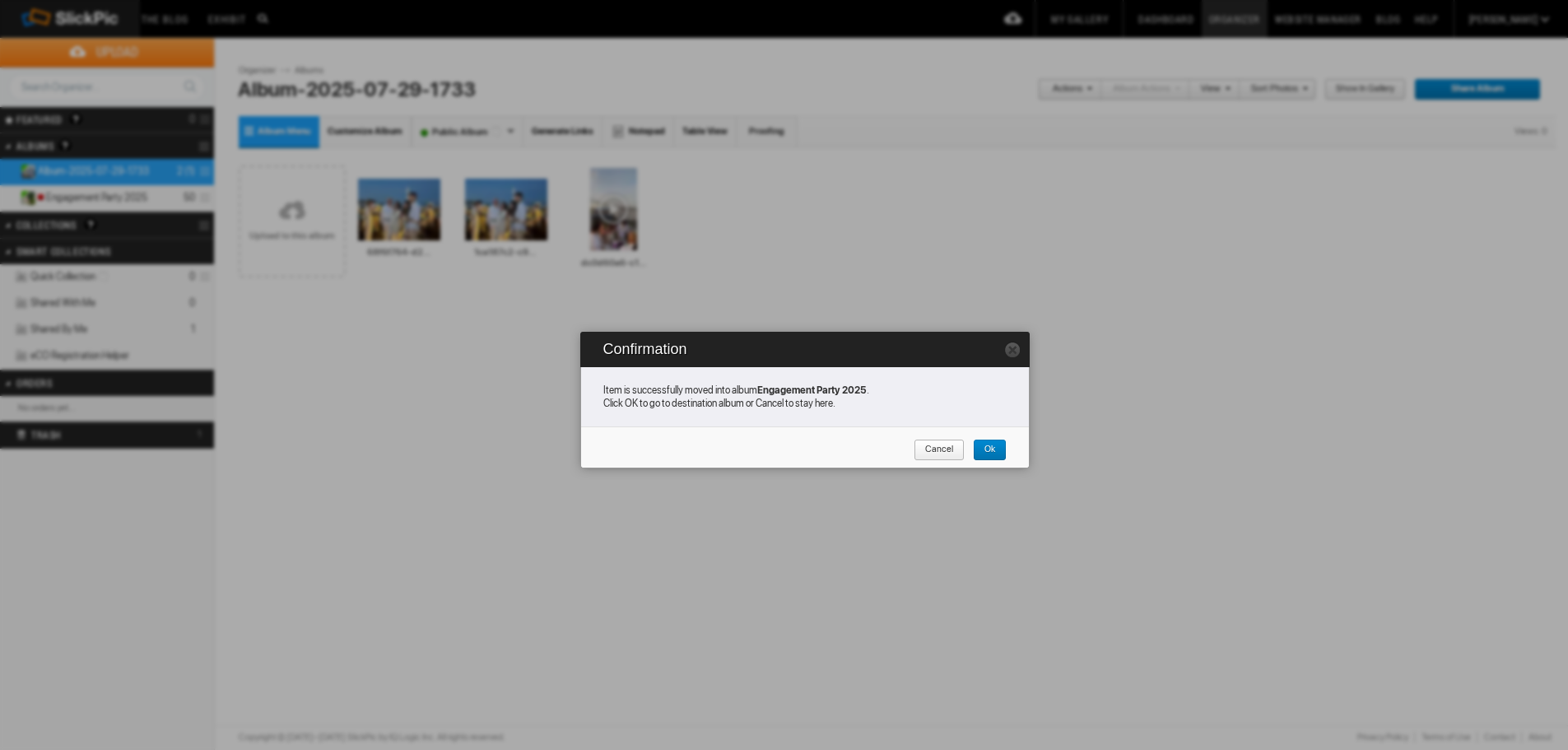 click on "Cancel" at bounding box center [933, 450] 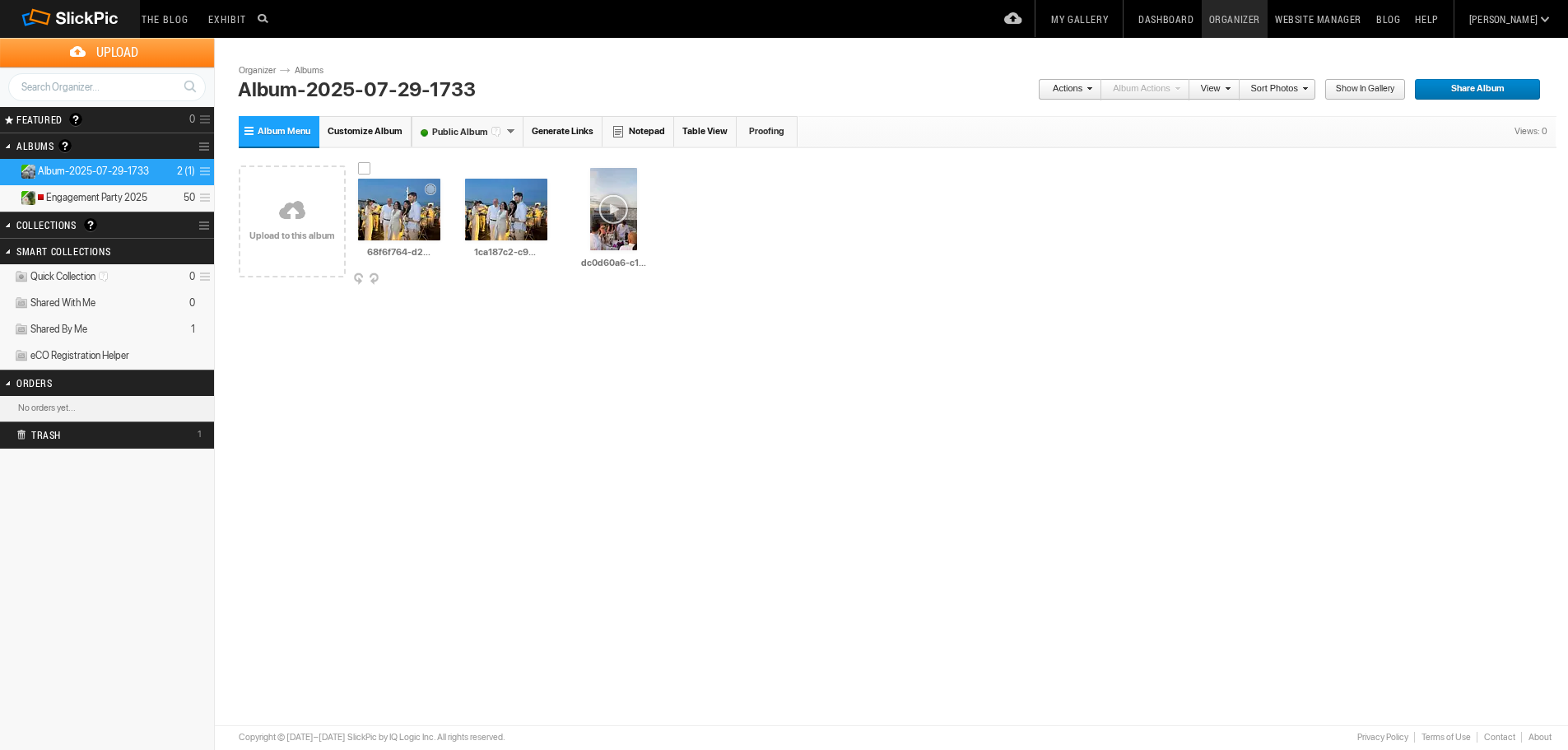 click at bounding box center (440, 280) 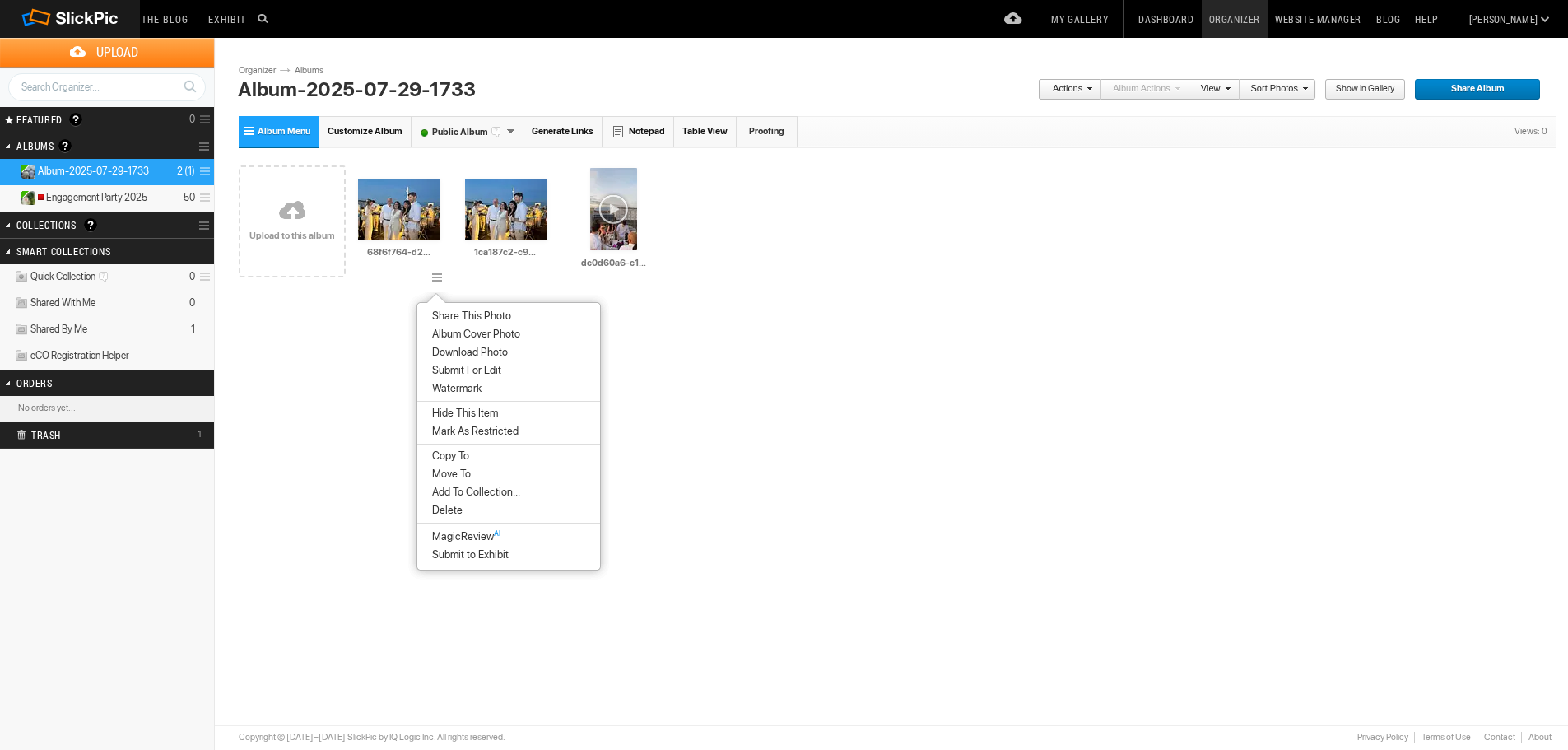 click on "Move To..." at bounding box center [509, 474] 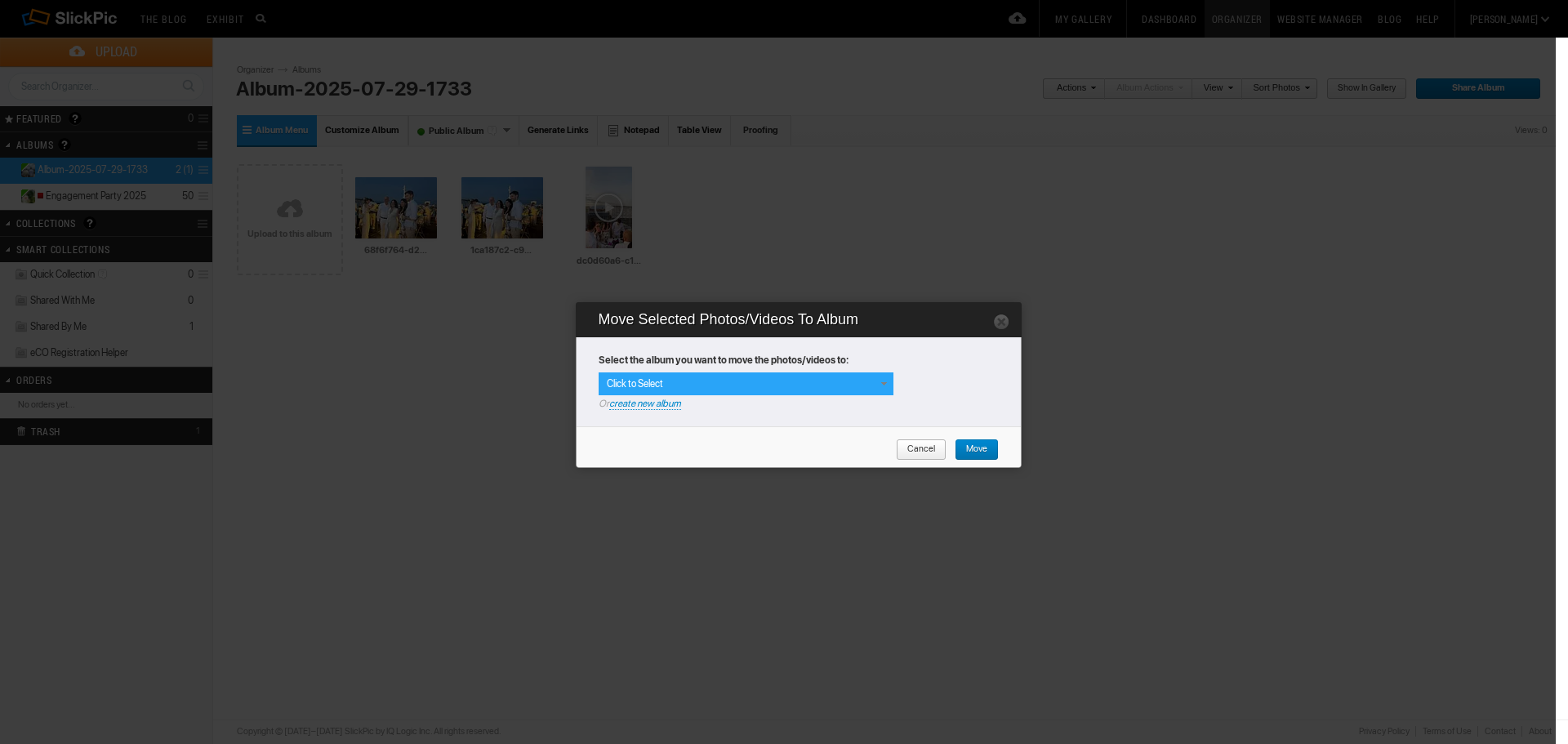 click on "Click to Select" at bounding box center [746, 384] 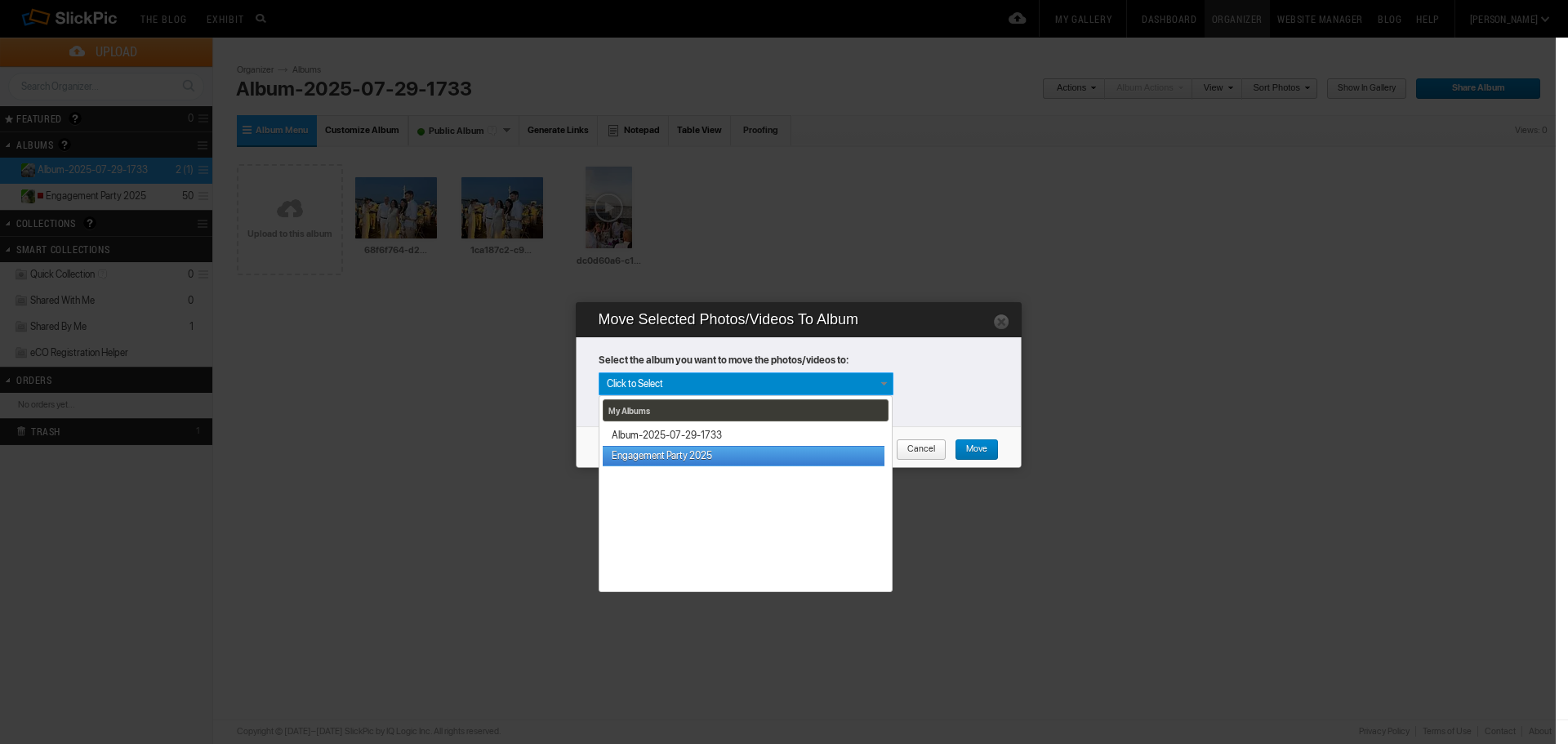 click on "Engagement Party 2025" at bounding box center (743, 456) 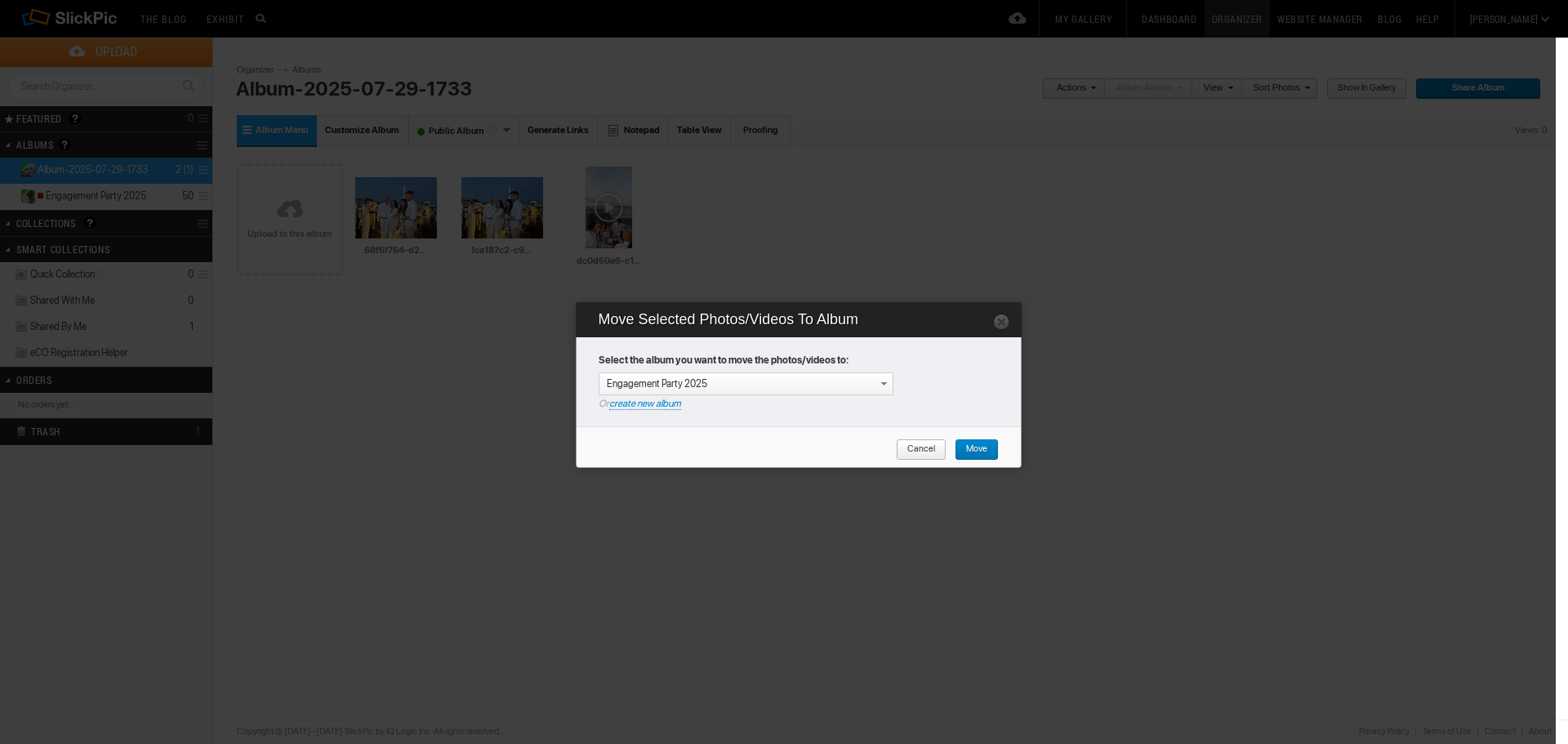 click on "Move" at bounding box center [971, 450] 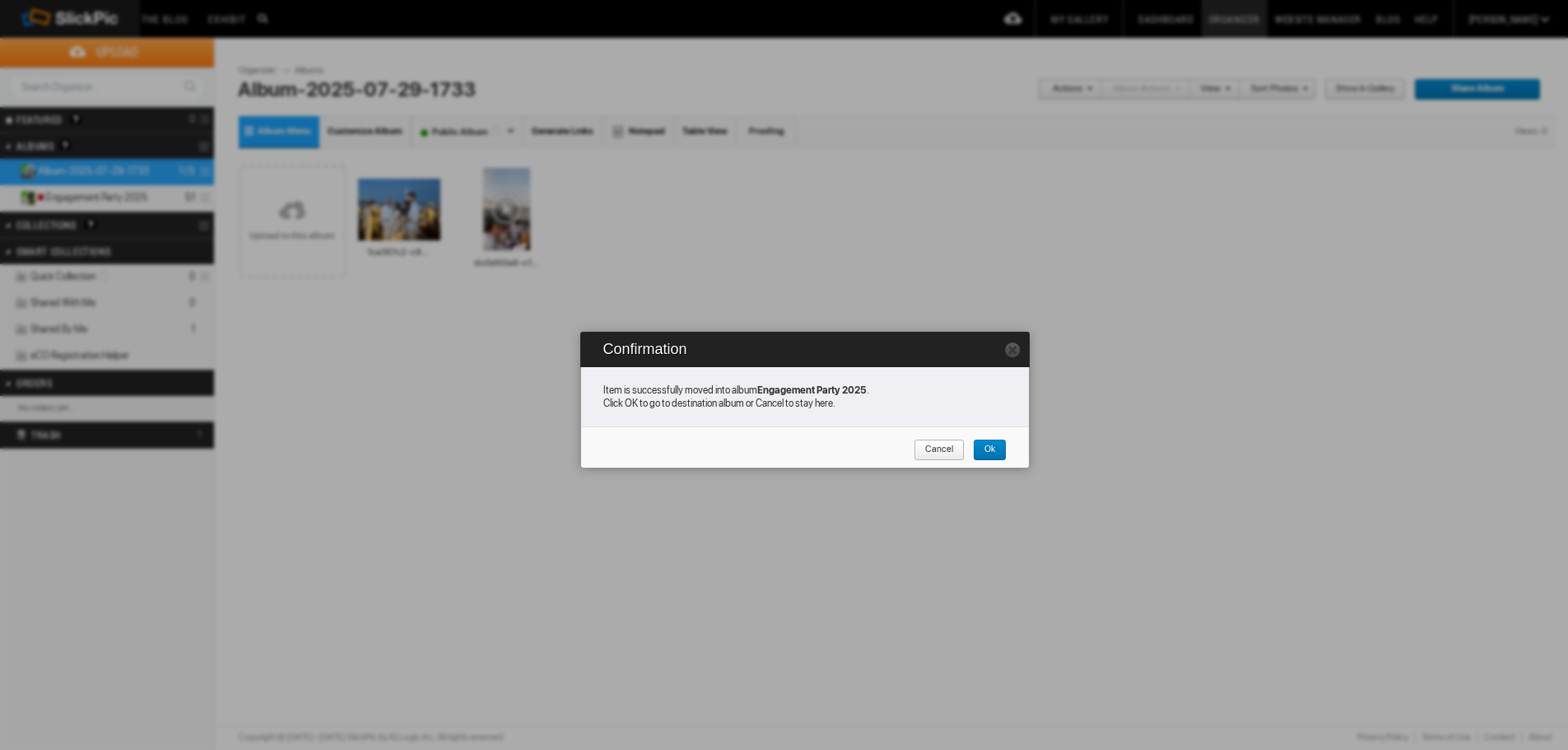click on "Cancel" at bounding box center [933, 450] 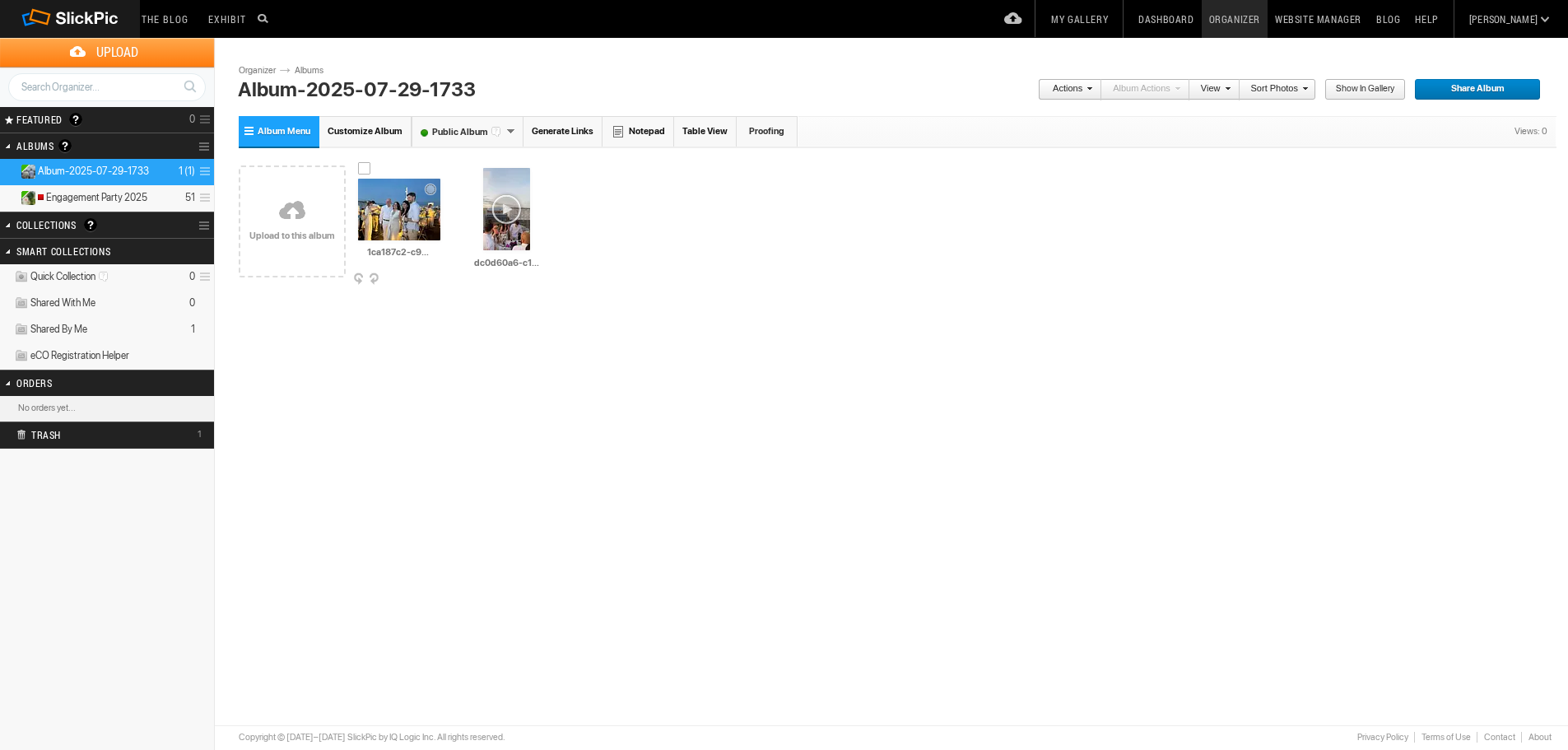 click at bounding box center (440, 280) 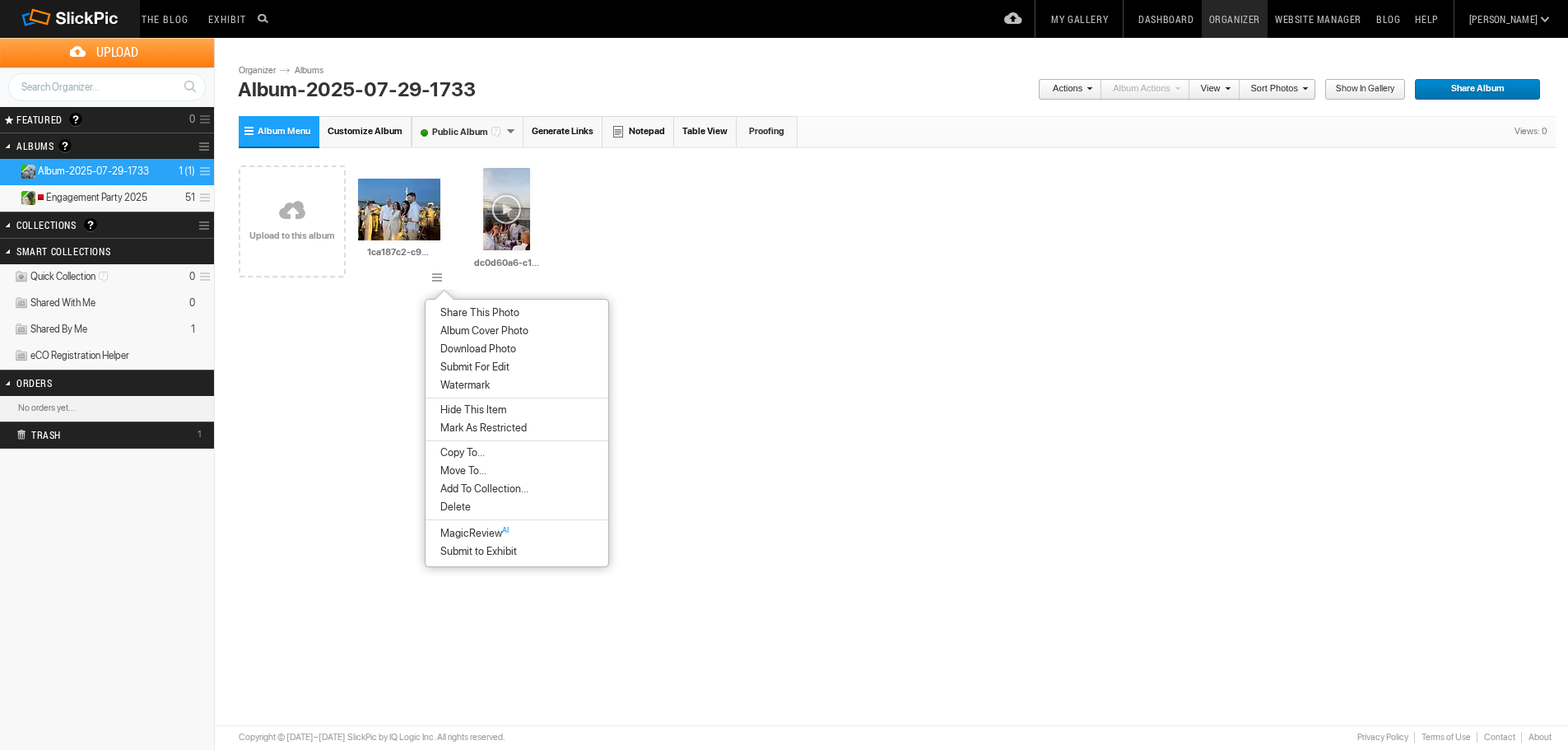 click on "Move To..." at bounding box center (461, 471) 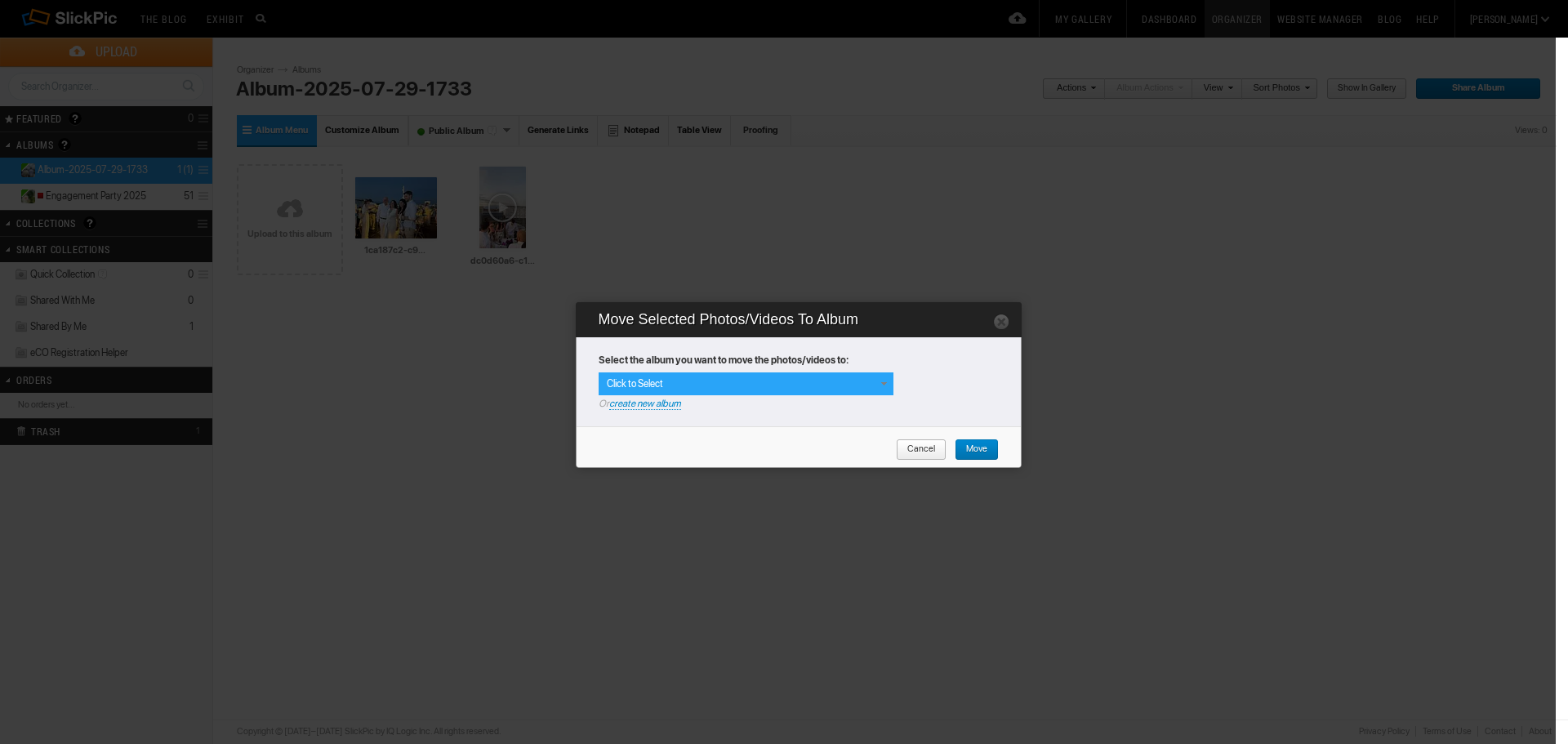click on "Click to Select" at bounding box center [746, 384] 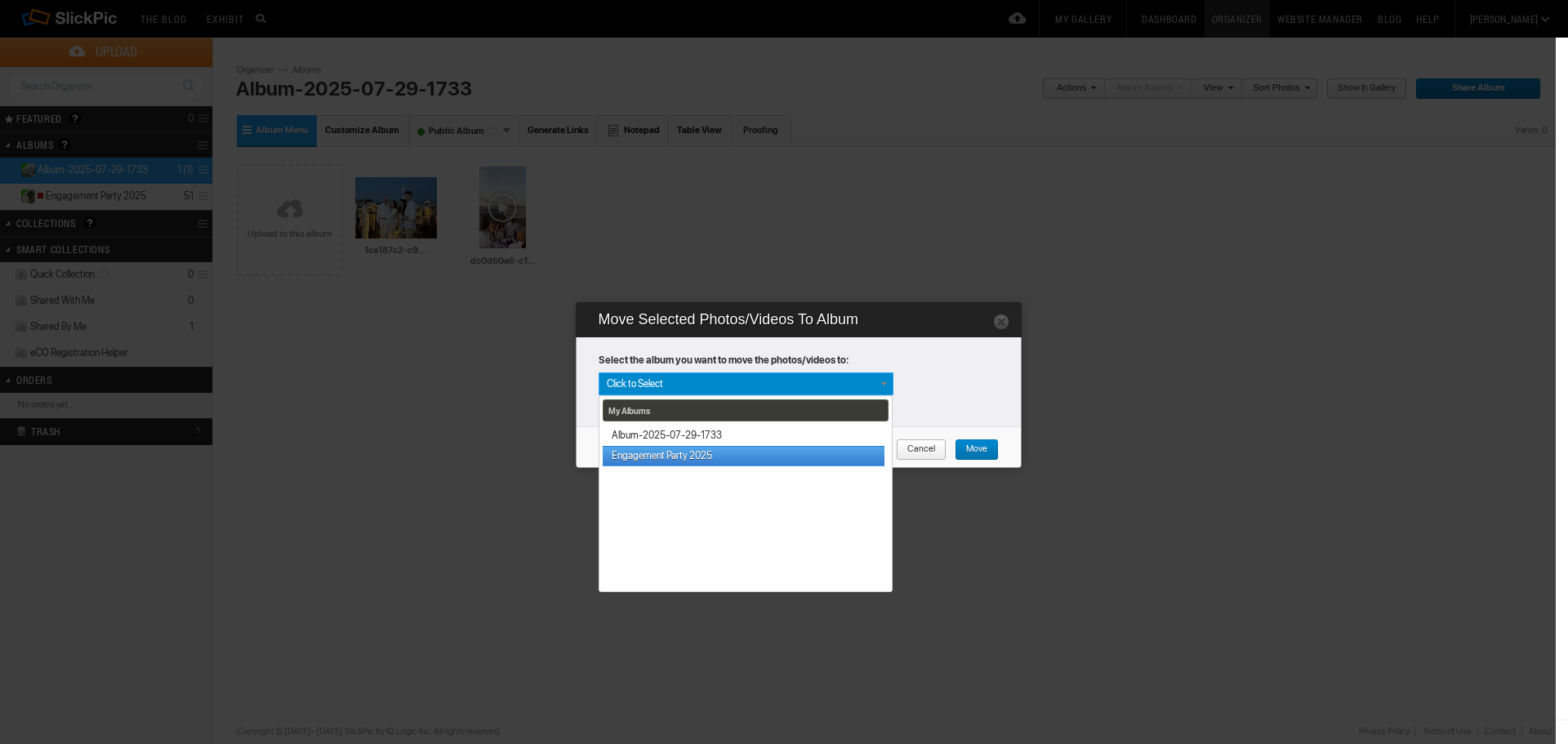 click on "Engagement Party 2025" at bounding box center (743, 456) 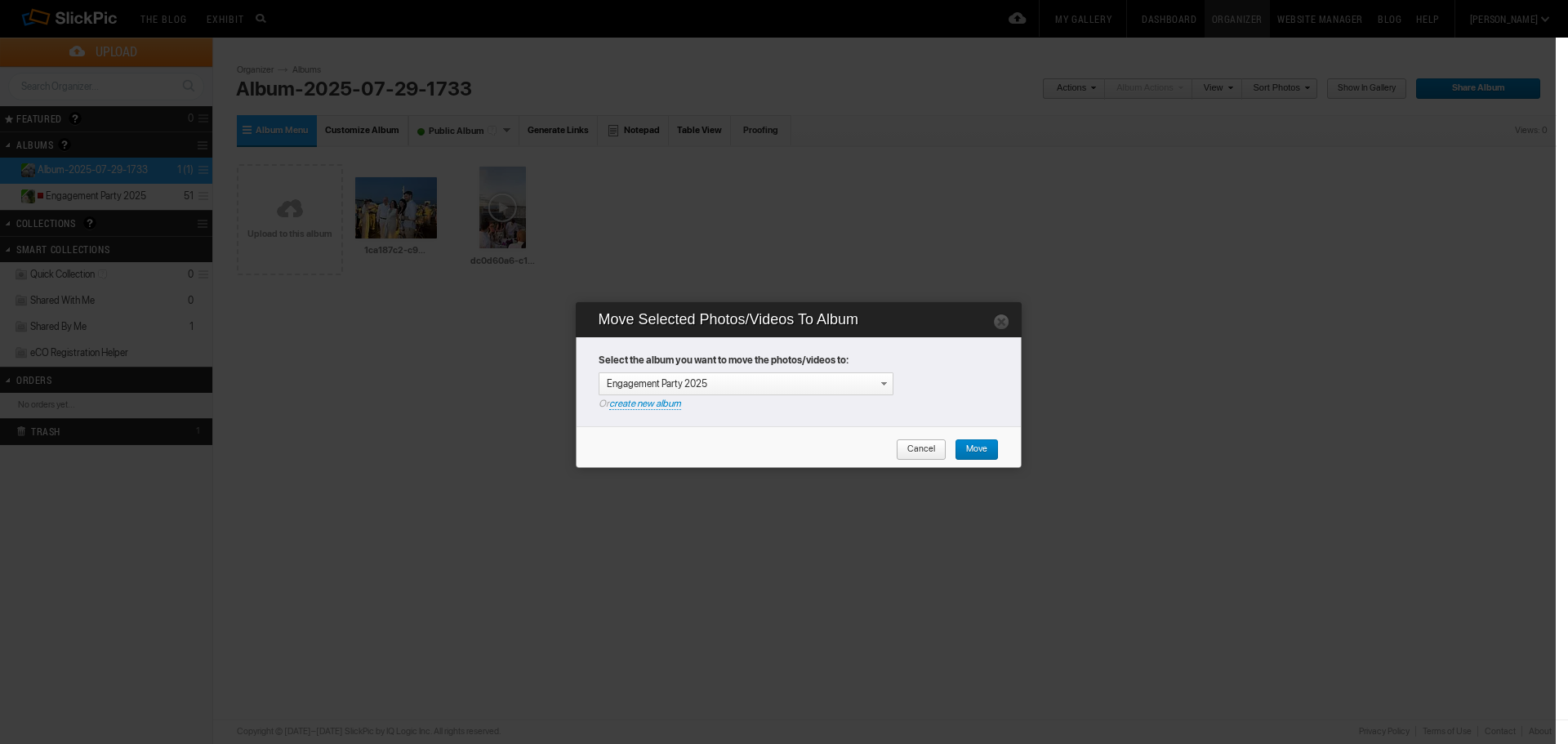 click on "Move" at bounding box center [971, 450] 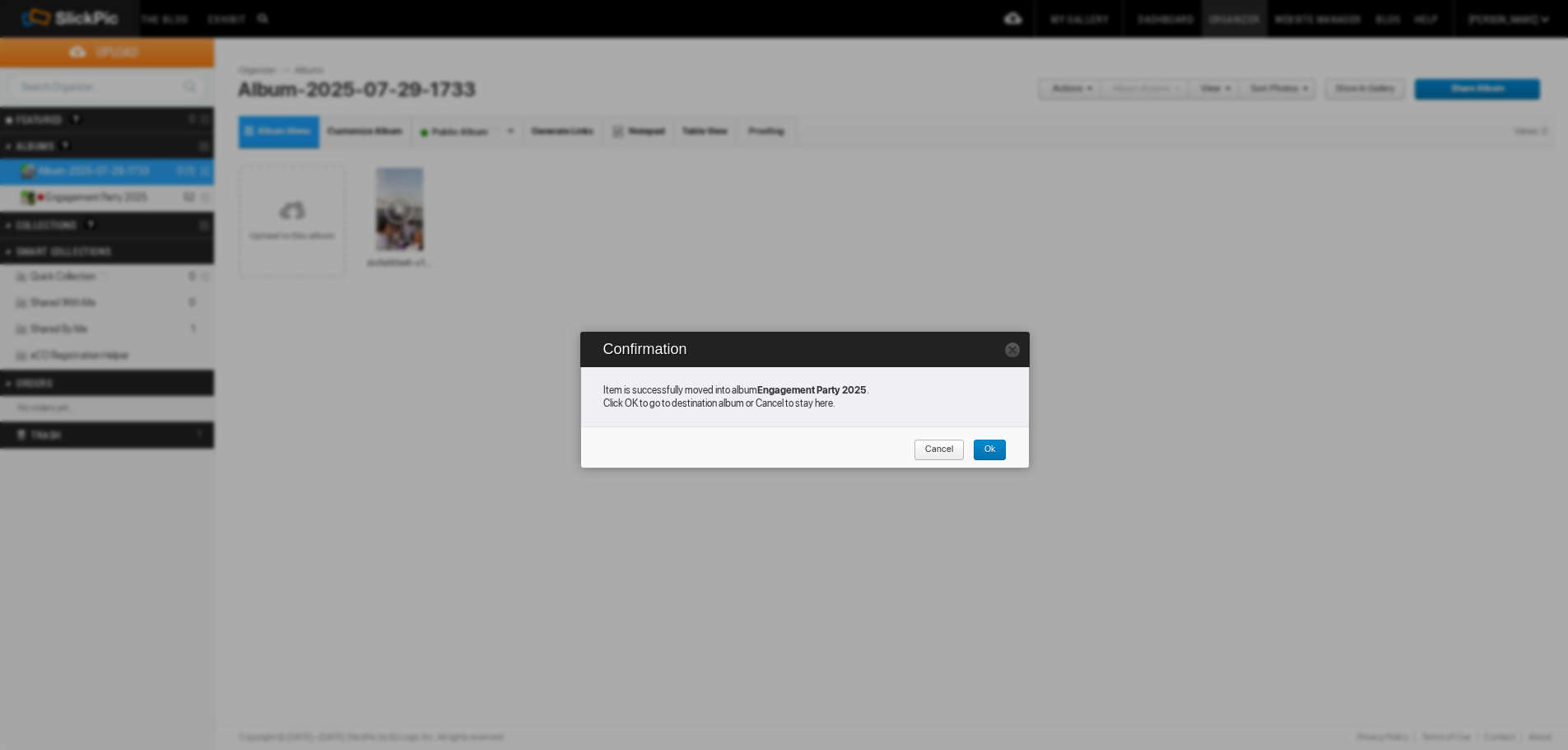 click on "Cancel" at bounding box center [939, 450] 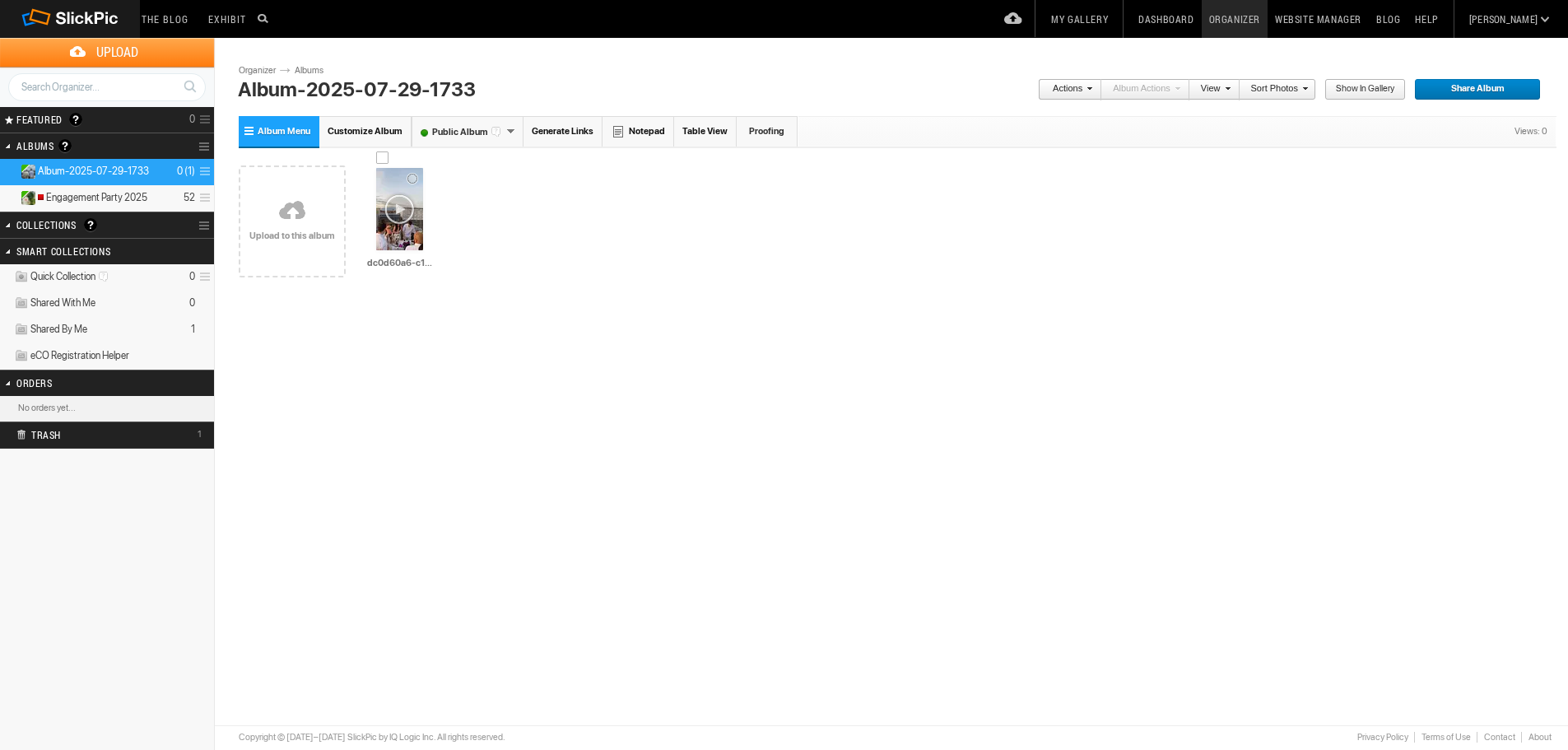 click at bounding box center (440, 280) 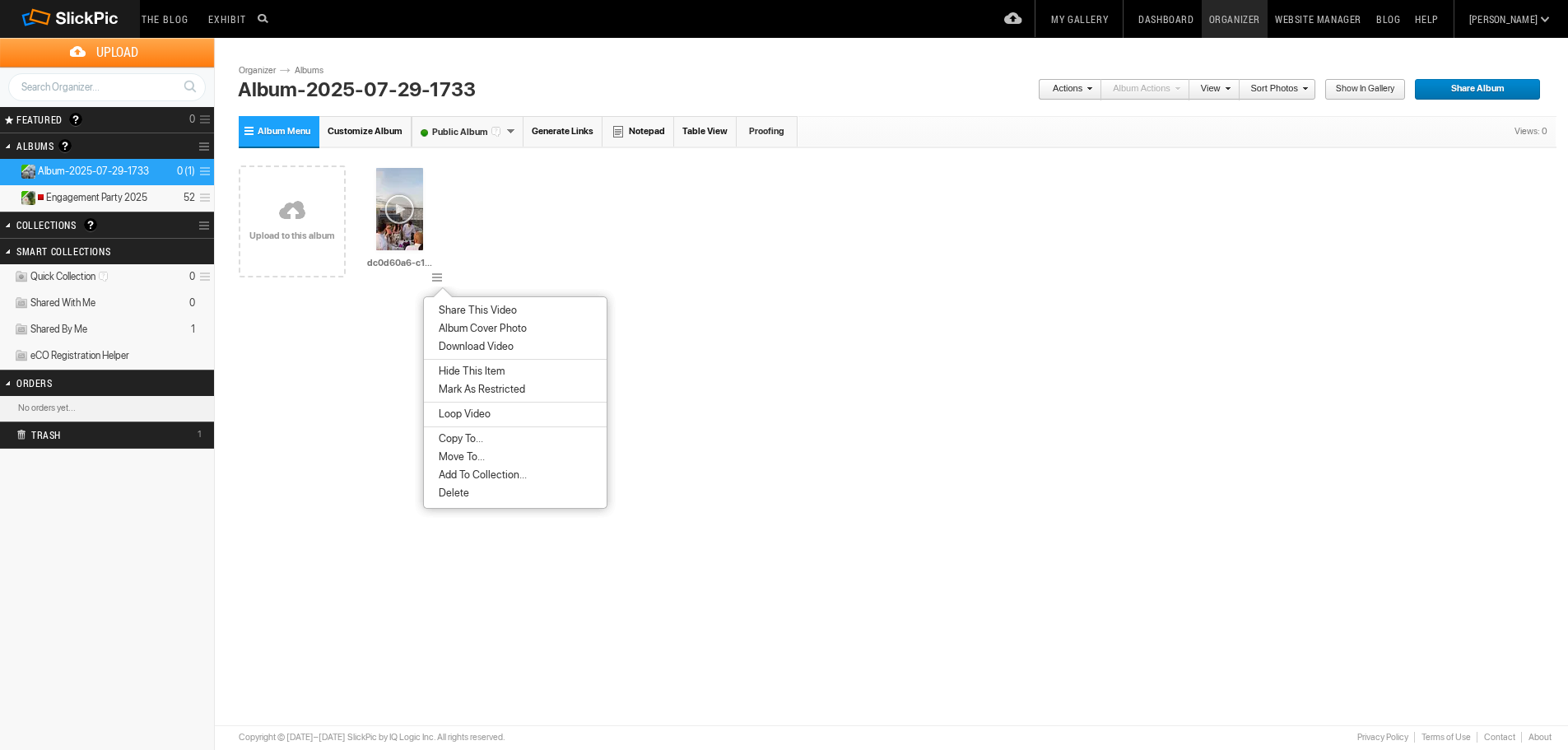 click on "Move To..." at bounding box center (515, 457) 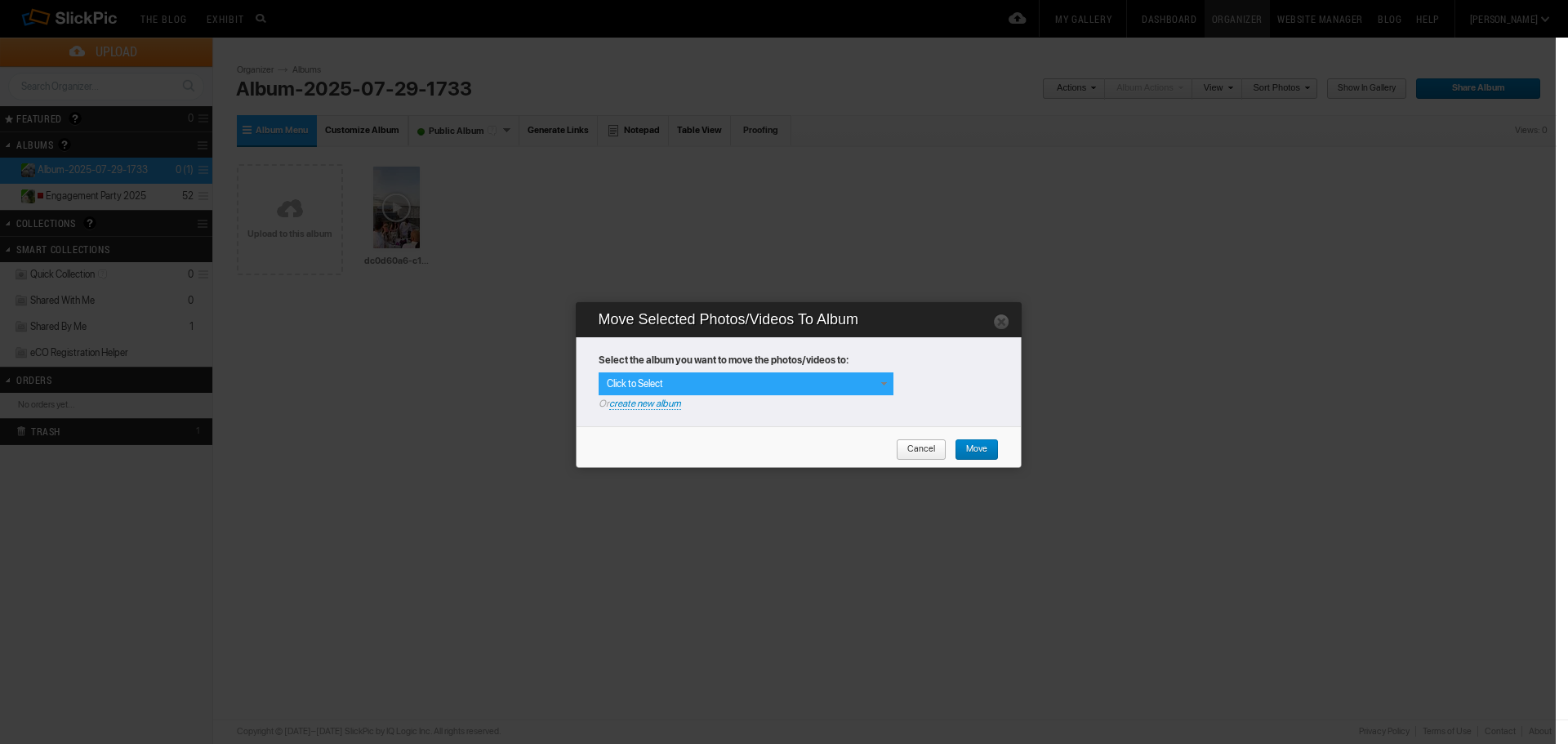click on "Click to Select" at bounding box center [746, 384] 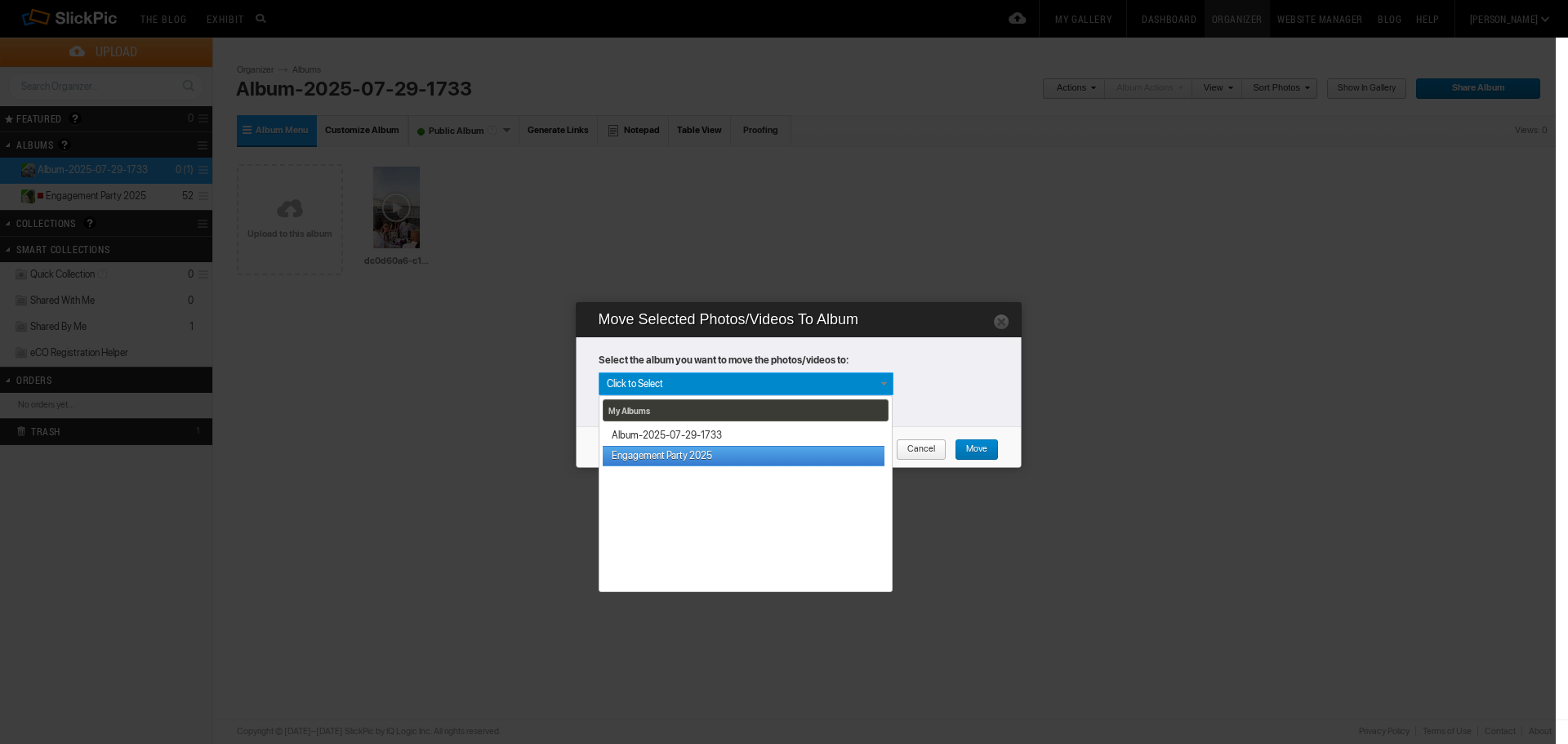 click on "Engagement Party 2025" at bounding box center (743, 456) 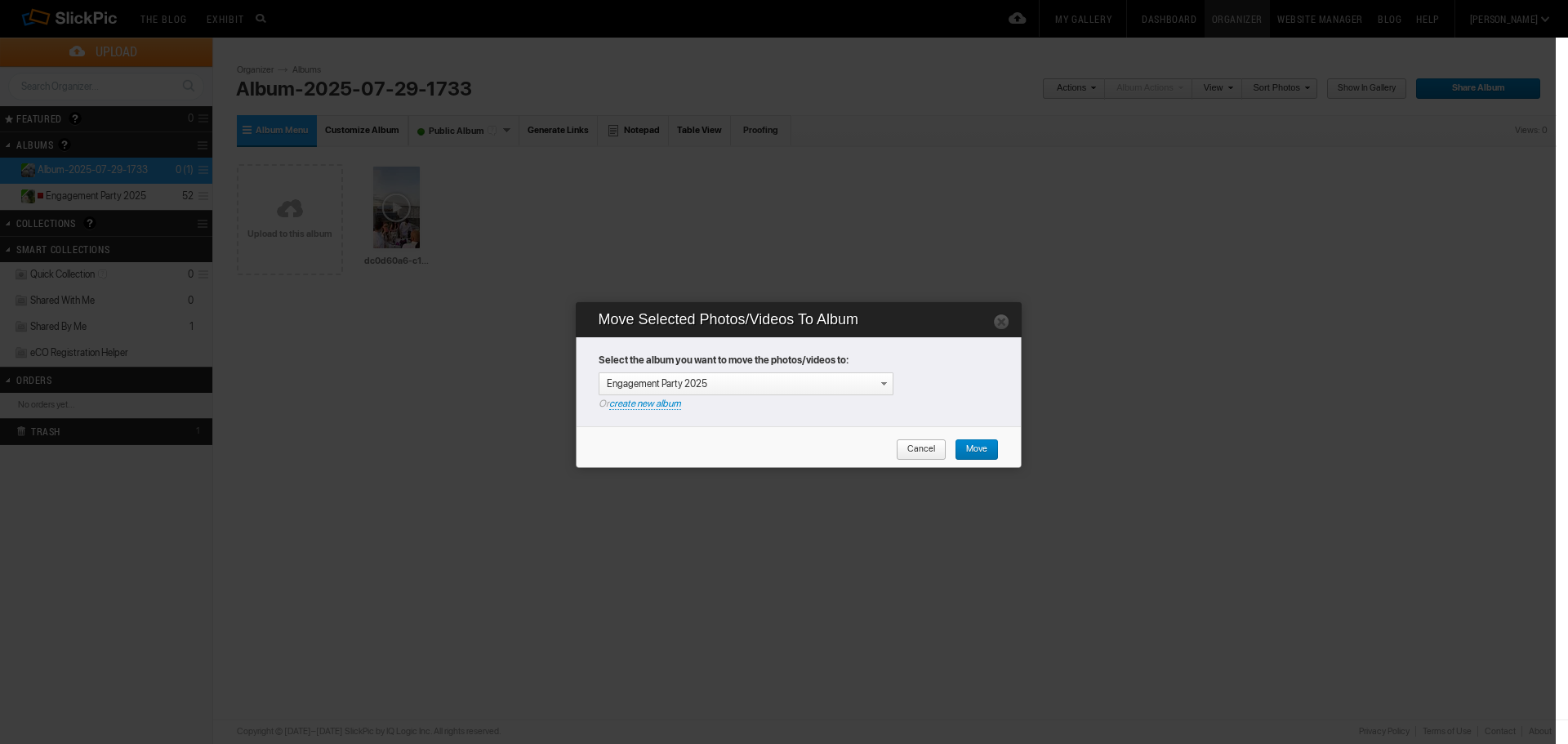 drag, startPoint x: 744, startPoint y: 451, endPoint x: 665, endPoint y: 451, distance: 79 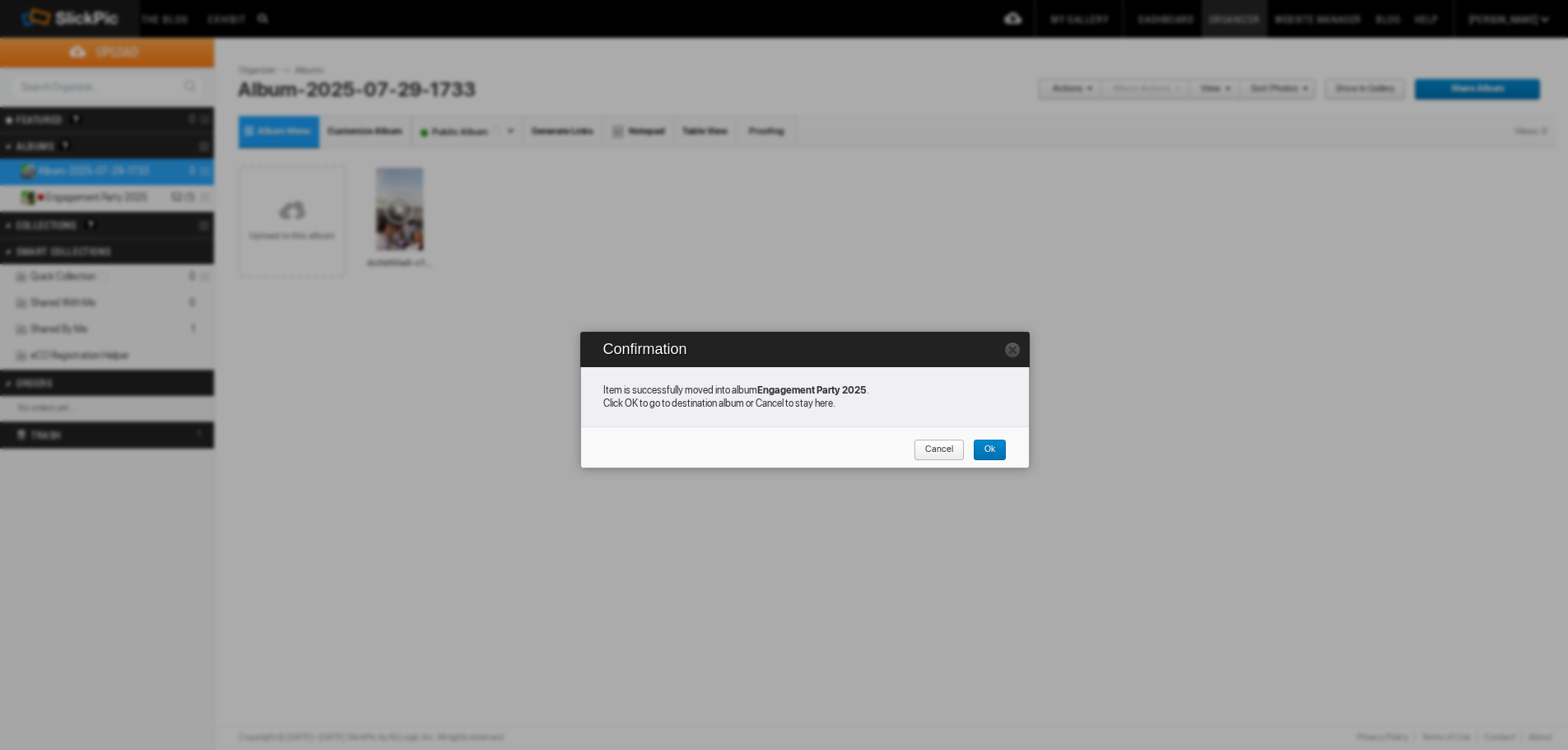 click on "Cancel" at bounding box center (933, 450) 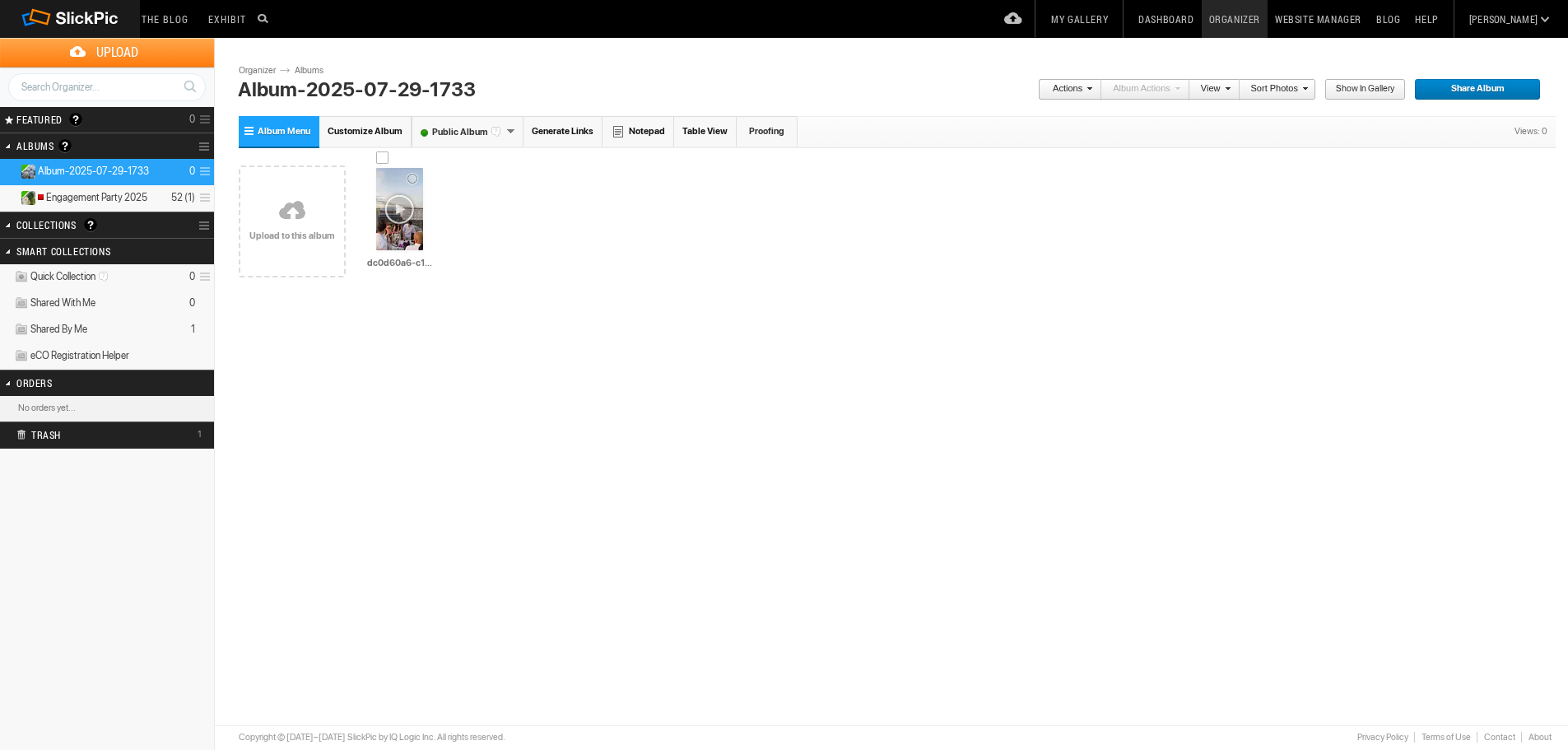 click at bounding box center (440, 280) 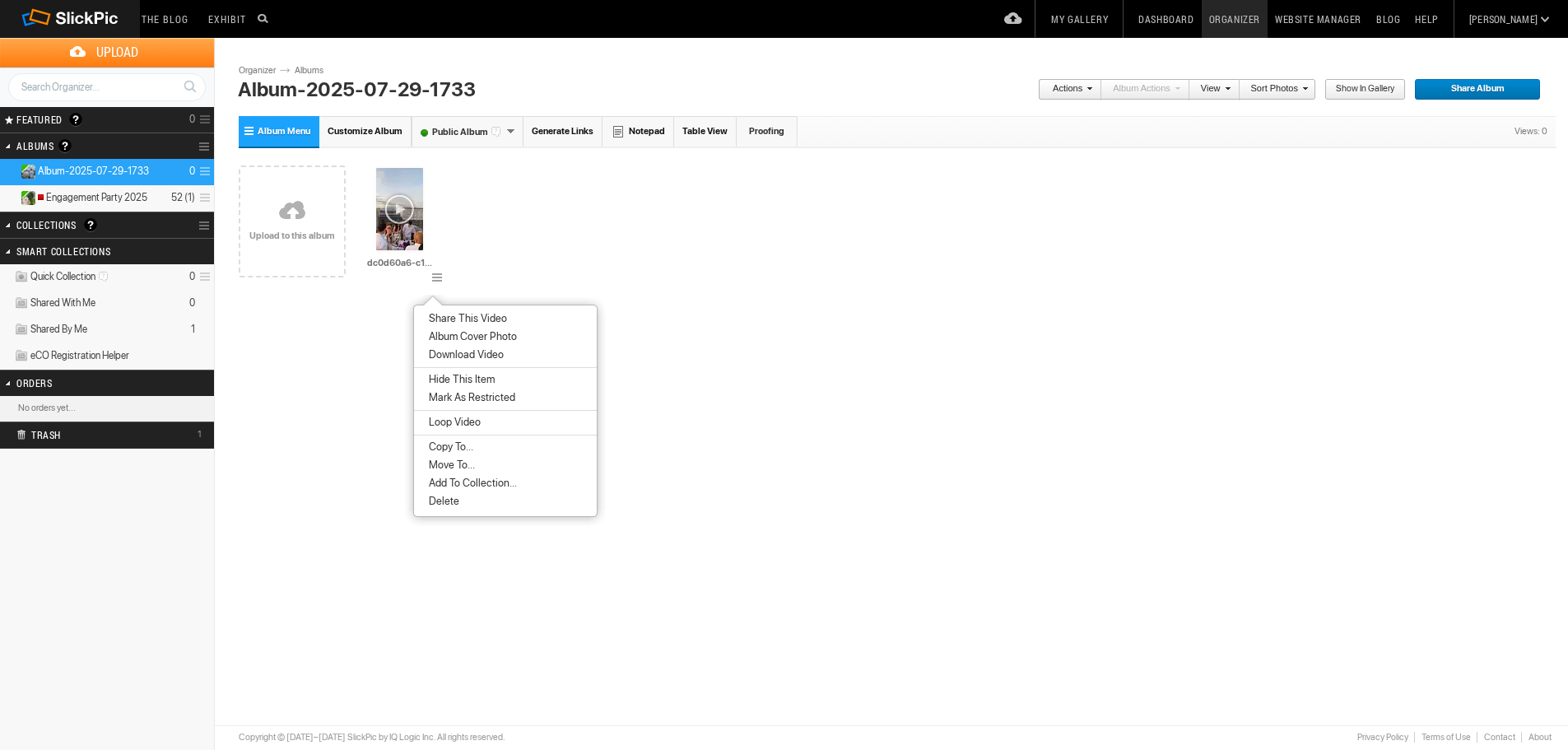 click on "Move To..." at bounding box center [449, 465] 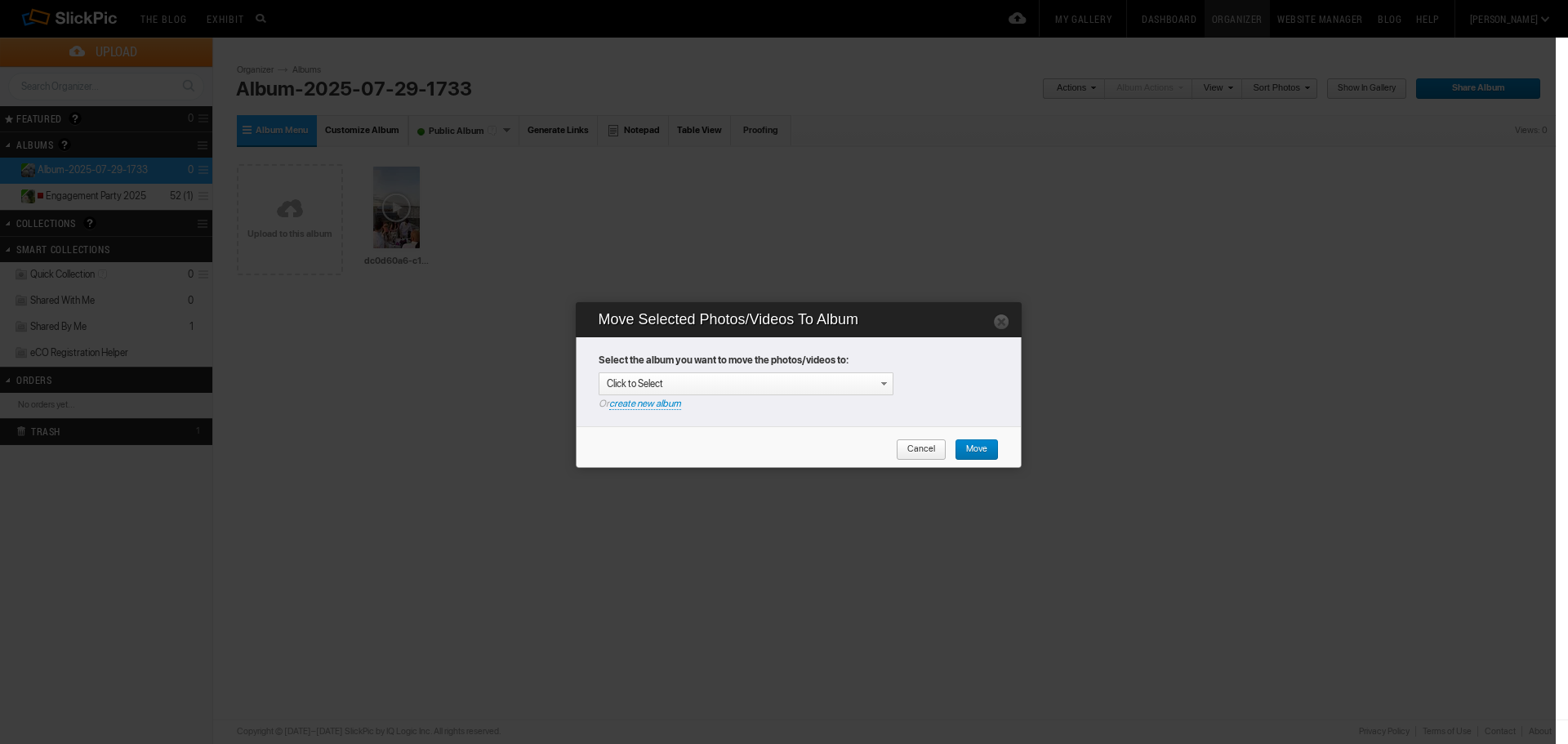 click on "Click to Select" at bounding box center [746, 384] 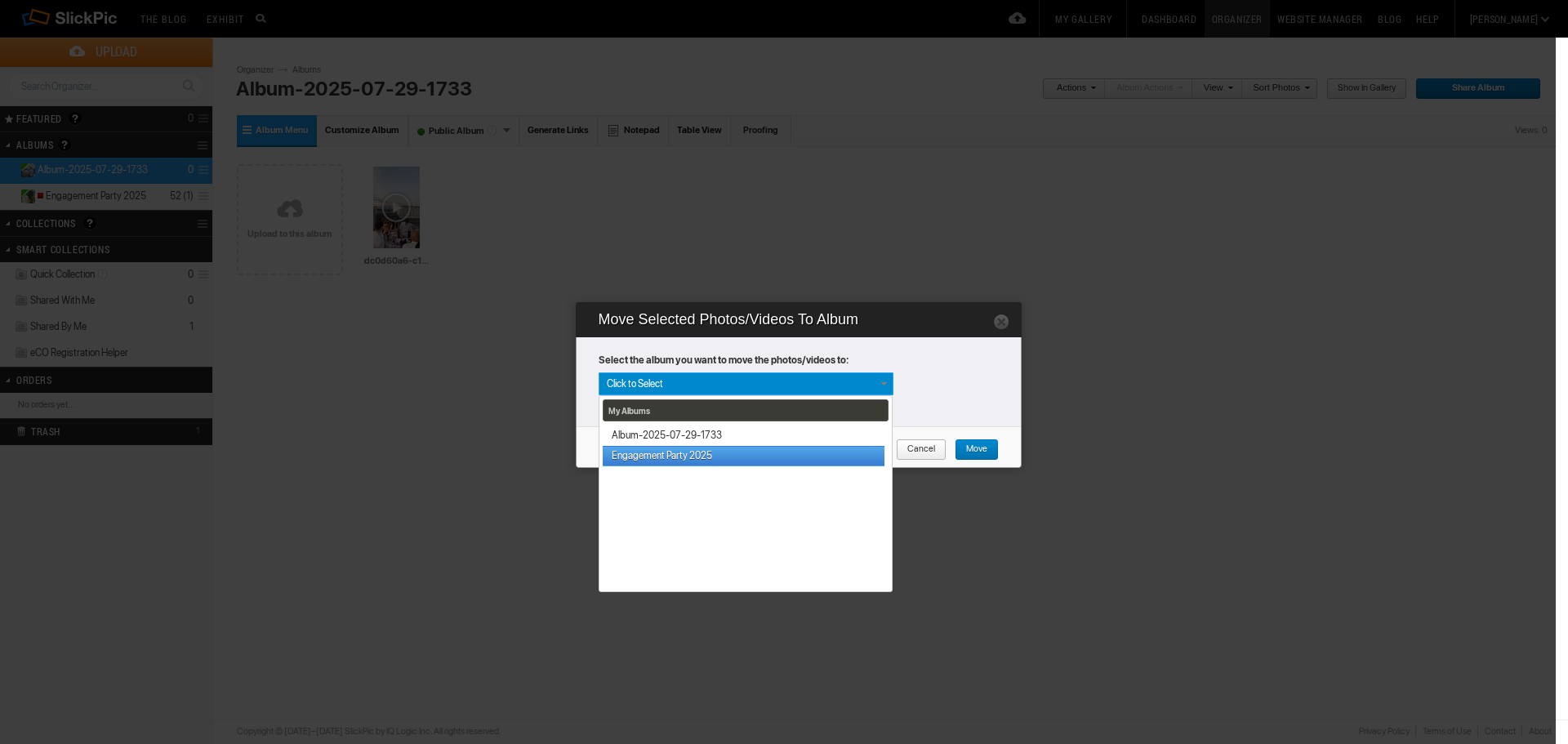 click on "Engagement Party 2025" at bounding box center (743, 456) 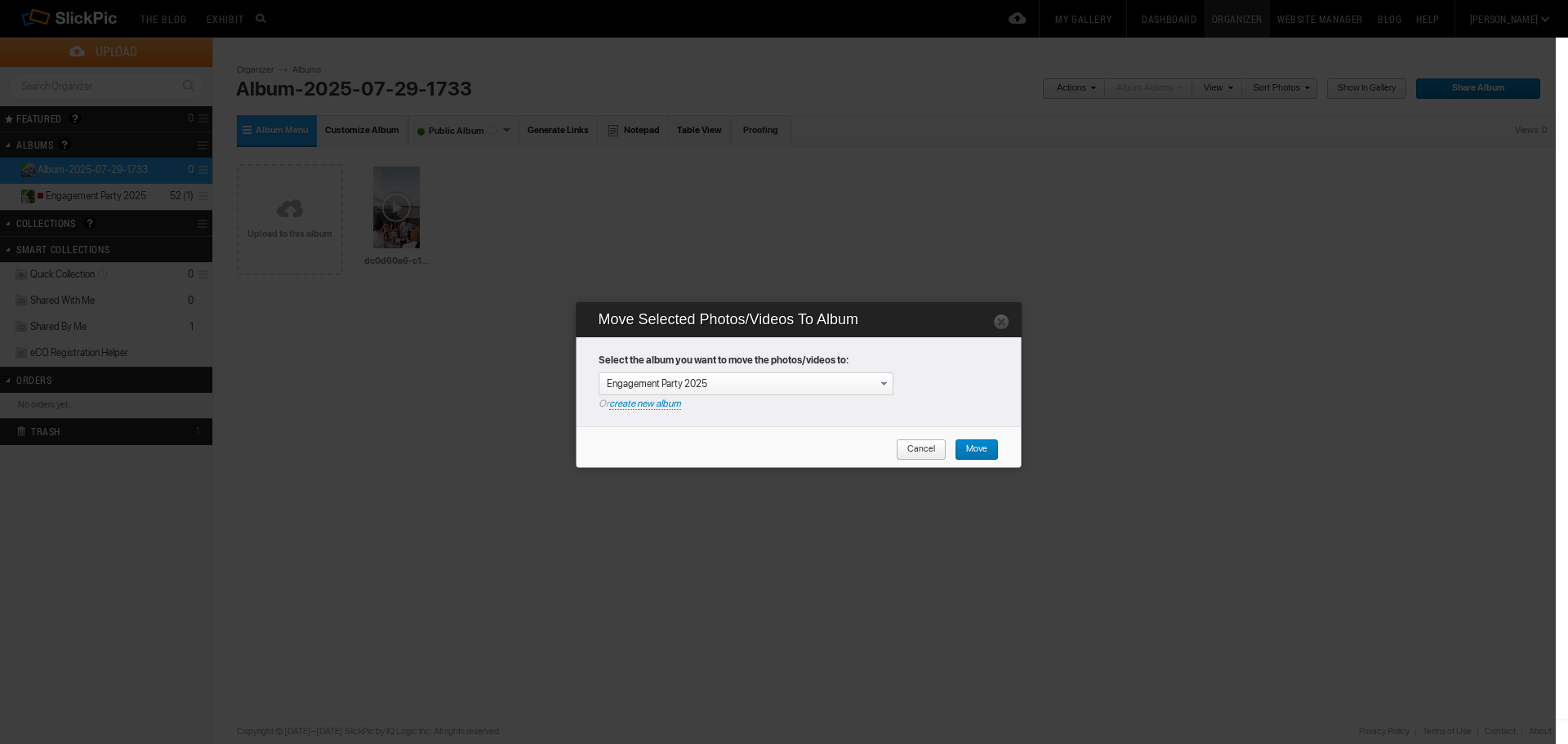 click on "Move" at bounding box center (971, 450) 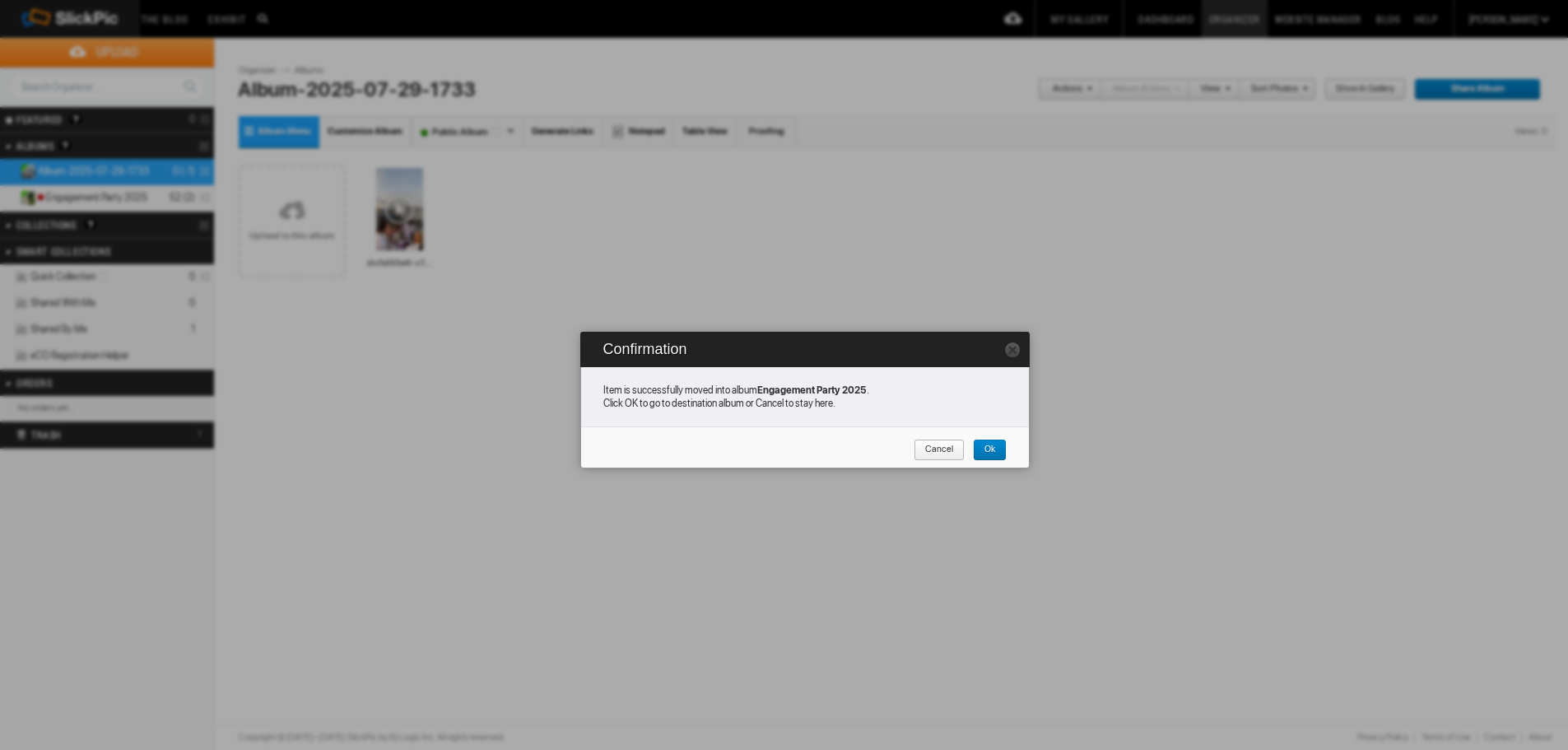 click on "Ok" at bounding box center [984, 450] 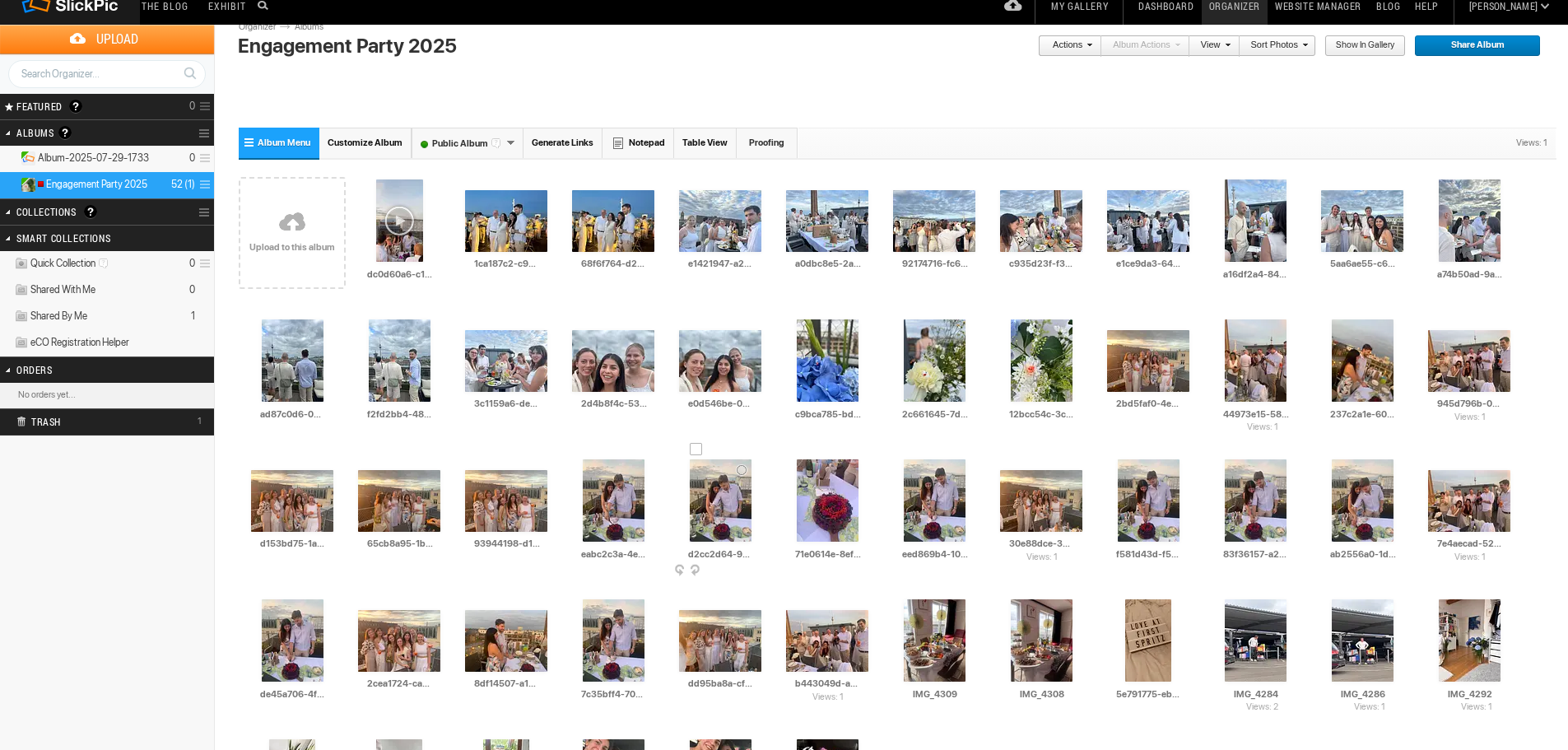 scroll, scrollTop: 0, scrollLeft: 0, axis: both 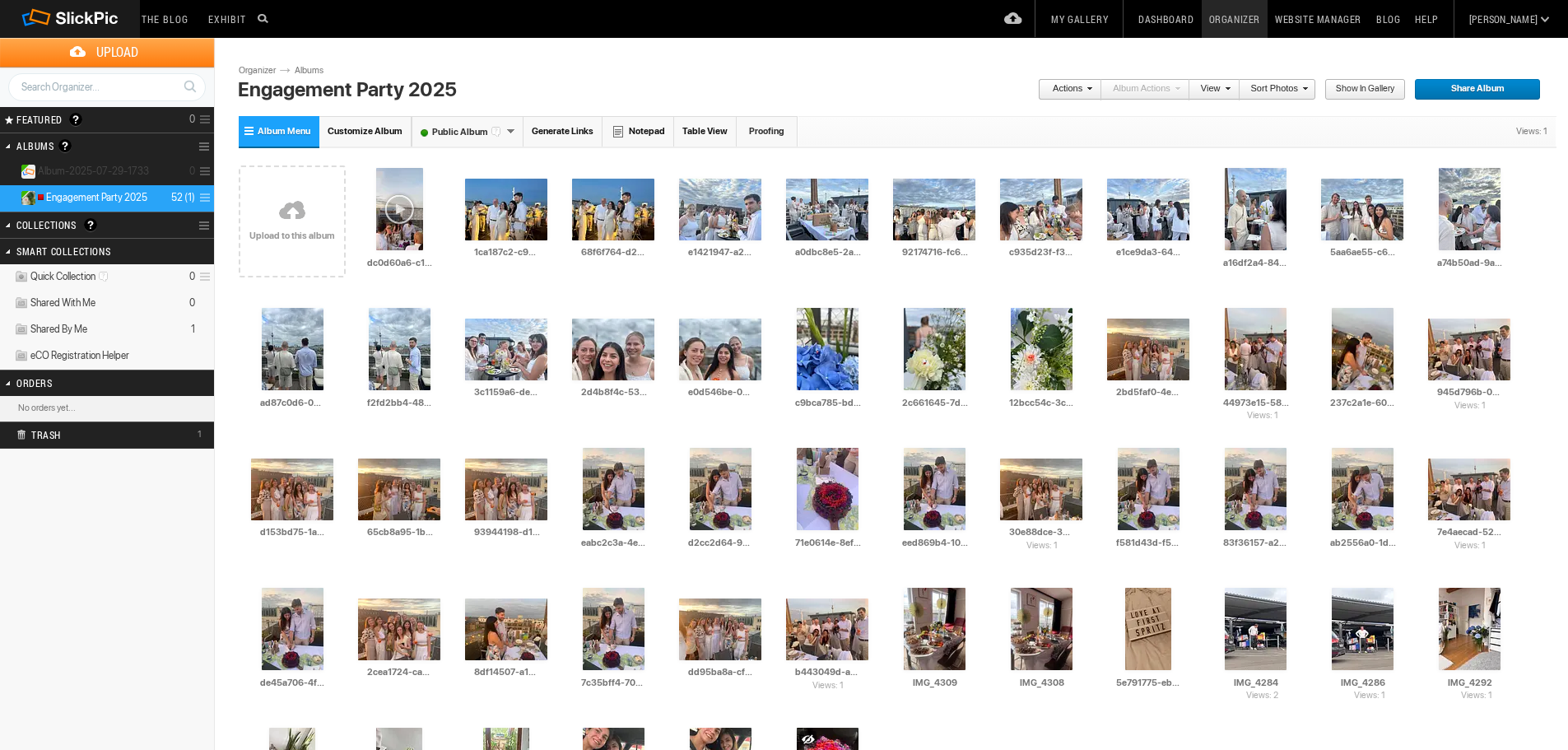 drag, startPoint x: 160, startPoint y: 173, endPoint x: 109, endPoint y: 172, distance: 51.009803 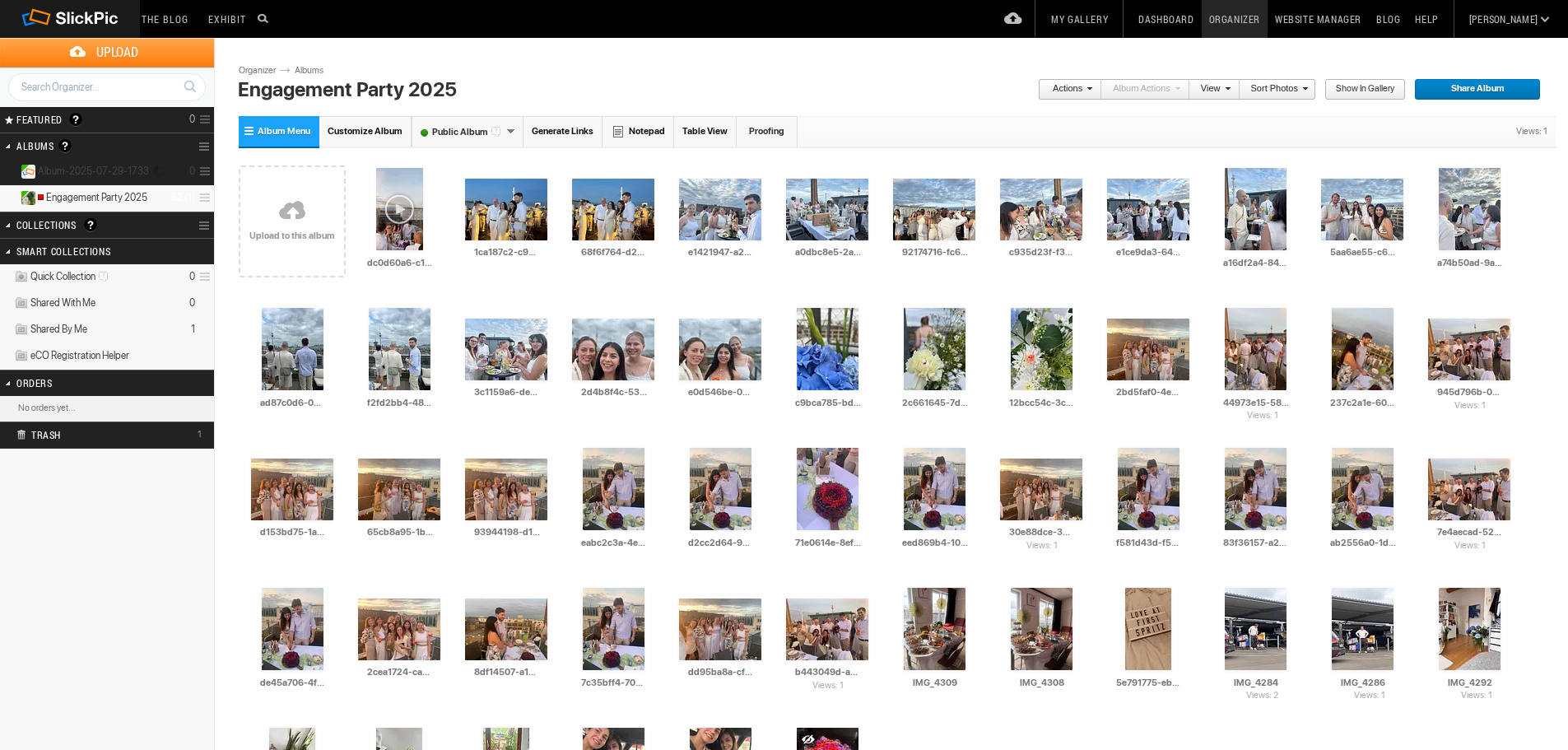 click at bounding box center [202, 171] 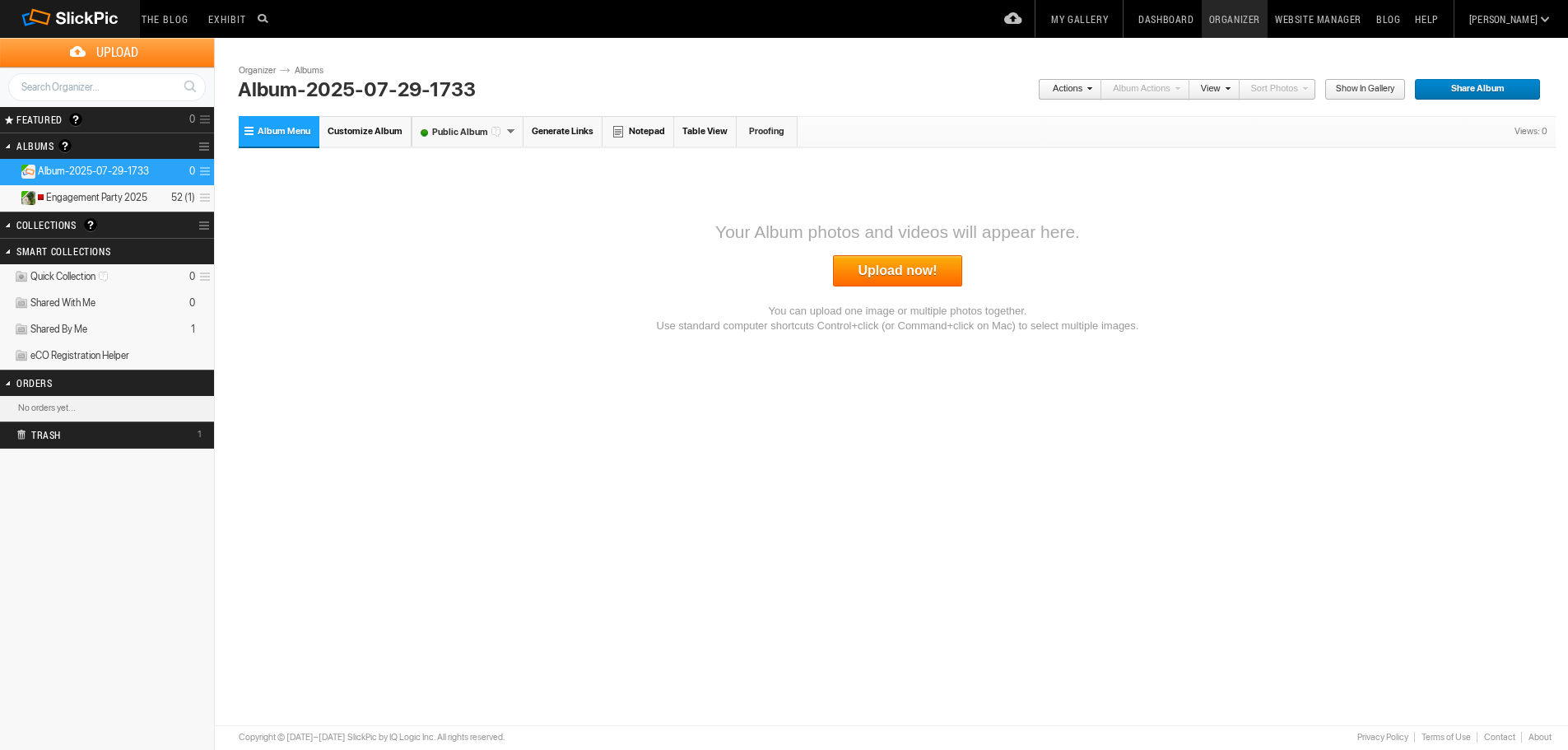 scroll, scrollTop: 0, scrollLeft: 0, axis: both 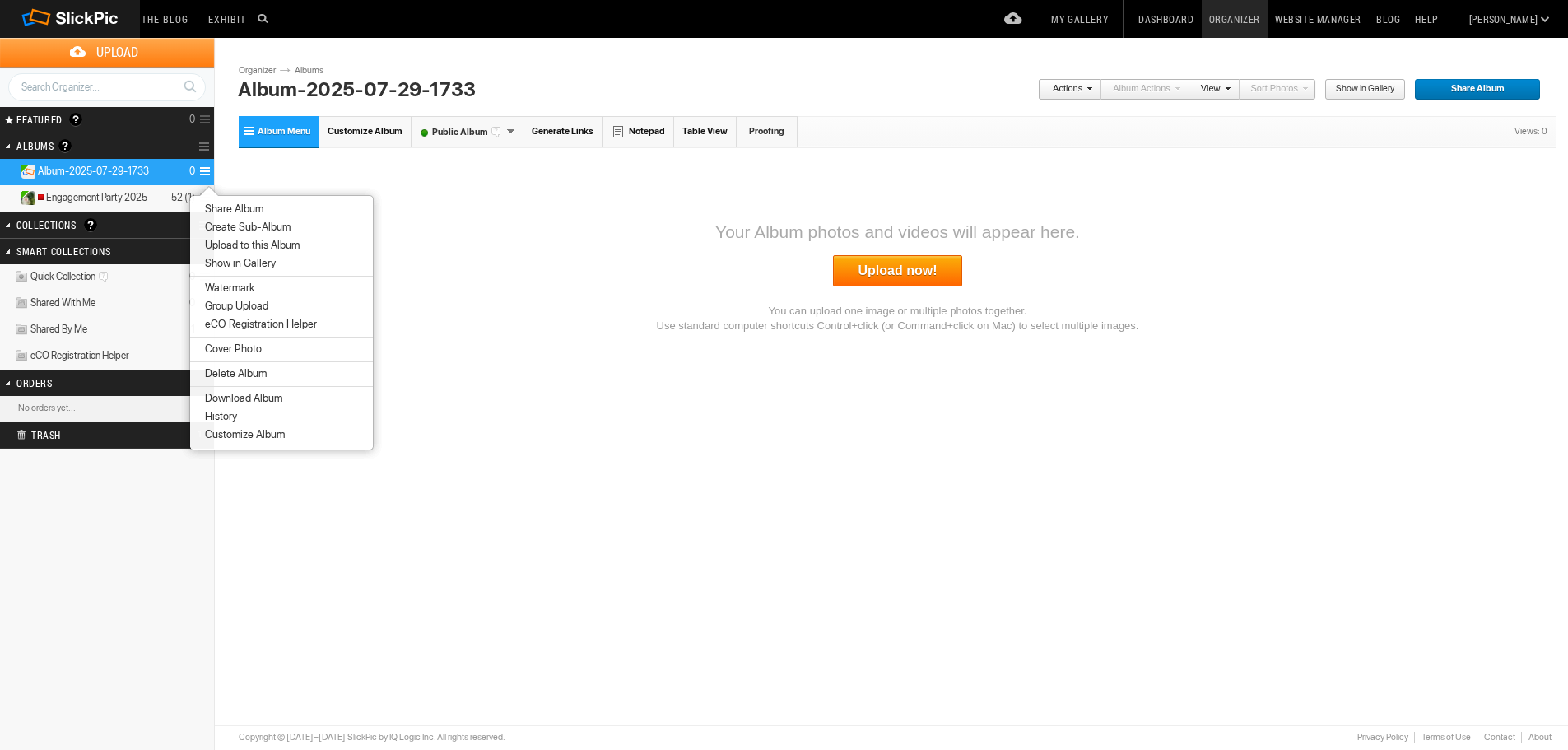 click on "Delete Album" at bounding box center [233, 374] 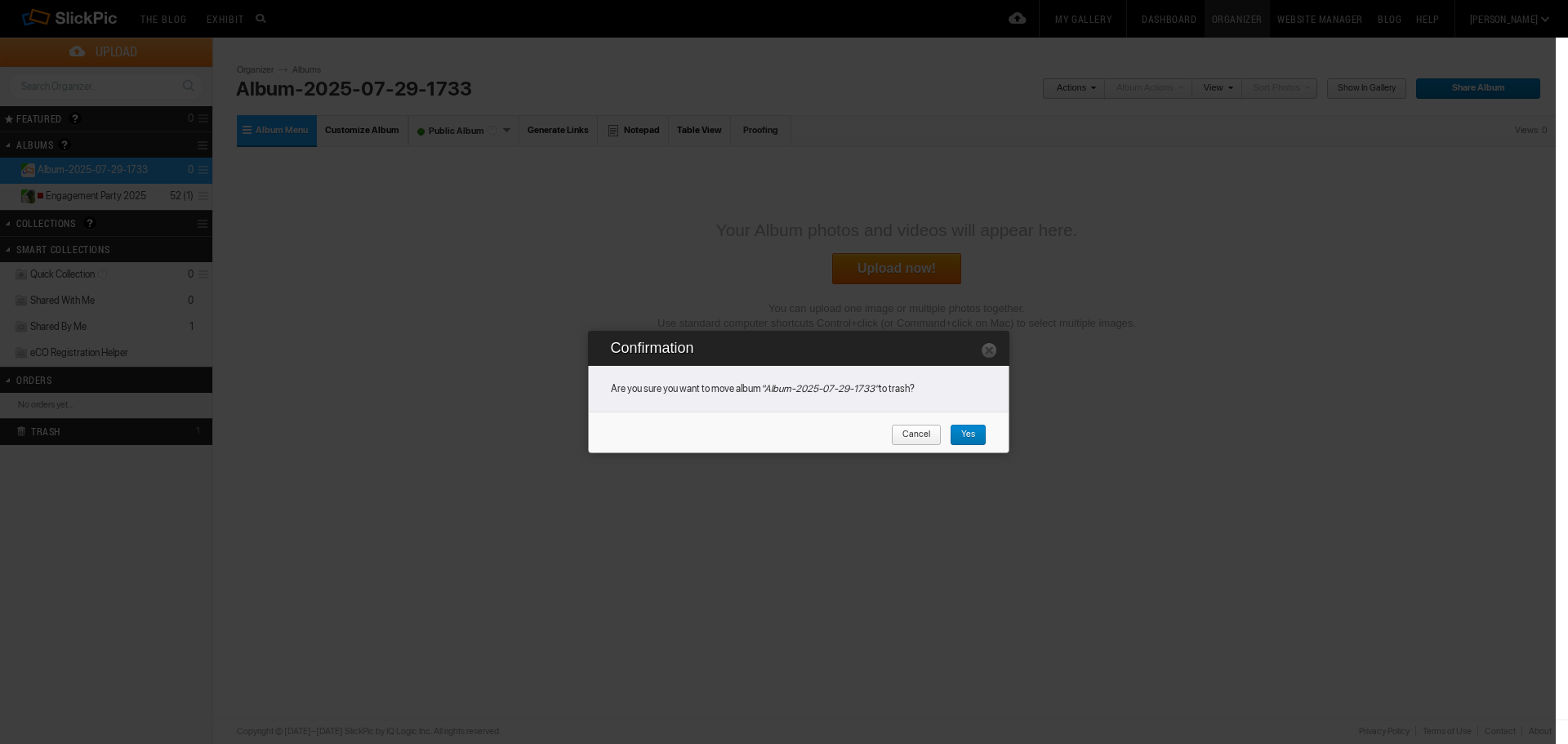 click on "Yes" at bounding box center (968, 435) 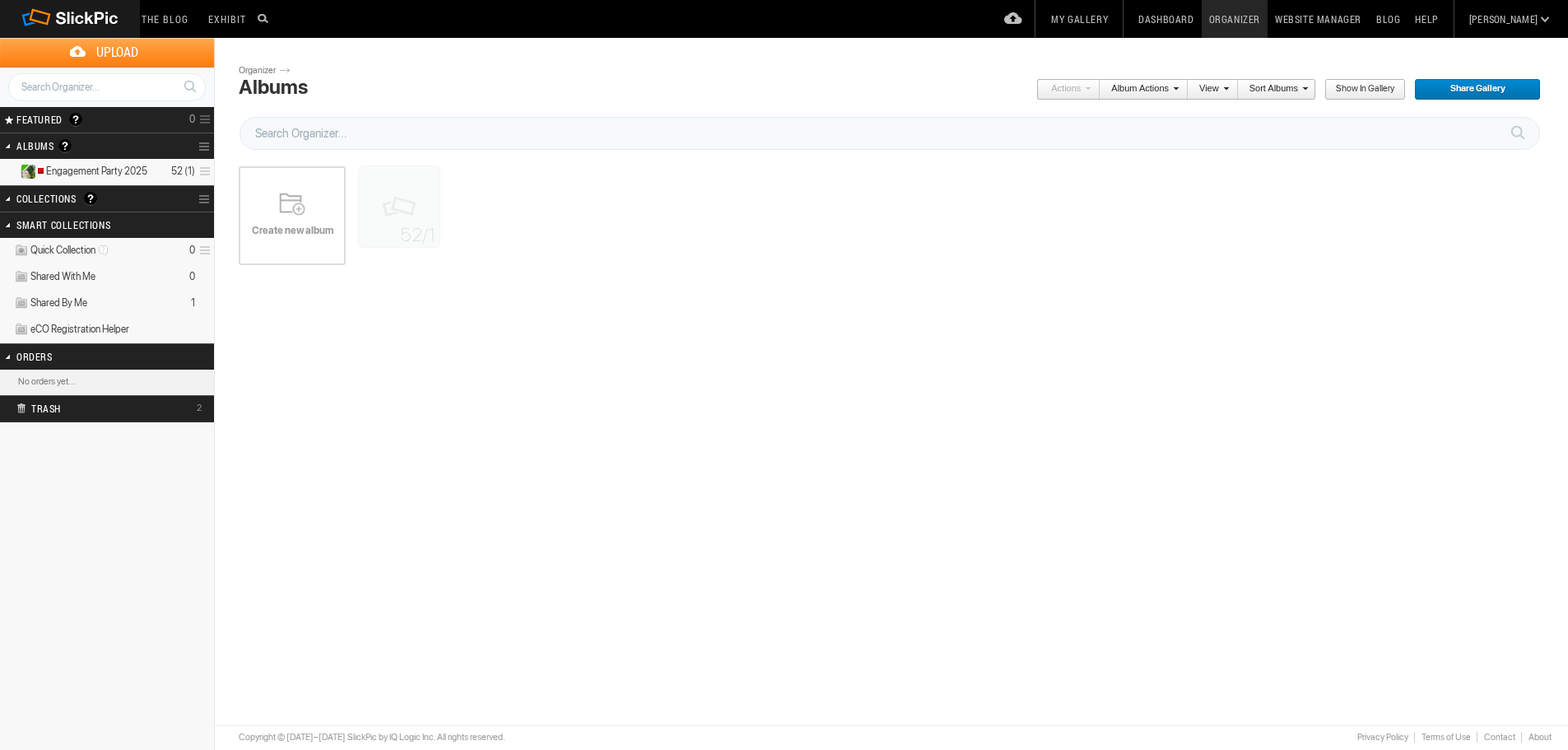 scroll, scrollTop: 0, scrollLeft: 0, axis: both 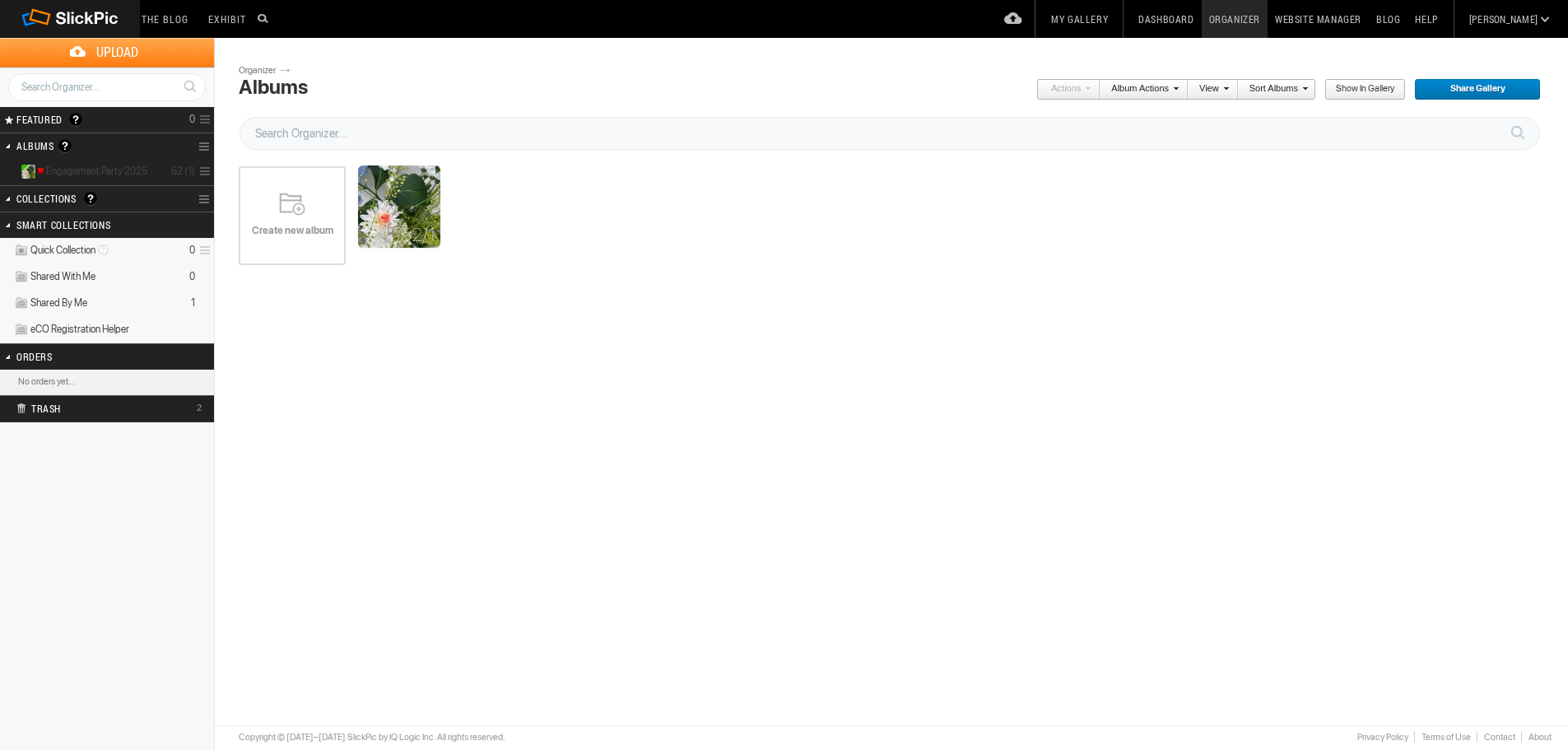 click on "Engagement Party 2025" at bounding box center [91, 171] 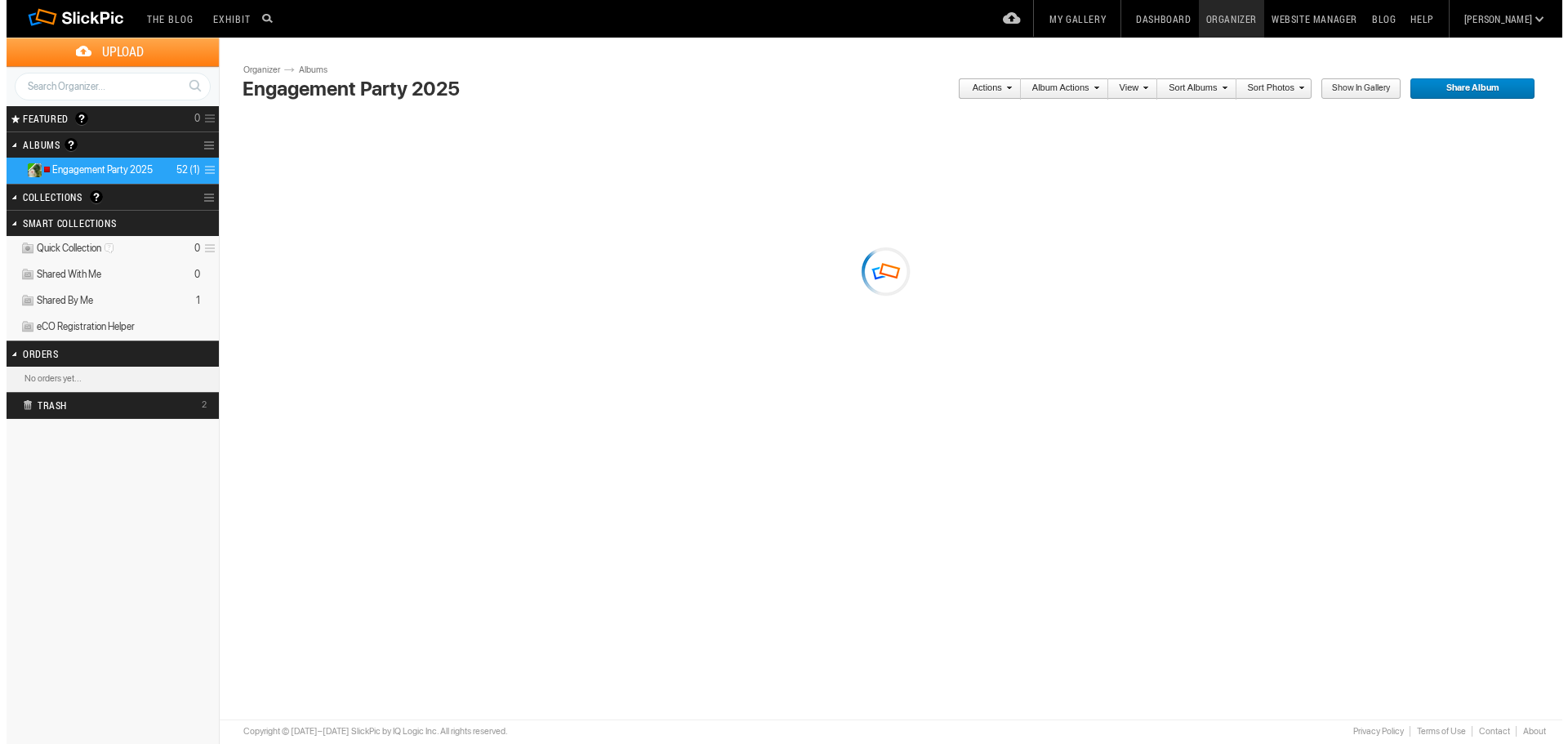 scroll, scrollTop: 0, scrollLeft: 0, axis: both 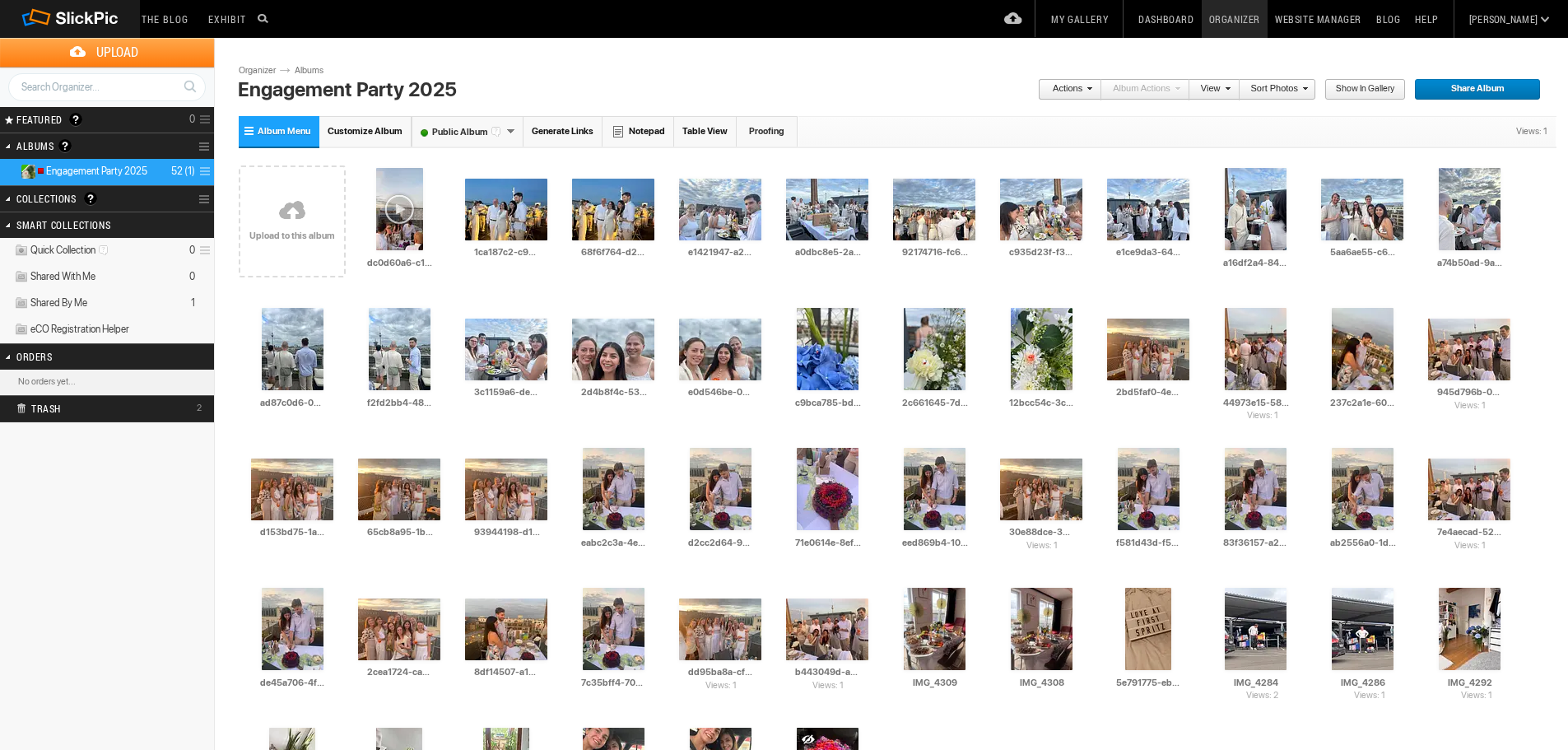 click on "Share Album" at bounding box center (1472, 90) 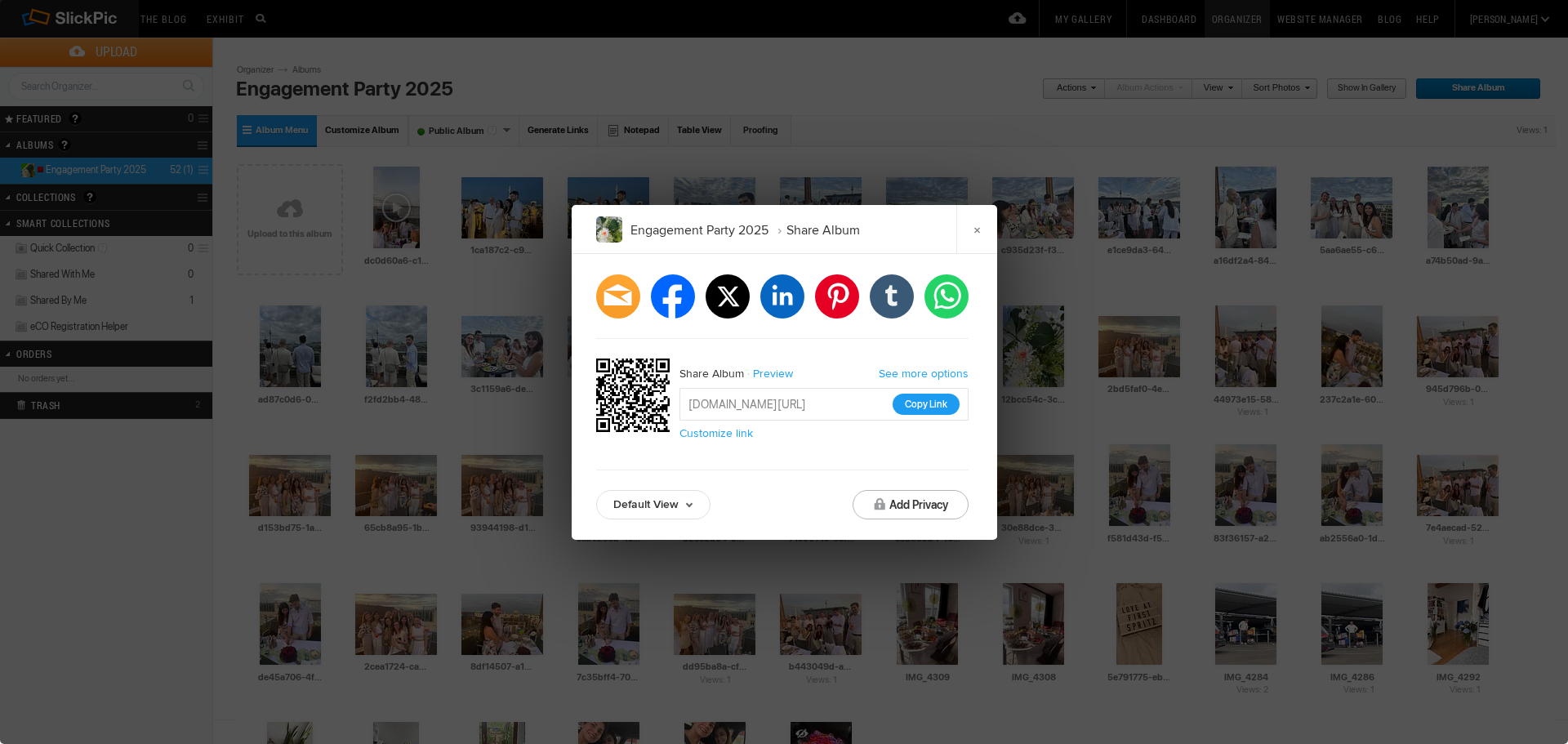 click on "Copy Link" 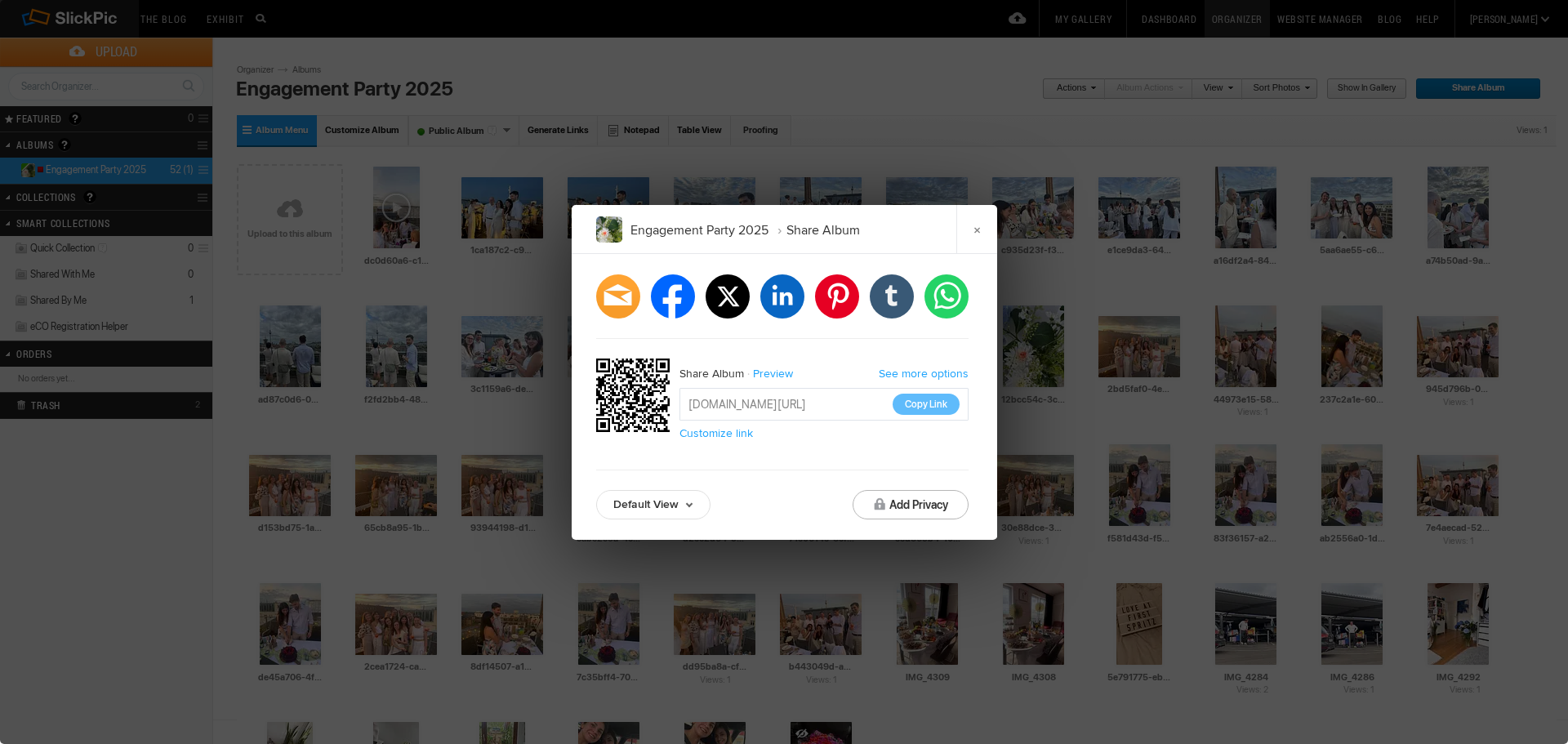 click on "Engagement Party 2025 Share Album ×	  facebook   twitter   linkedin   pinterest   tumblr   whatsapp  Share Album Preview See more options [URL][DOMAIN_NAME] Copy Link  Customize link Default View Default View Proofing View Slideshow View TV View Add Privacy" 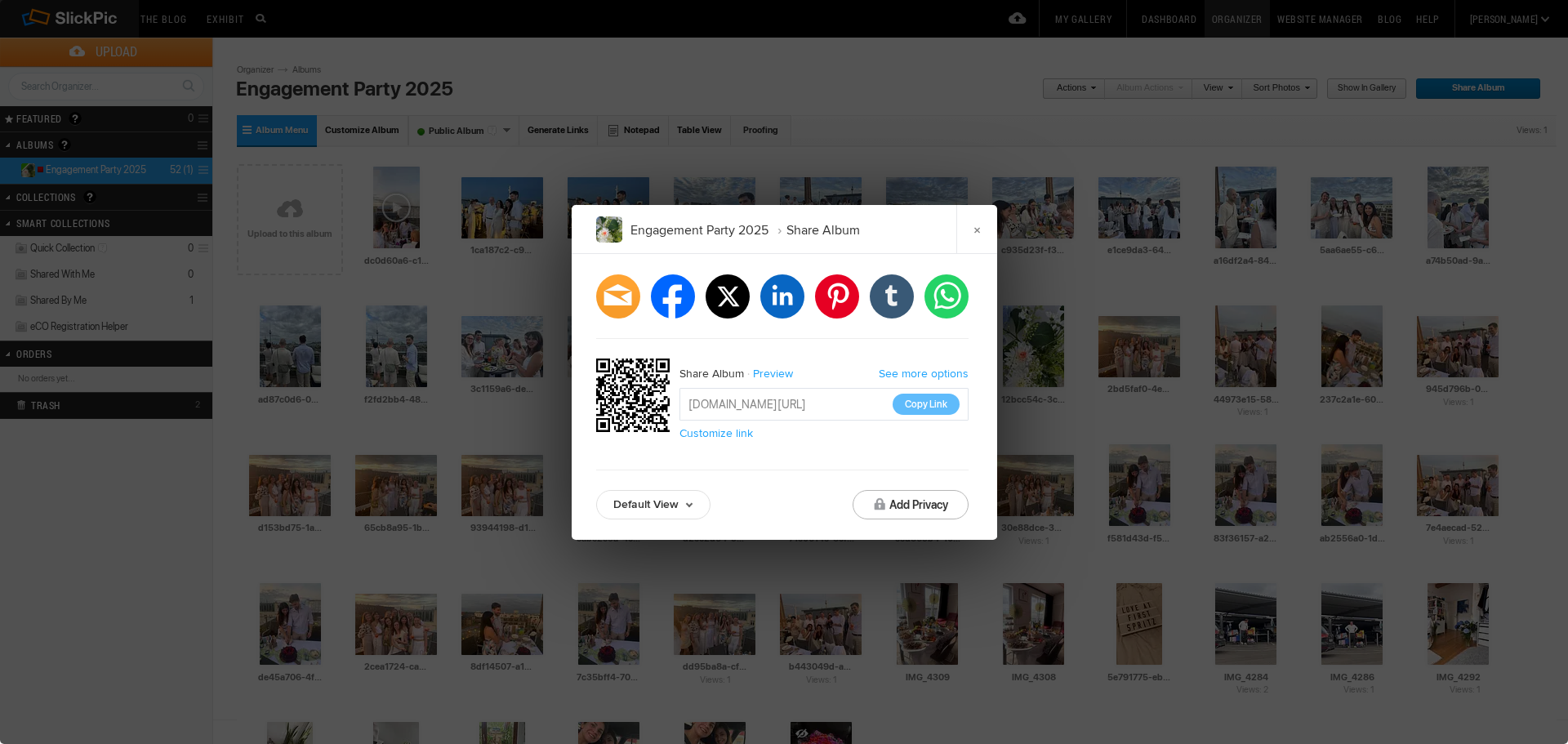 click on "facebook   twitter   linkedin   pinterest   tumblr   whatsapp  Share Album Preview See more options [URL][DOMAIN_NAME] Copy Link  Customize link Default View Default View Proofing View Slideshow View TV View Add Privacy" 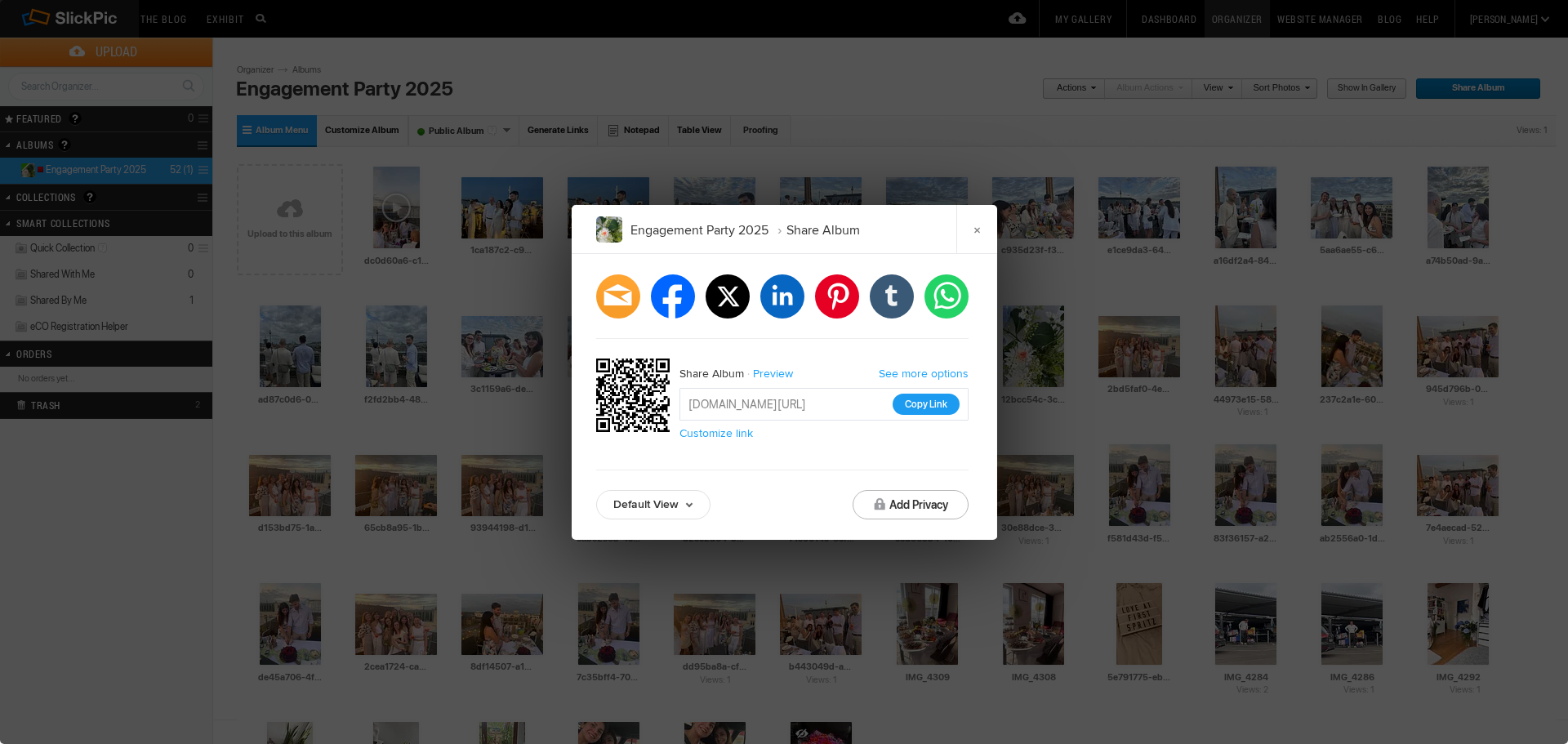 click on "Copy Link" 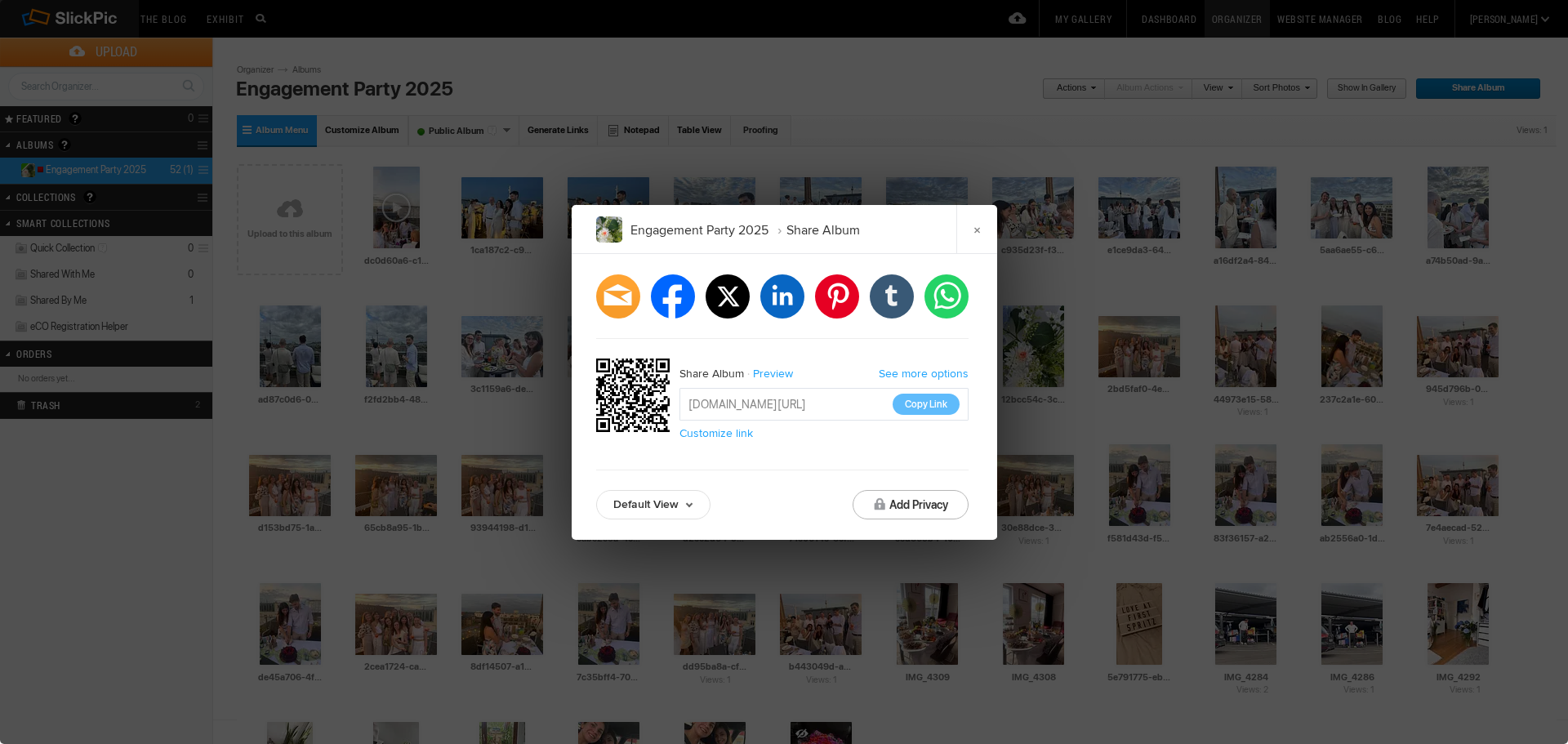 click on "Engagement Party 2025 Share Album ×	  facebook   twitter   linkedin   pinterest   tumblr   whatsapp  Share Album Preview See more options [URL][DOMAIN_NAME] Copy Link  Customize link Default View Default View Proofing View Slideshow View TV View Add Privacy" 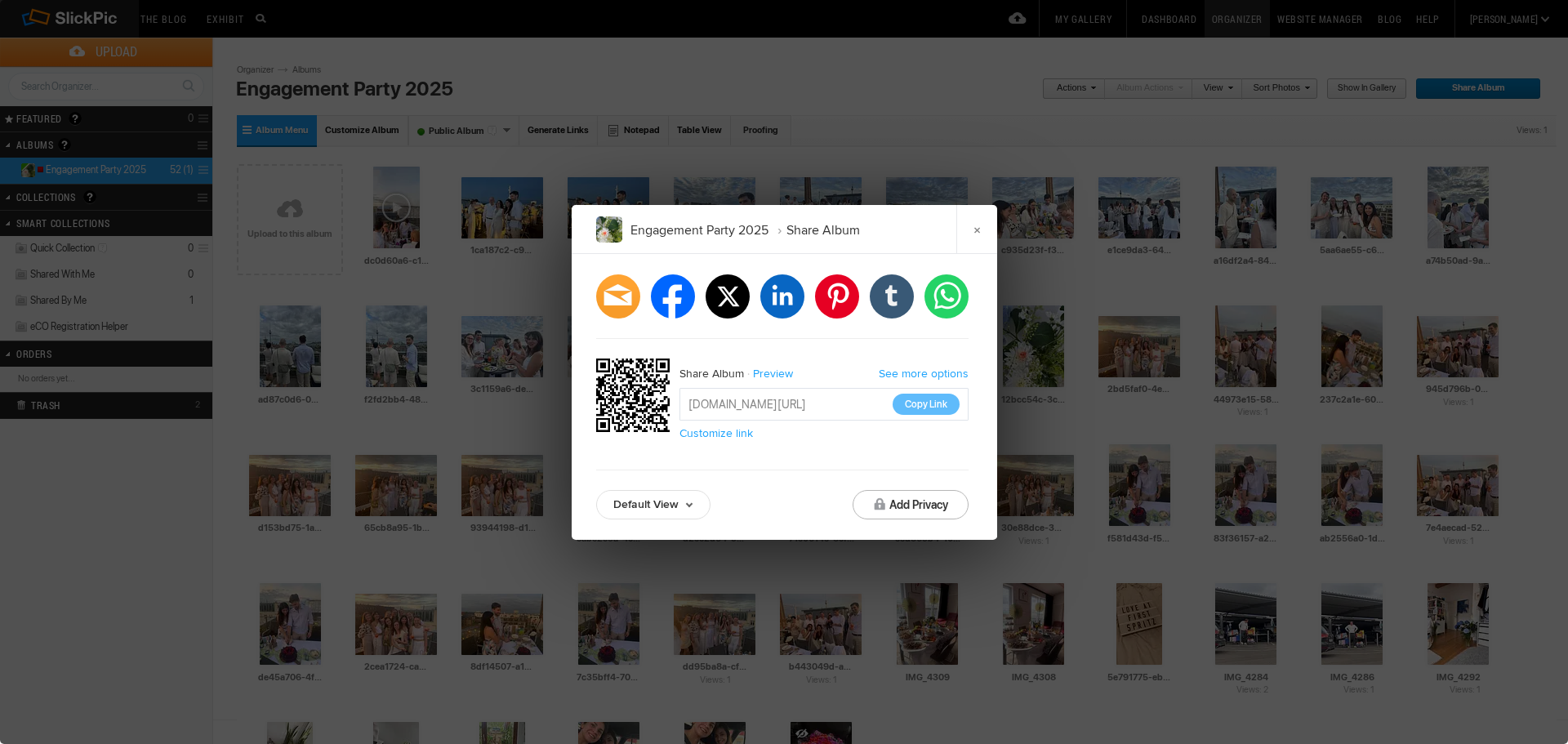 click on "Engagement Party 2025 Share Album ×	  facebook   twitter   linkedin   pinterest   tumblr   whatsapp  Share Album Preview See more options [URL][DOMAIN_NAME] Copy Link  Customize link Default View Default View Proofing View Slideshow View TV View Add Privacy" 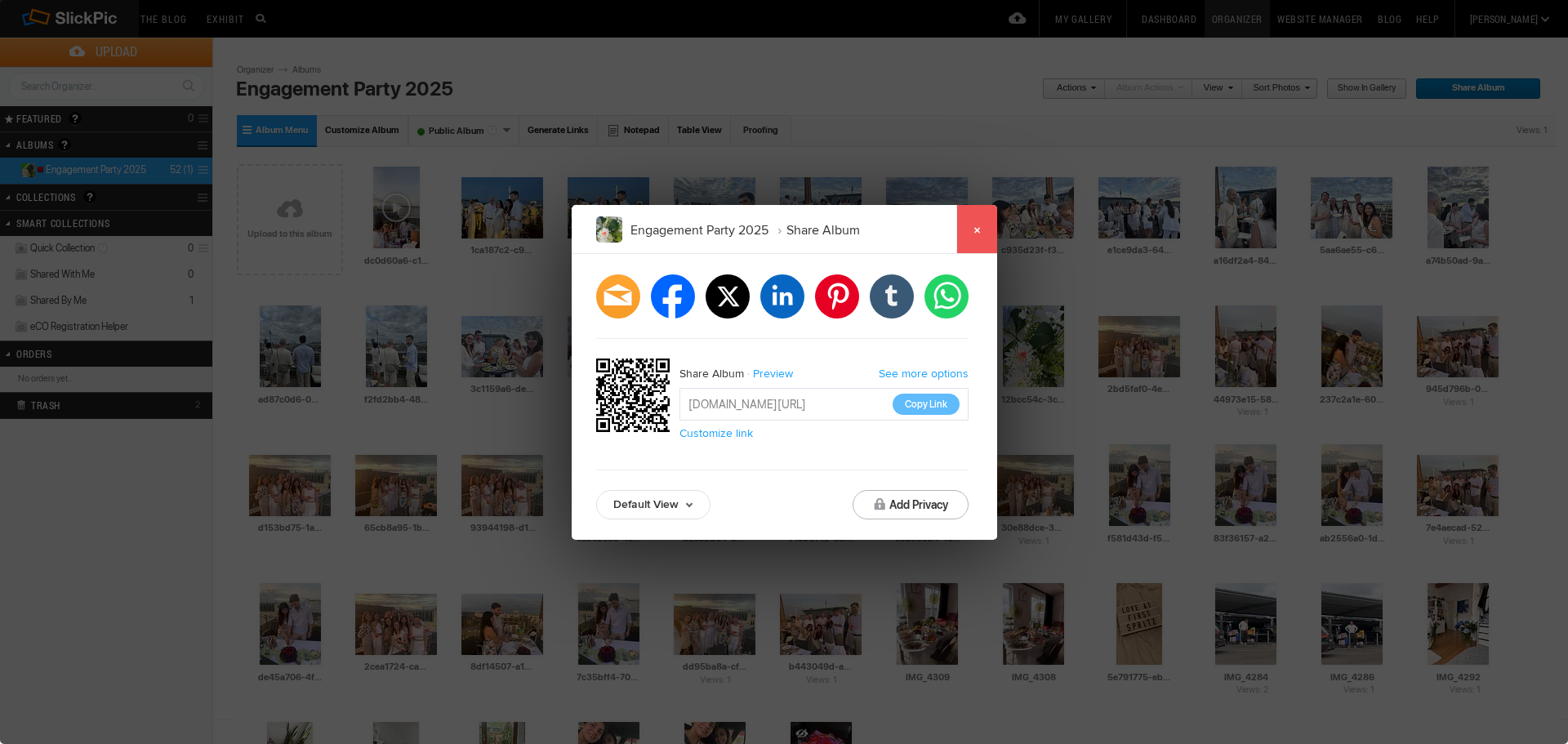 click on "×" 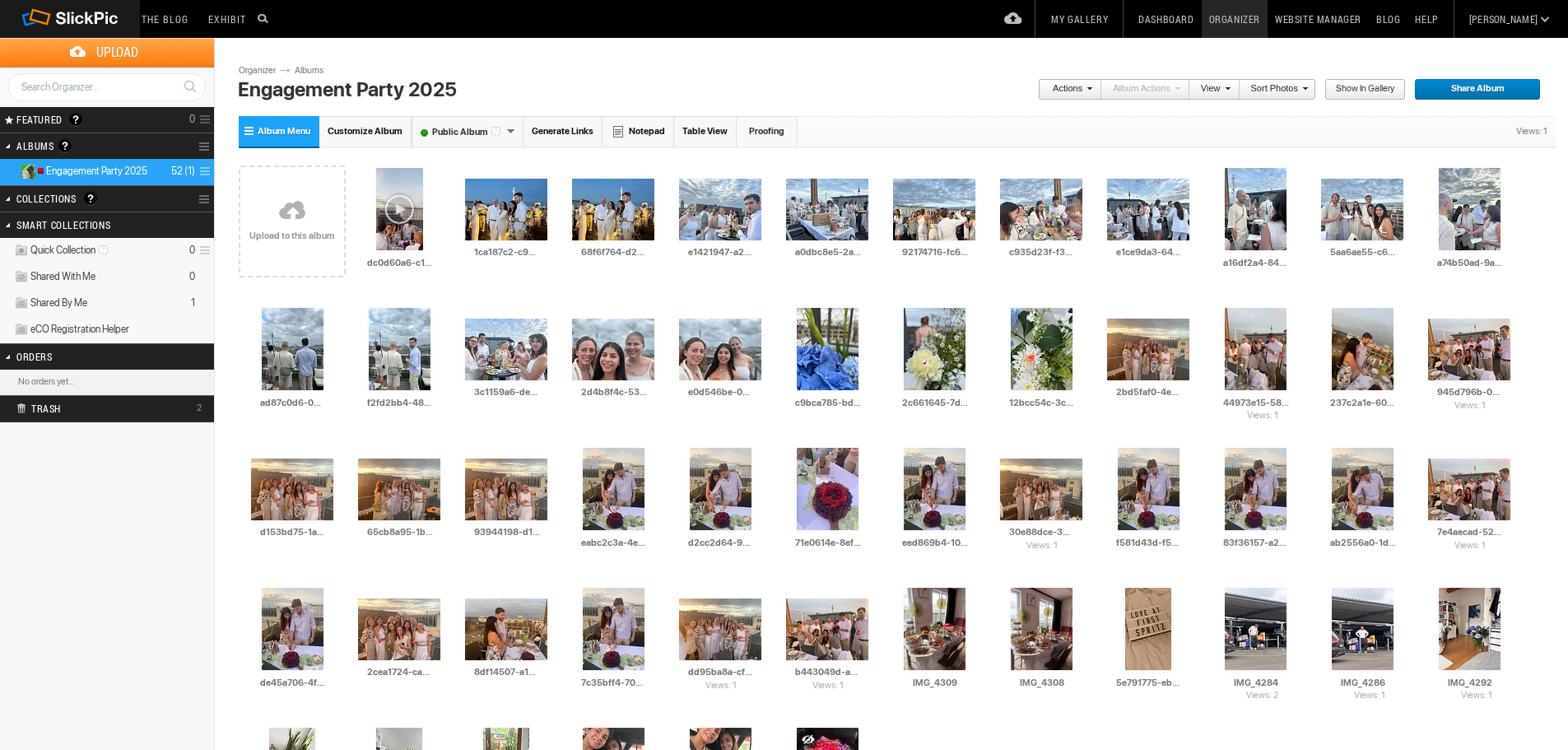 click on "Share Album" at bounding box center [1472, 90] 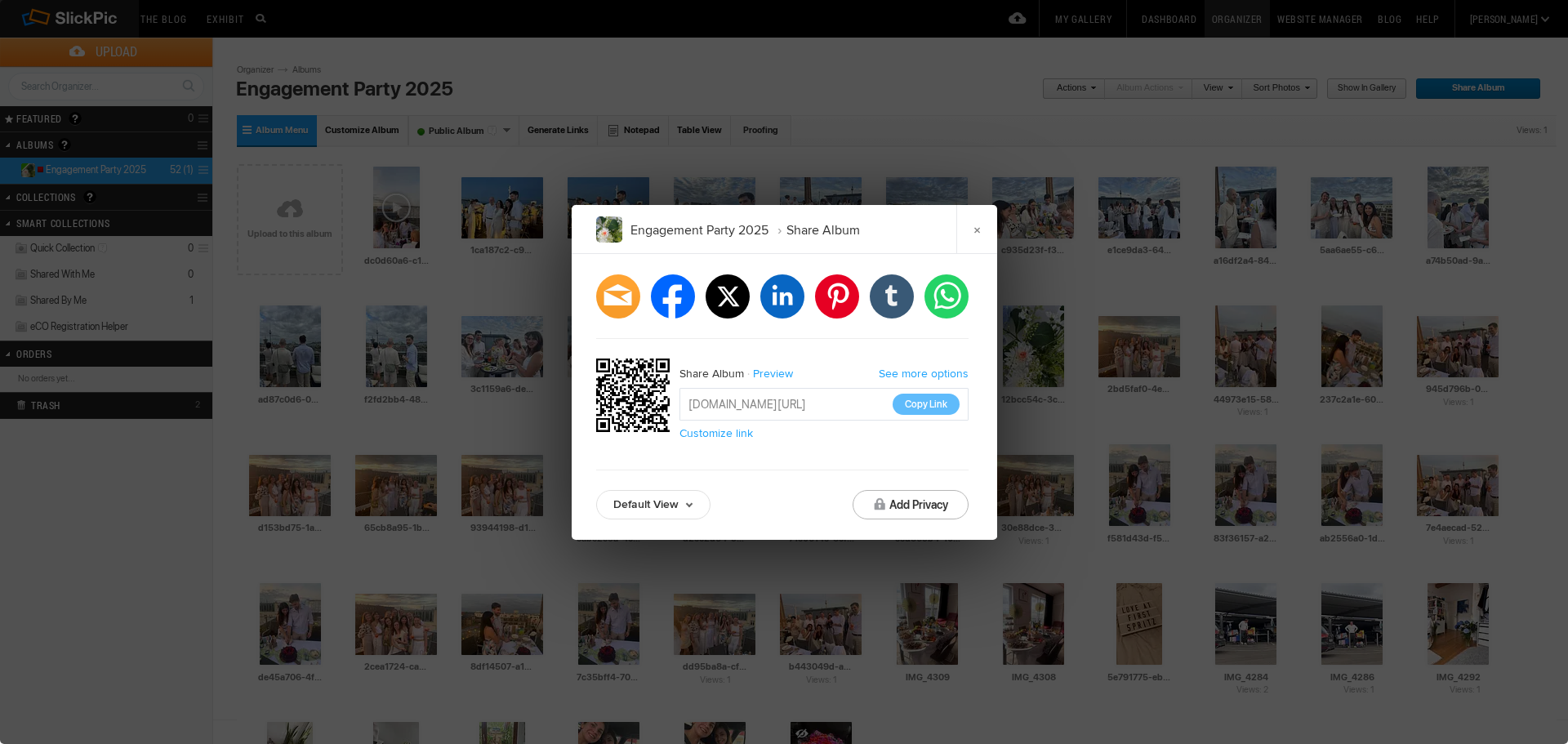 click on "Copy Link" 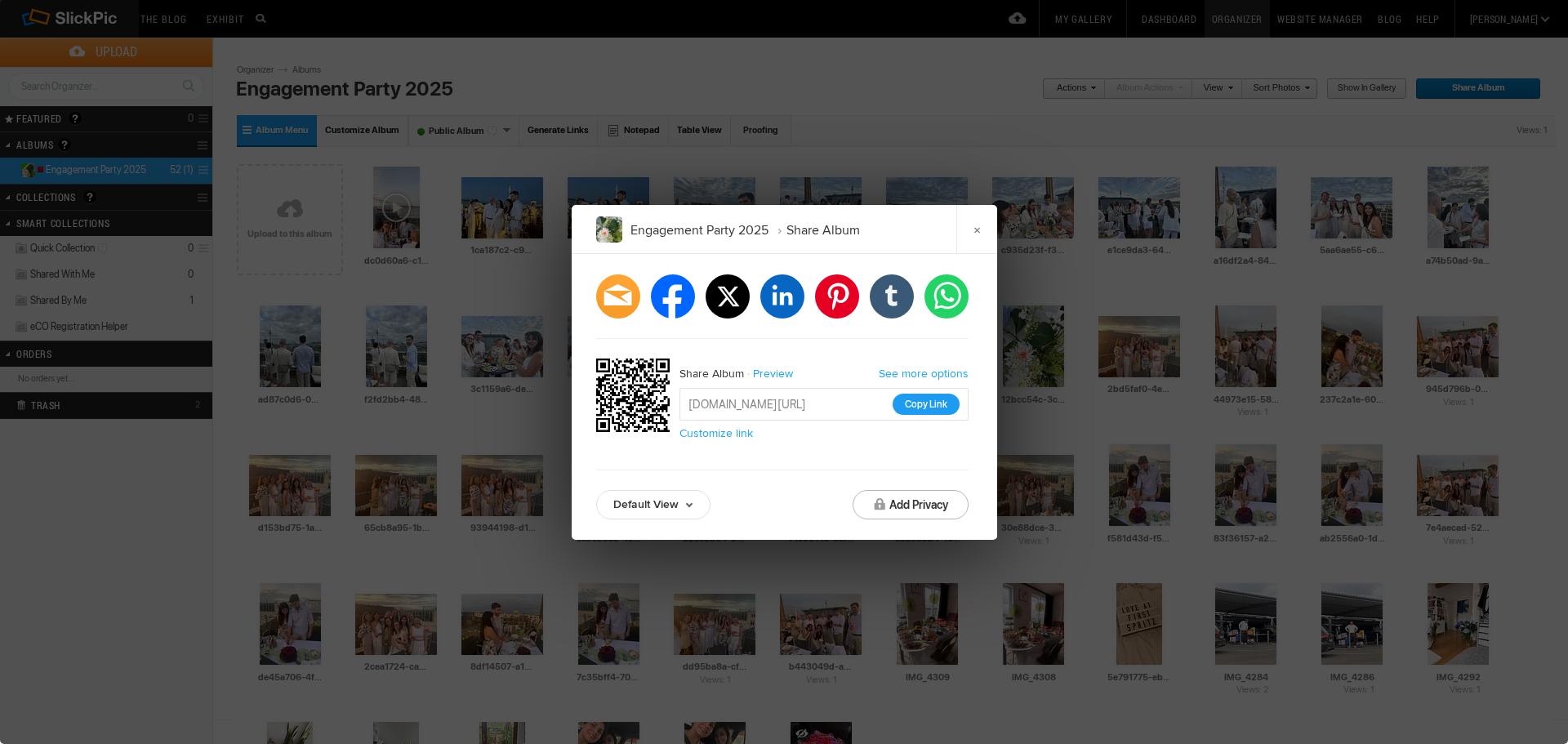 click on "Copy Link" 